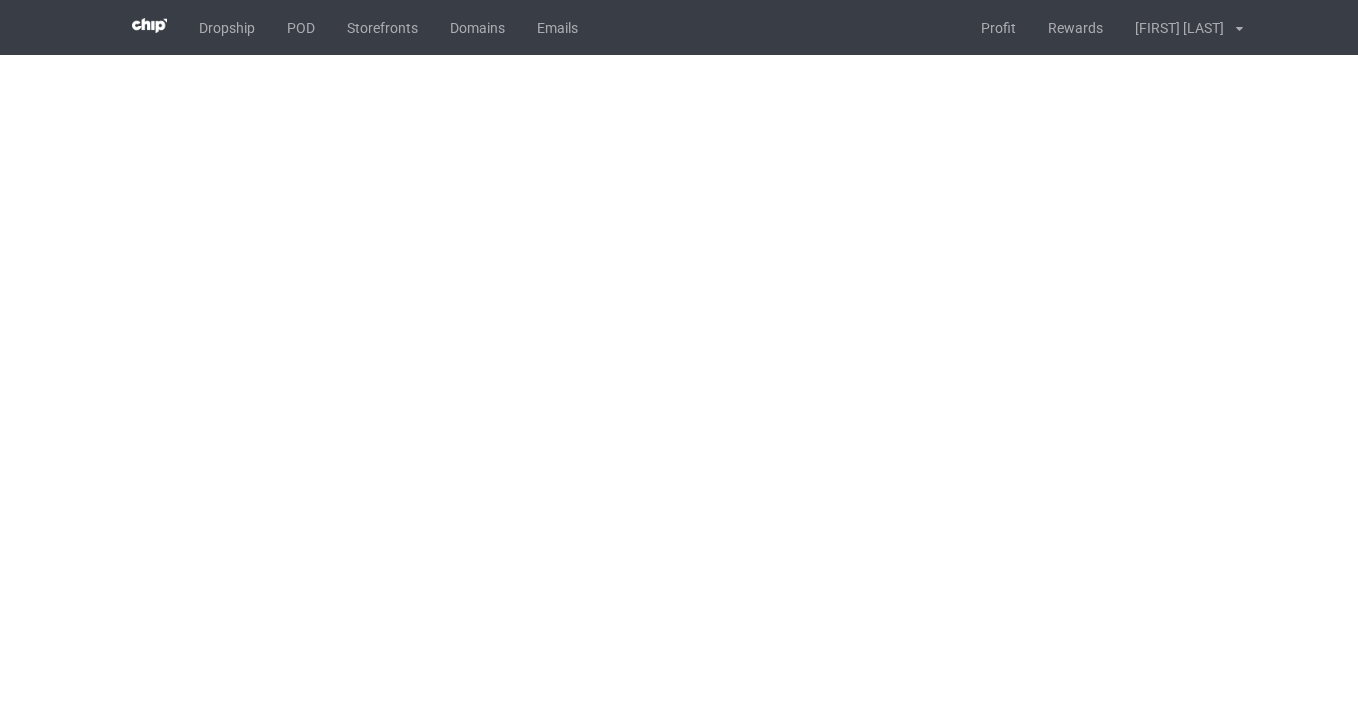 scroll, scrollTop: 0, scrollLeft: 0, axis: both 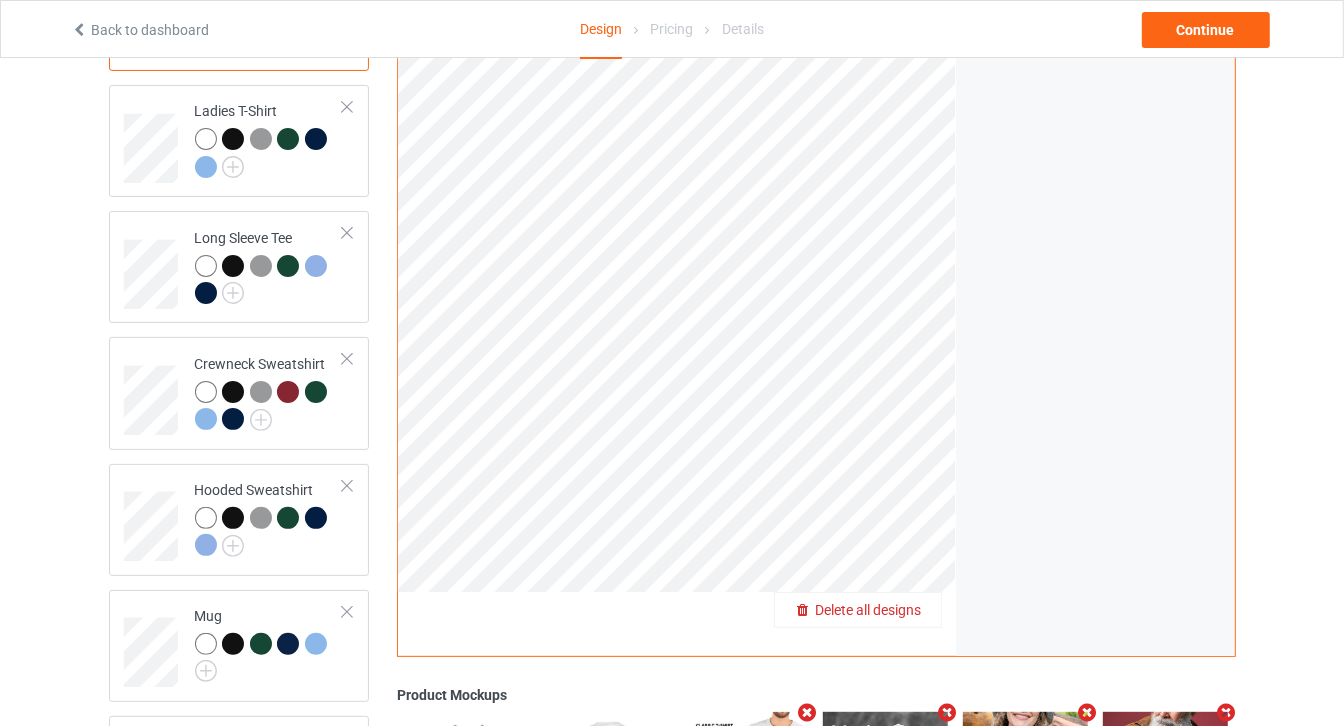 click on "Delete all designs" at bounding box center [868, 610] 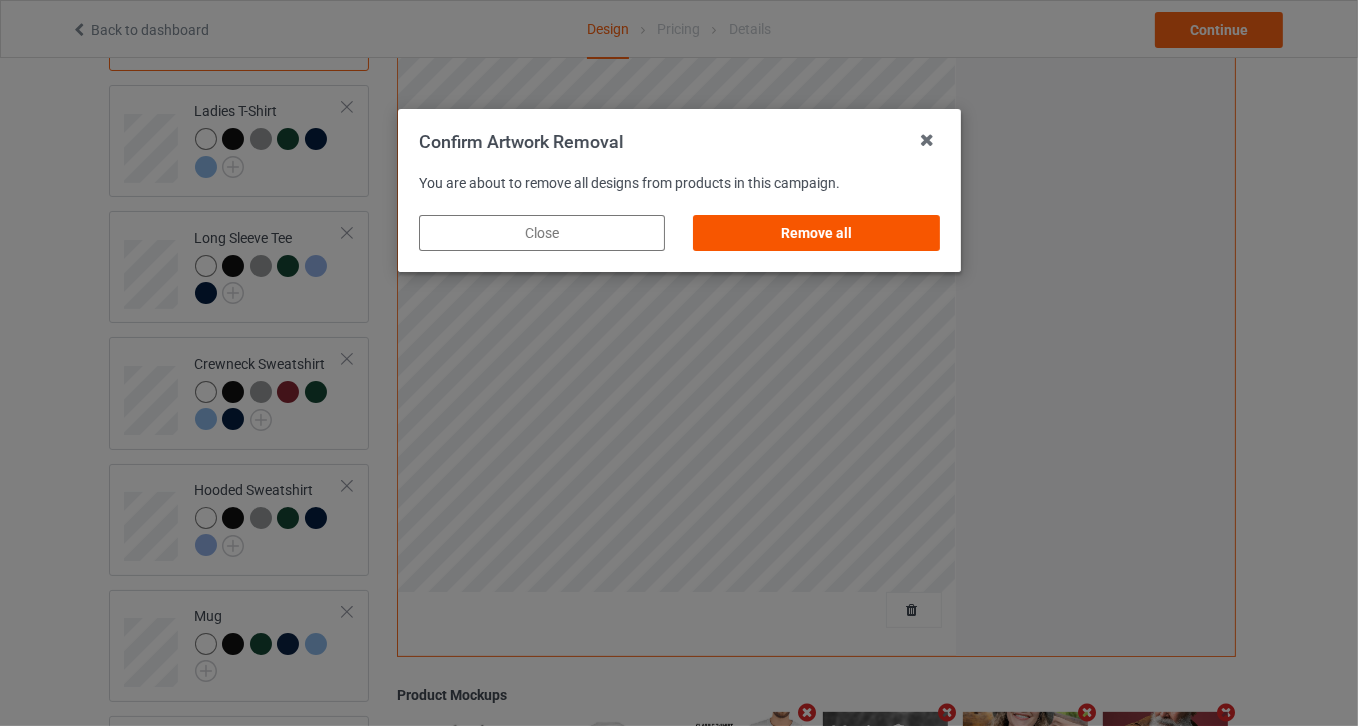 click on "Remove all" at bounding box center [816, 233] 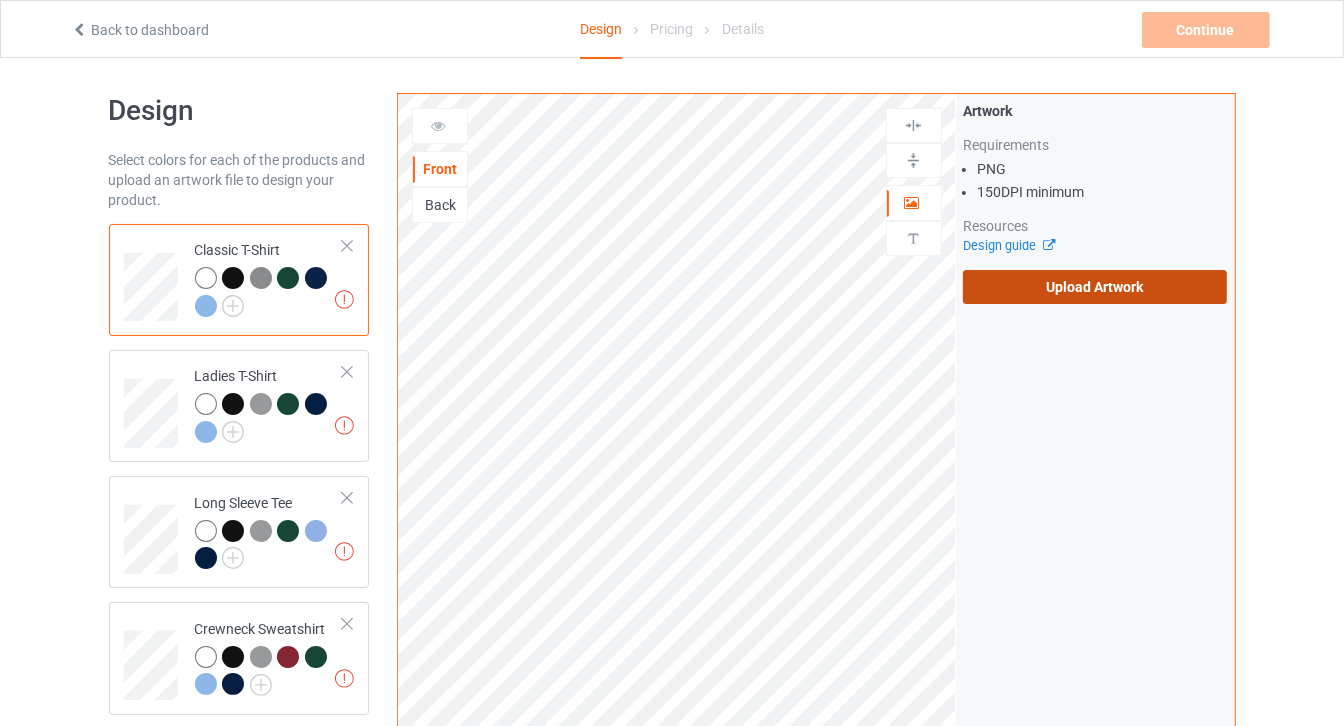 scroll, scrollTop: 0, scrollLeft: 0, axis: both 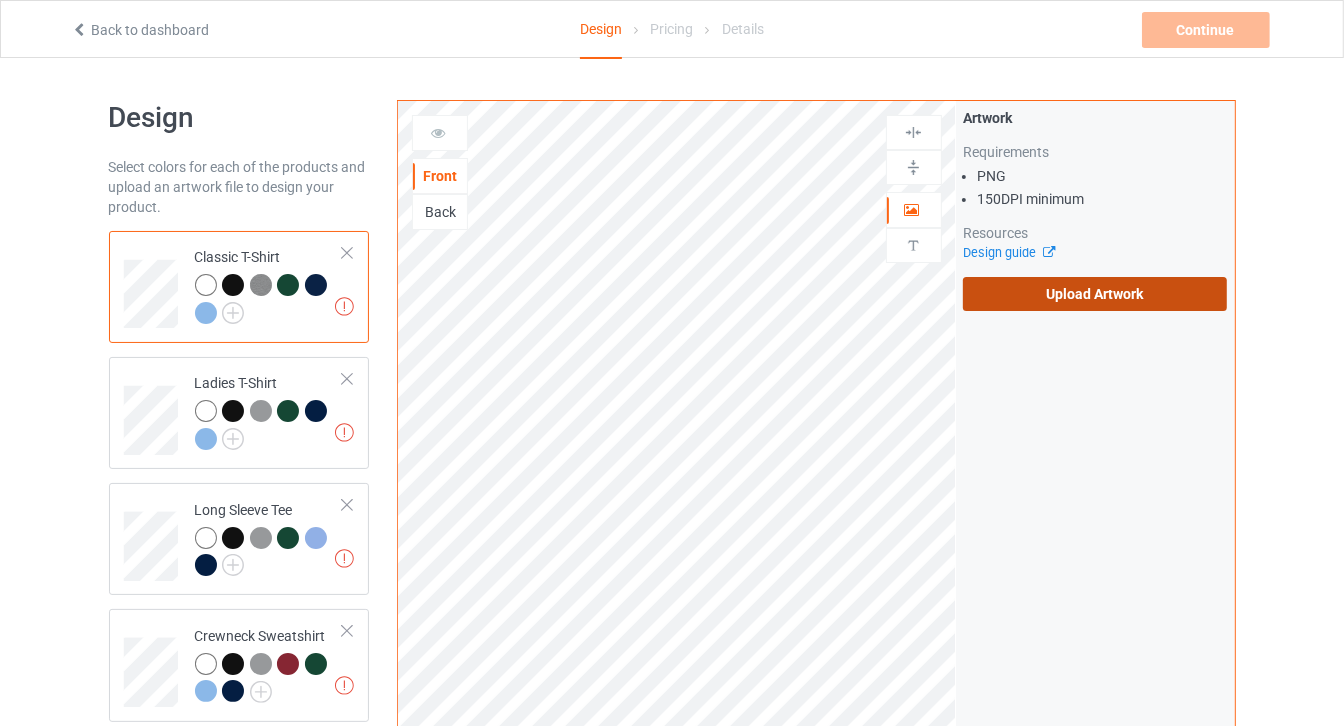 click on "Upload Artwork" at bounding box center (1095, 294) 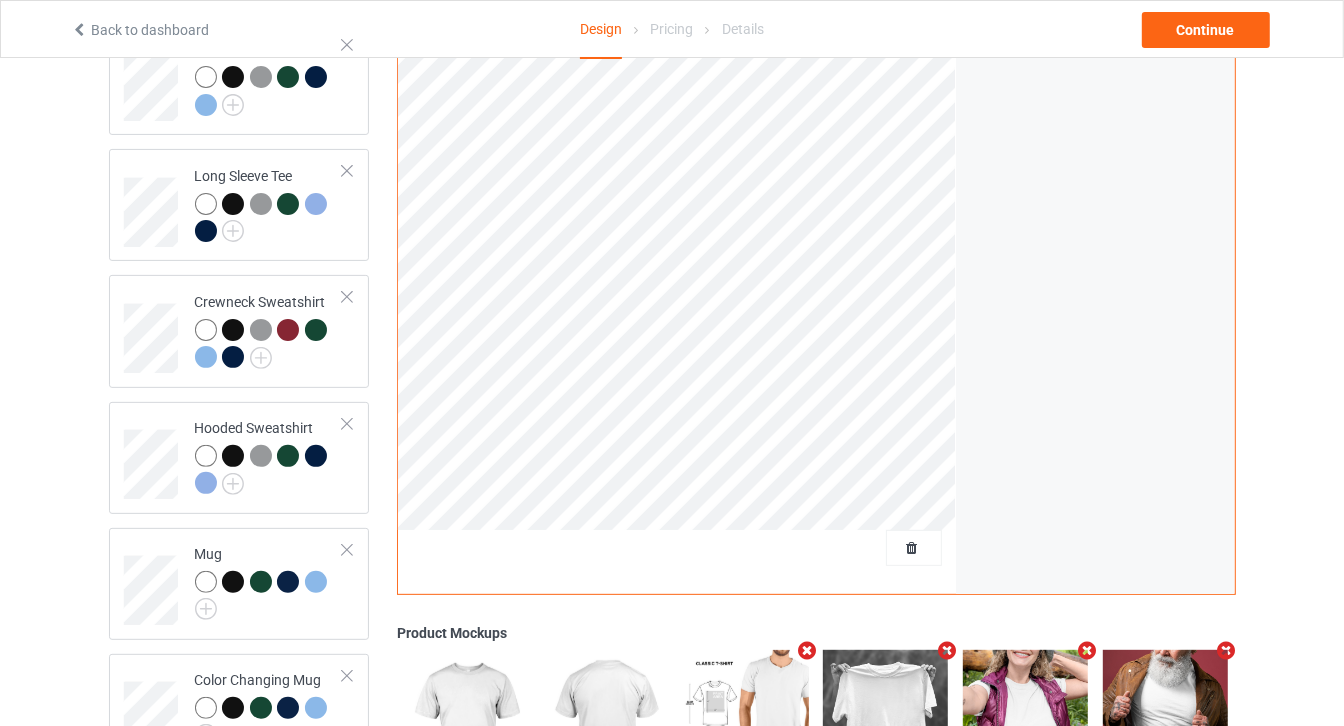 scroll, scrollTop: 363, scrollLeft: 0, axis: vertical 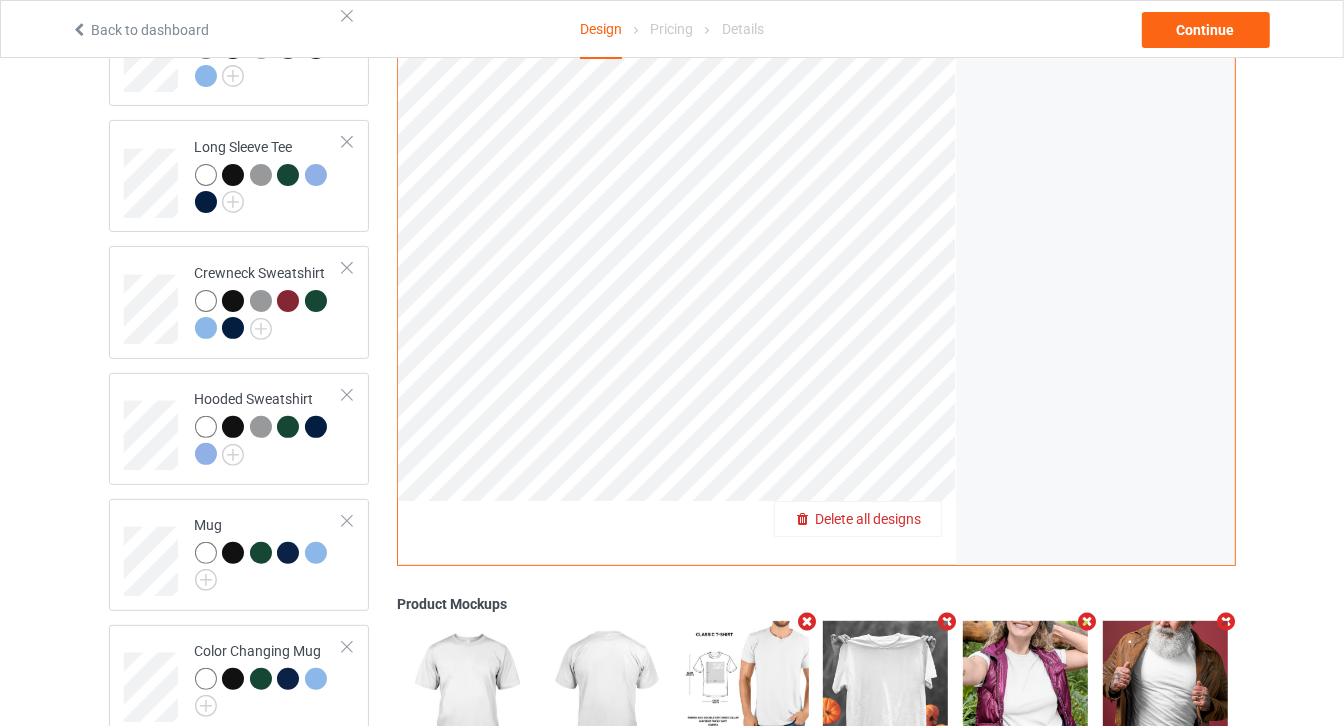 click on "Delete all designs" at bounding box center (858, 519) 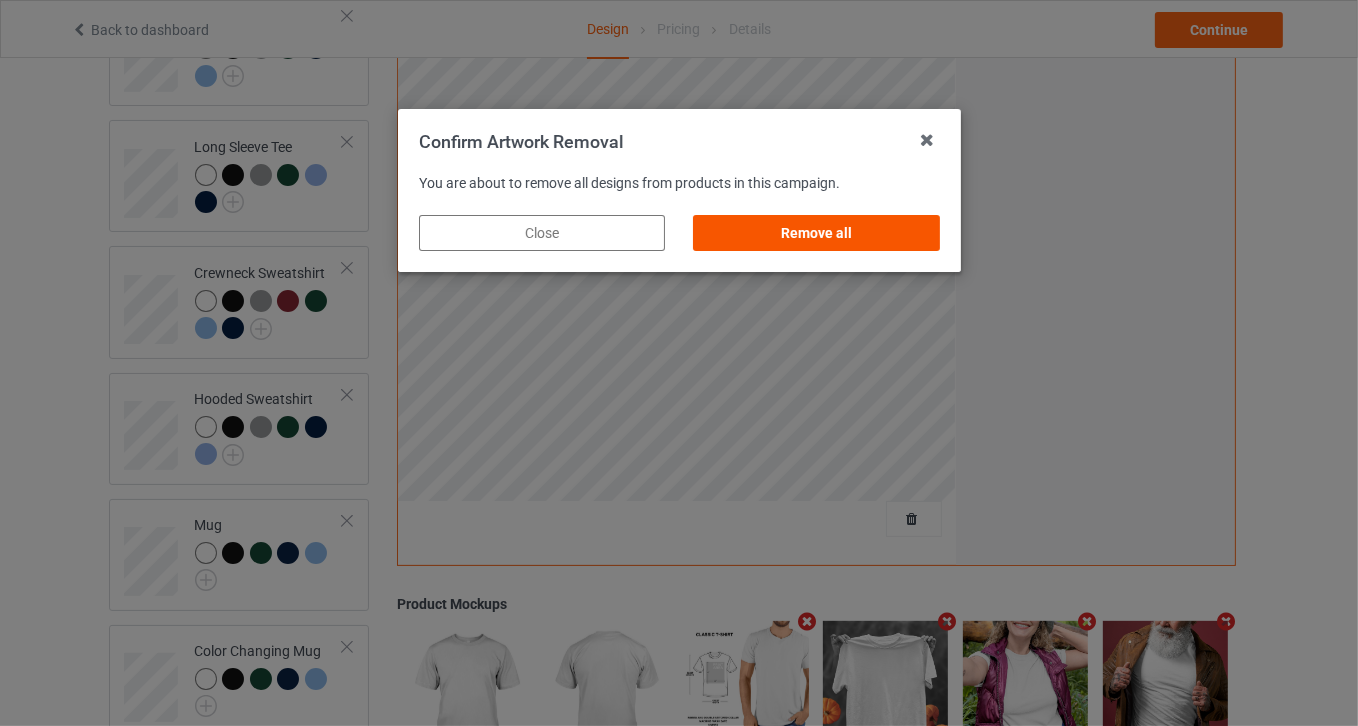 click on "Remove all" at bounding box center [816, 233] 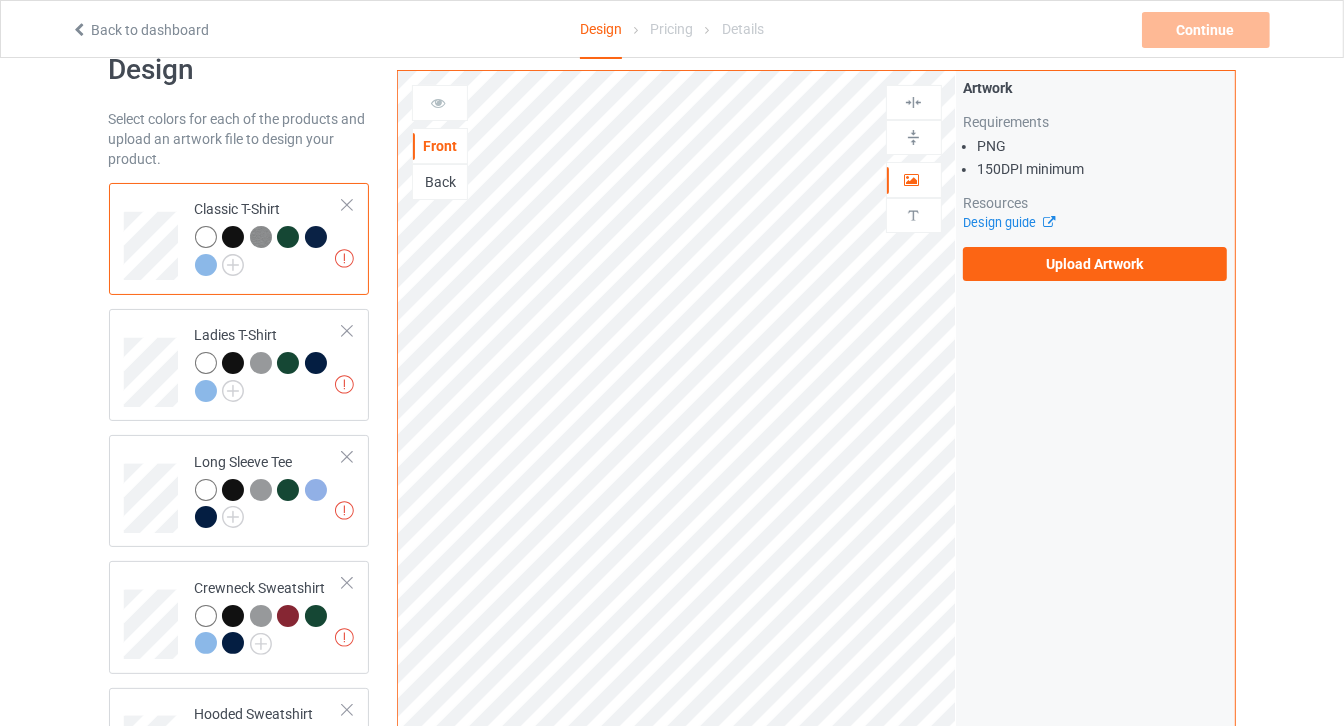 scroll, scrollTop: 0, scrollLeft: 0, axis: both 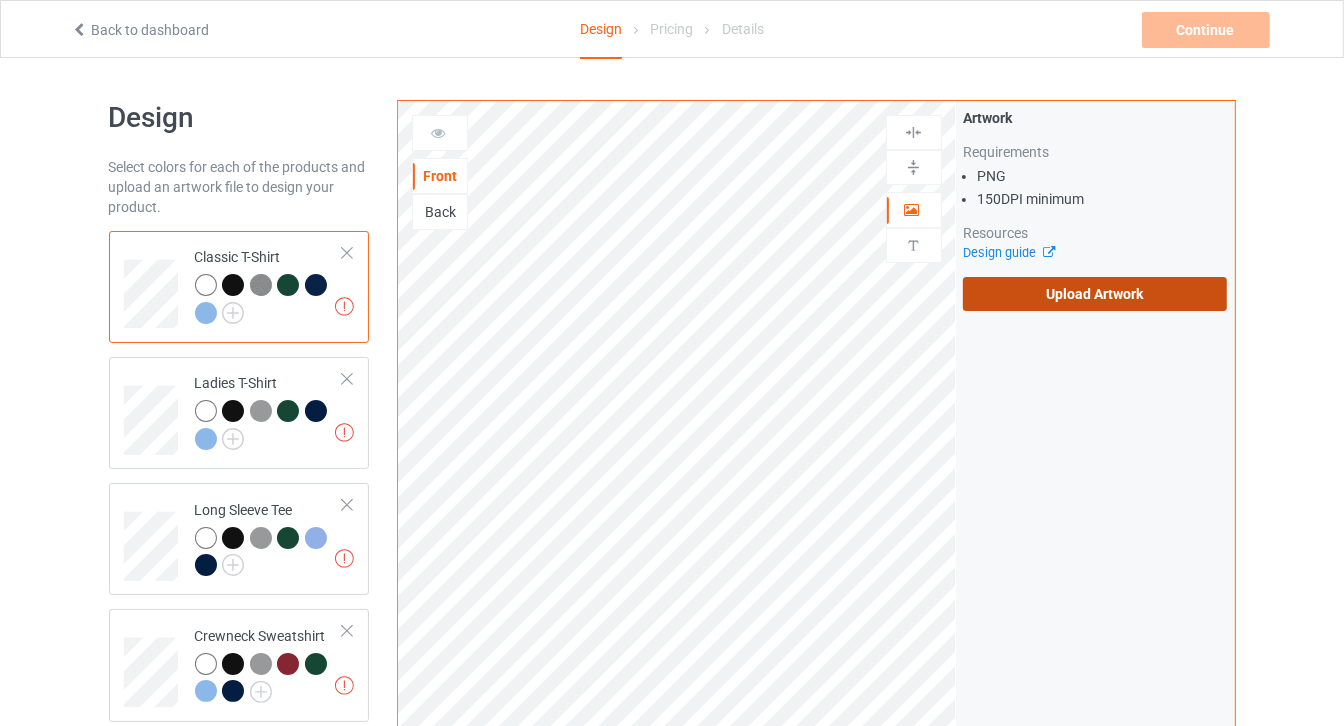 click on "Upload Artwork" at bounding box center (1095, 294) 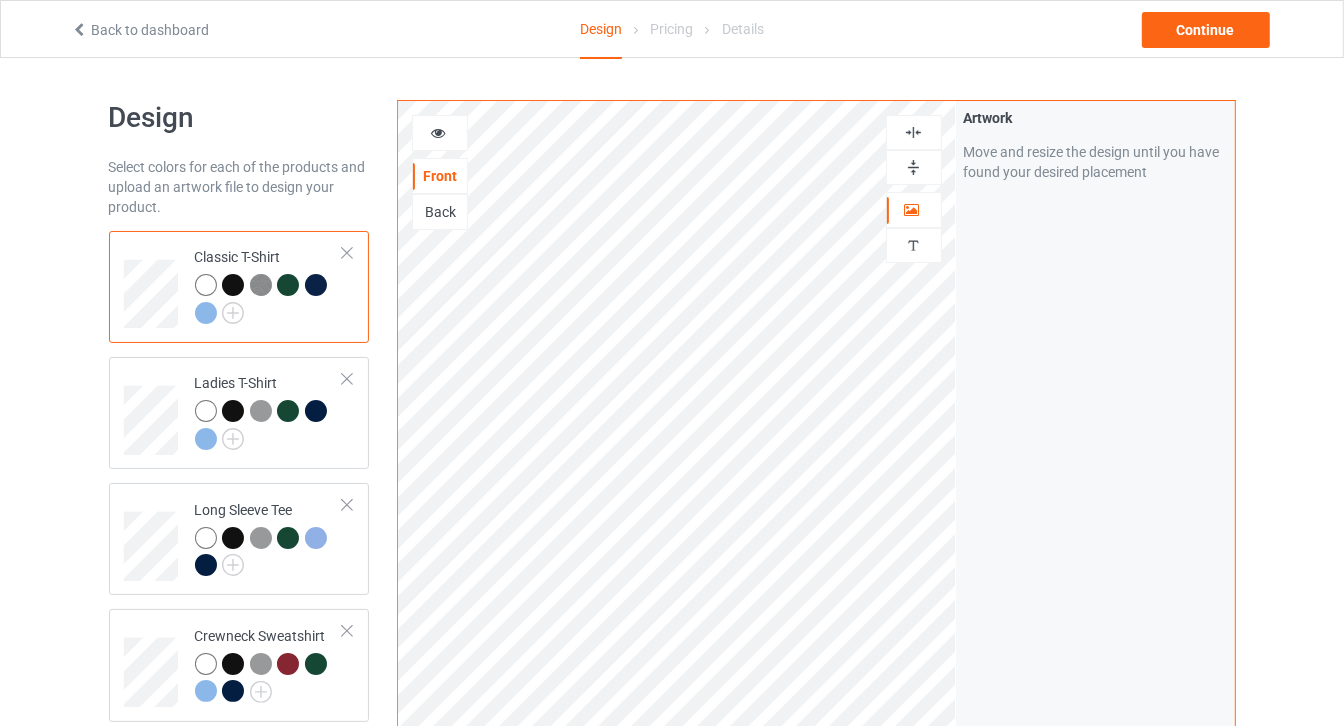 click at bounding box center [438, 130] 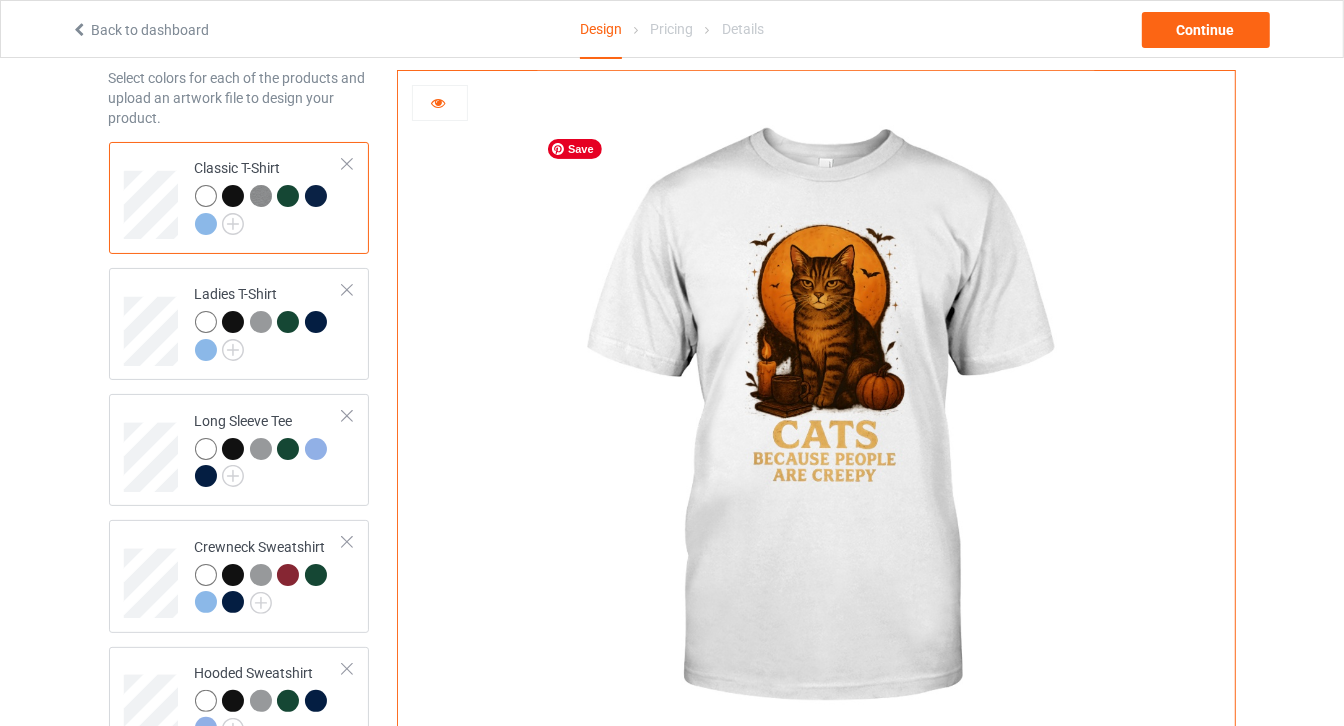 scroll, scrollTop: 88, scrollLeft: 0, axis: vertical 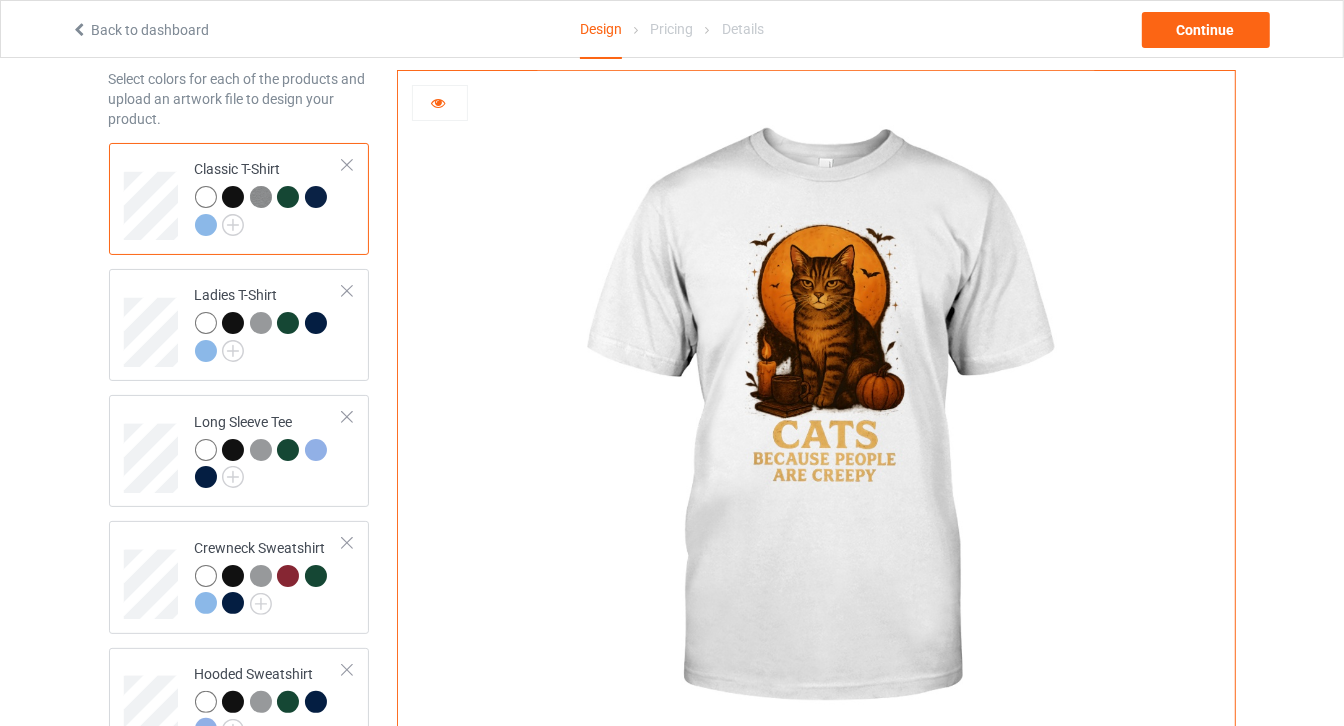 click at bounding box center (233, 197) 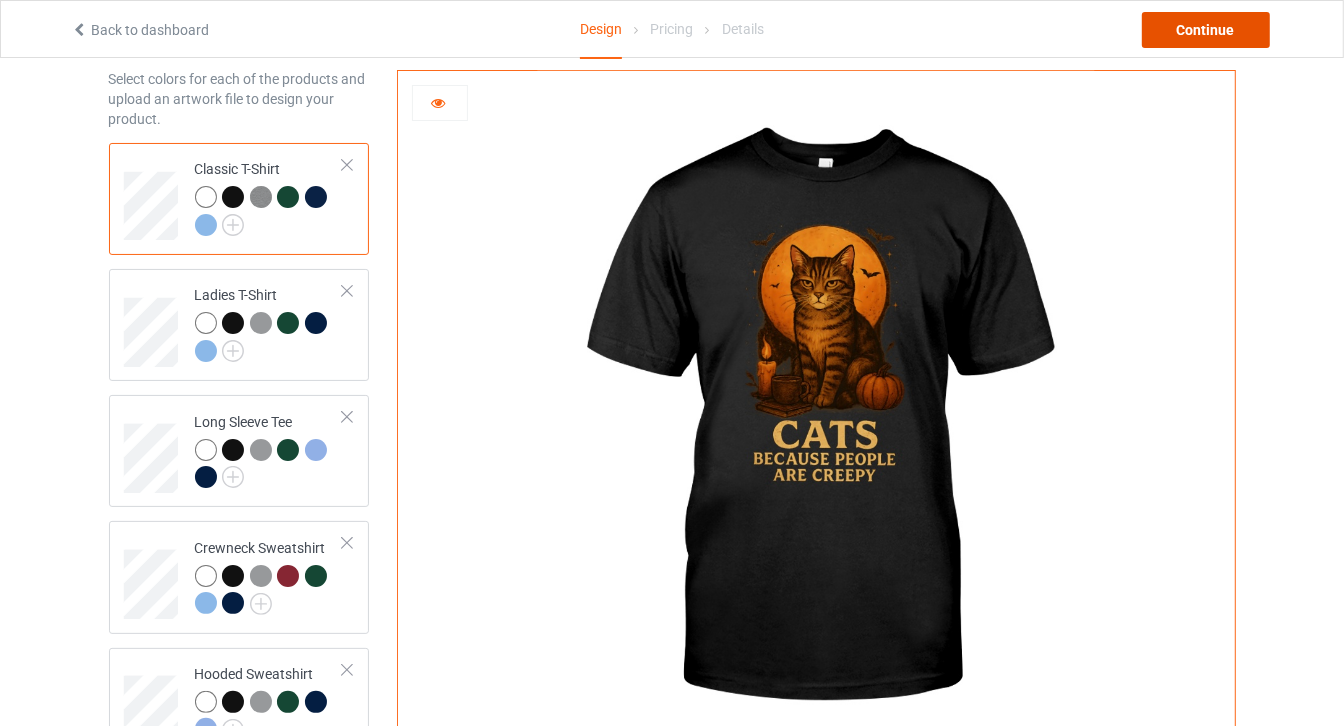 click on "Continue" at bounding box center [1206, 30] 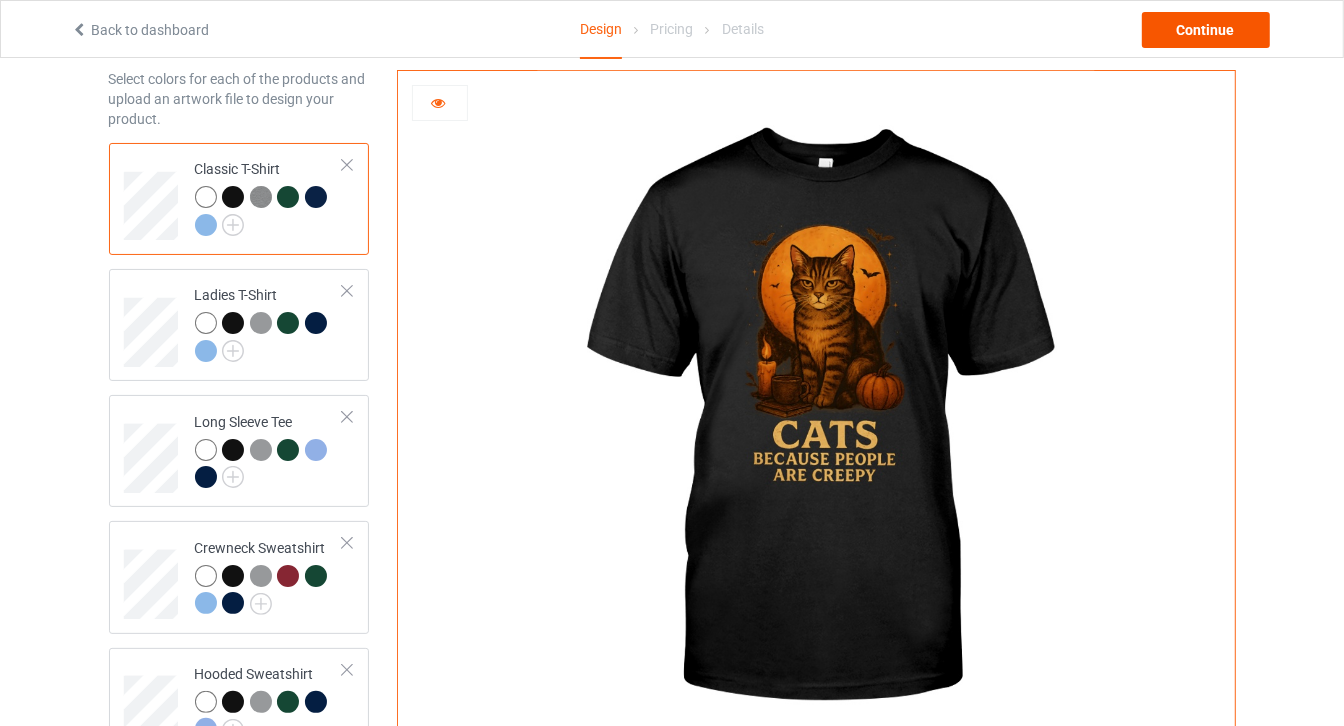 scroll, scrollTop: 0, scrollLeft: 0, axis: both 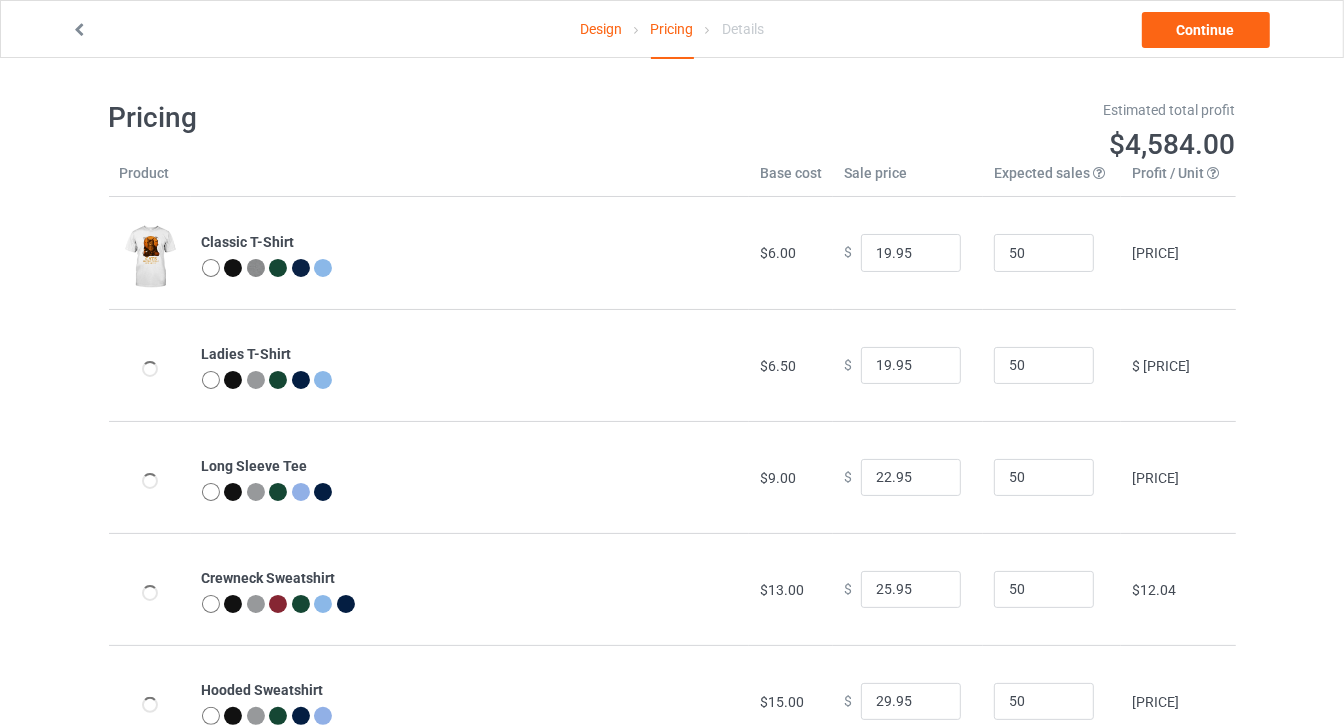 click on "Design" at bounding box center [601, 29] 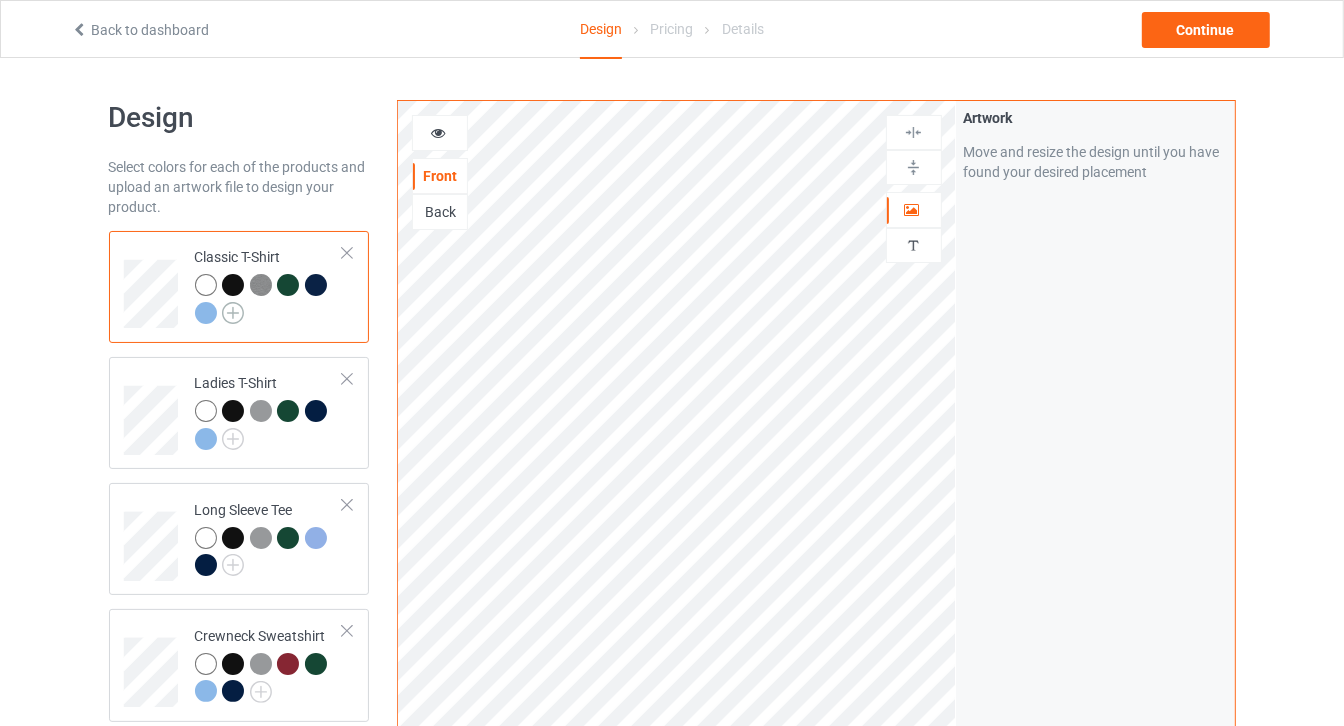 click at bounding box center (233, 313) 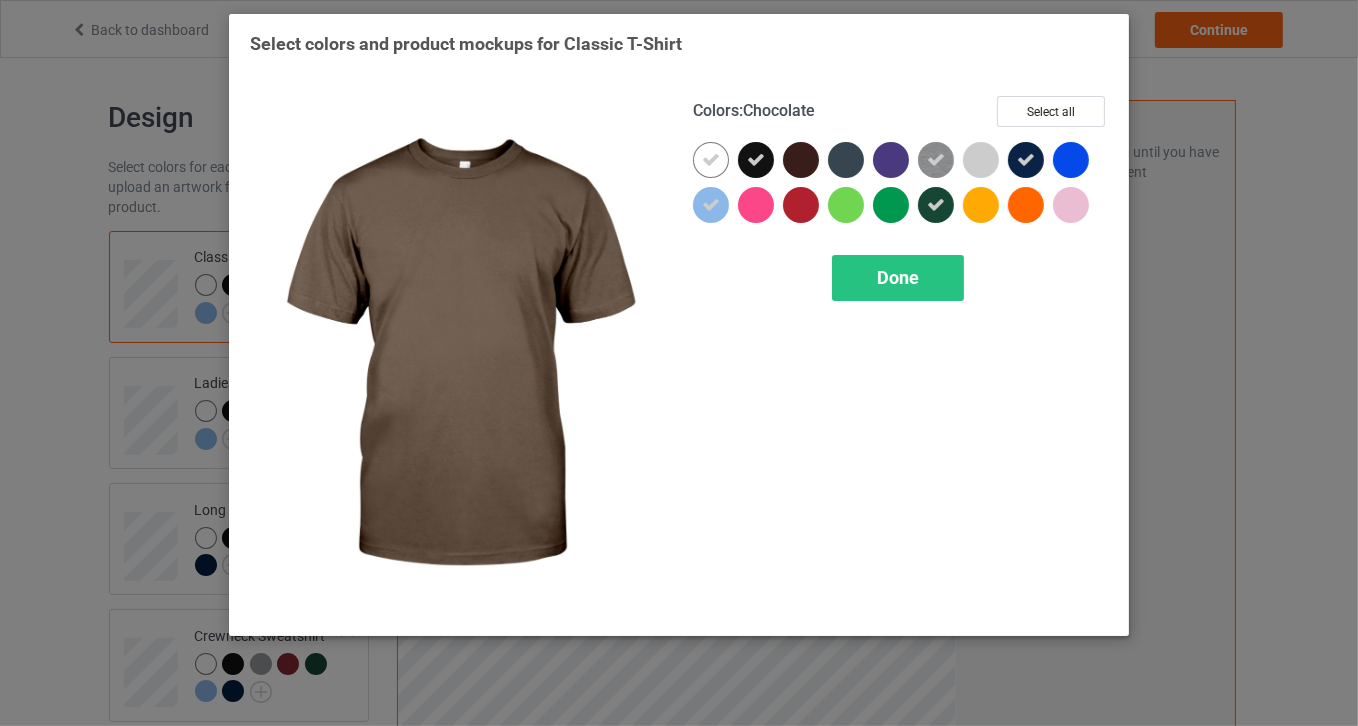 click at bounding box center (801, 160) 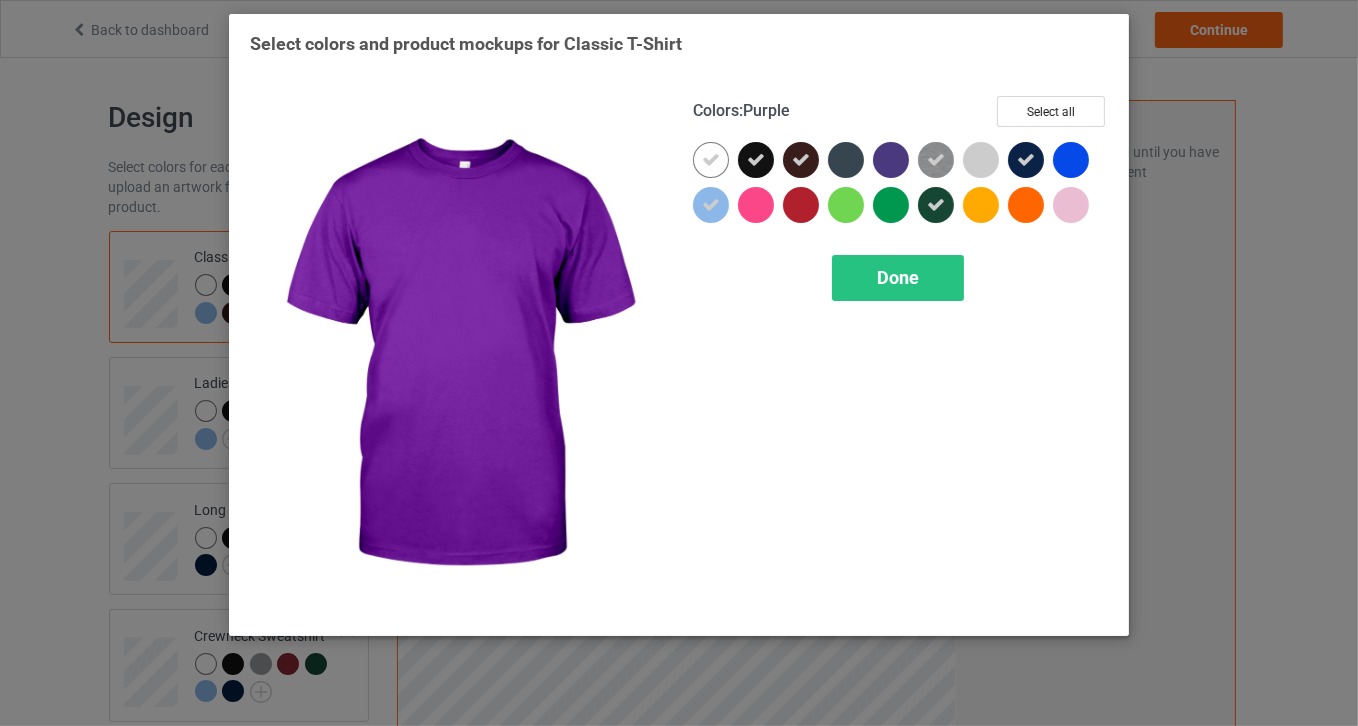 click at bounding box center (891, 160) 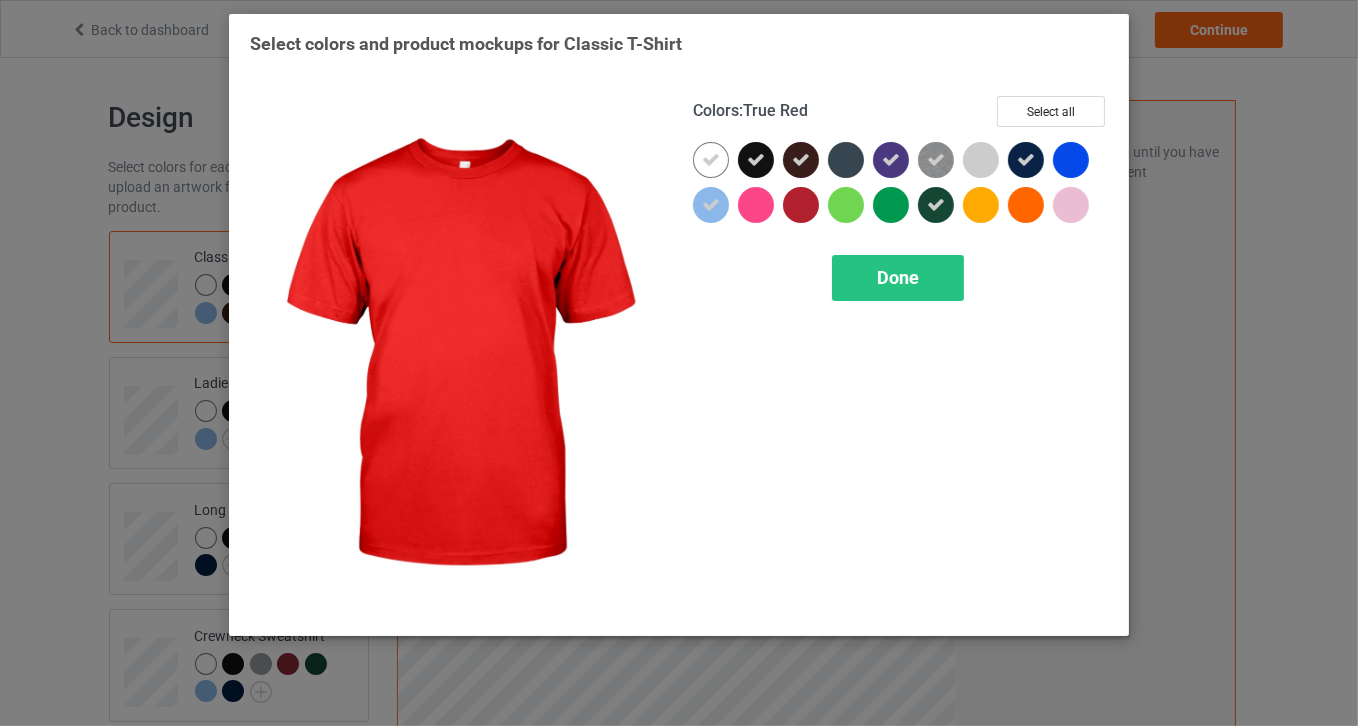 click at bounding box center (801, 205) 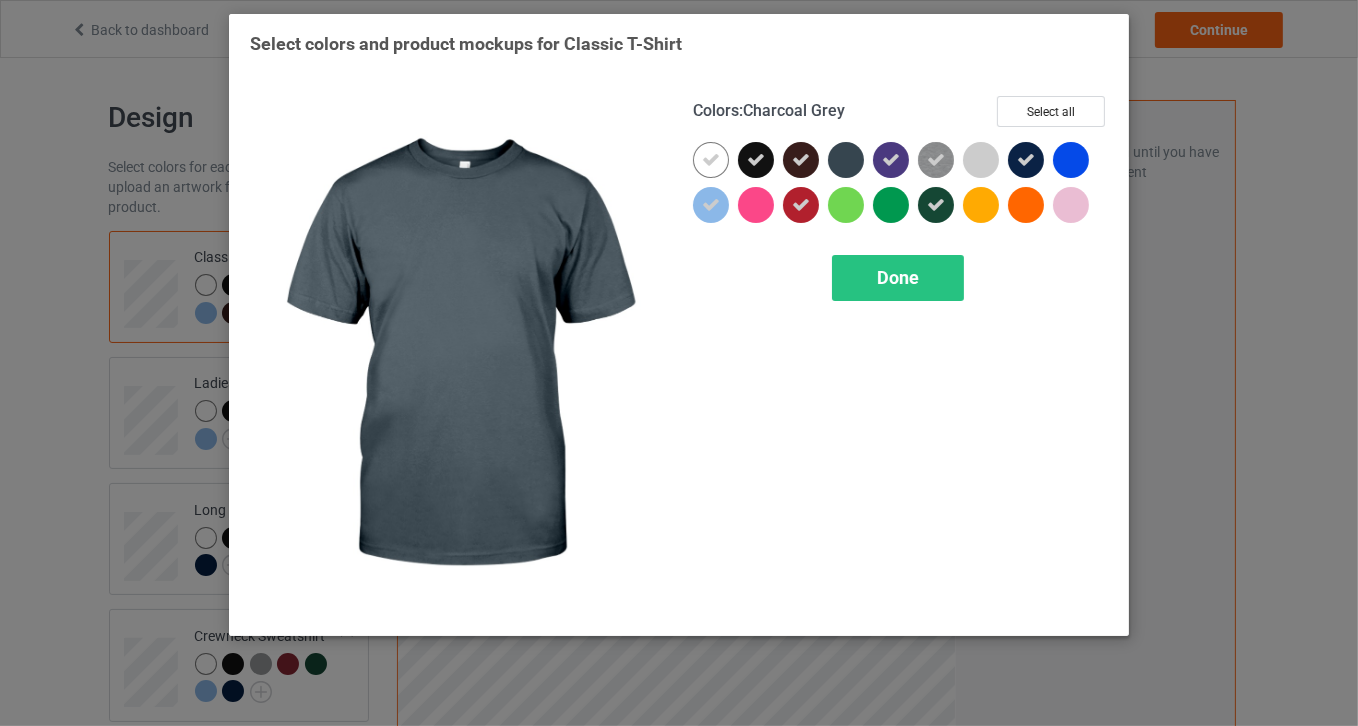 click at bounding box center (846, 160) 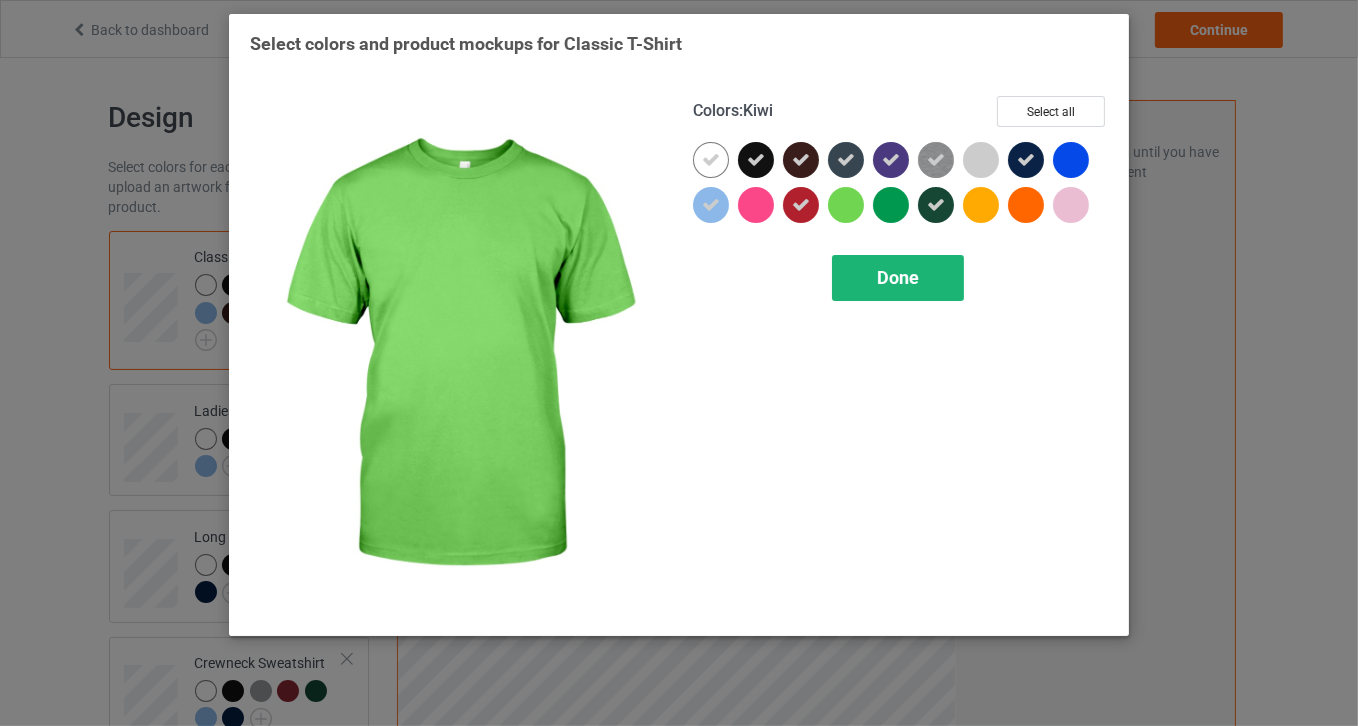 click on "Done" at bounding box center [898, 278] 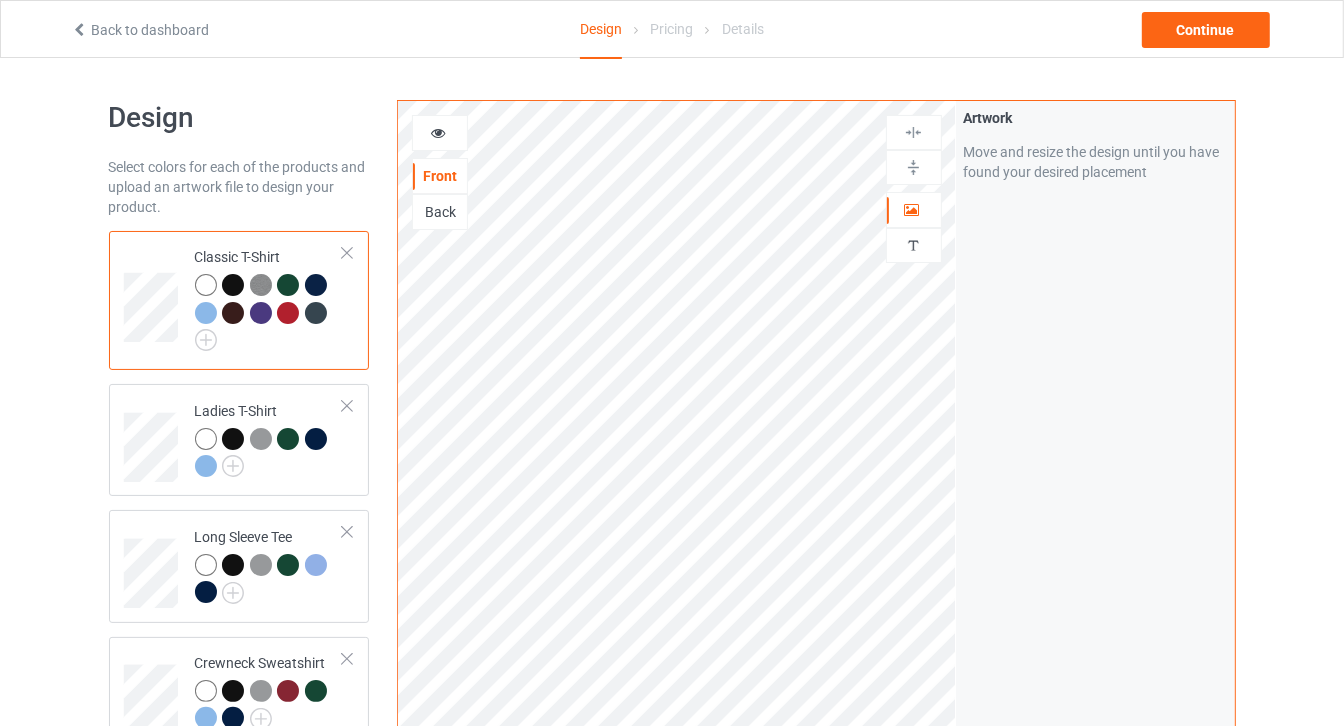 click at bounding box center (288, 285) 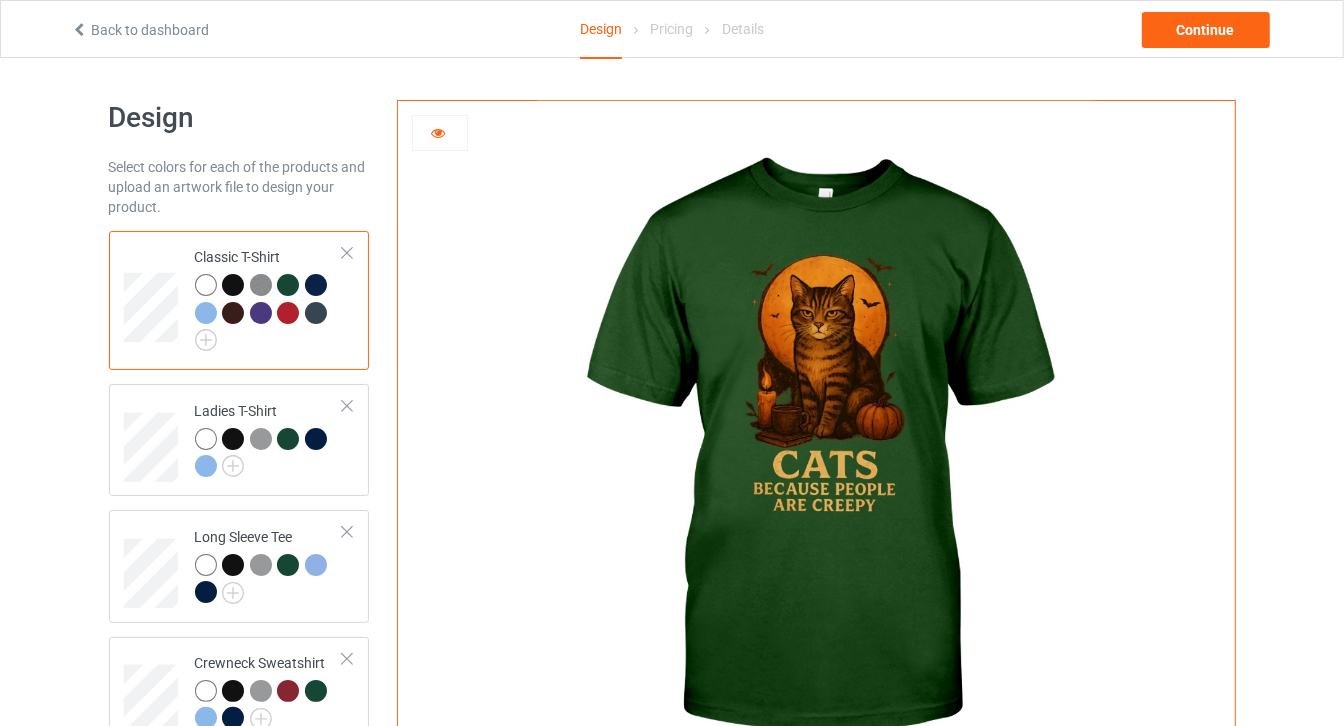 click at bounding box center (261, 285) 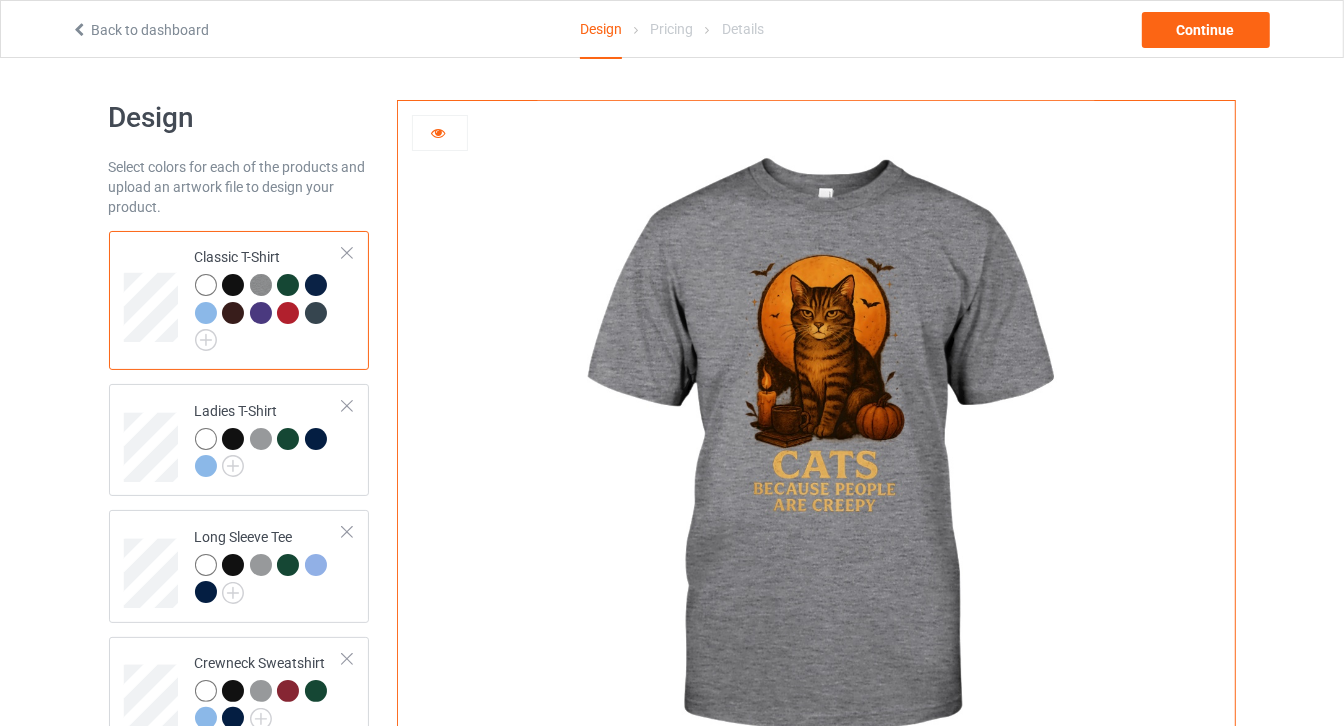 click at bounding box center [316, 285] 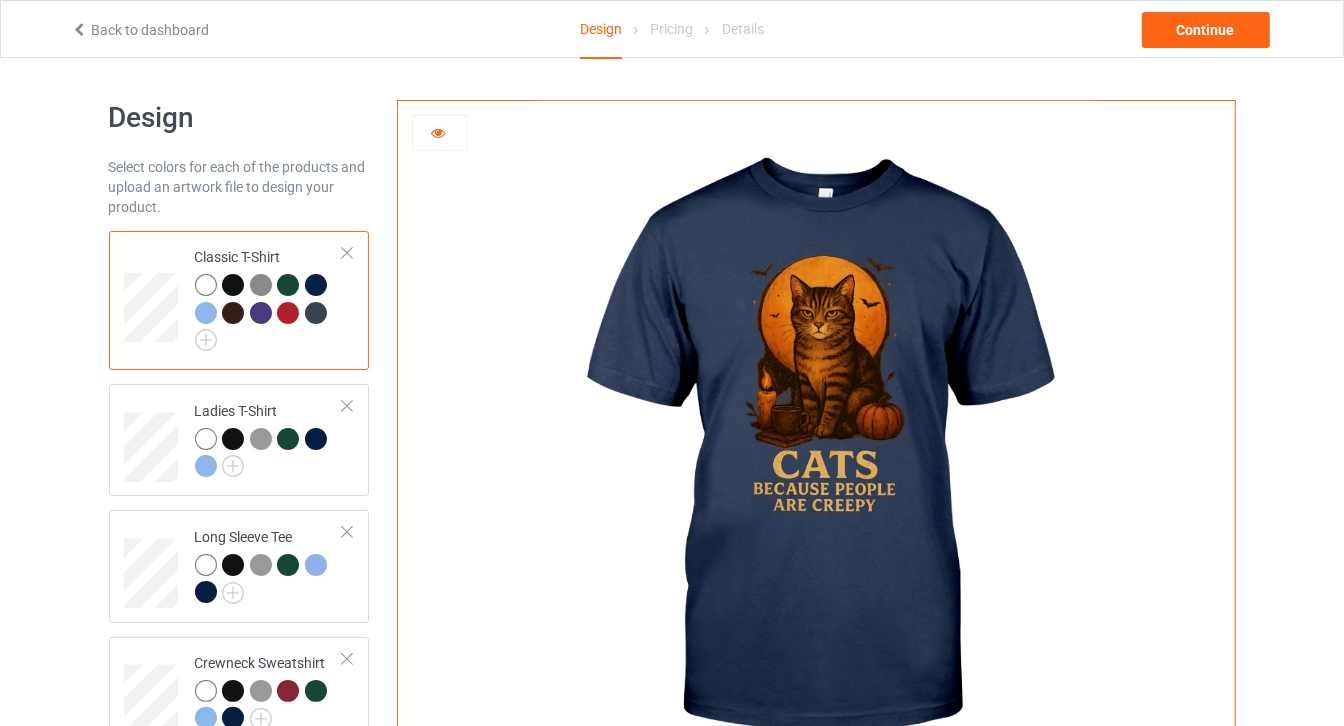 click at bounding box center (206, 313) 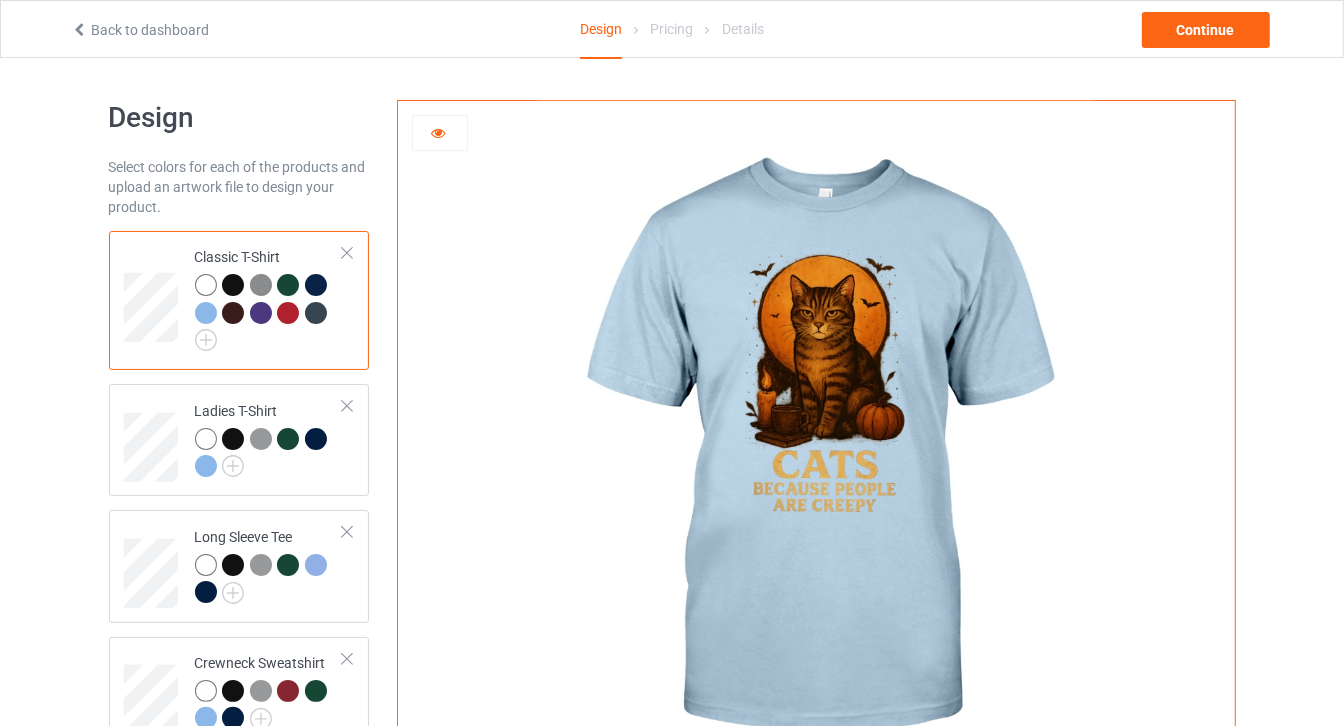 click at bounding box center [233, 313] 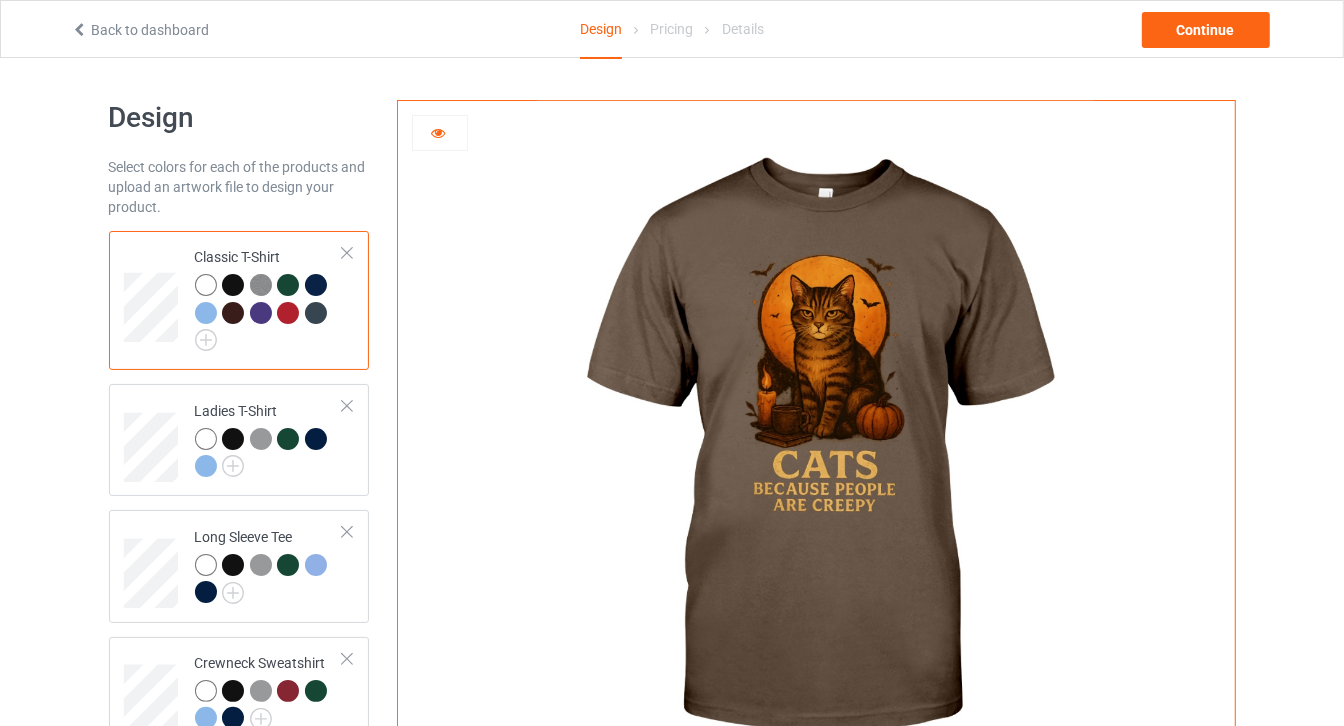 click at bounding box center (261, 313) 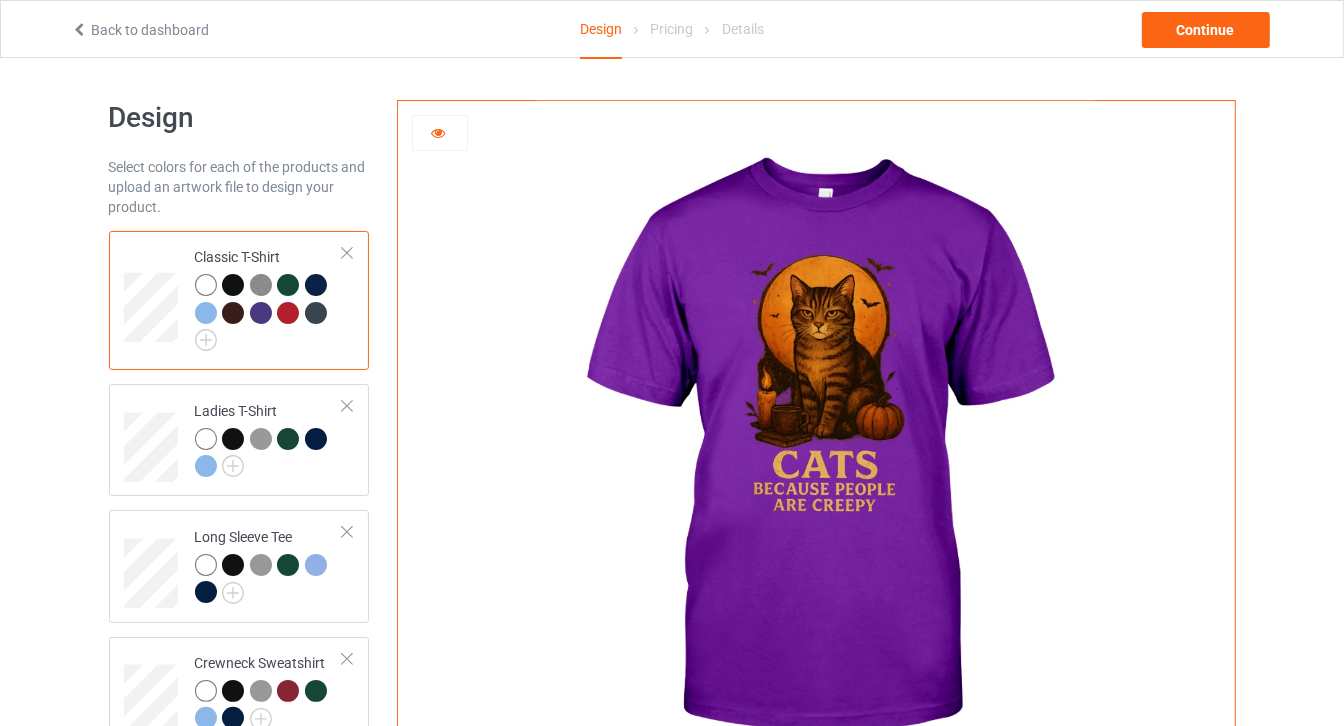 click at bounding box center [288, 313] 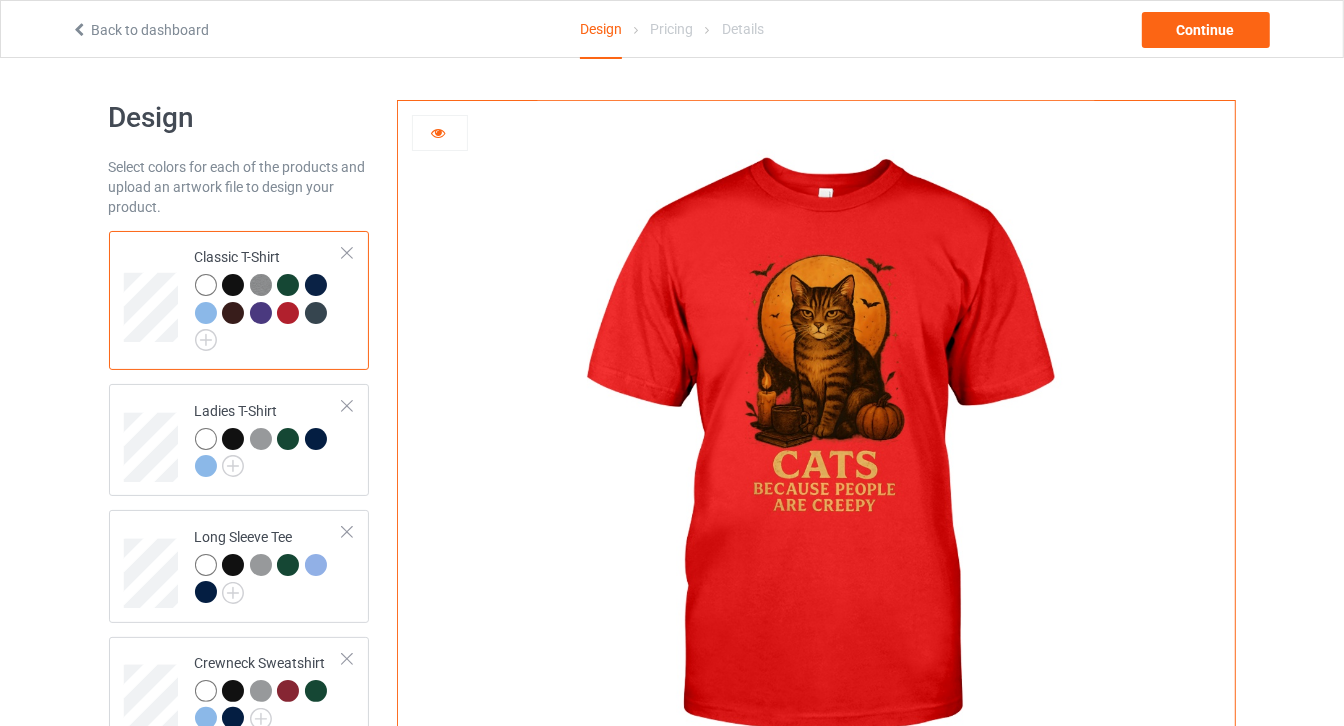 click at bounding box center (316, 313) 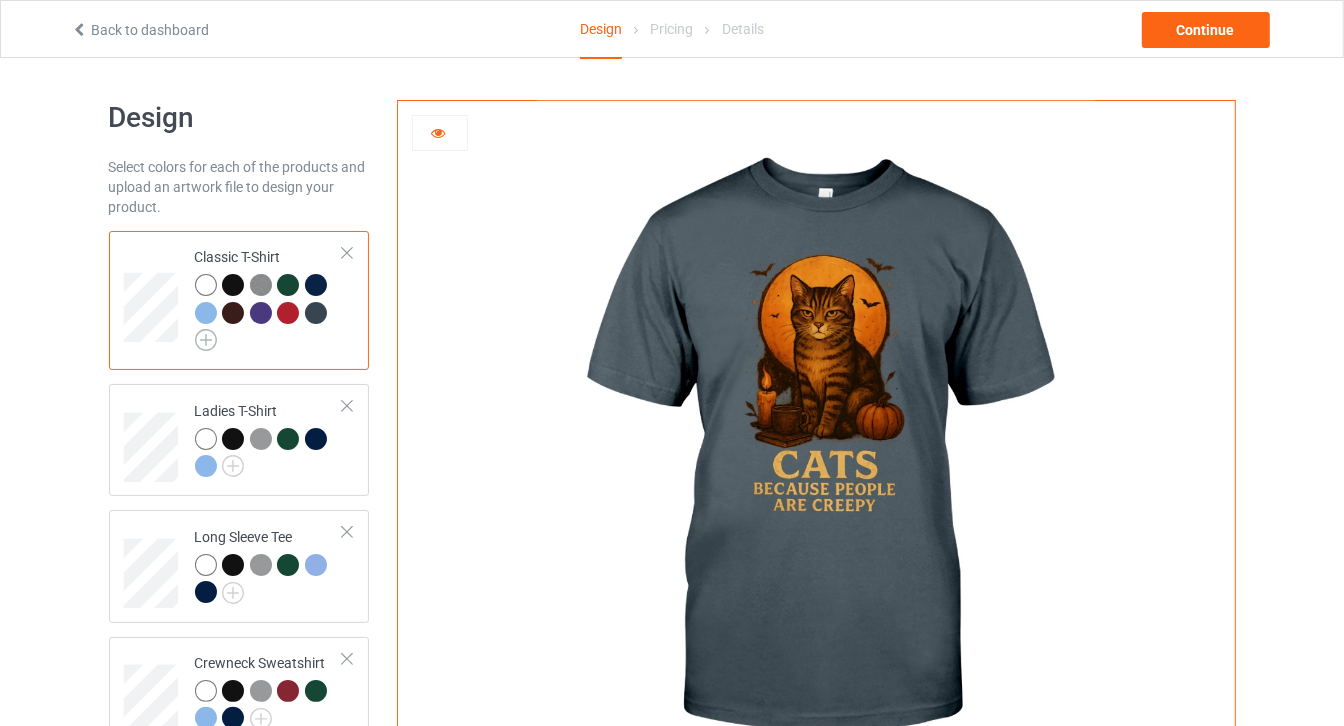 click at bounding box center [206, 340] 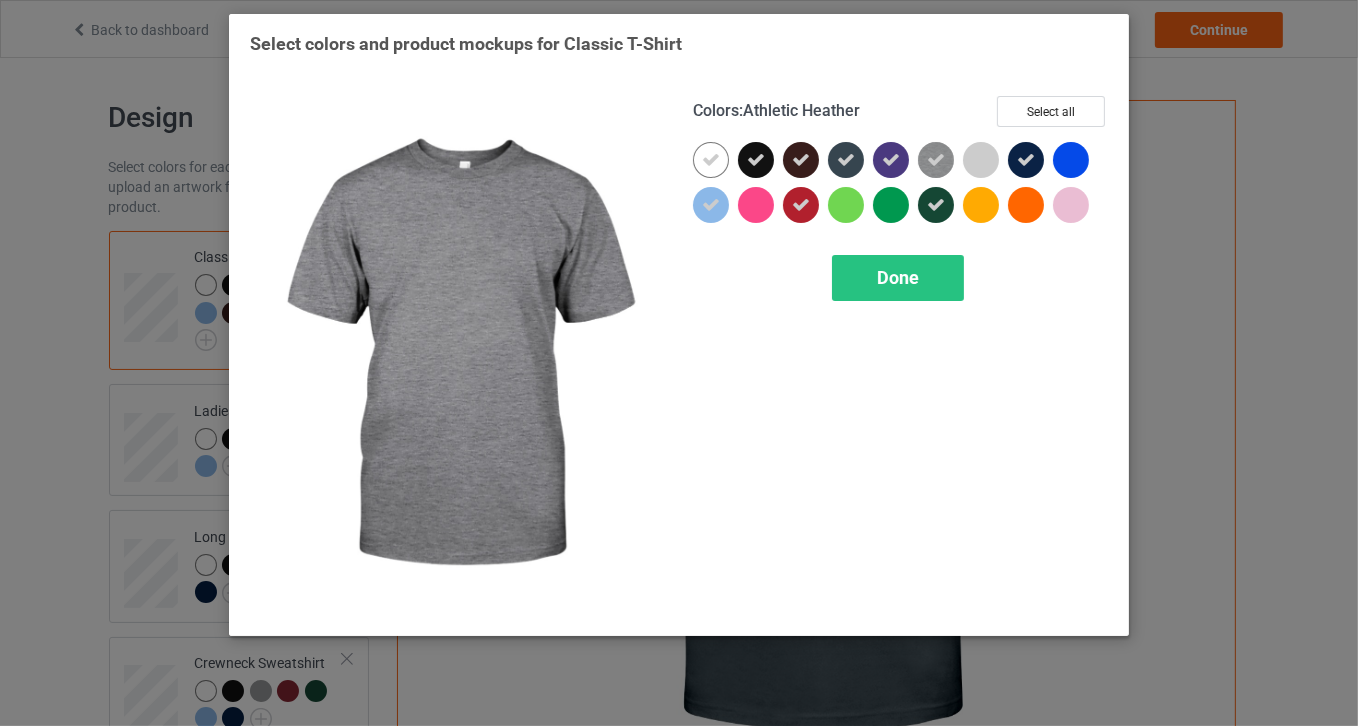 click at bounding box center [936, 160] 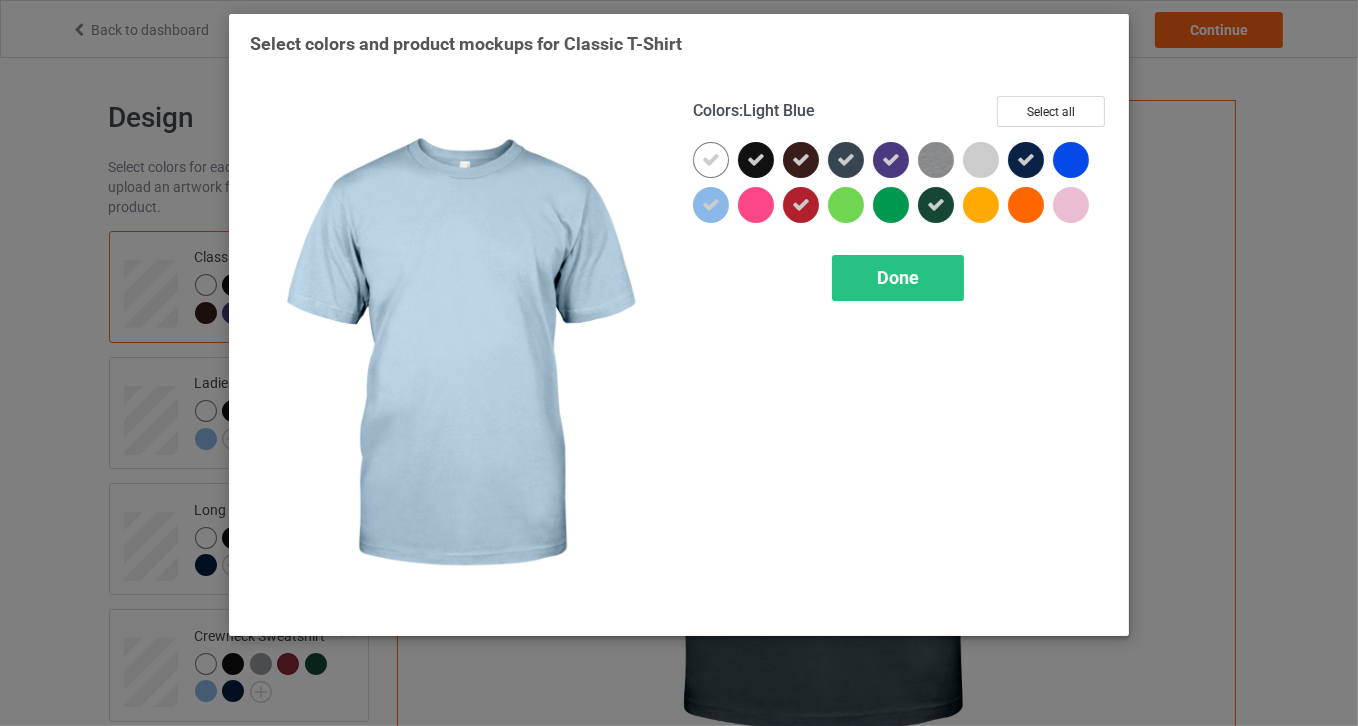 click at bounding box center (711, 205) 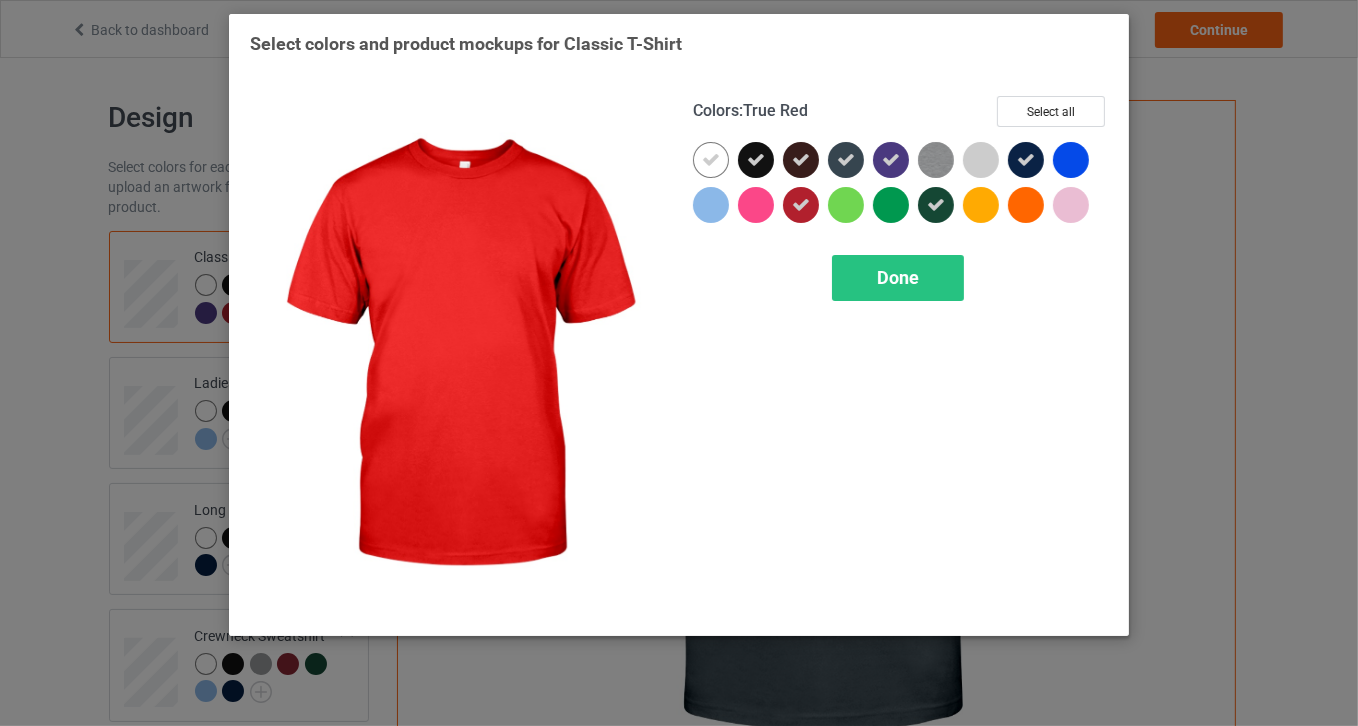 click at bounding box center [801, 205] 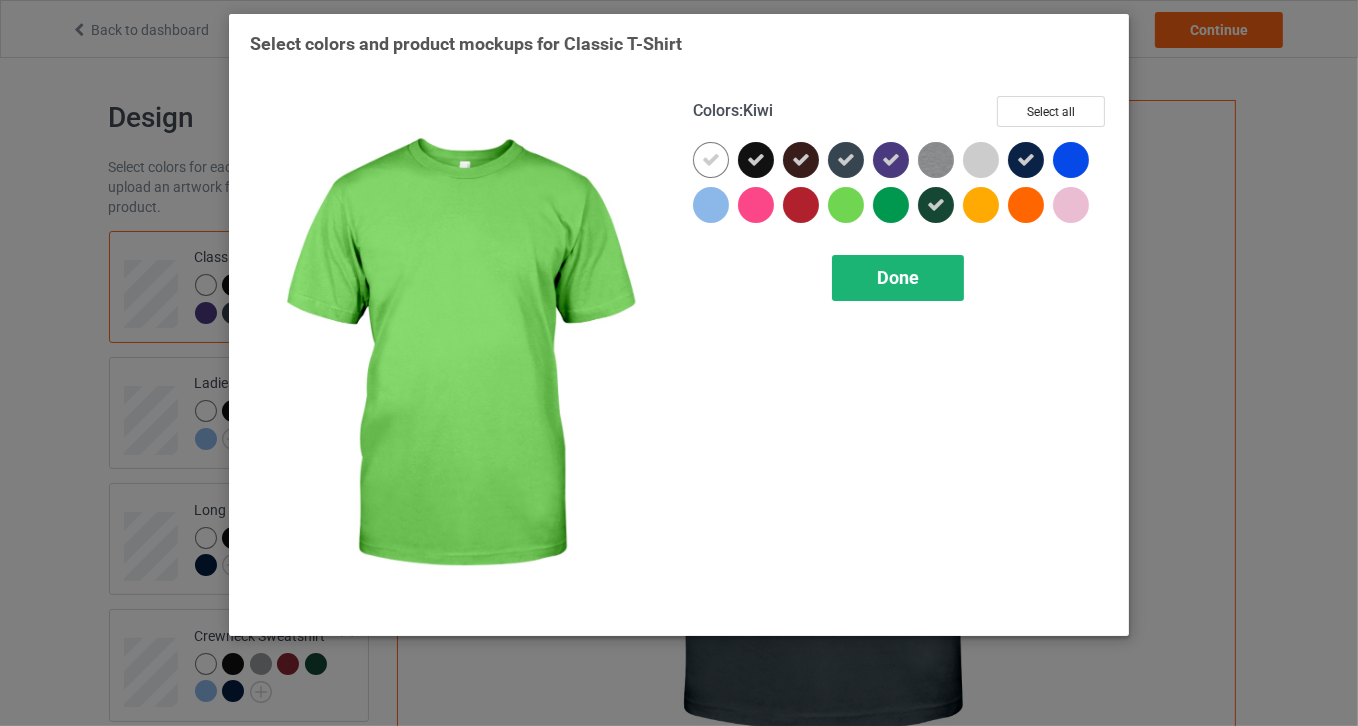 click on "Done" at bounding box center (898, 277) 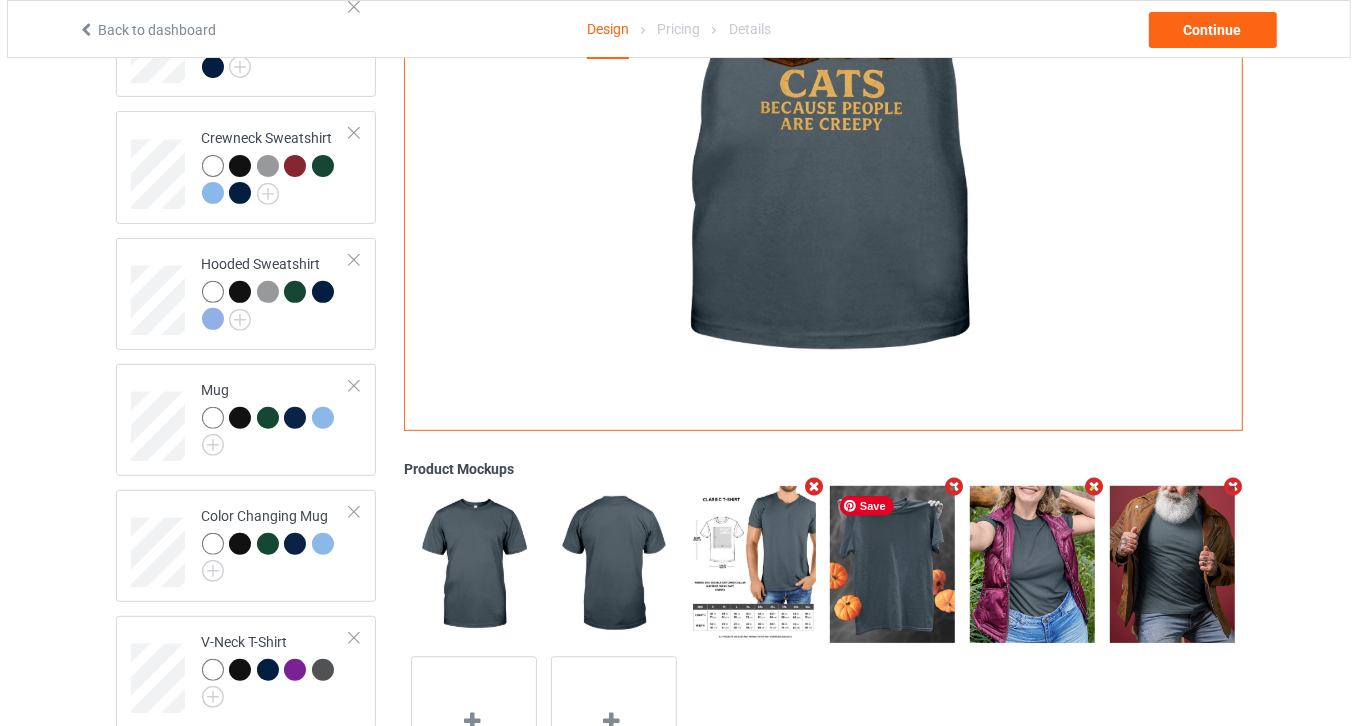 scroll, scrollTop: 633, scrollLeft: 0, axis: vertical 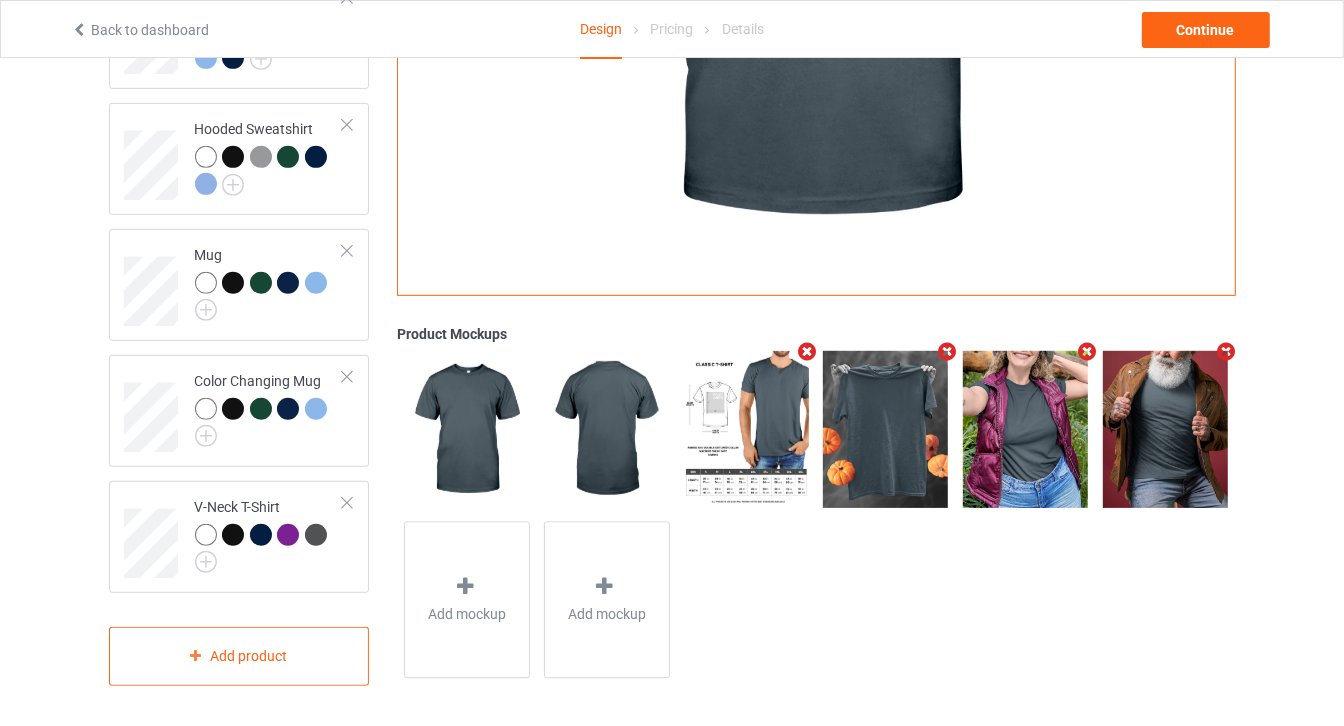 click at bounding box center [947, 351] 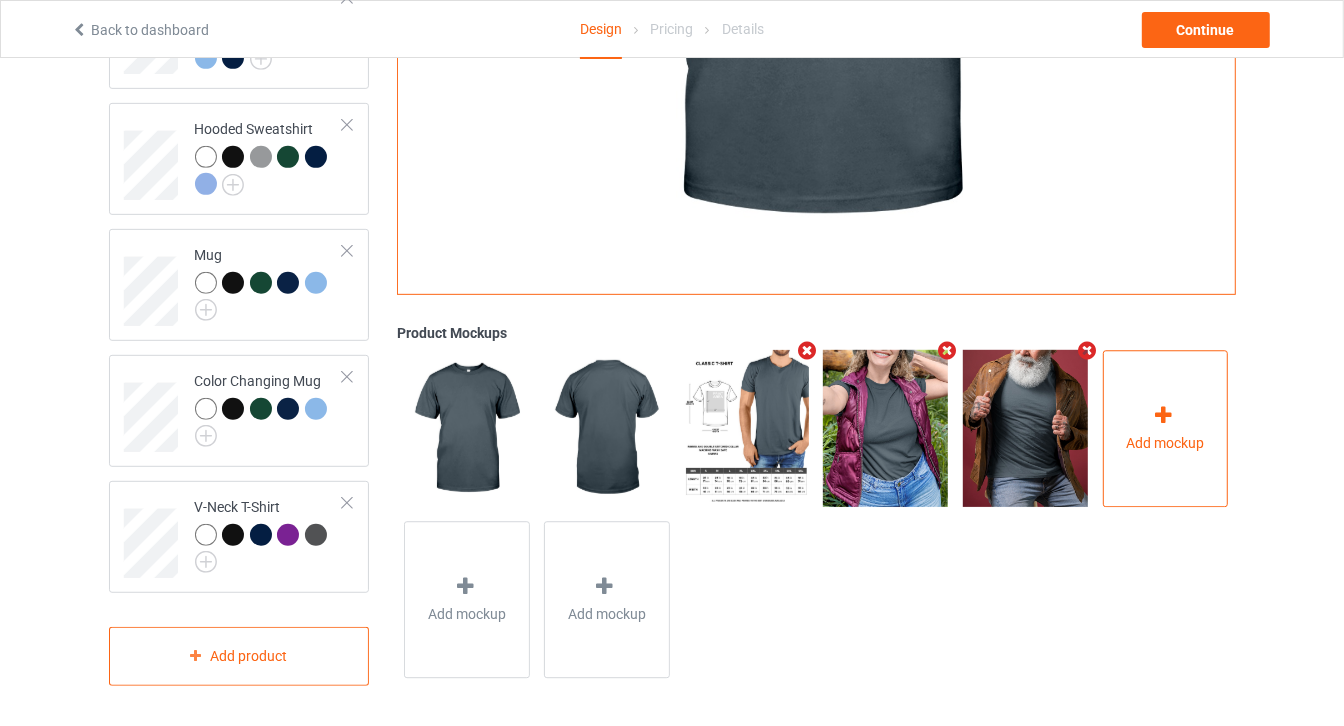 click on "Add mockup" at bounding box center (1166, 428) 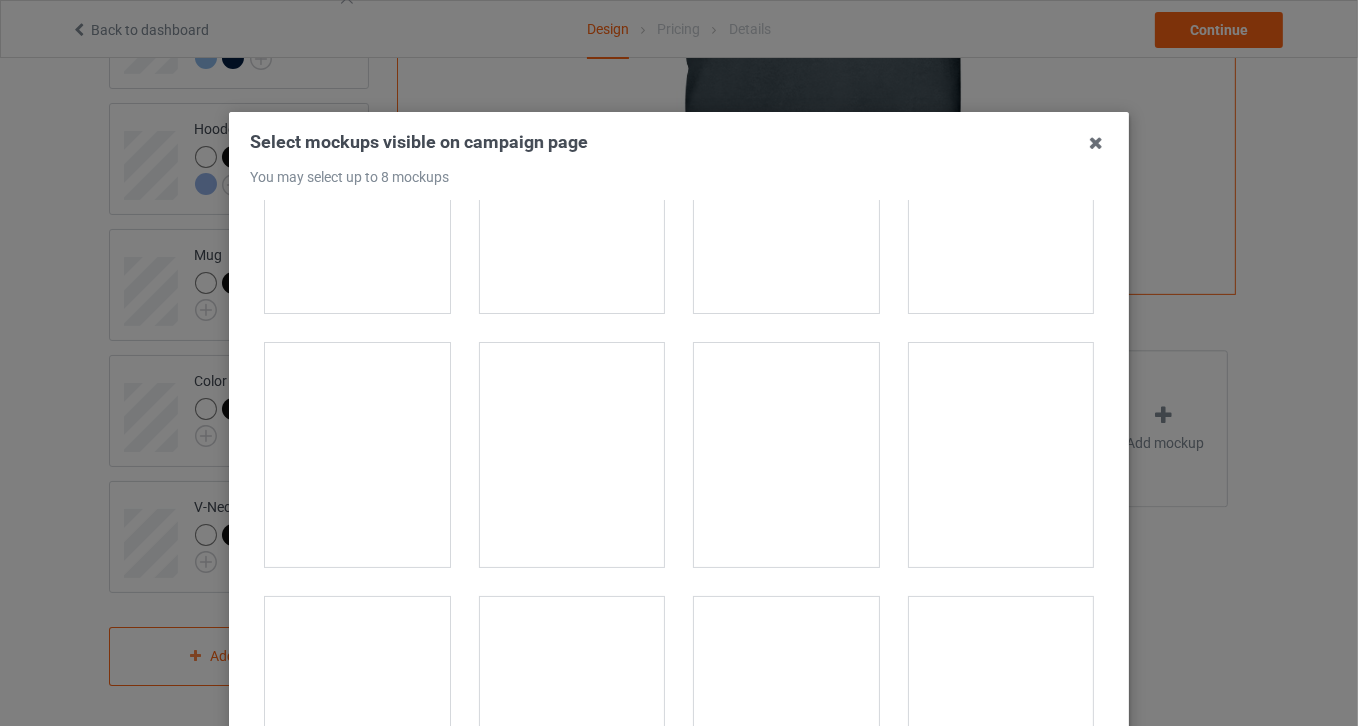 scroll, scrollTop: 5454, scrollLeft: 0, axis: vertical 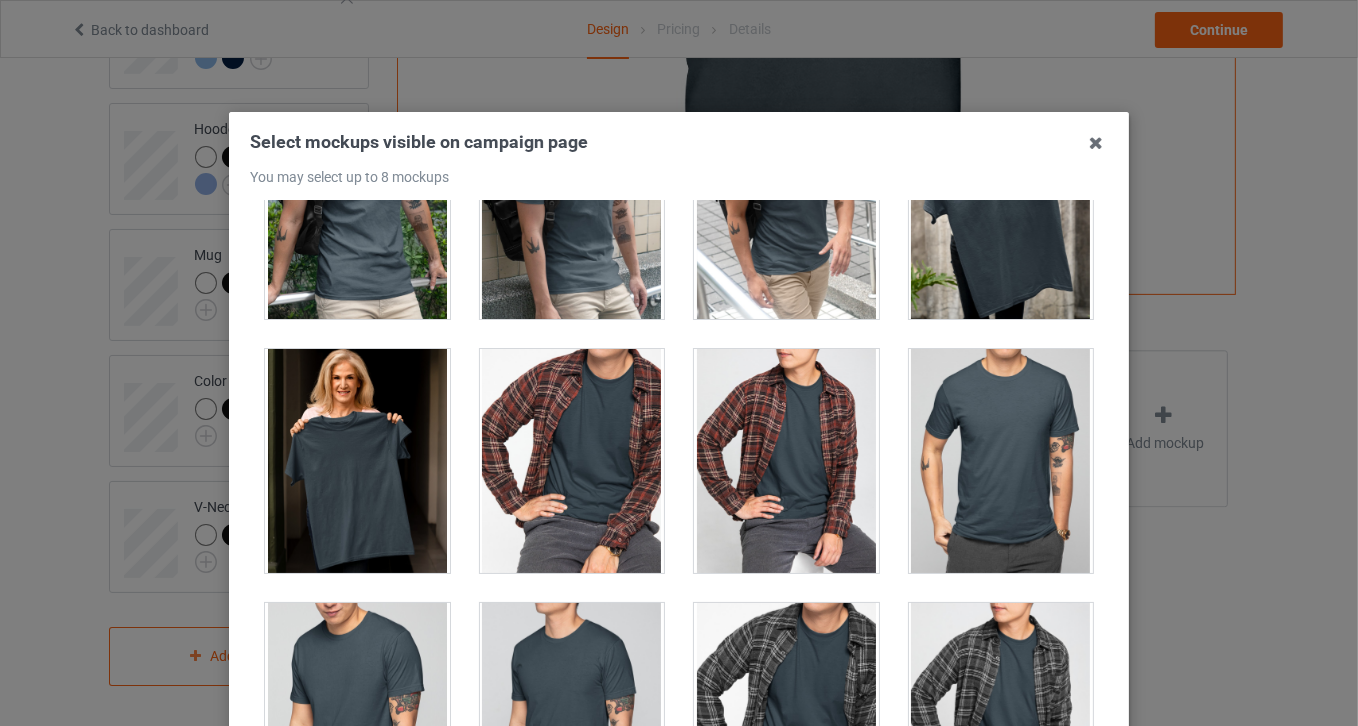 click at bounding box center [357, 461] 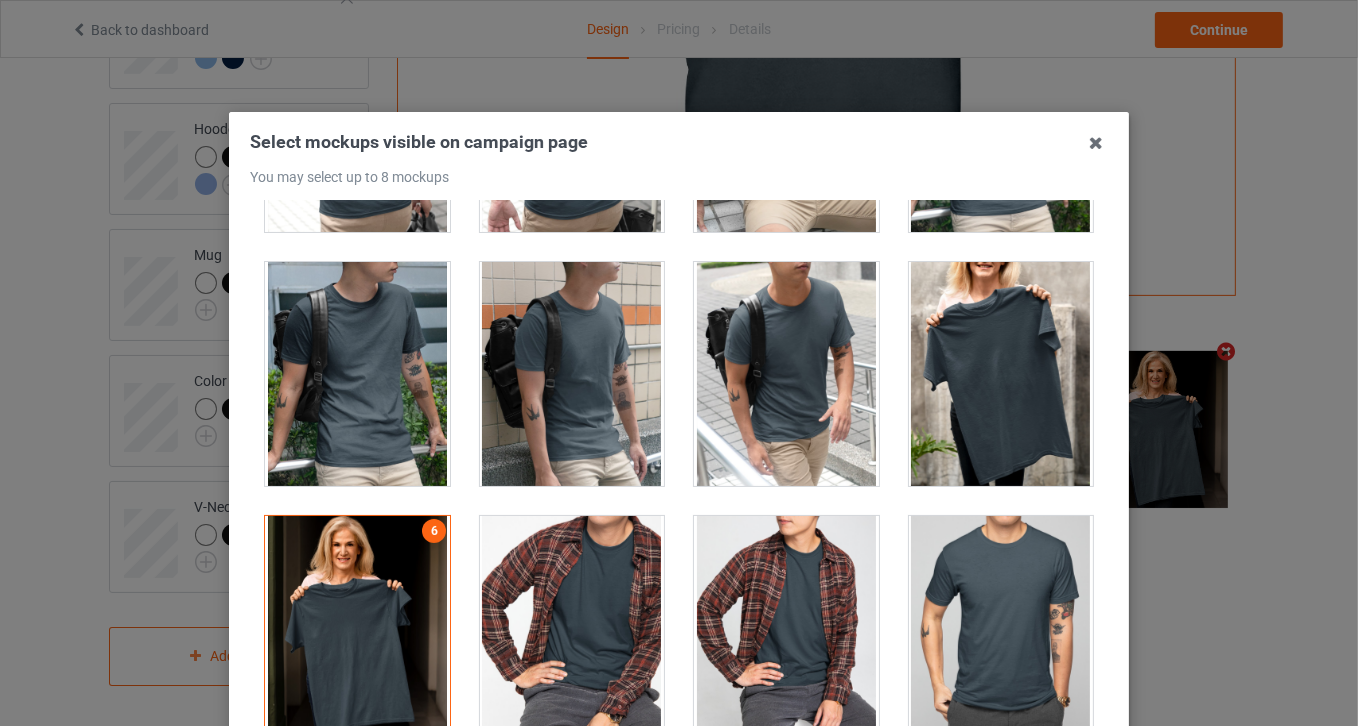scroll, scrollTop: 5272, scrollLeft: 0, axis: vertical 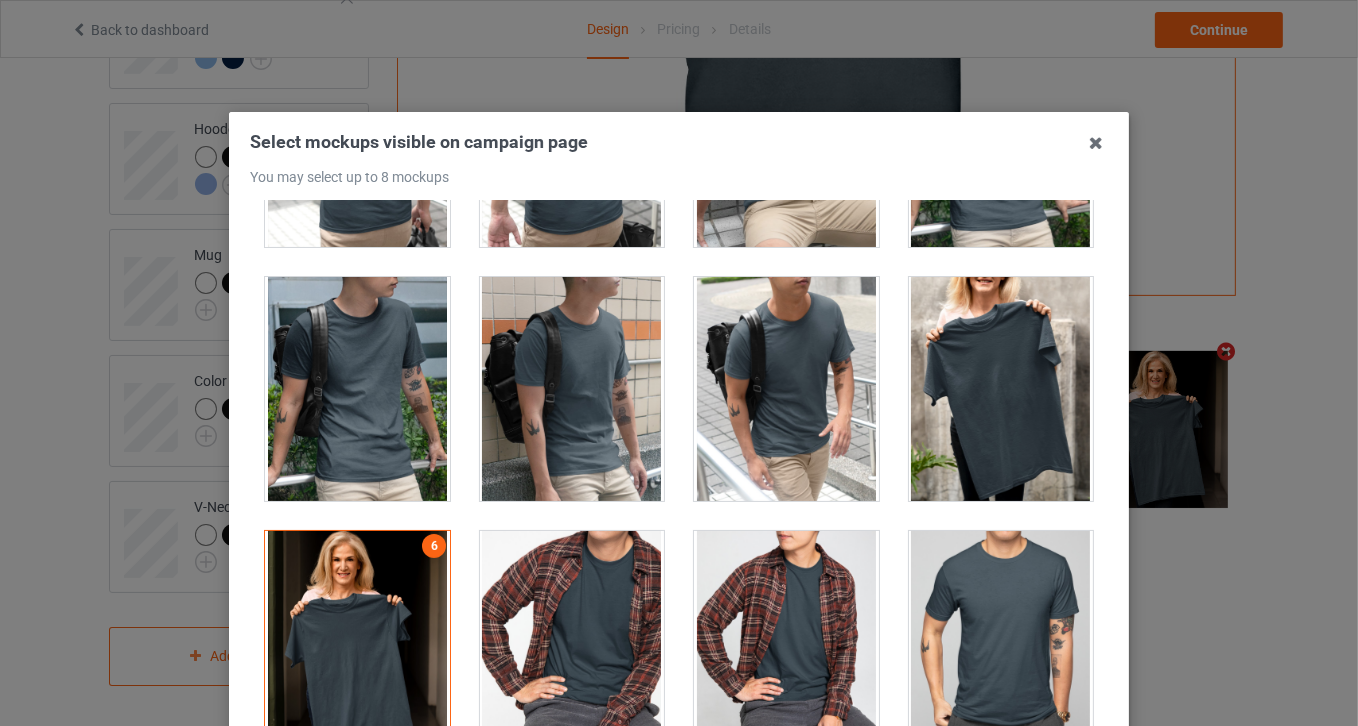 click at bounding box center [357, 643] 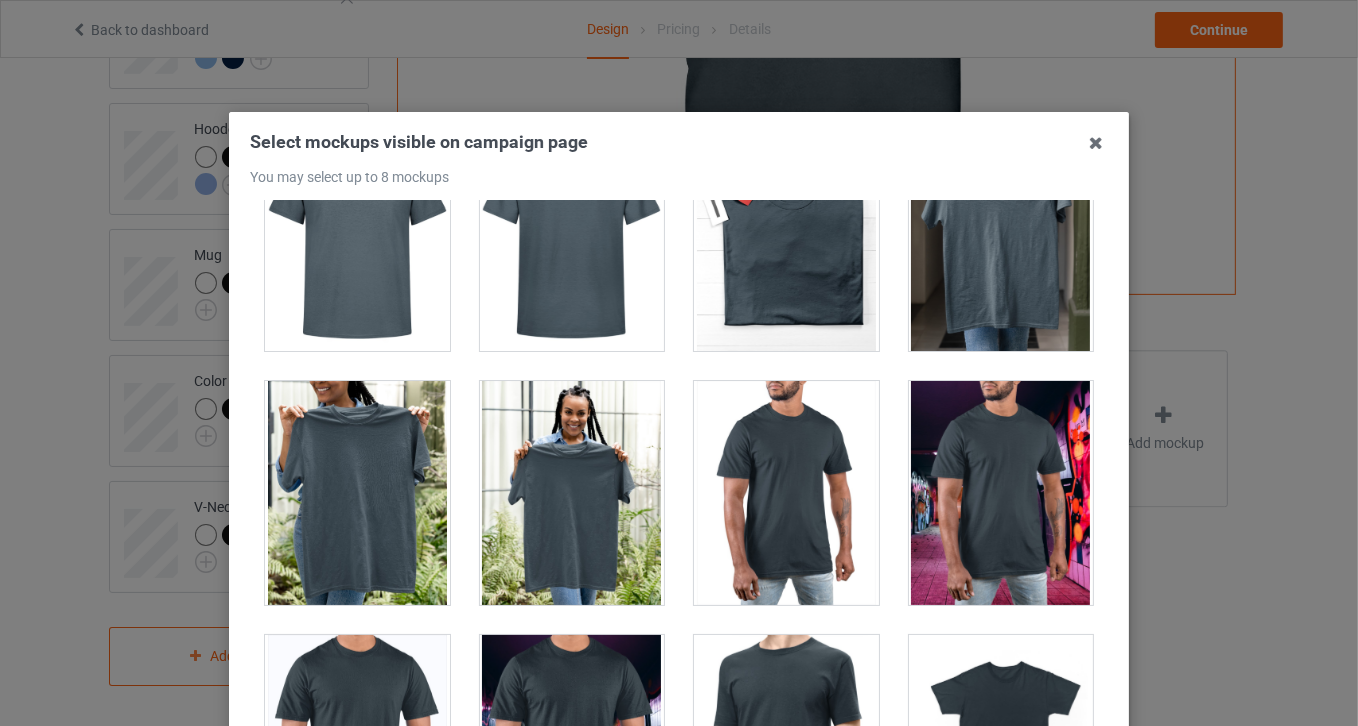 scroll, scrollTop: 8545, scrollLeft: 0, axis: vertical 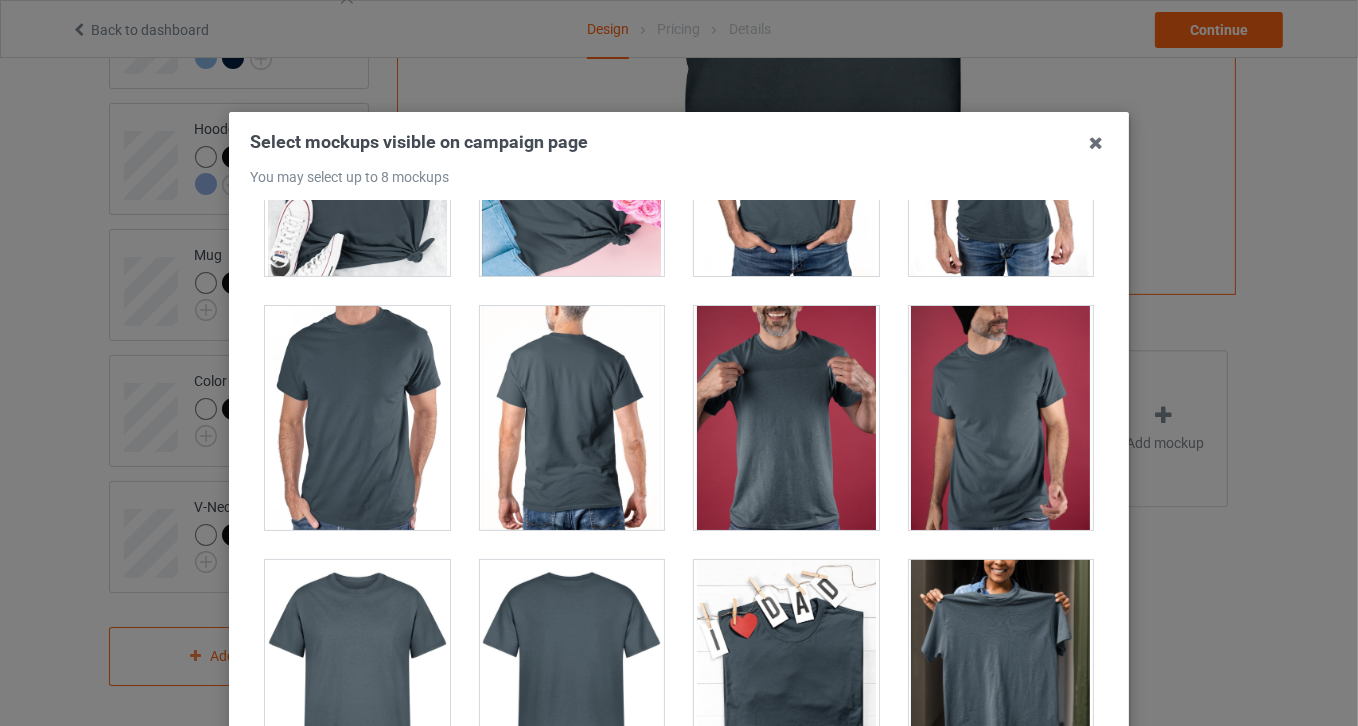 click at bounding box center (1001, 418) 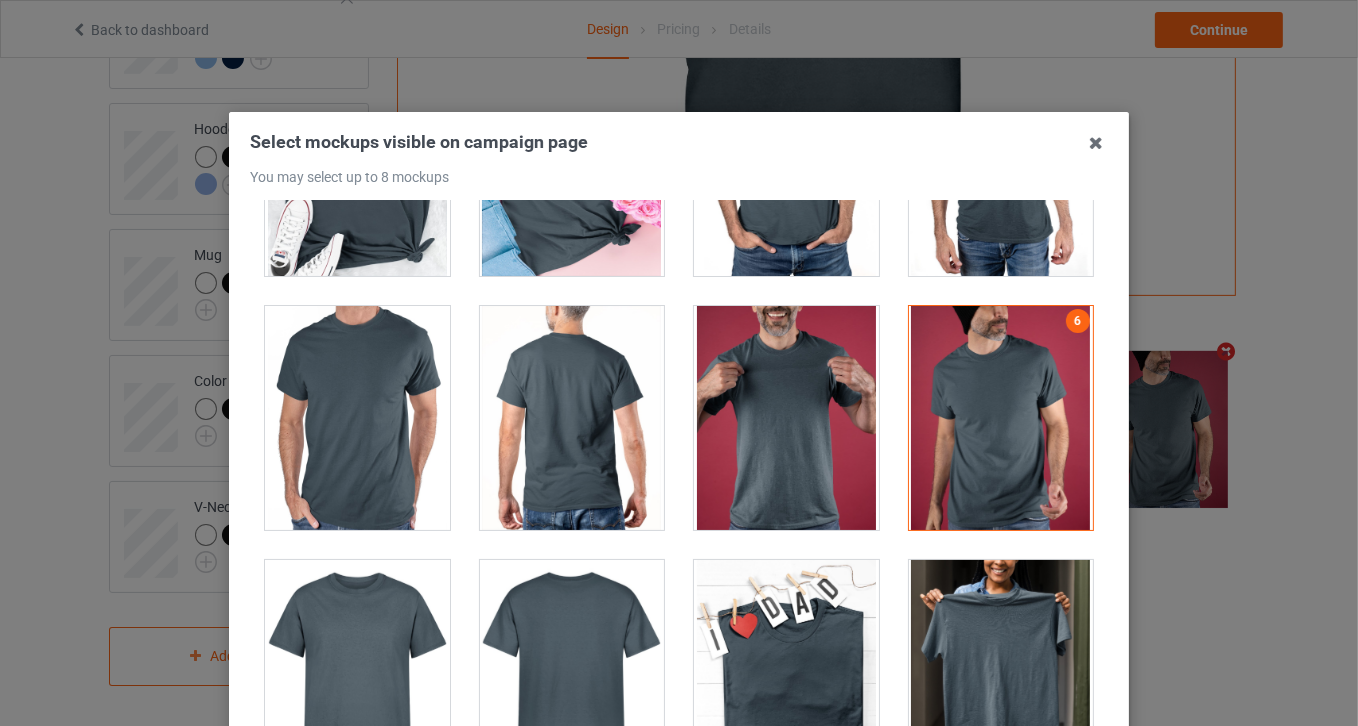 click at bounding box center [1001, 418] 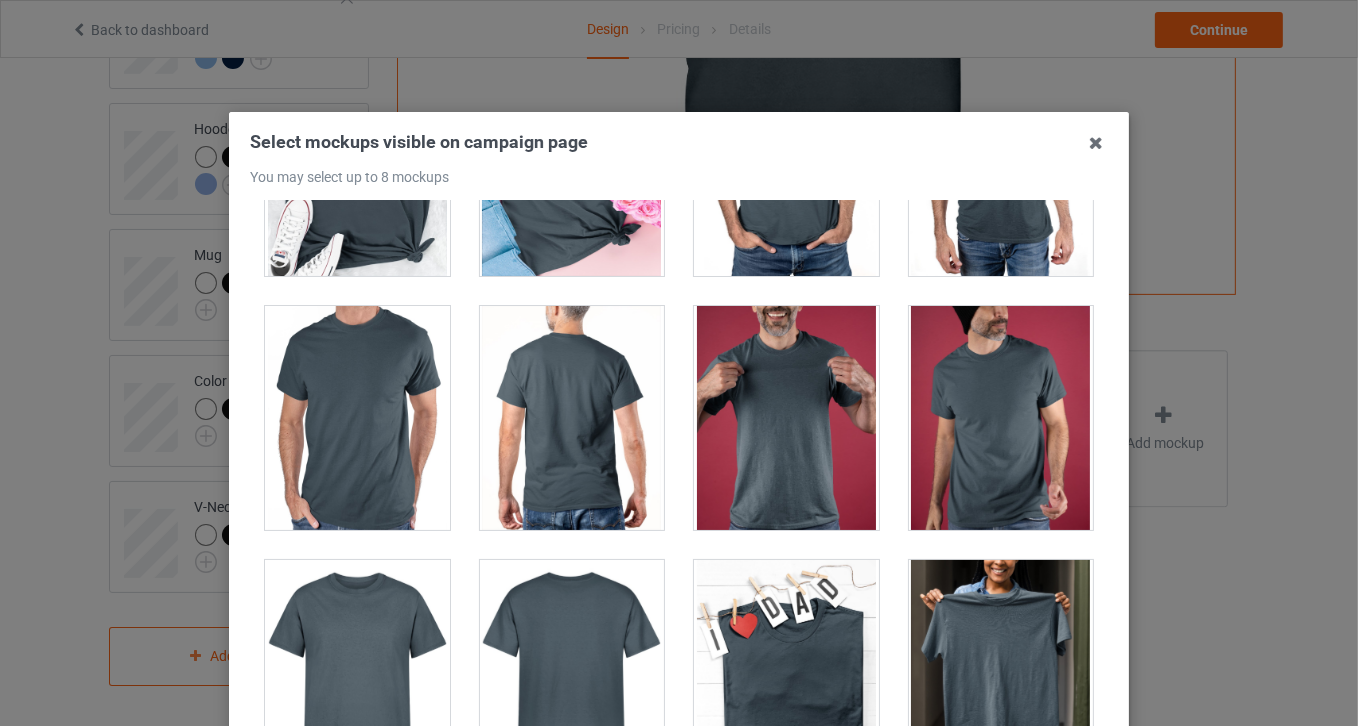 click at bounding box center [1001, 418] 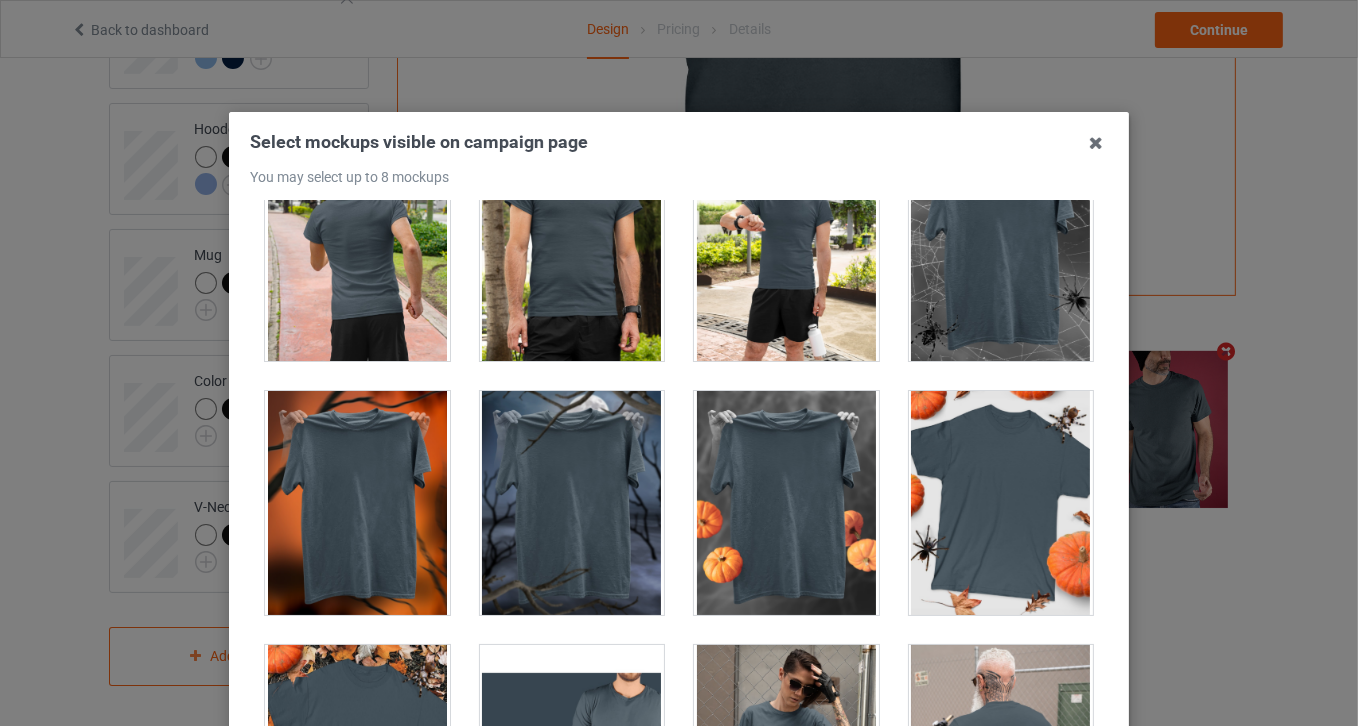scroll, scrollTop: 19545, scrollLeft: 0, axis: vertical 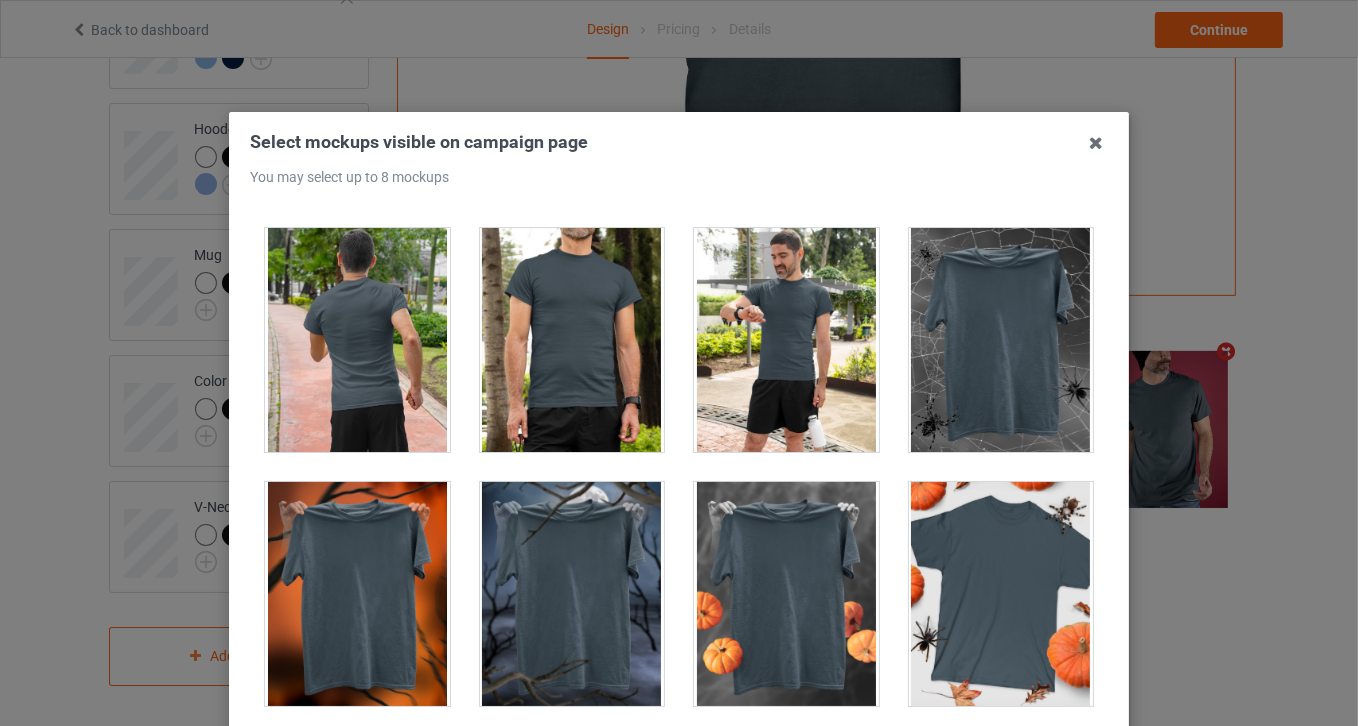 click at bounding box center (1001, 594) 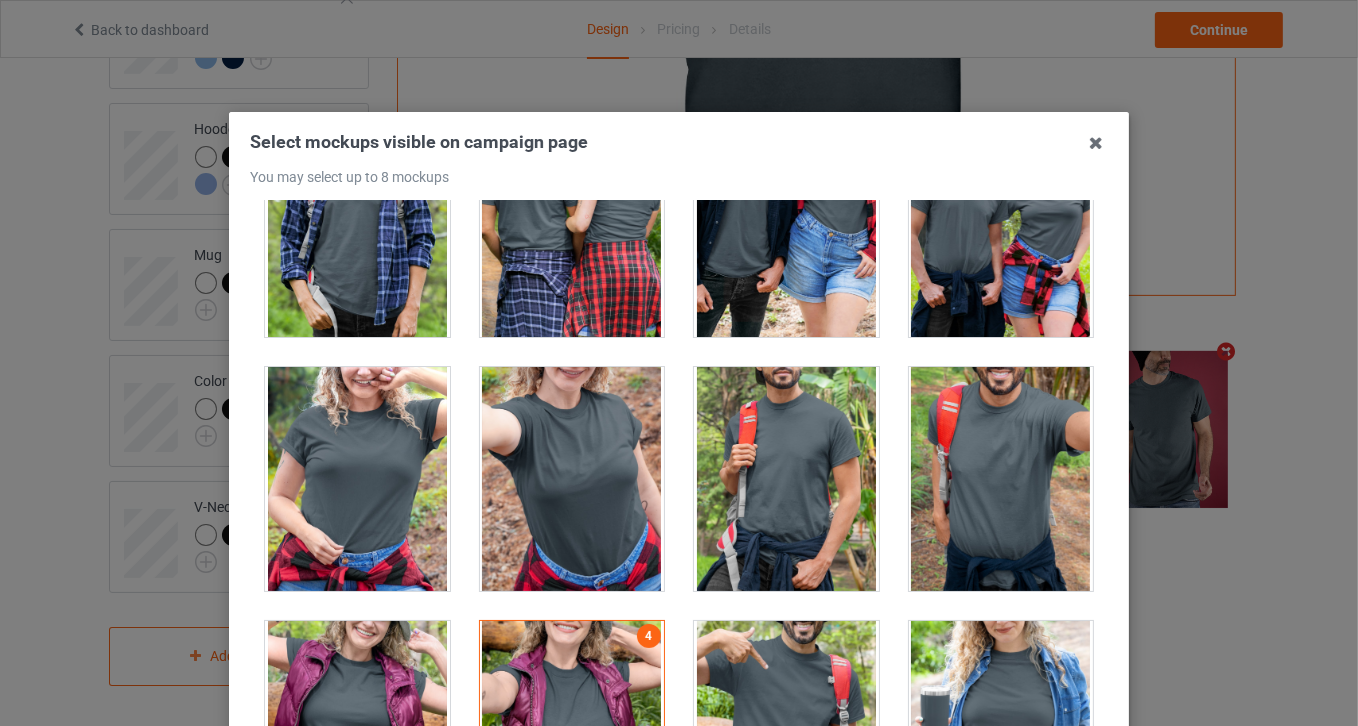 scroll, scrollTop: 22636, scrollLeft: 0, axis: vertical 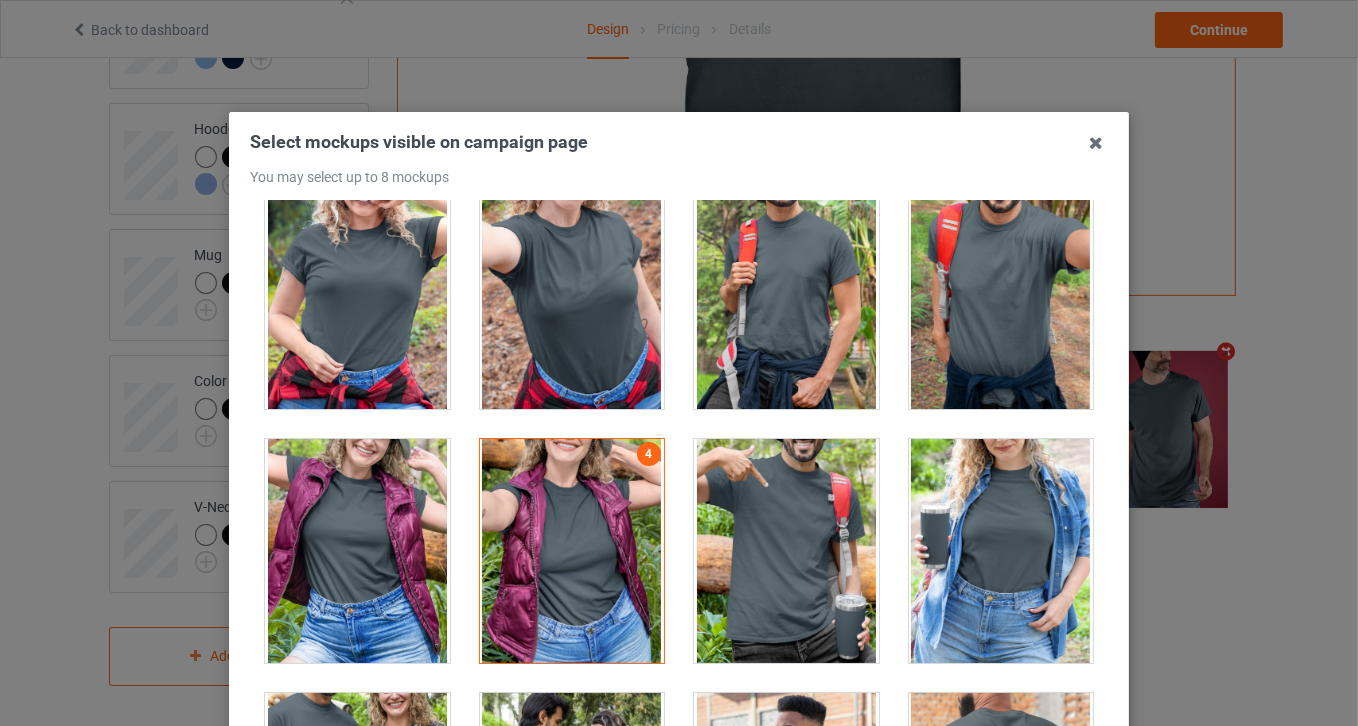 click at bounding box center [572, 551] 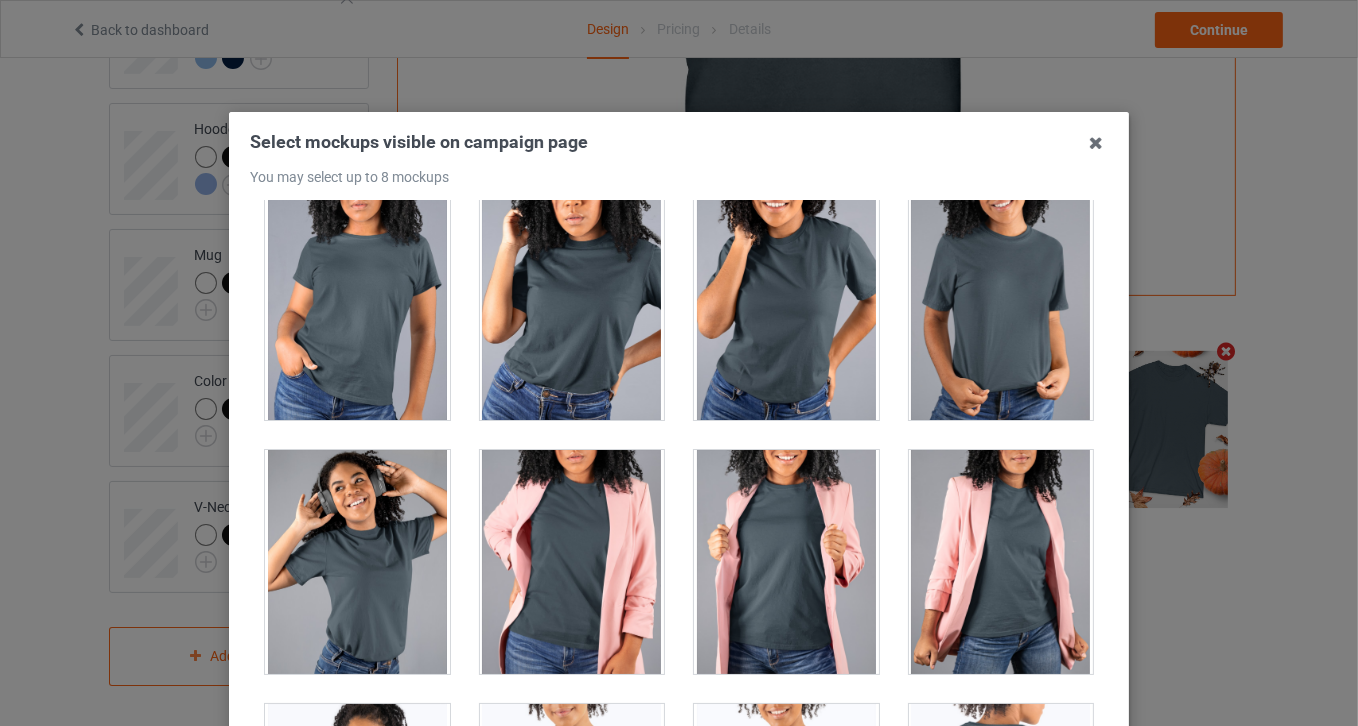 scroll, scrollTop: 25818, scrollLeft: 0, axis: vertical 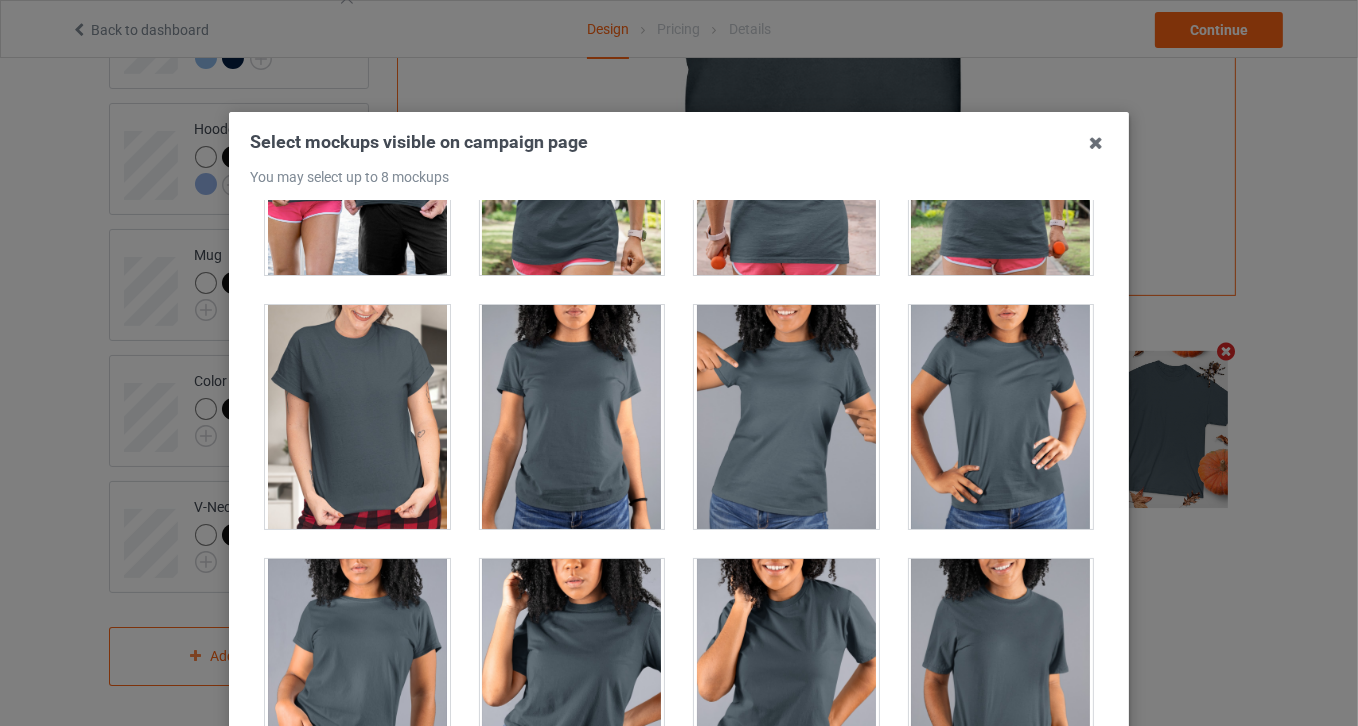 click at bounding box center (357, 417) 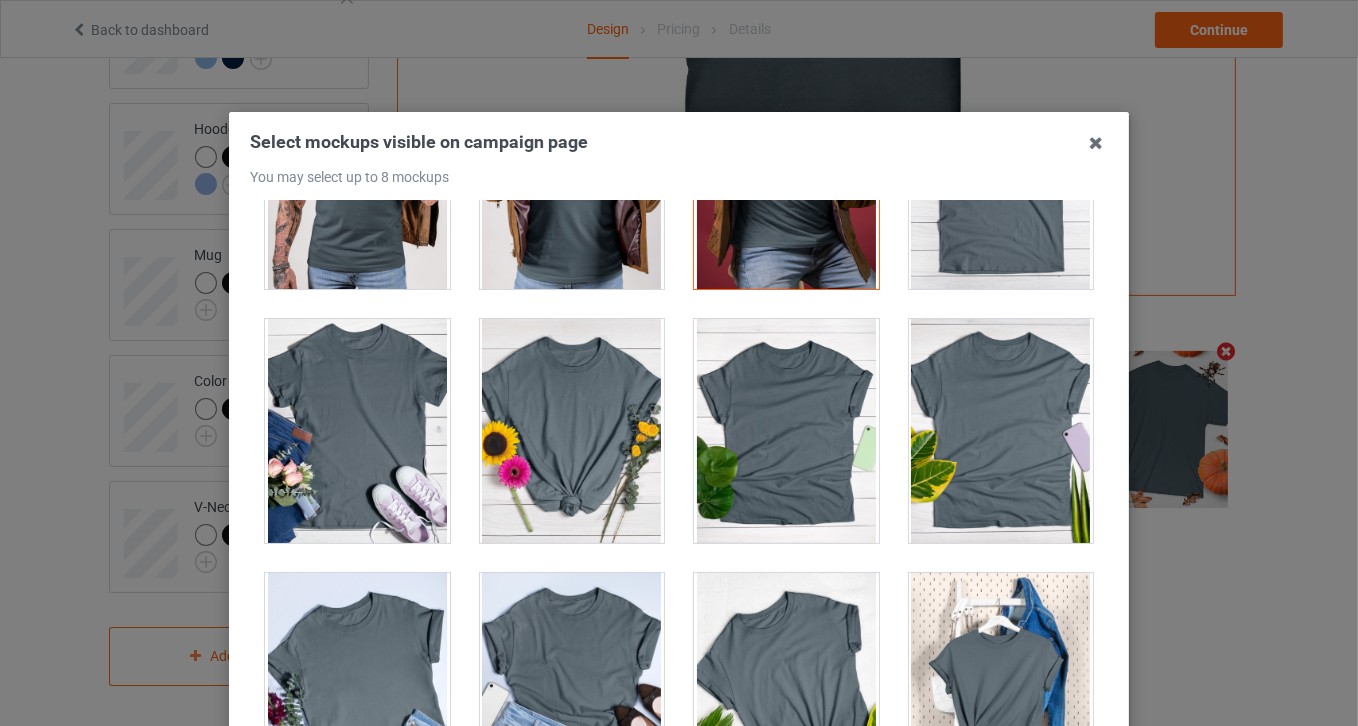 scroll, scrollTop: 27818, scrollLeft: 0, axis: vertical 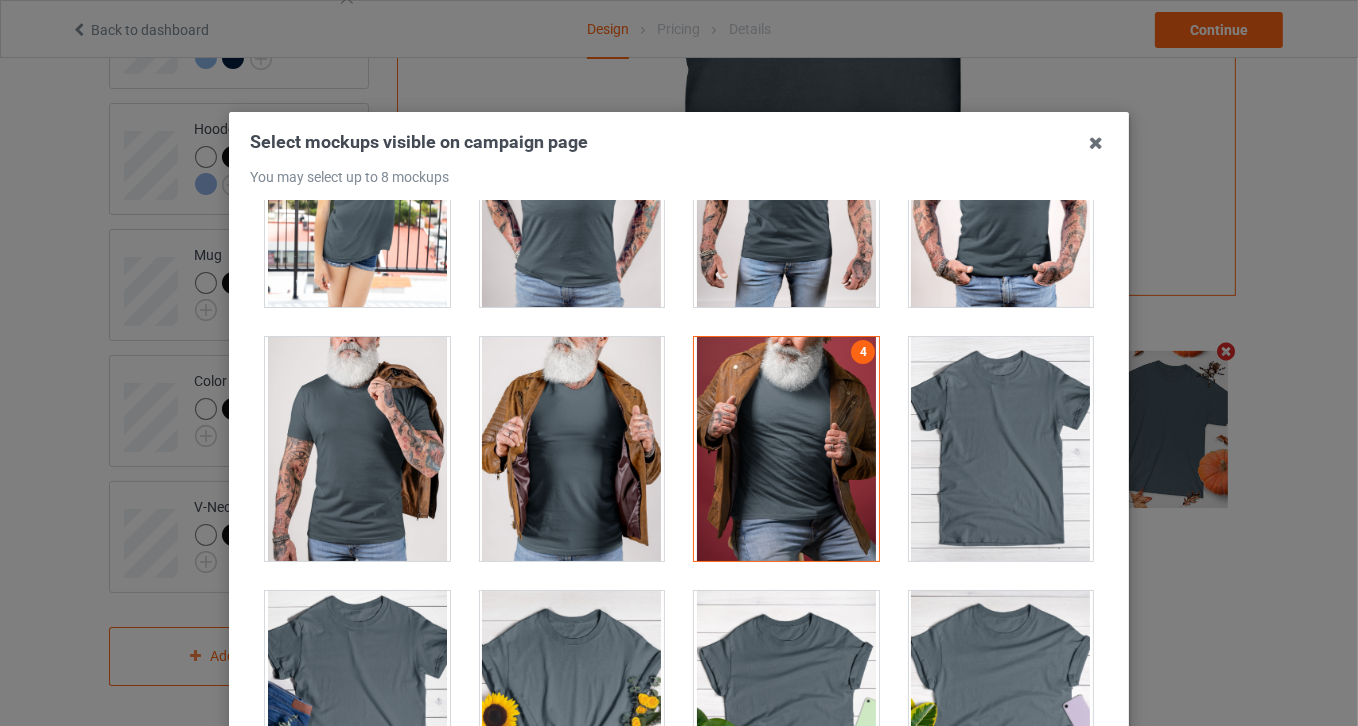 click at bounding box center (786, 449) 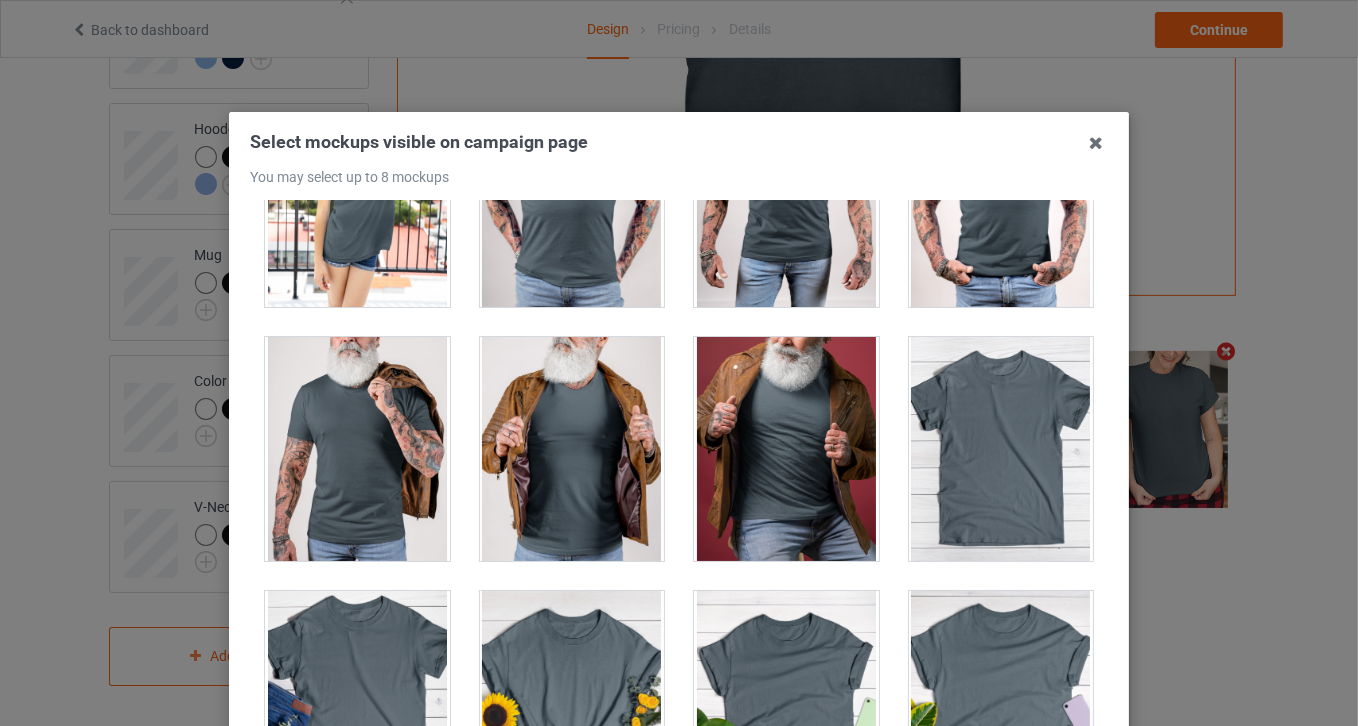 scroll, scrollTop: 28536, scrollLeft: 0, axis: vertical 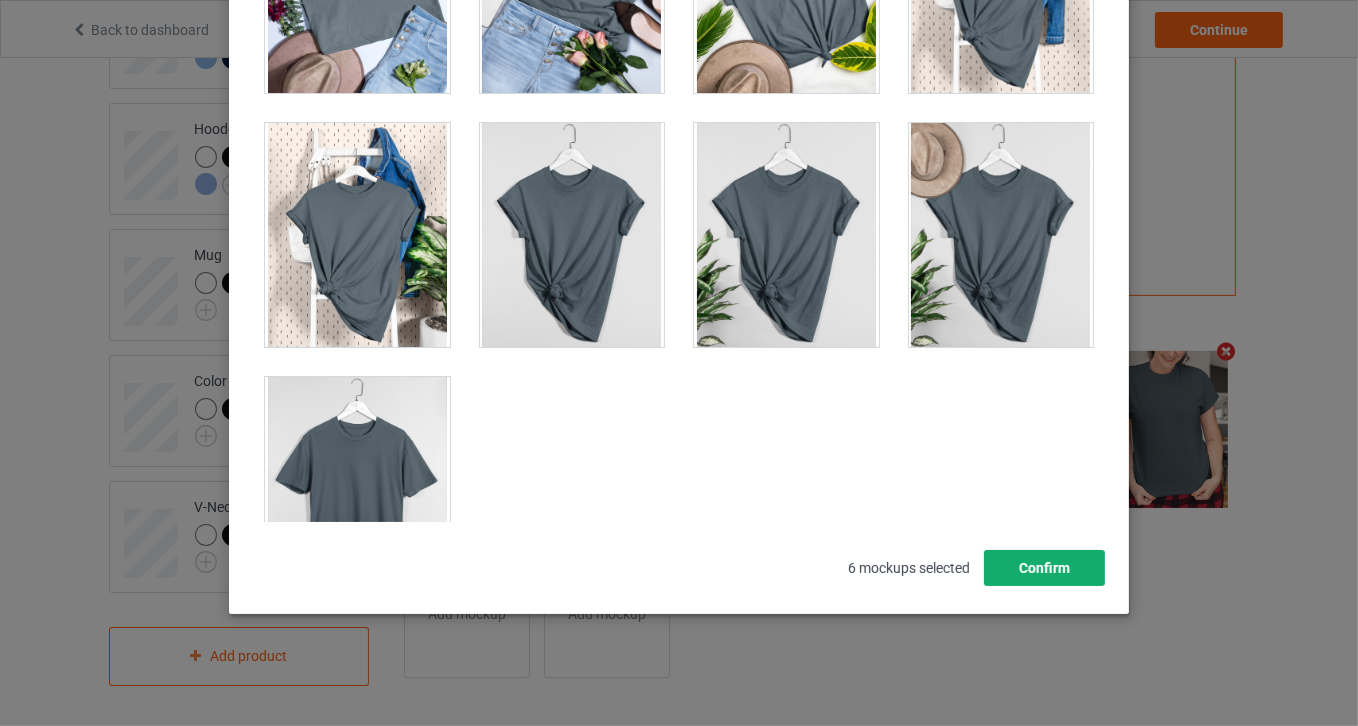 click on "Confirm" at bounding box center (1044, 568) 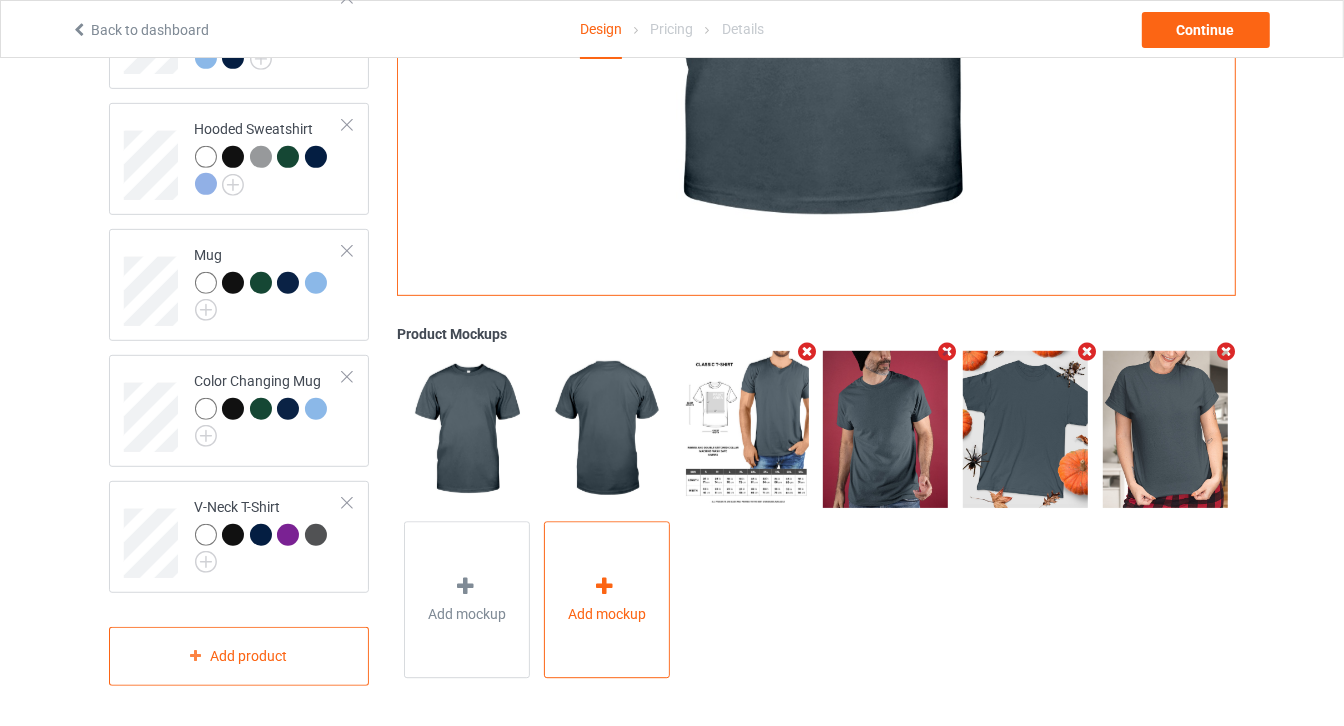 click on "Add mockup" at bounding box center [607, 599] 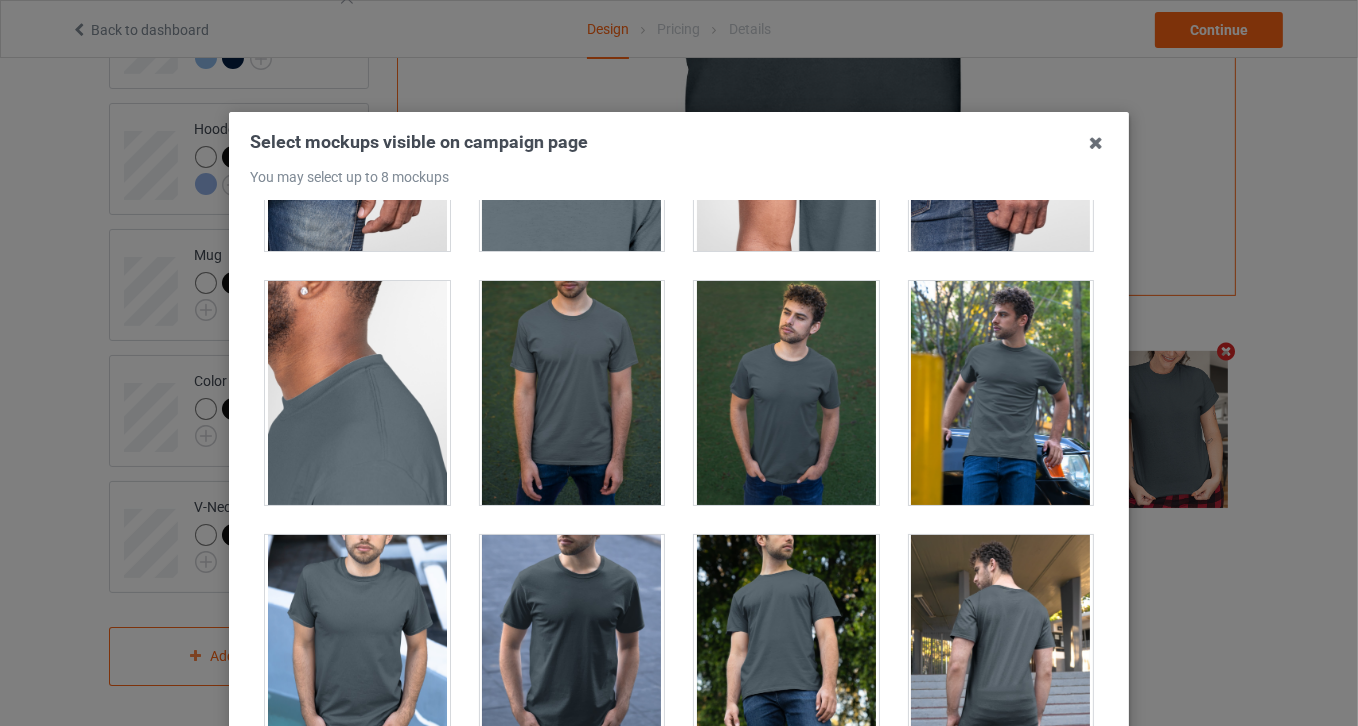 scroll, scrollTop: 1424, scrollLeft: 0, axis: vertical 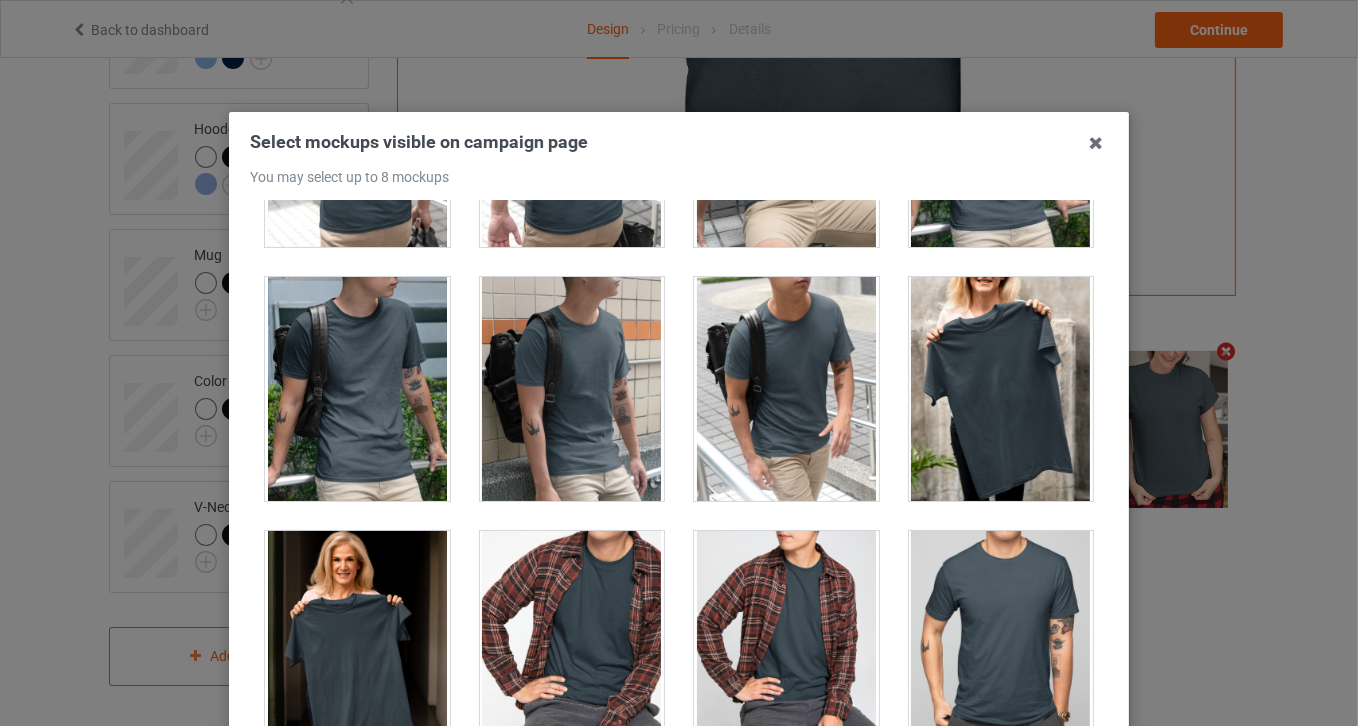 click at bounding box center (1001, 389) 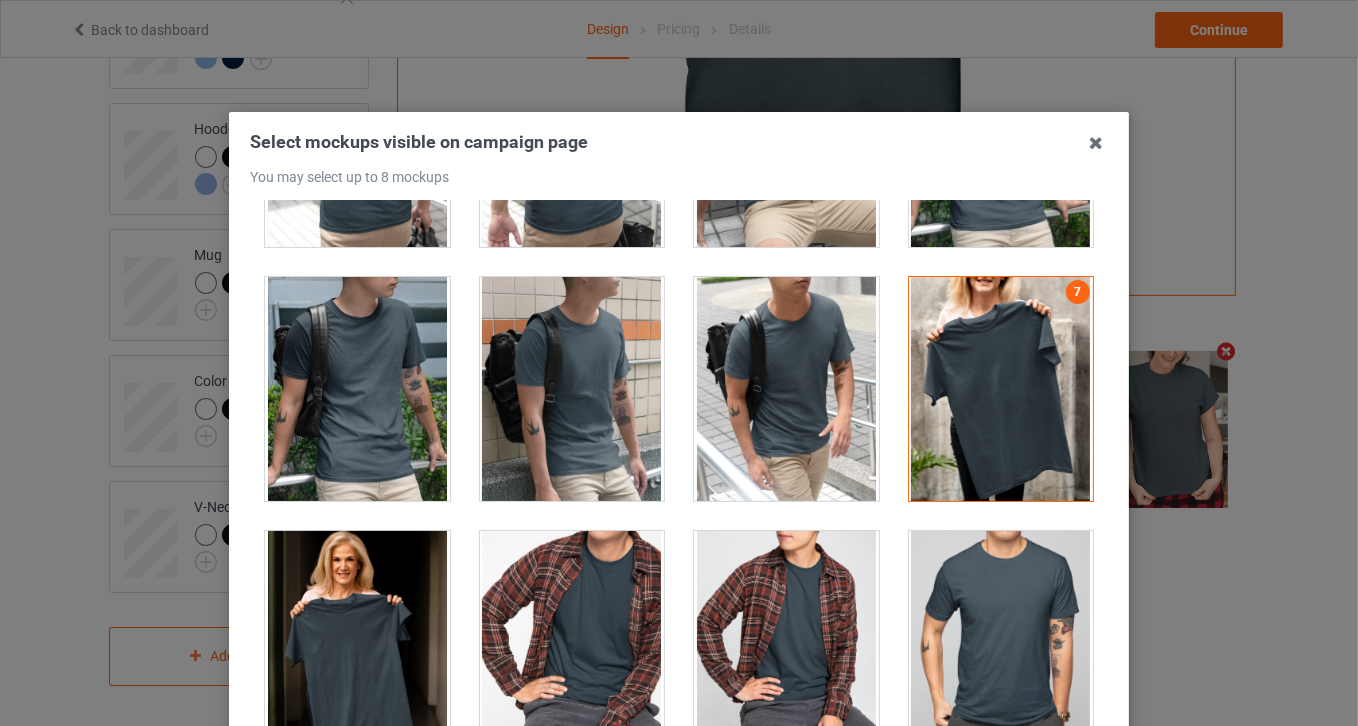click at bounding box center (1001, 389) 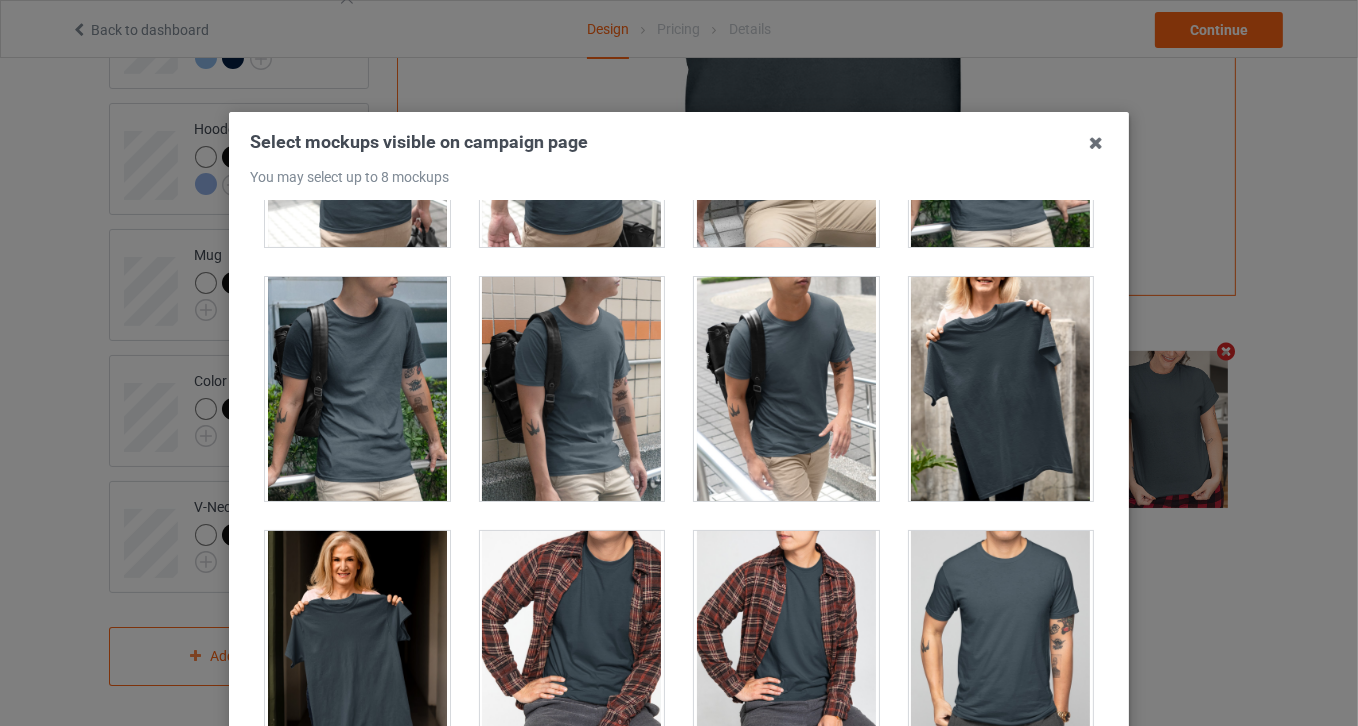 click at bounding box center (357, 643) 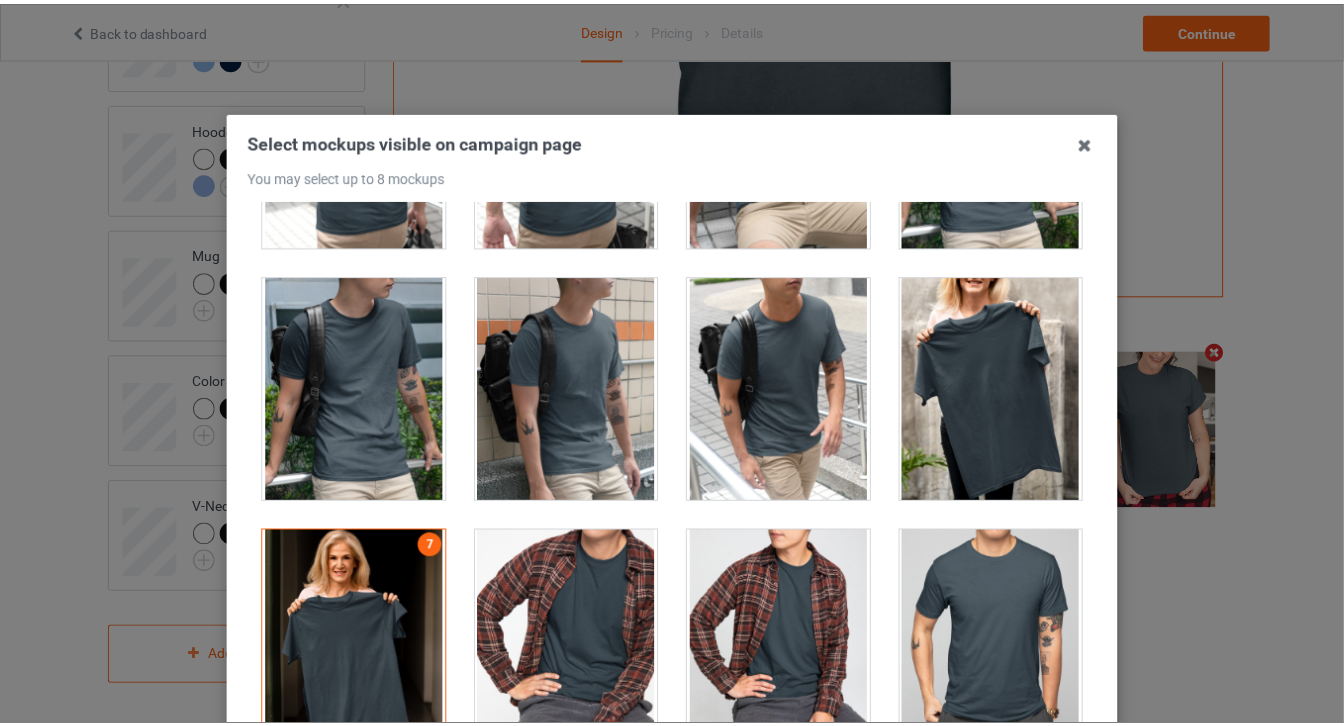 scroll, scrollTop: 258, scrollLeft: 0, axis: vertical 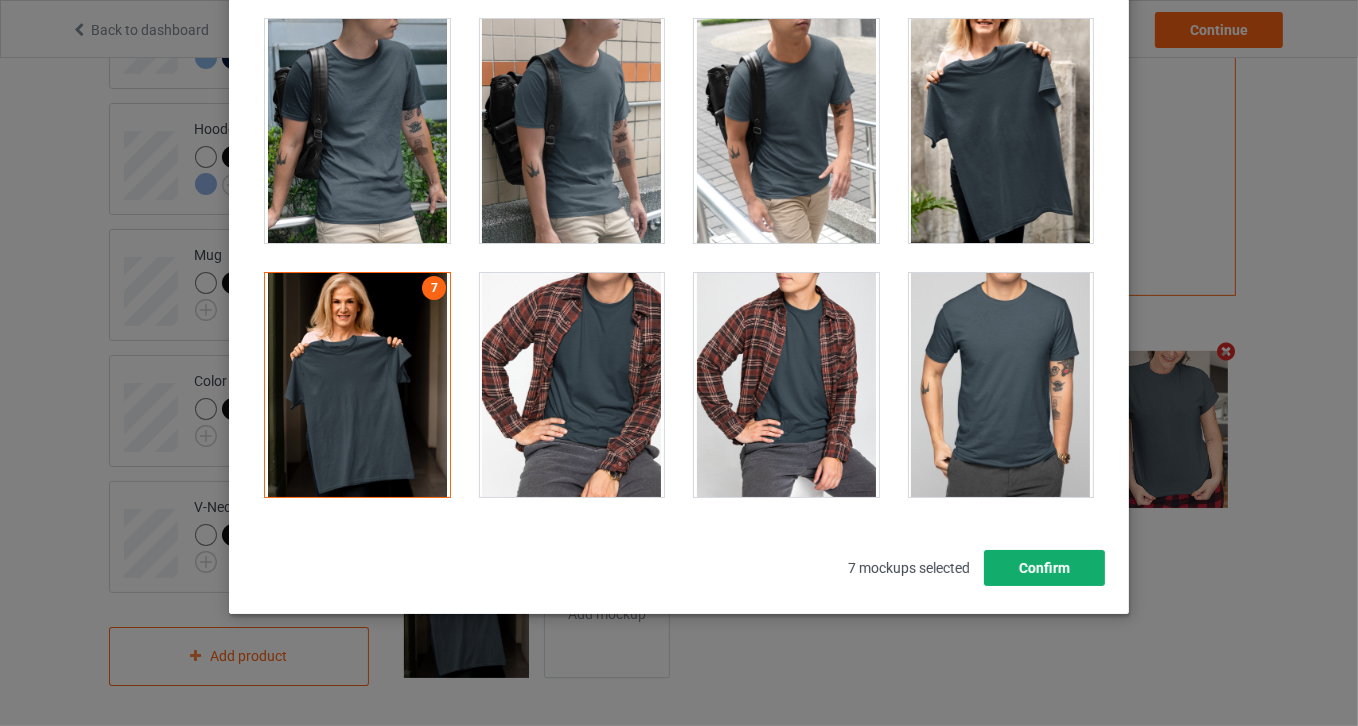 click on "Confirm" at bounding box center (1044, 568) 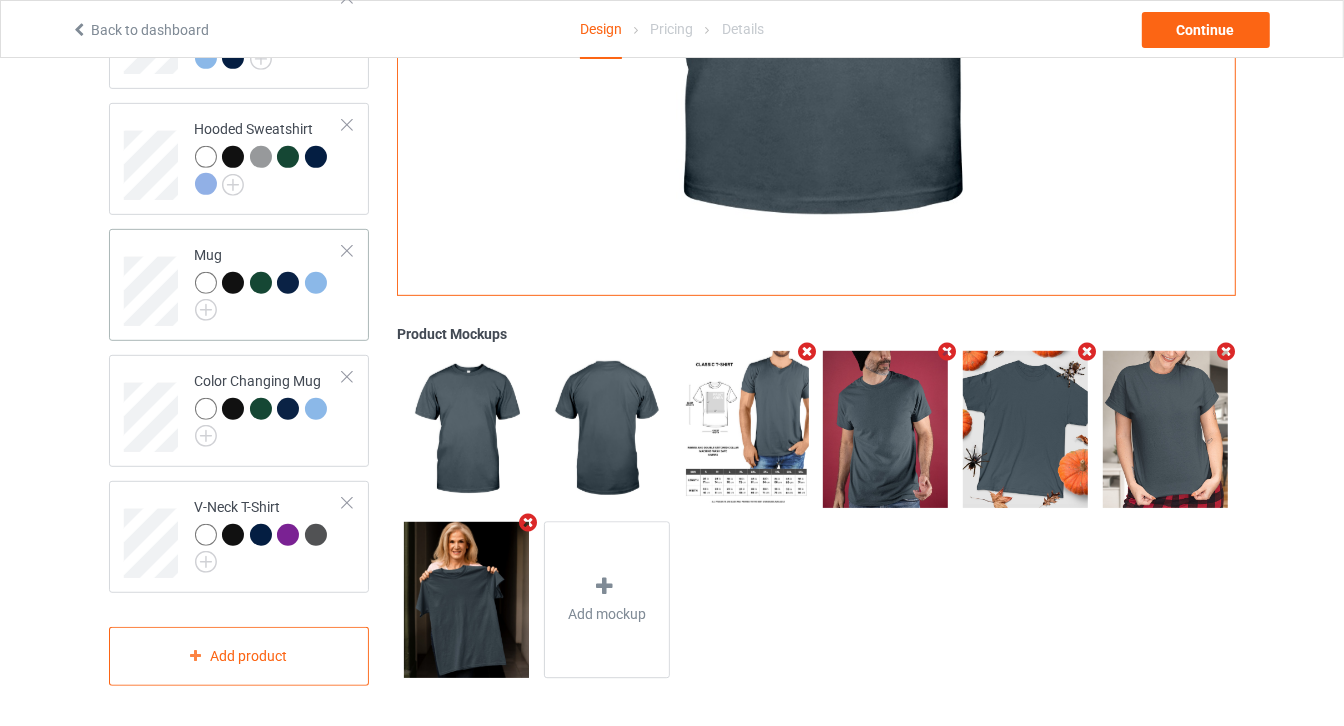 scroll, scrollTop: 179, scrollLeft: 0, axis: vertical 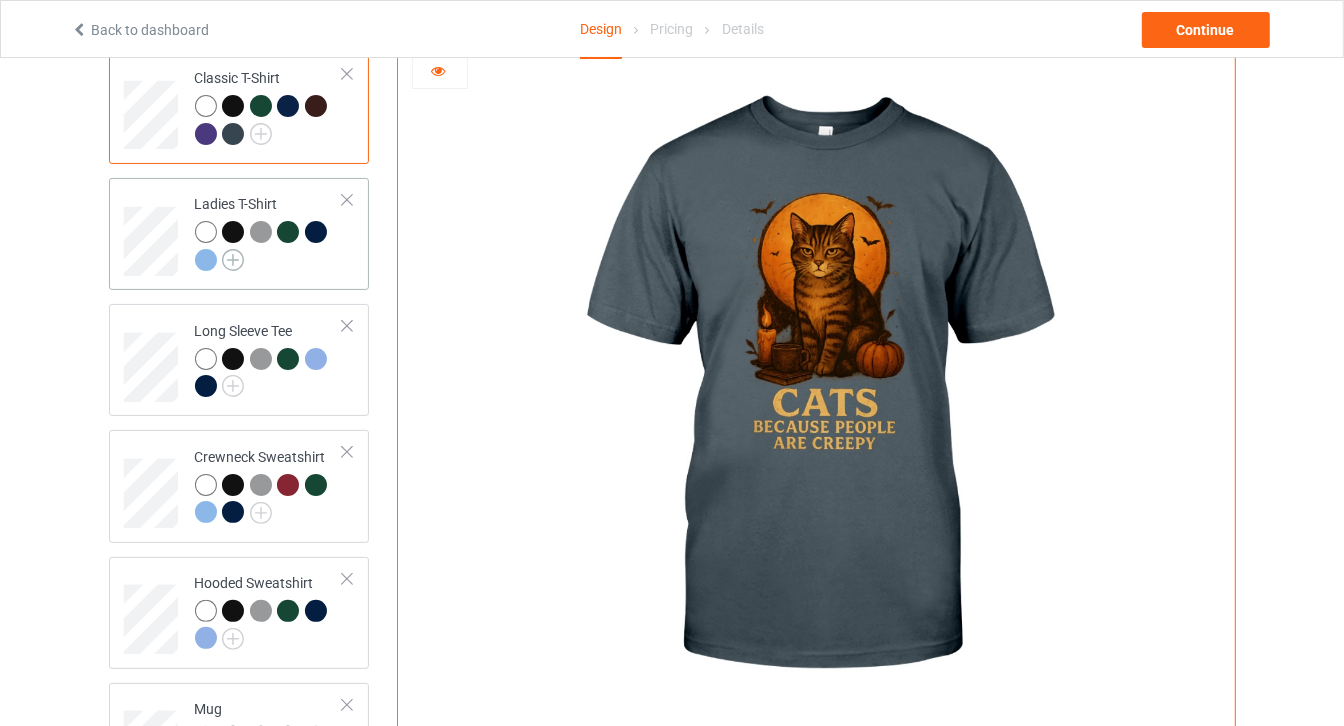 click at bounding box center (233, 260) 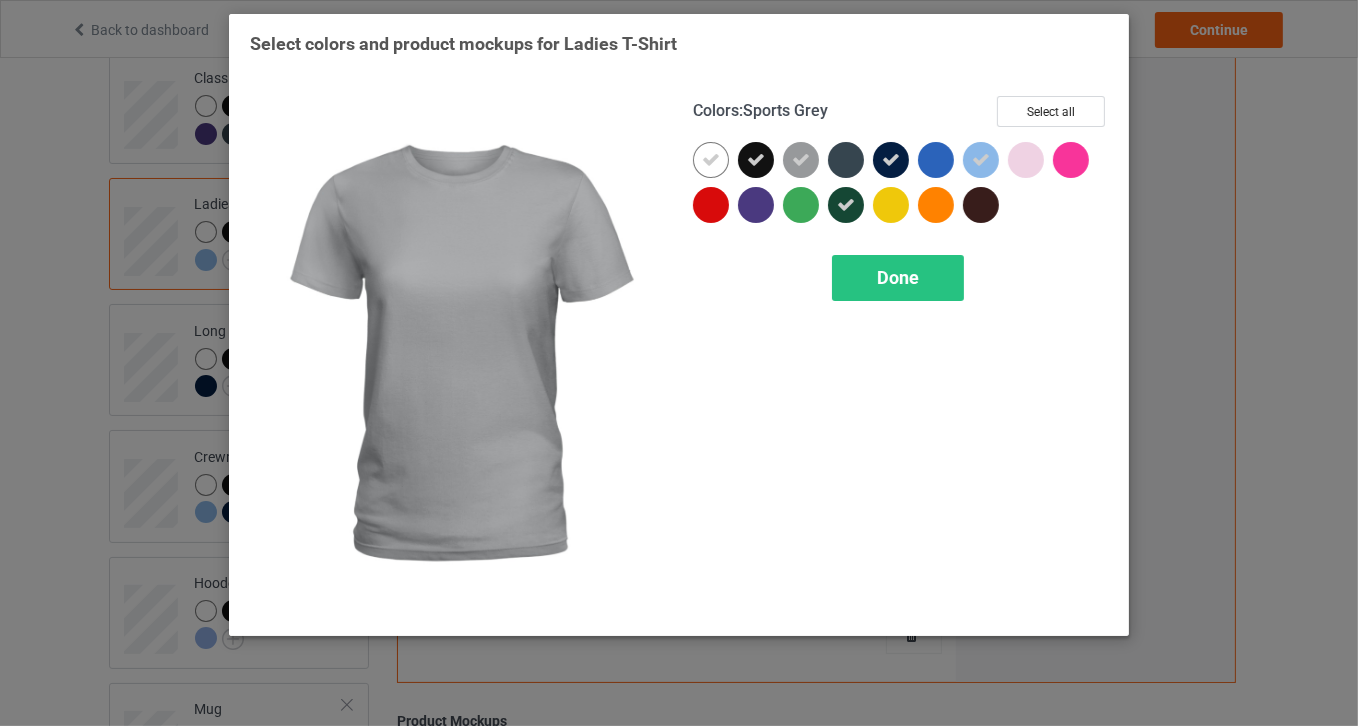 click at bounding box center [801, 160] 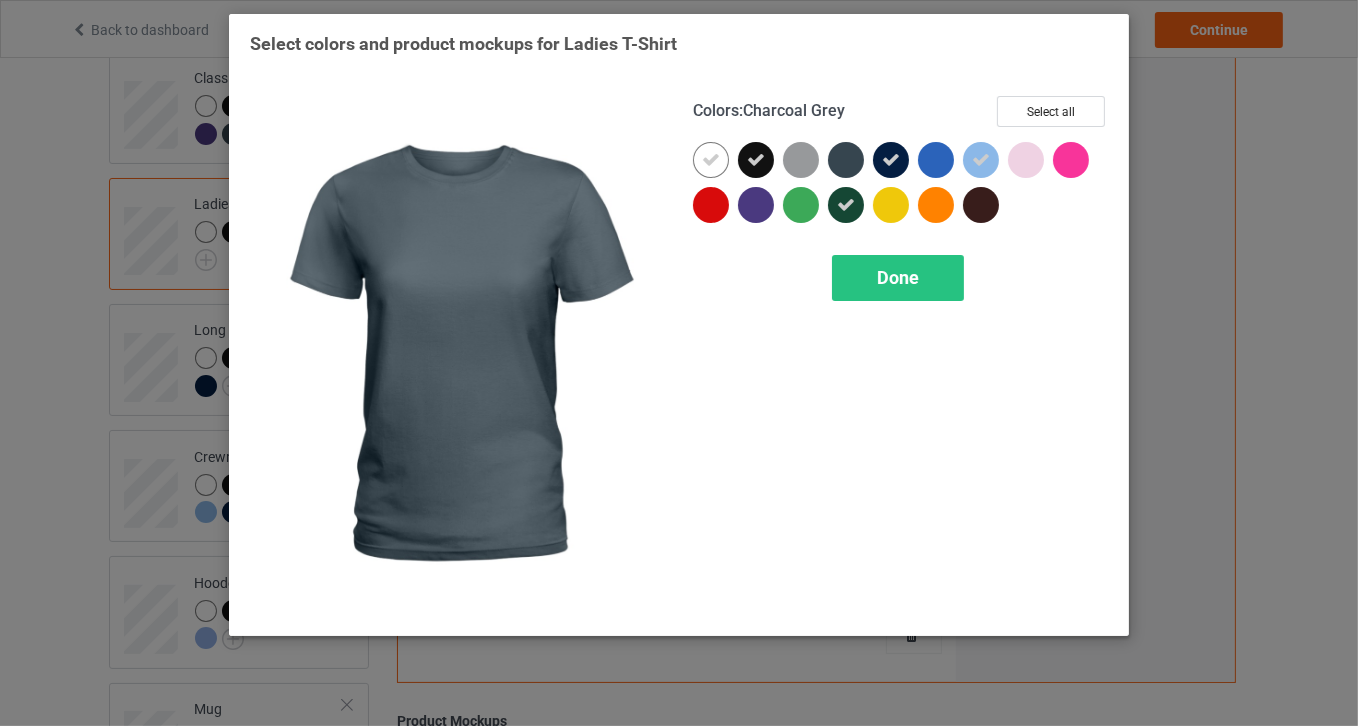 click at bounding box center (846, 160) 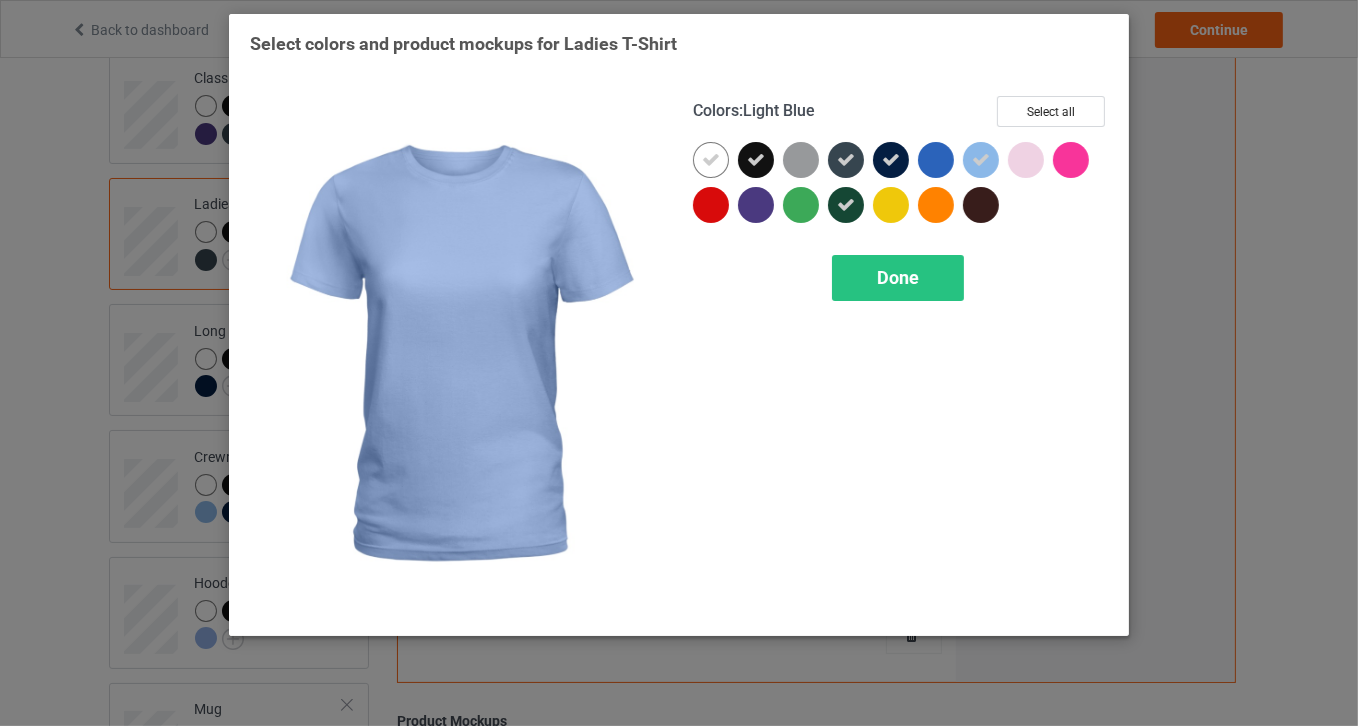 click at bounding box center [981, 160] 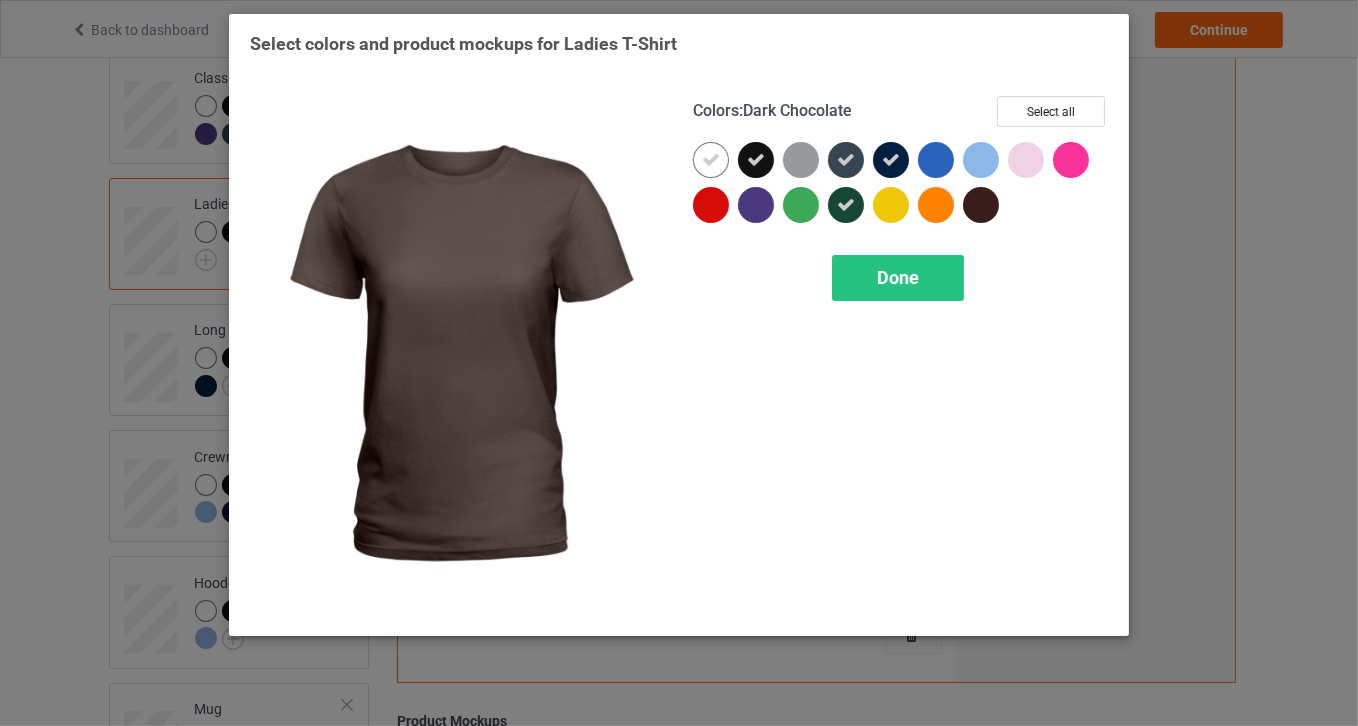 click at bounding box center [981, 205] 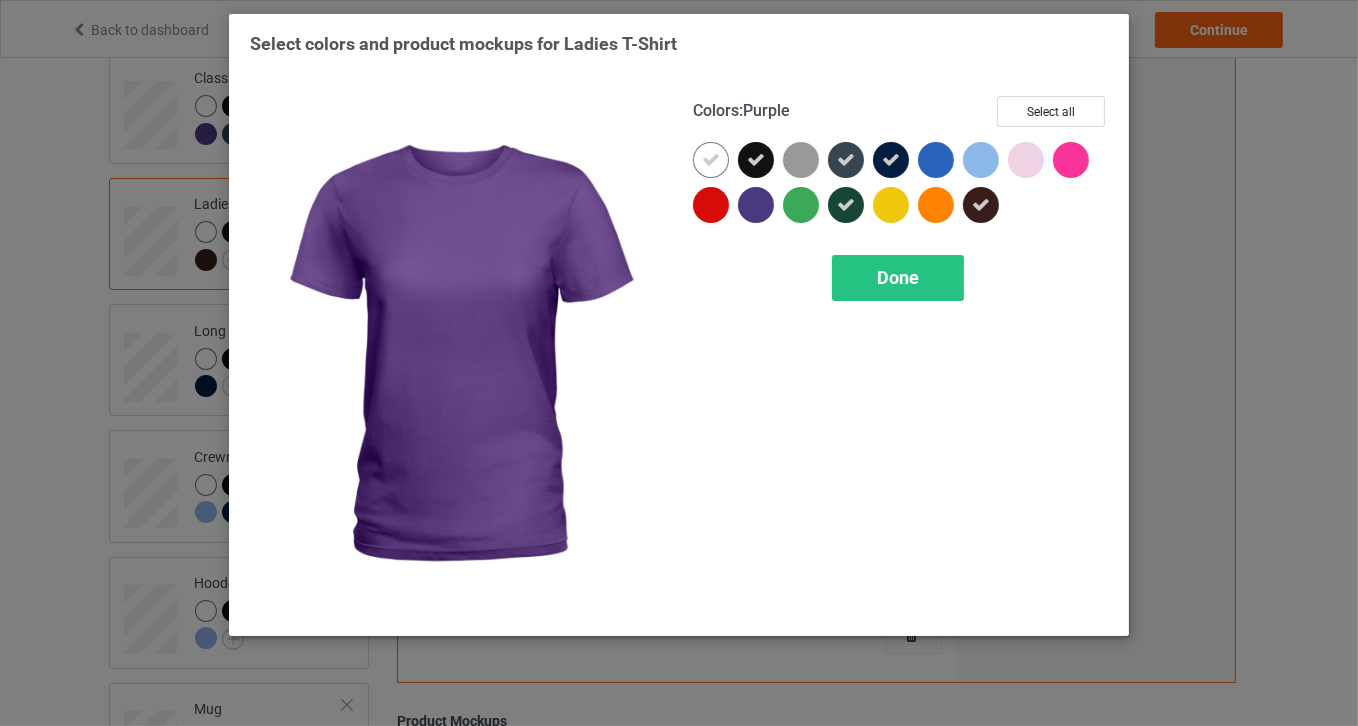 click at bounding box center [756, 205] 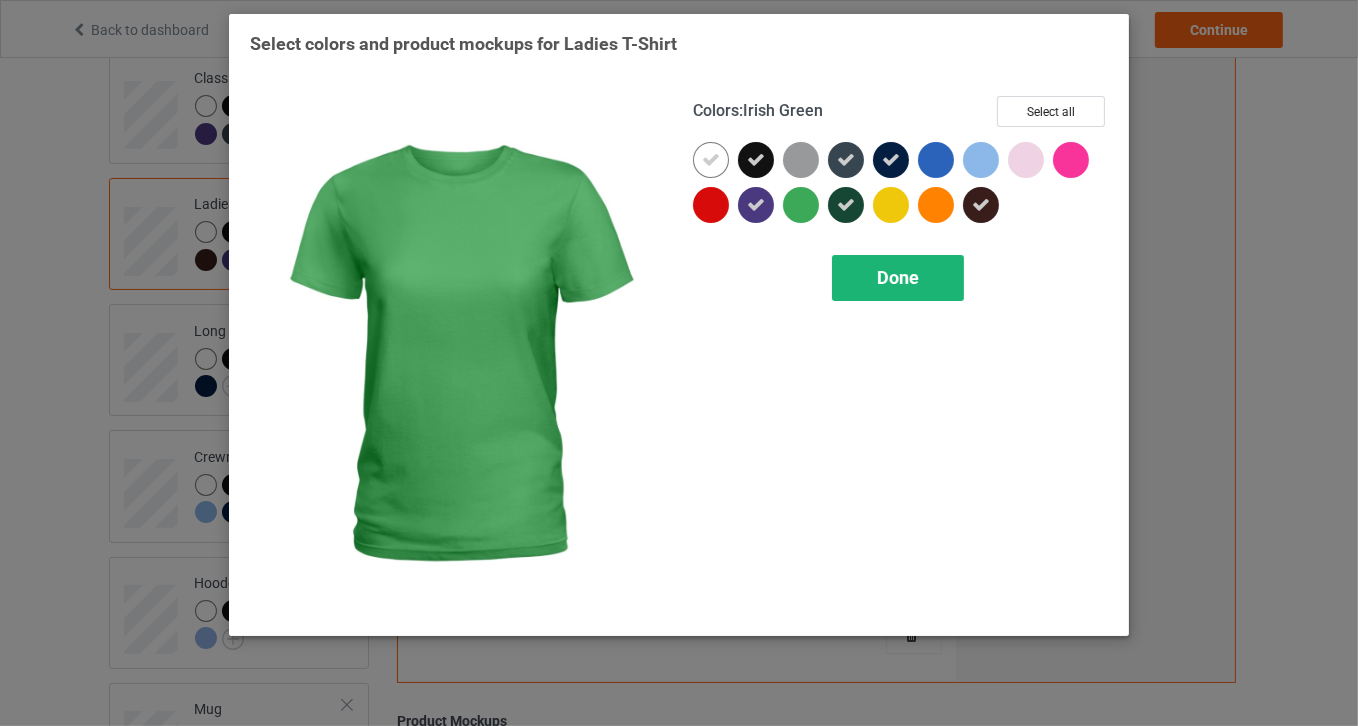 click on "Done" at bounding box center (898, 277) 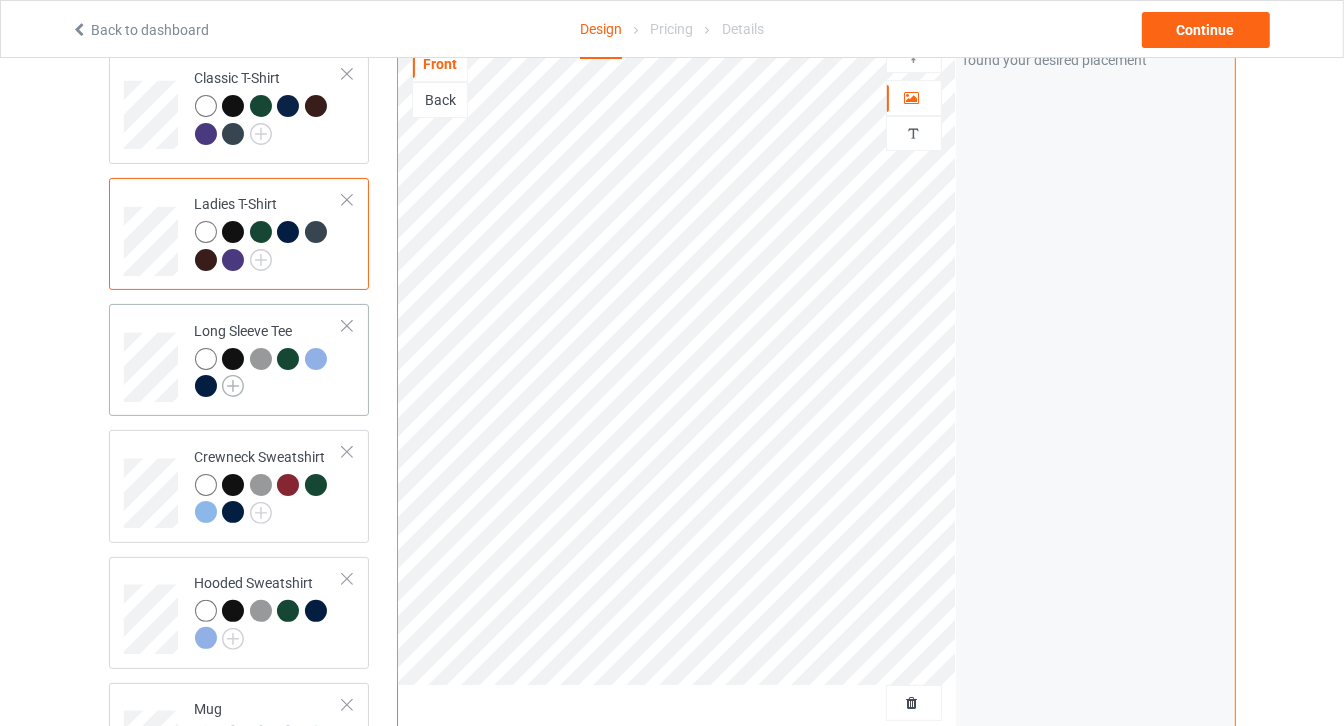 click at bounding box center (233, 386) 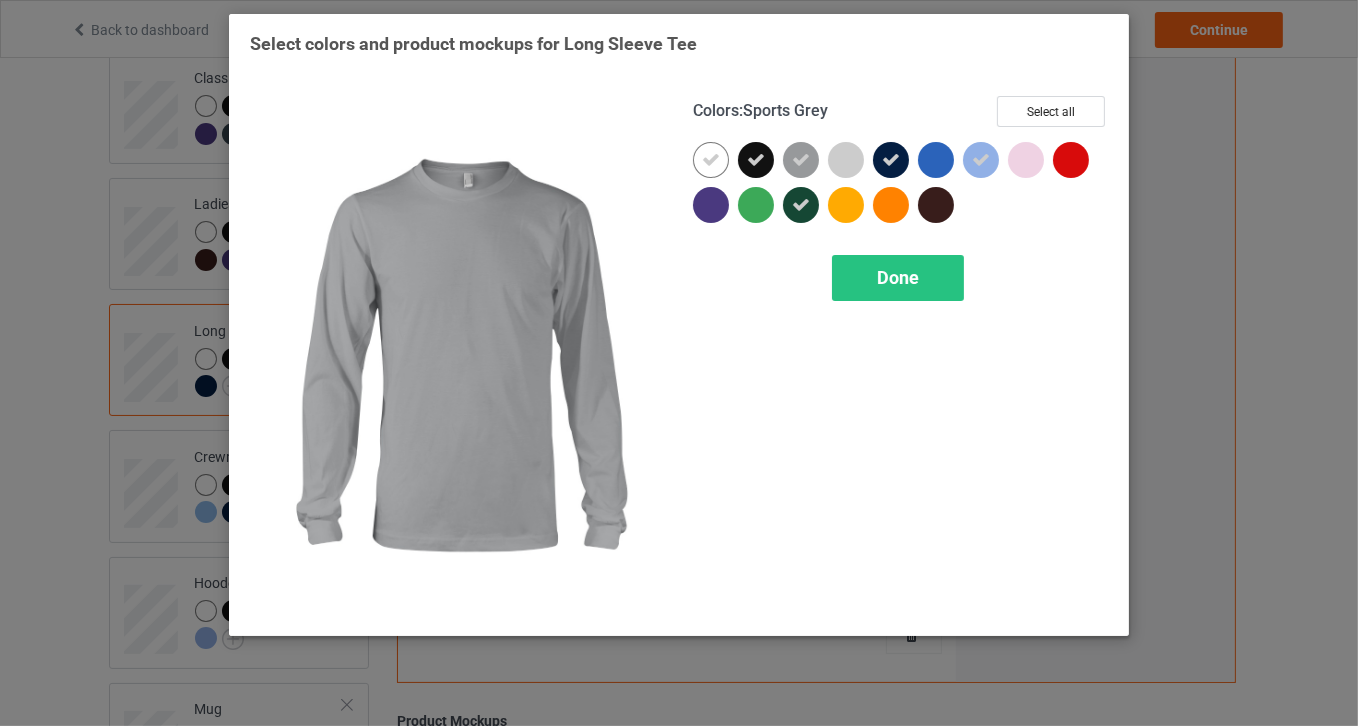 click at bounding box center (801, 160) 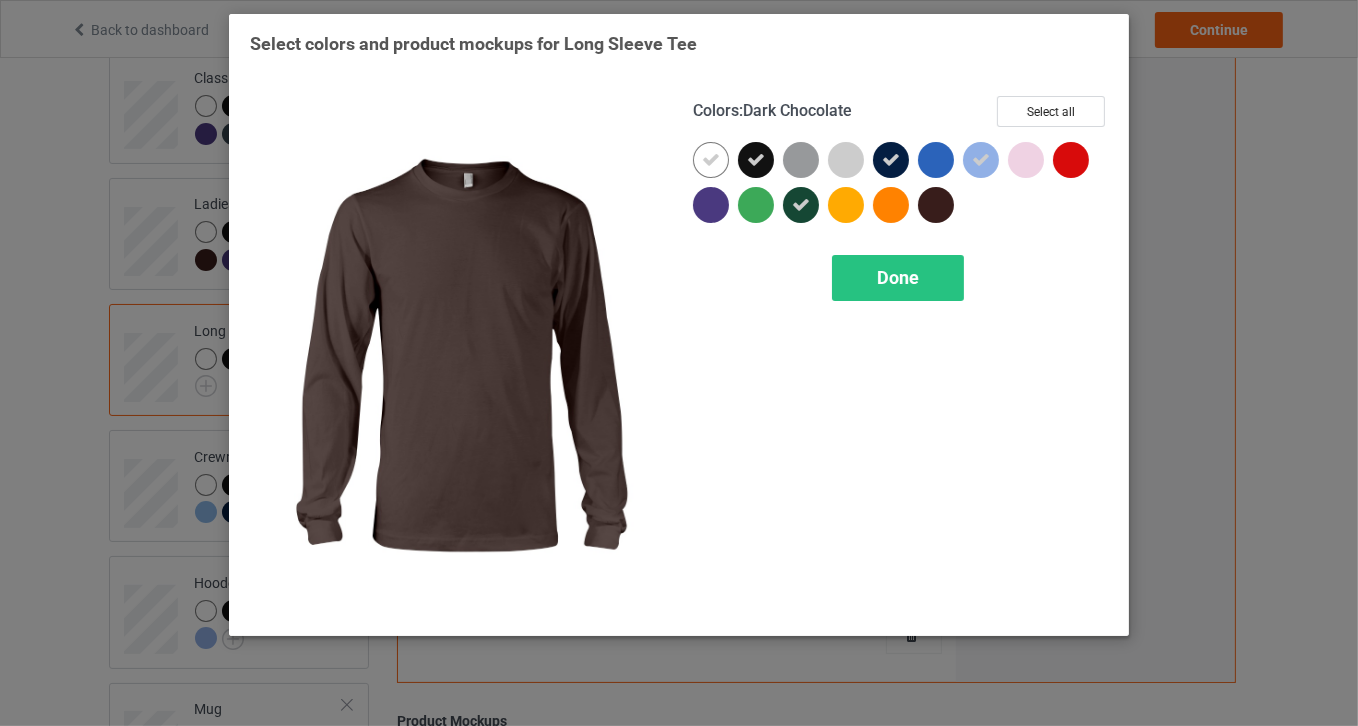 click at bounding box center [936, 205] 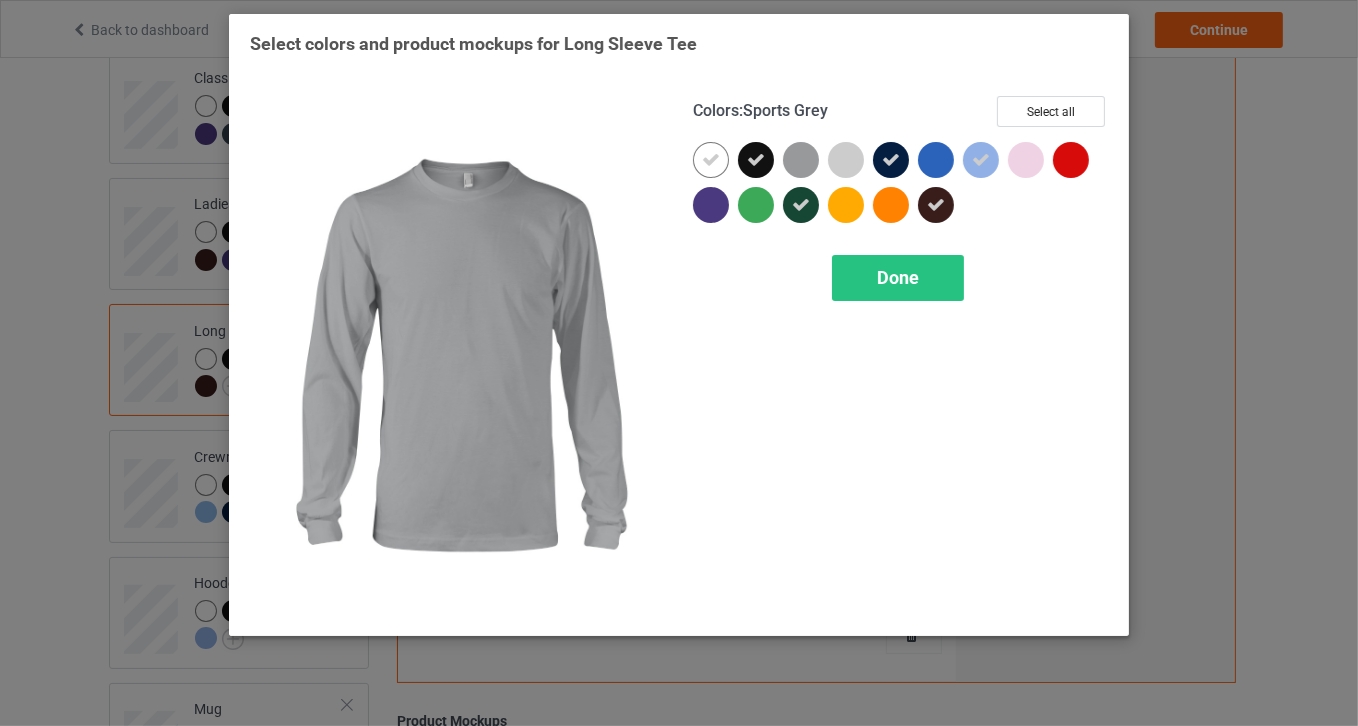 click at bounding box center (801, 160) 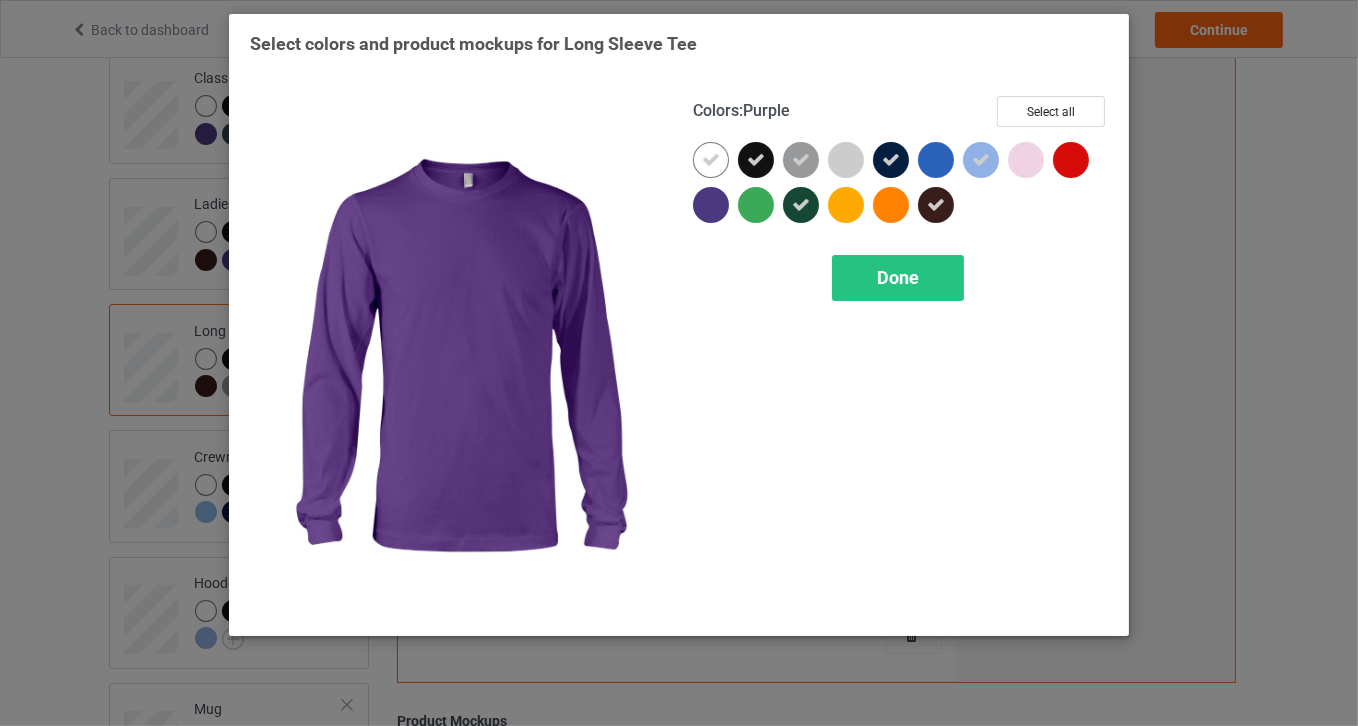 click at bounding box center (711, 205) 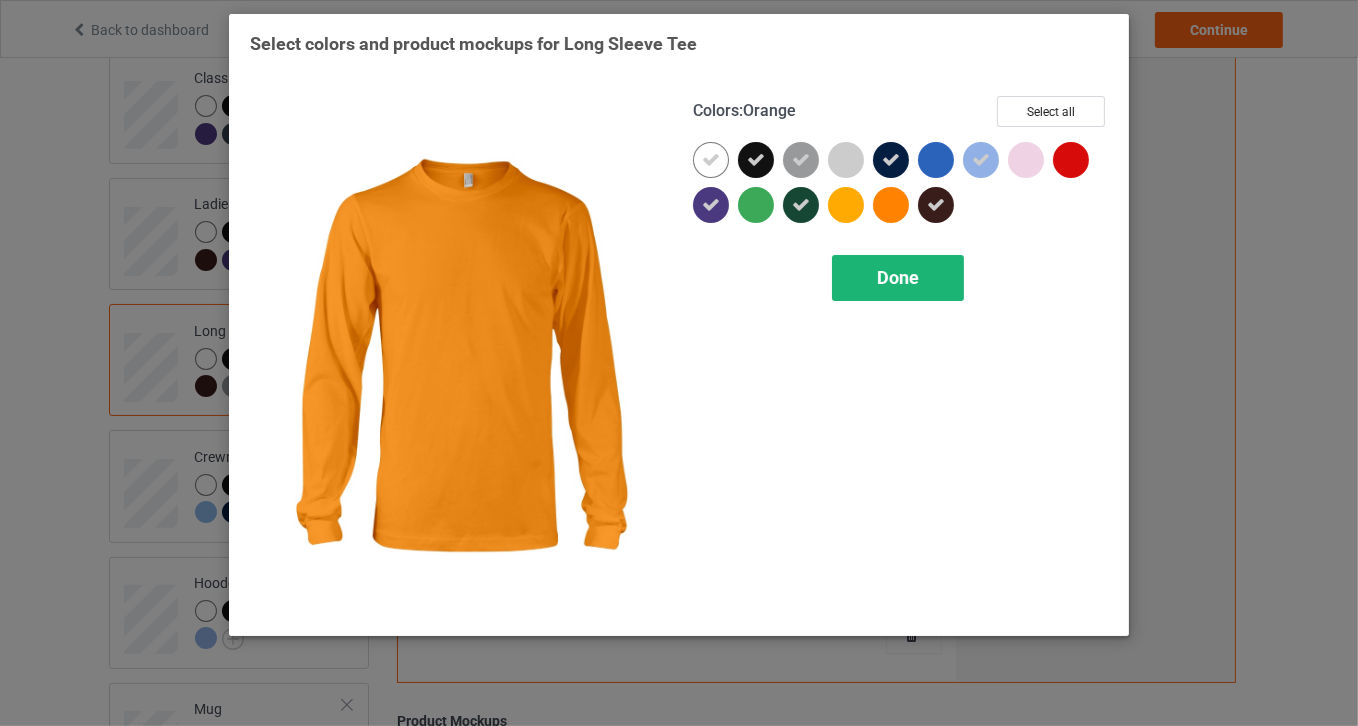 click on "Done" at bounding box center [898, 277] 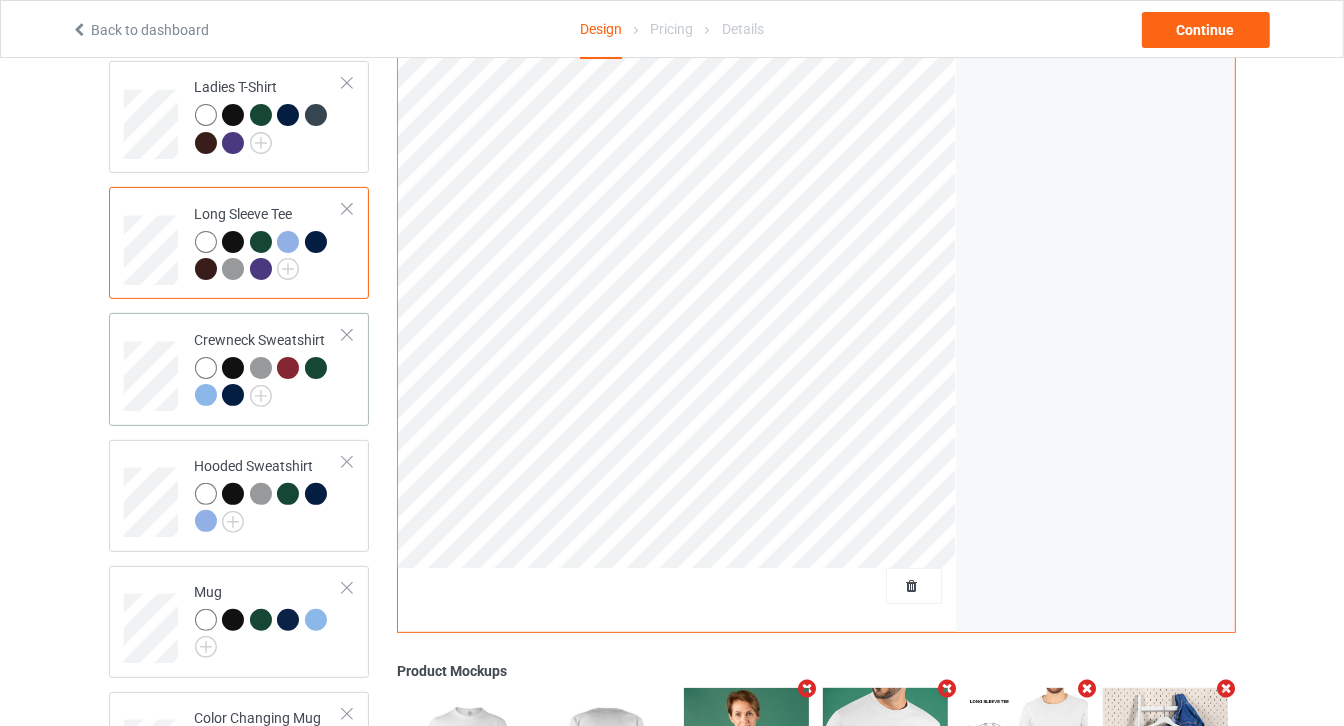 scroll, scrollTop: 270, scrollLeft: 0, axis: vertical 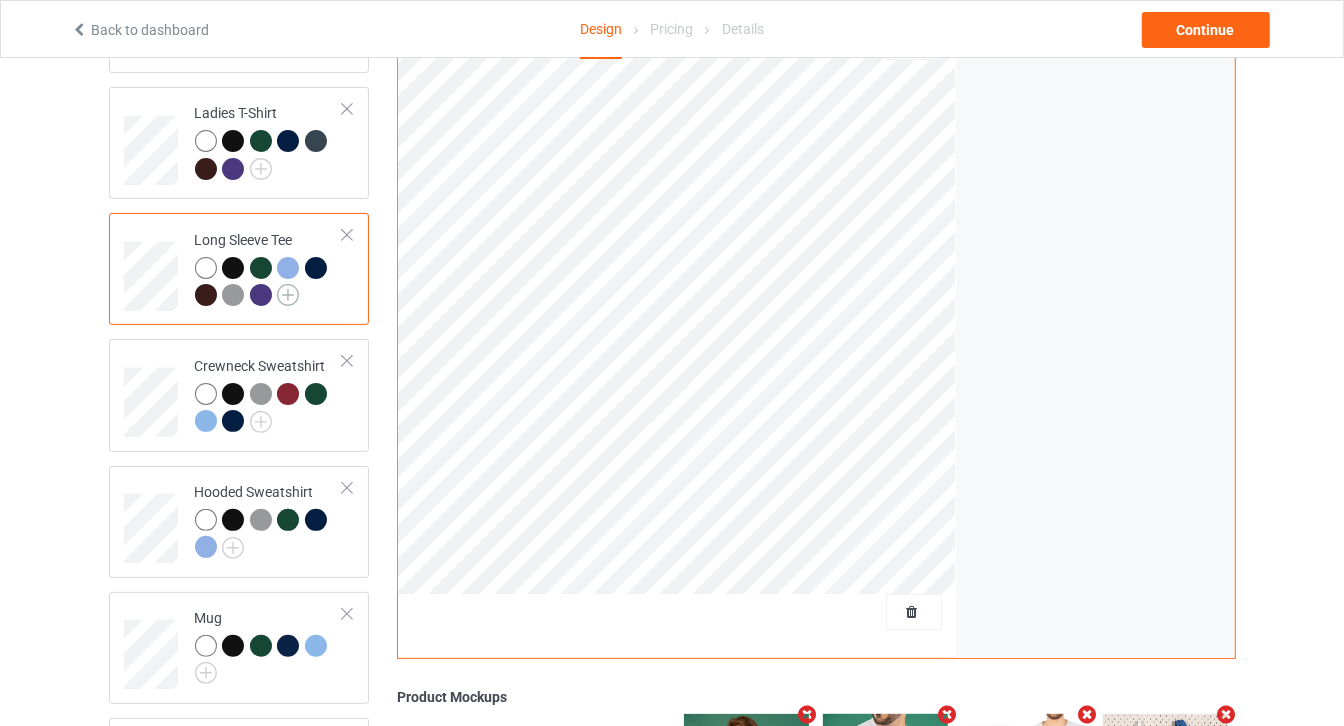 click at bounding box center [288, 295] 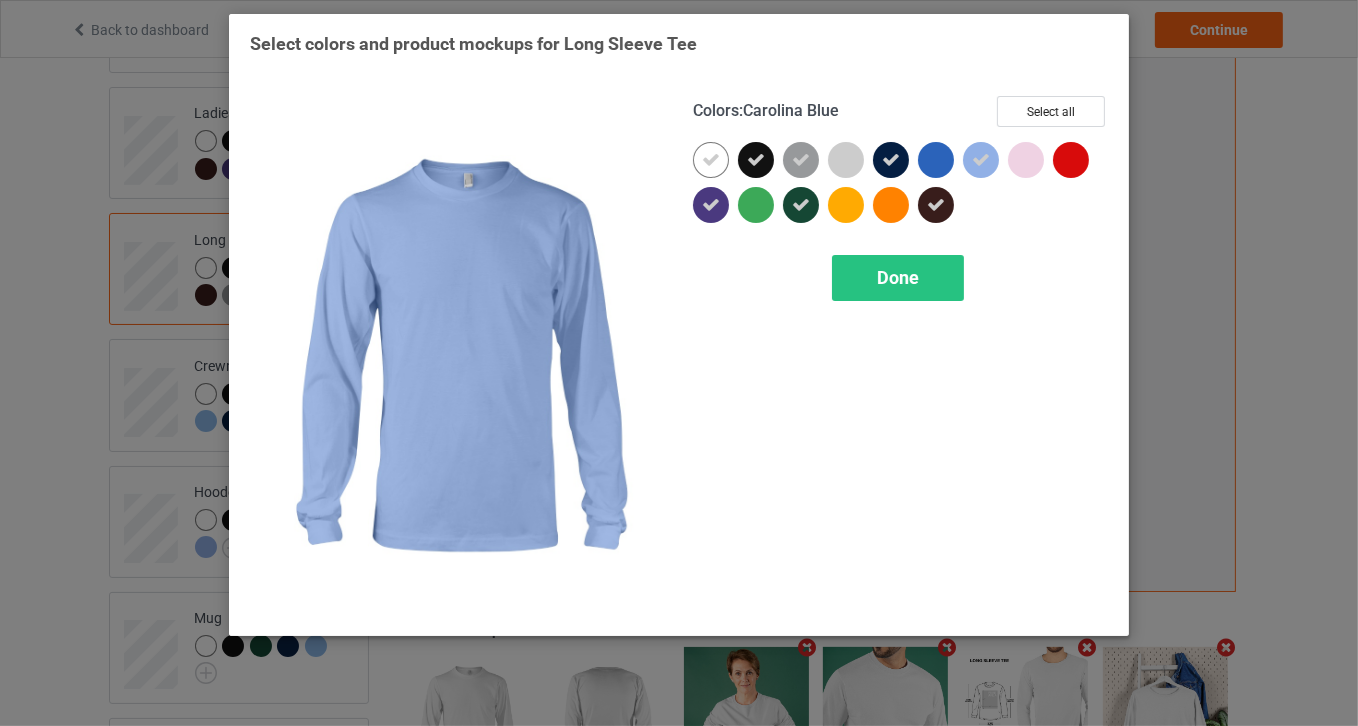 click at bounding box center (981, 160) 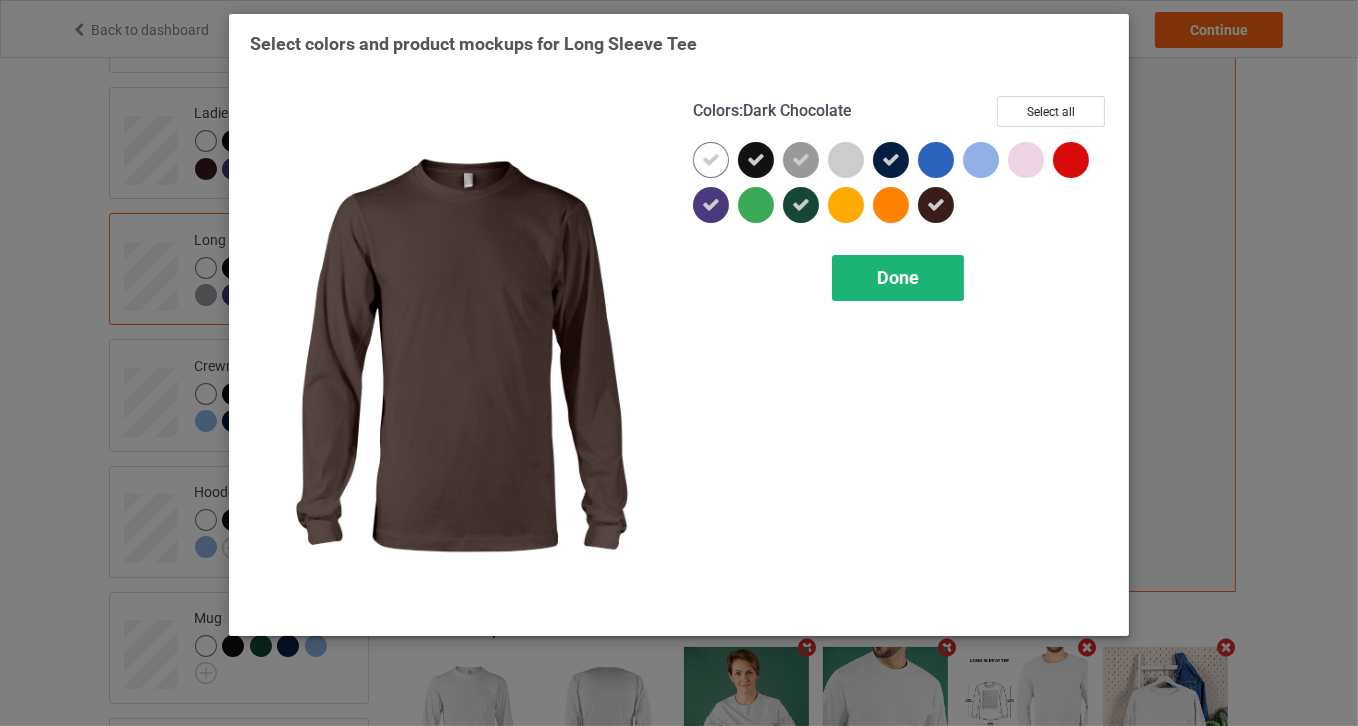 click on "Done" at bounding box center (898, 277) 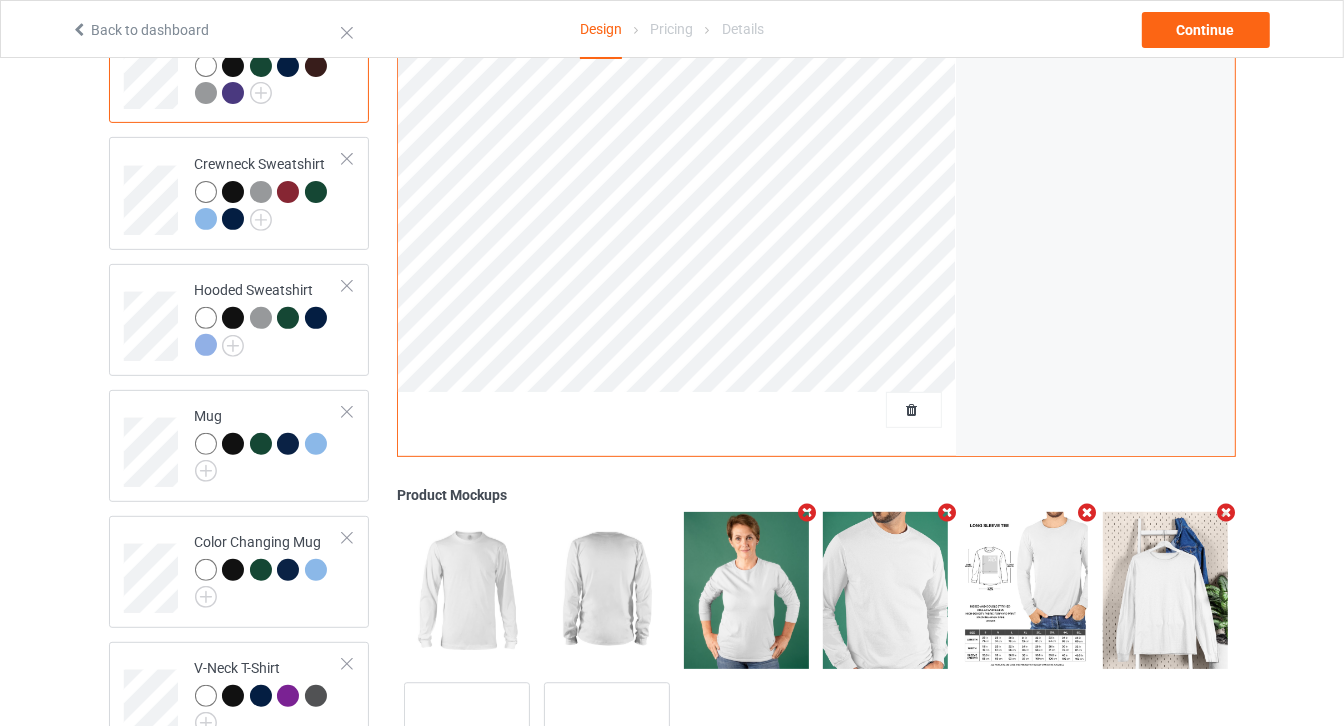 scroll, scrollTop: 270, scrollLeft: 0, axis: vertical 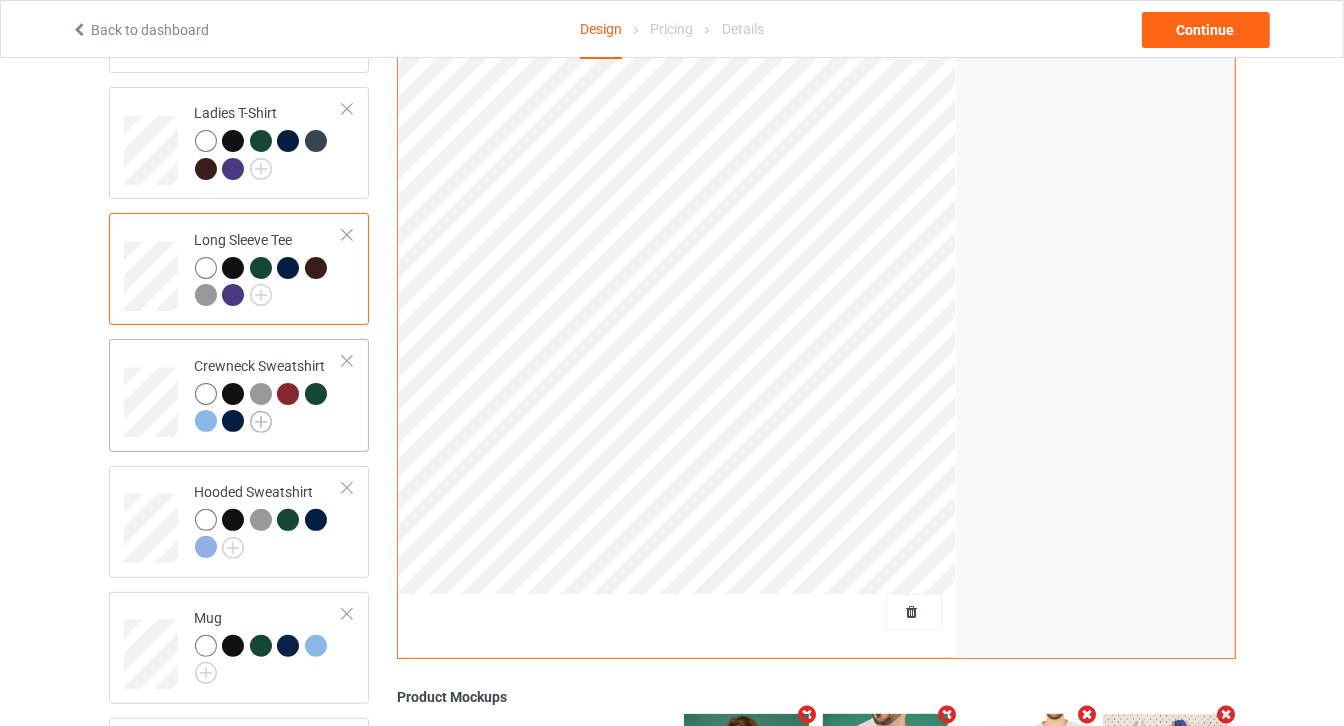 click at bounding box center [261, 422] 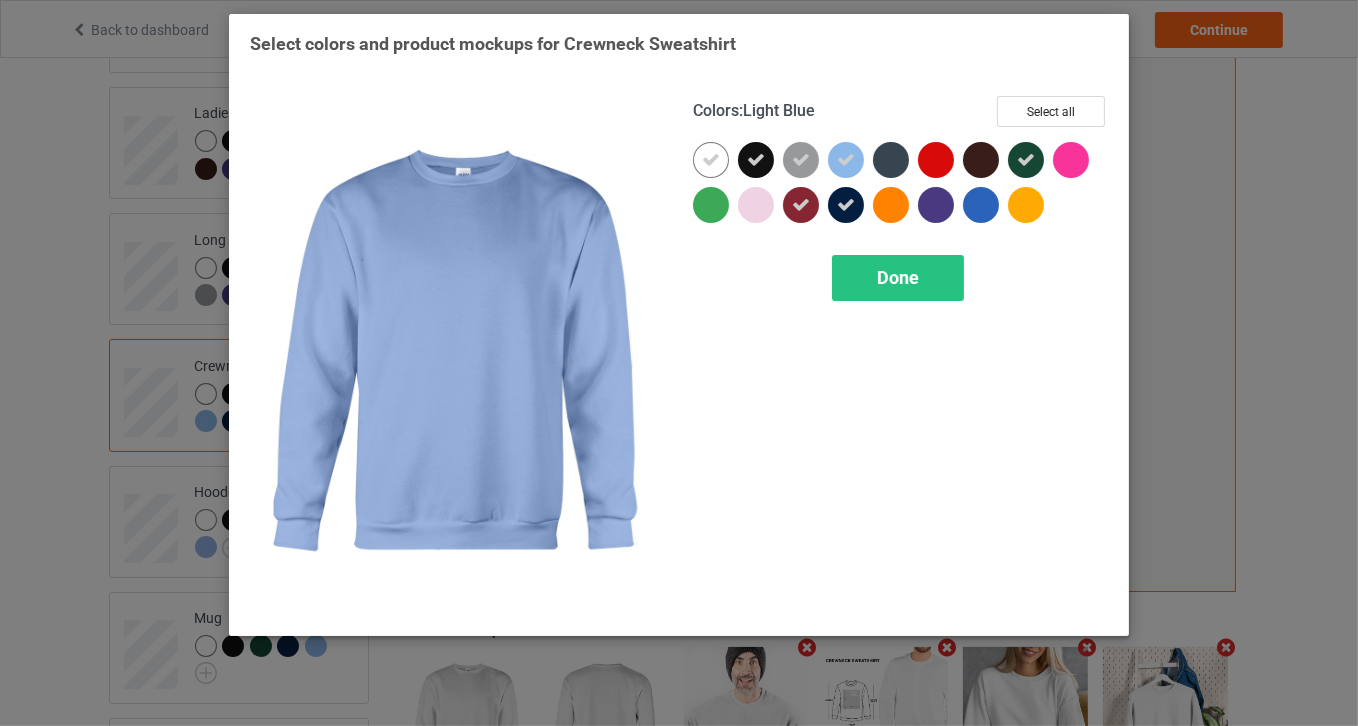 click at bounding box center [846, 160] 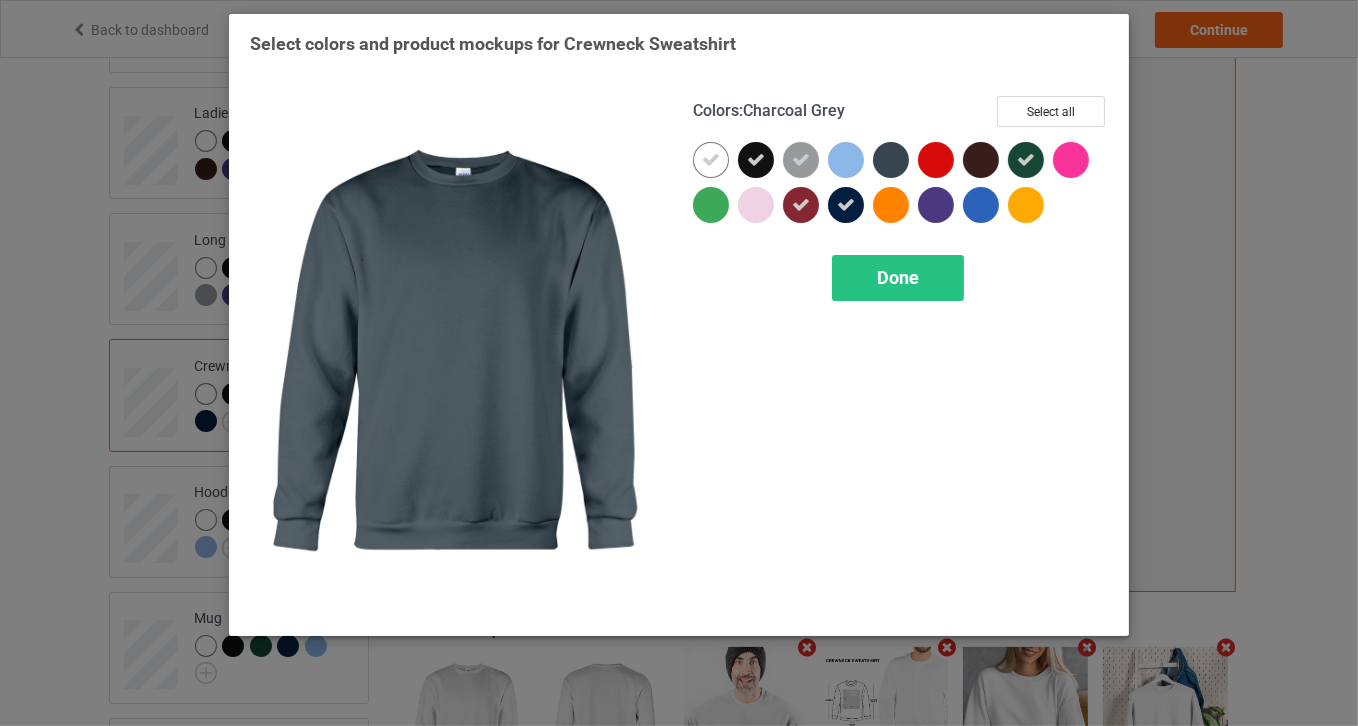 click at bounding box center (891, 160) 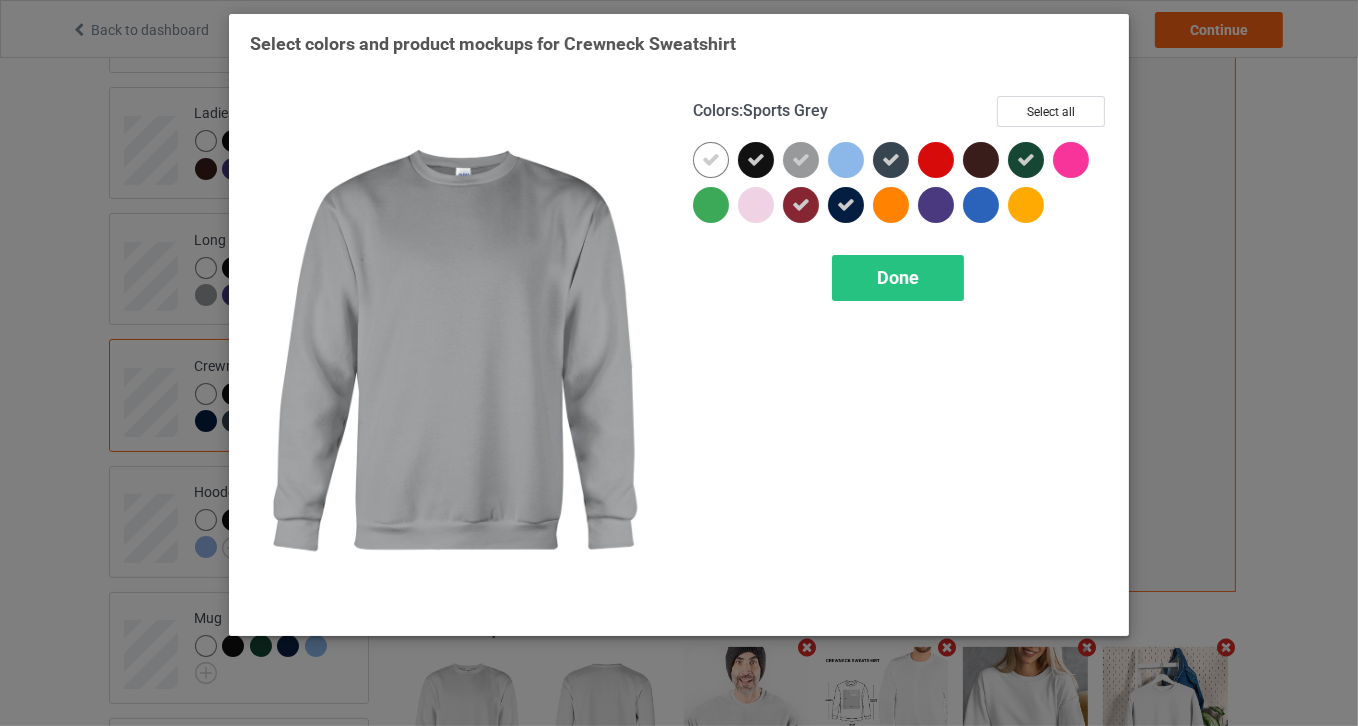 click at bounding box center (801, 160) 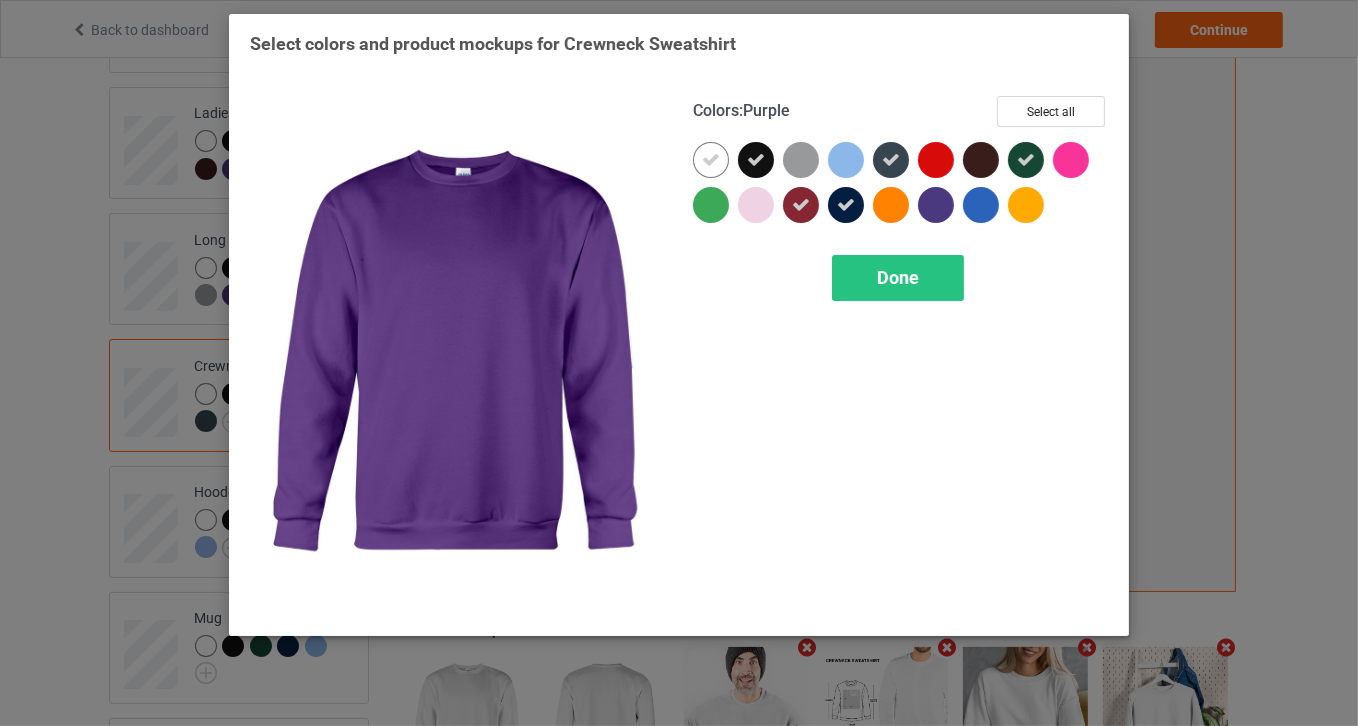click at bounding box center [940, 209] 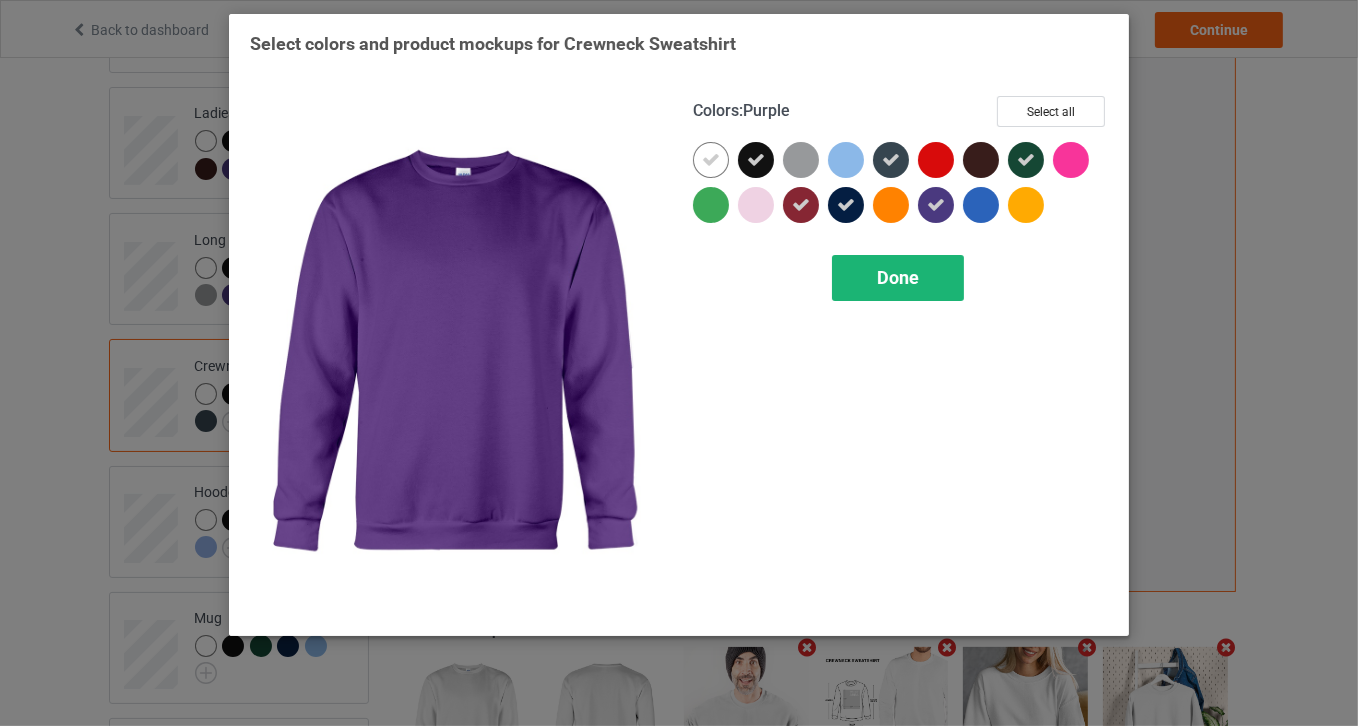 click on "Done" at bounding box center (898, 277) 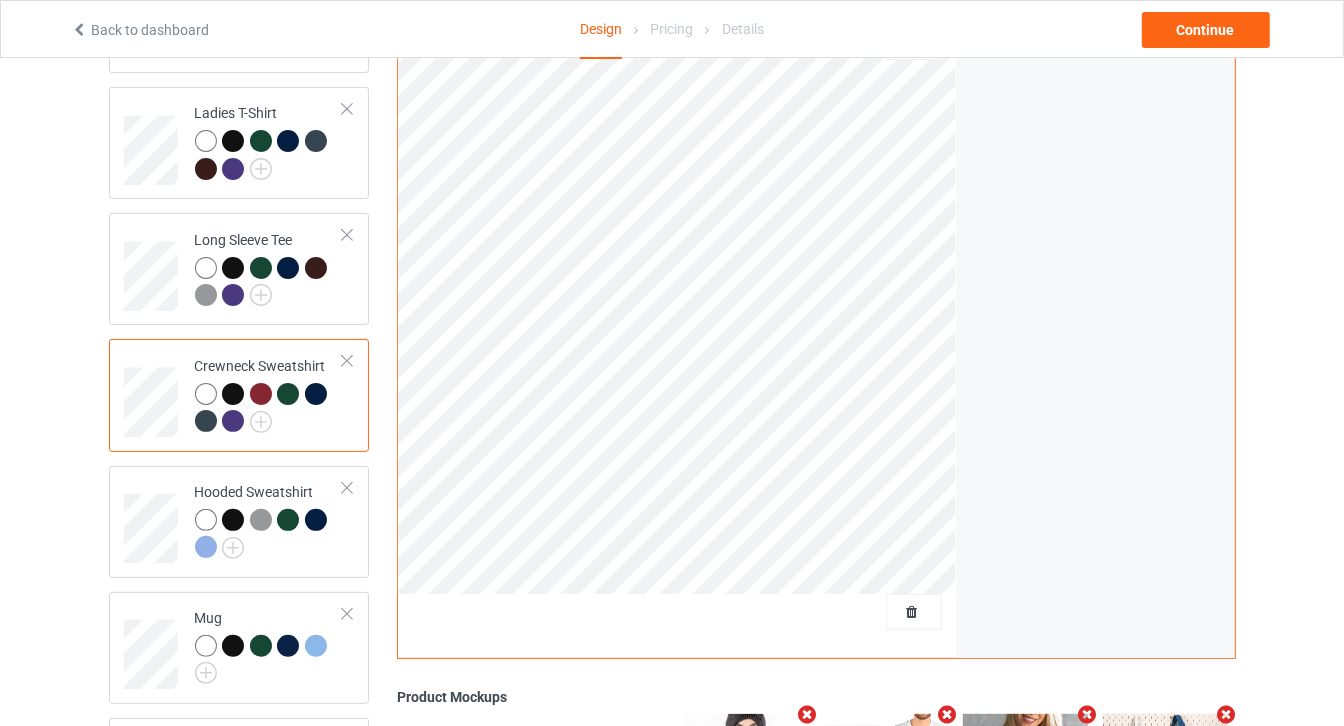 scroll, scrollTop: 0, scrollLeft: 0, axis: both 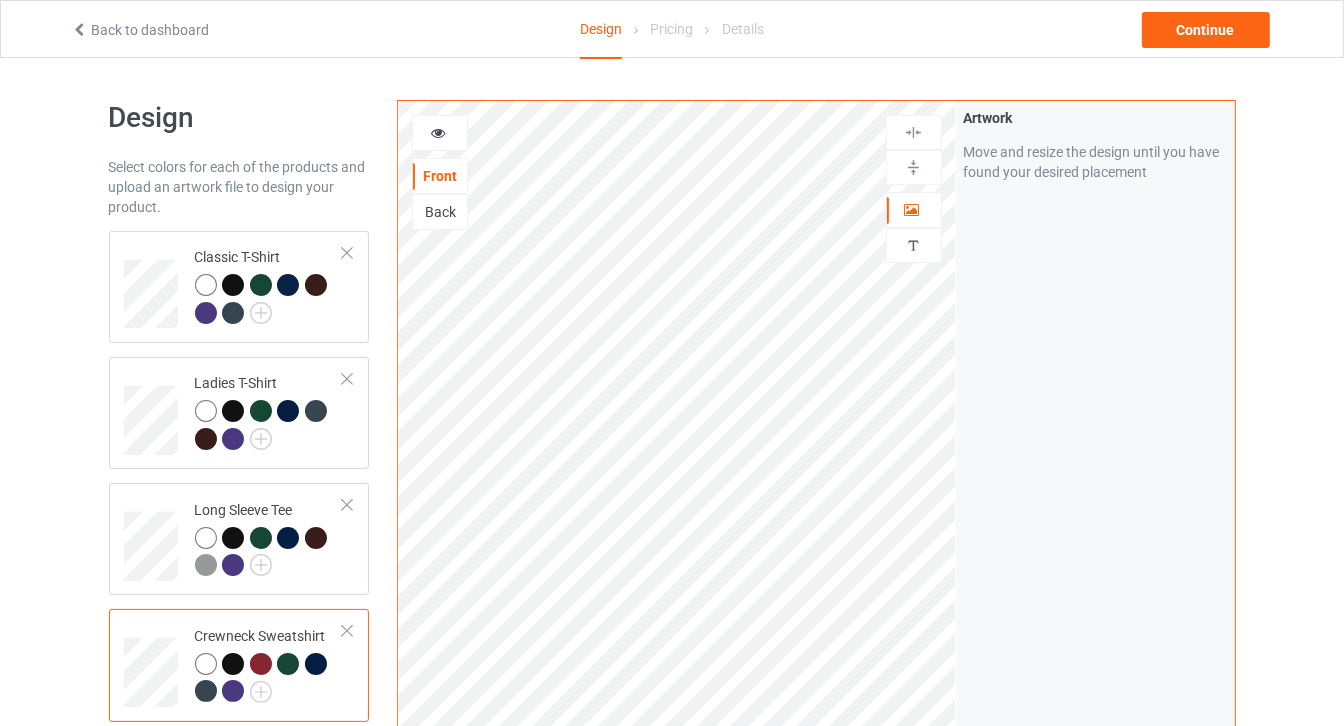 click at bounding box center [438, 130] 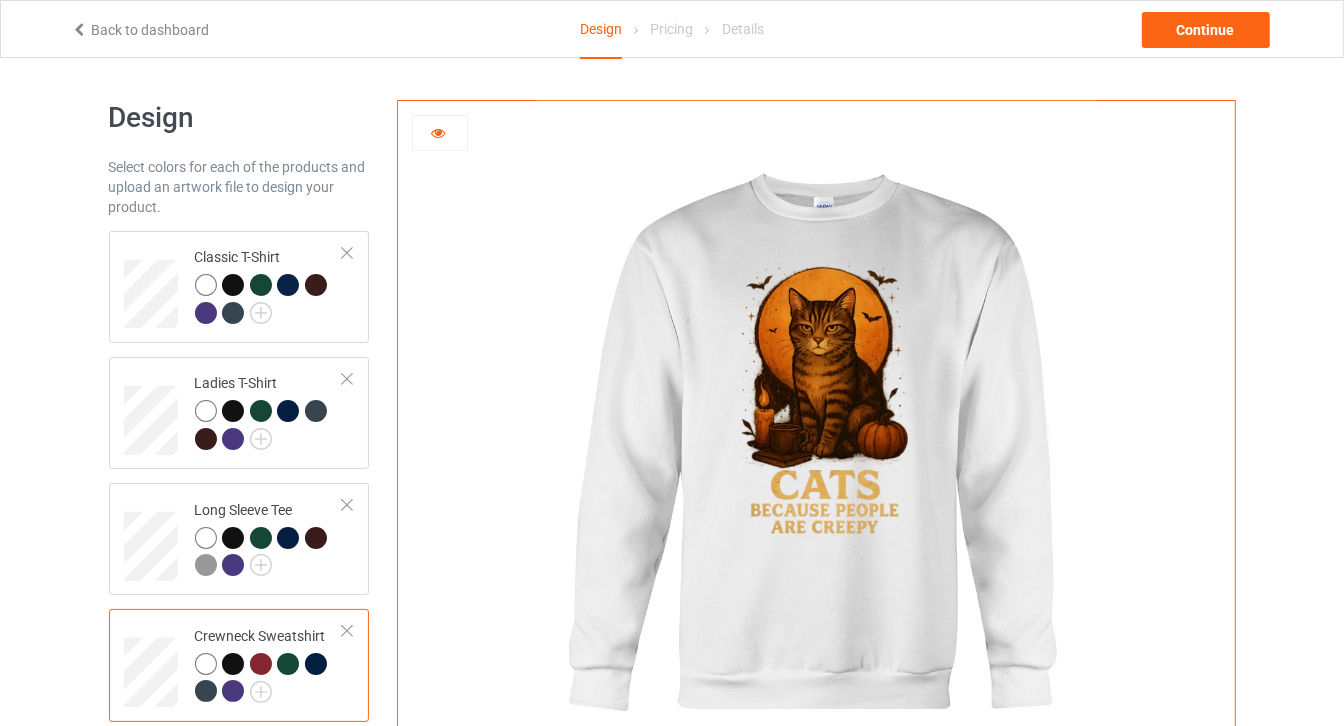click at bounding box center (261, 664) 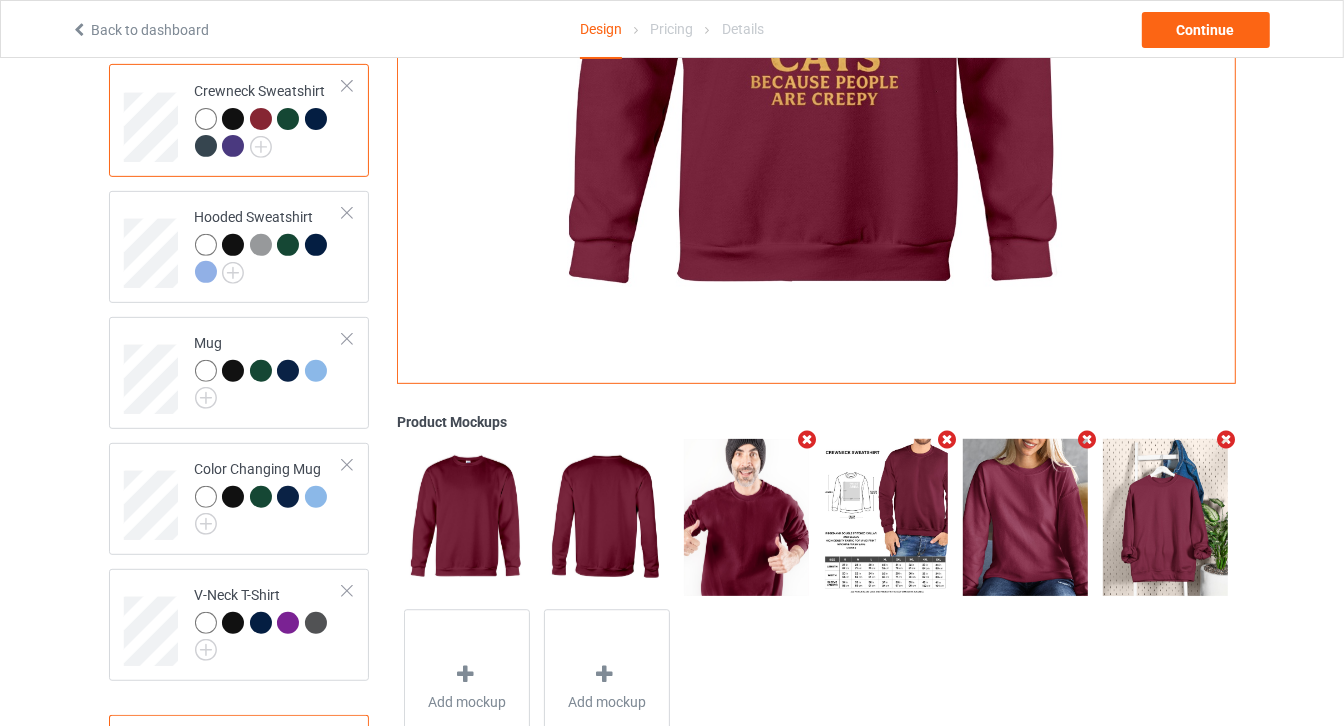 scroll, scrollTop: 272, scrollLeft: 0, axis: vertical 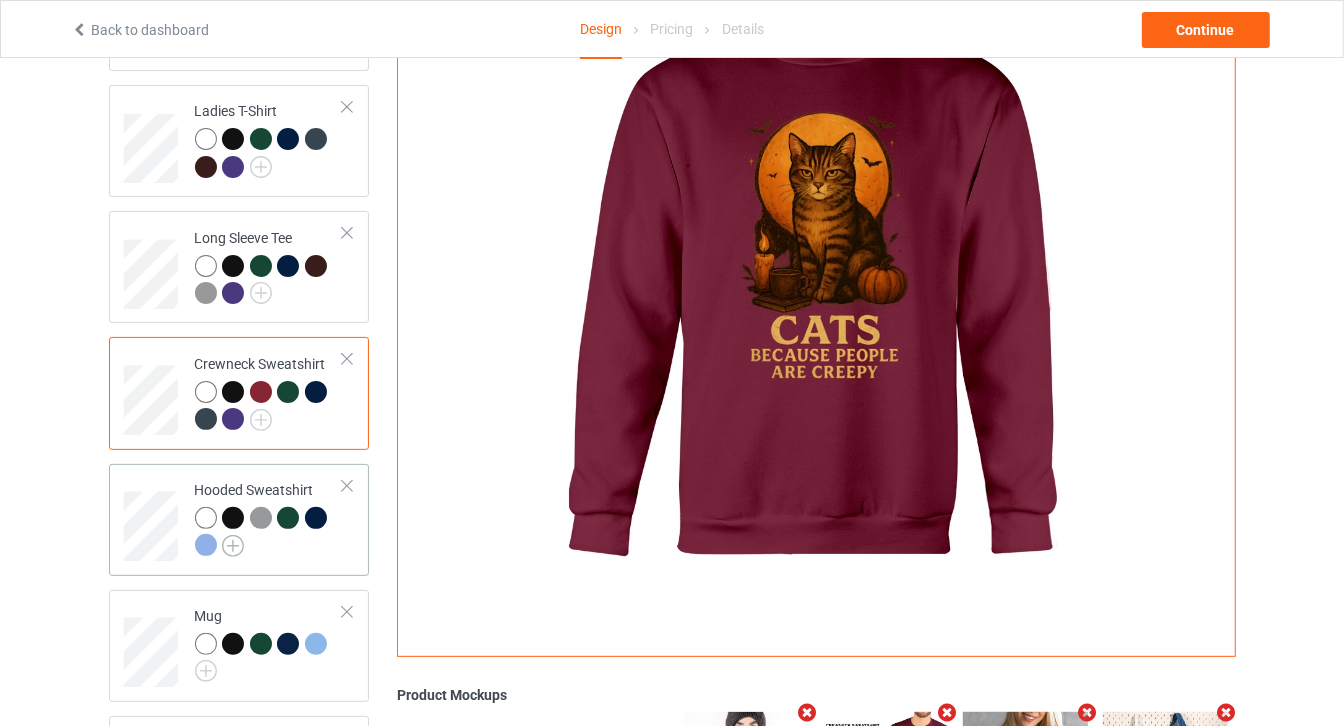 click at bounding box center (233, 546) 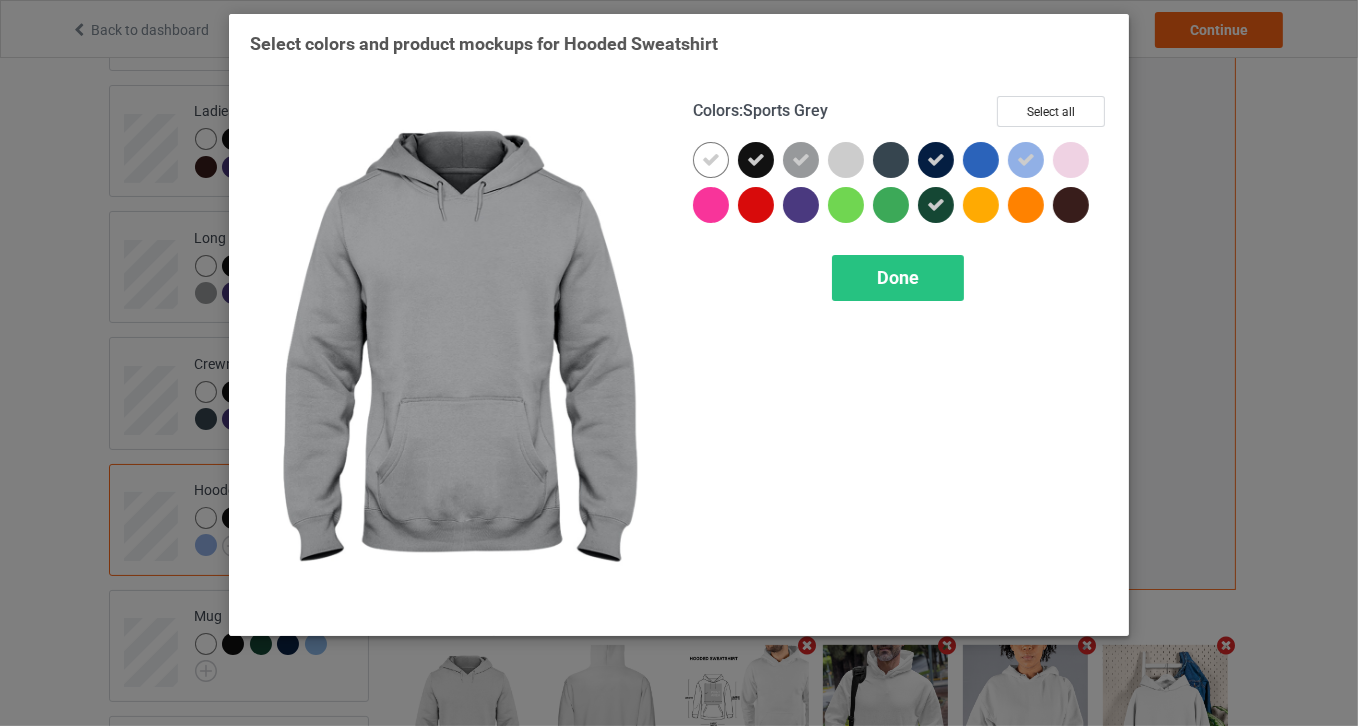 click at bounding box center (801, 160) 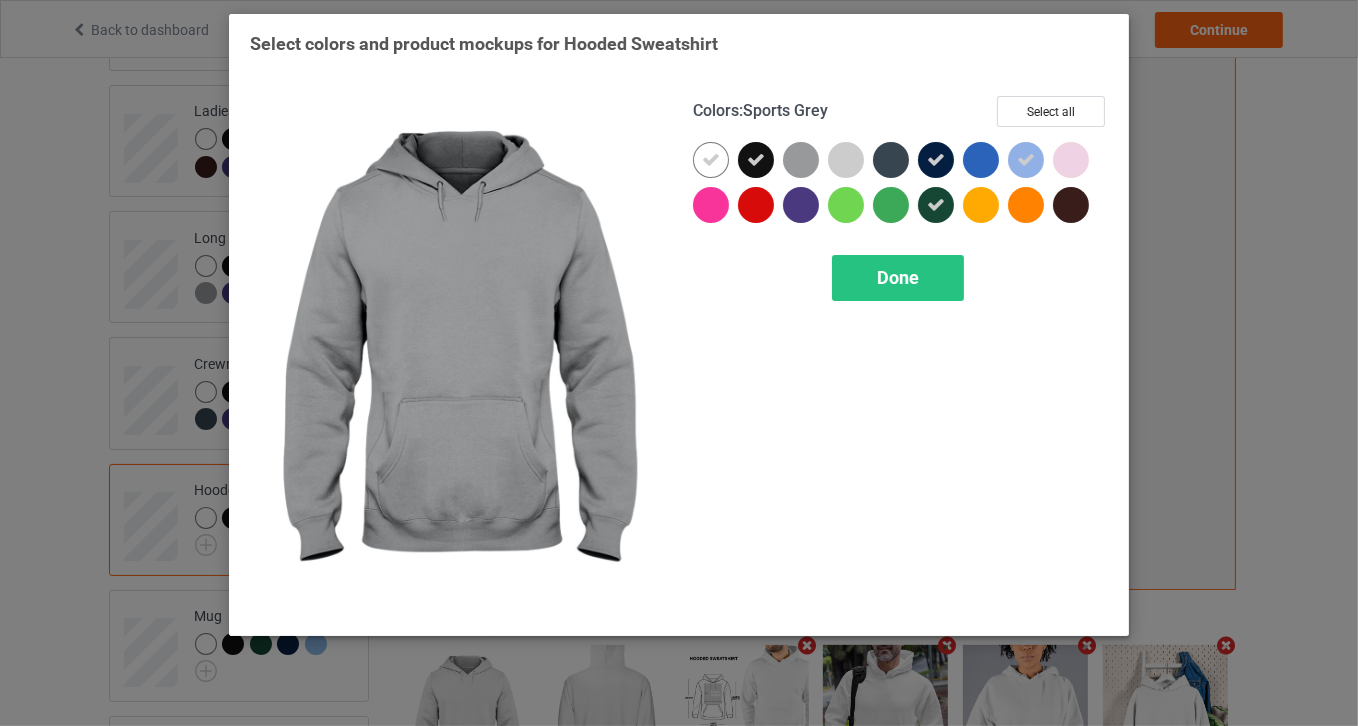click at bounding box center [801, 160] 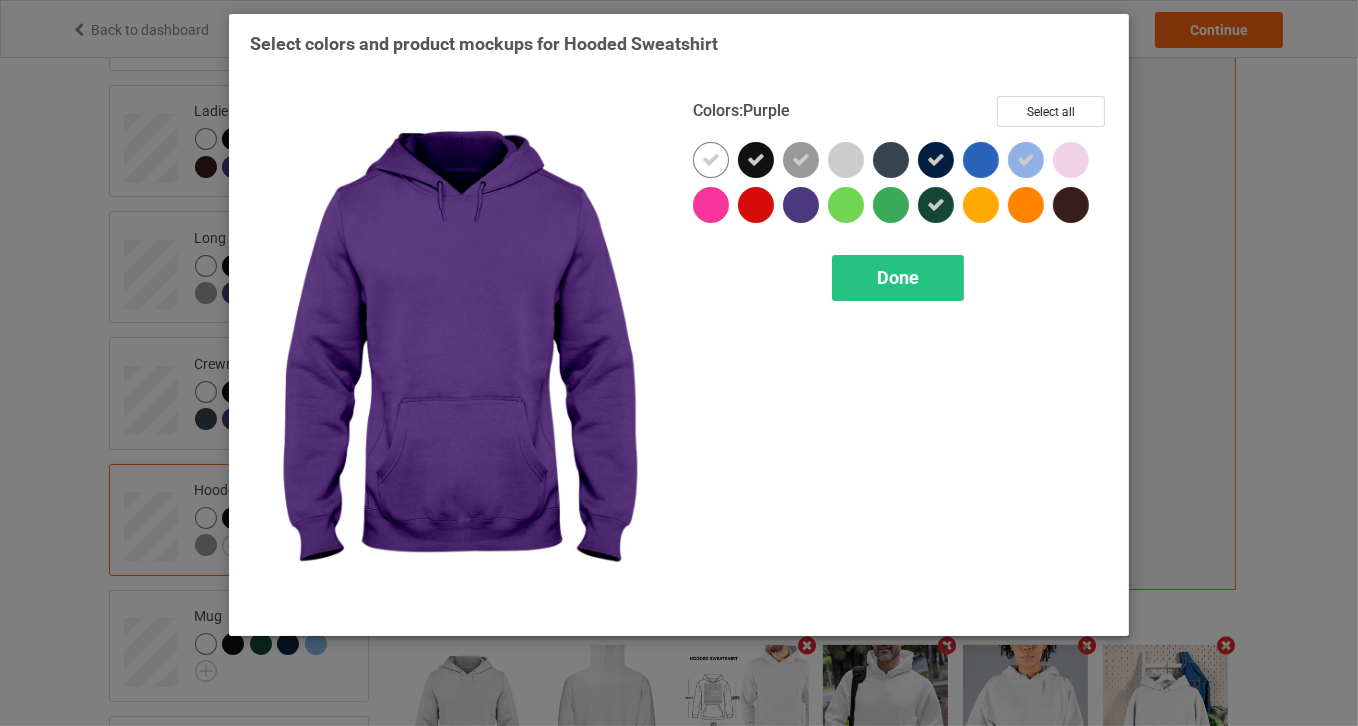 click at bounding box center (801, 205) 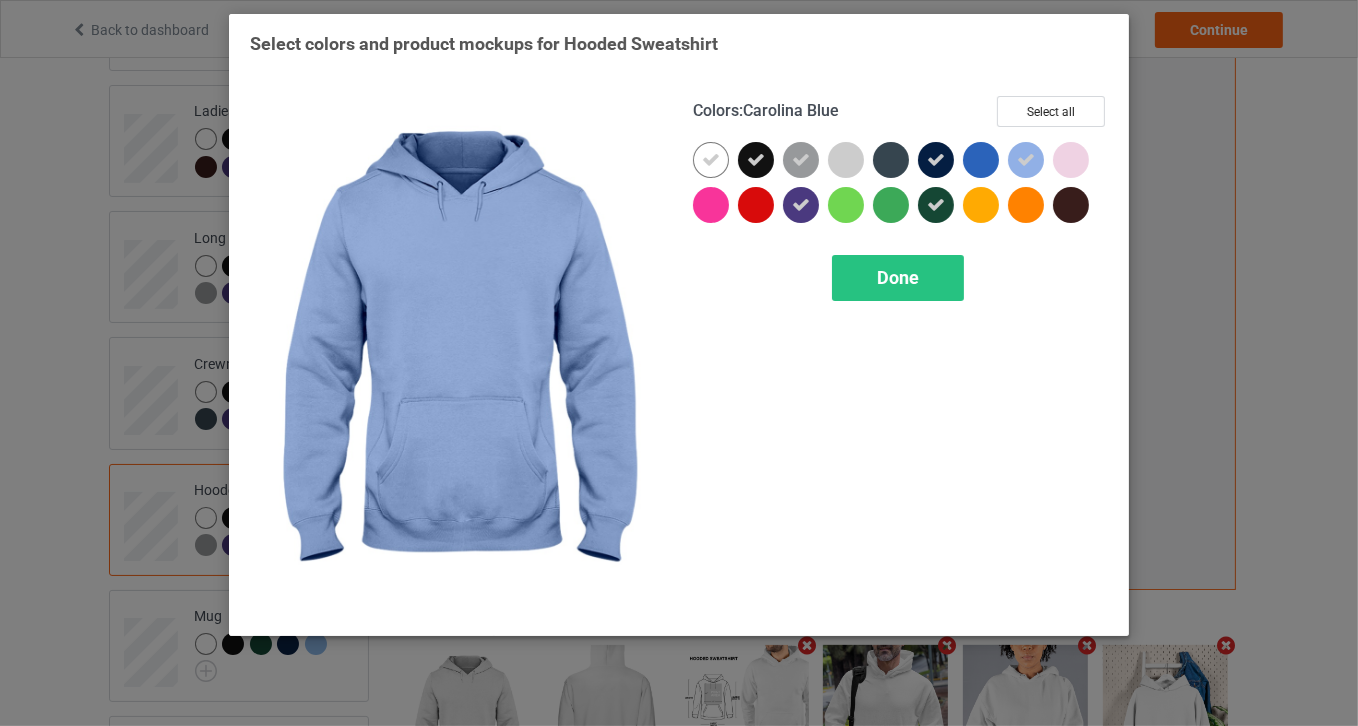 click at bounding box center (1026, 160) 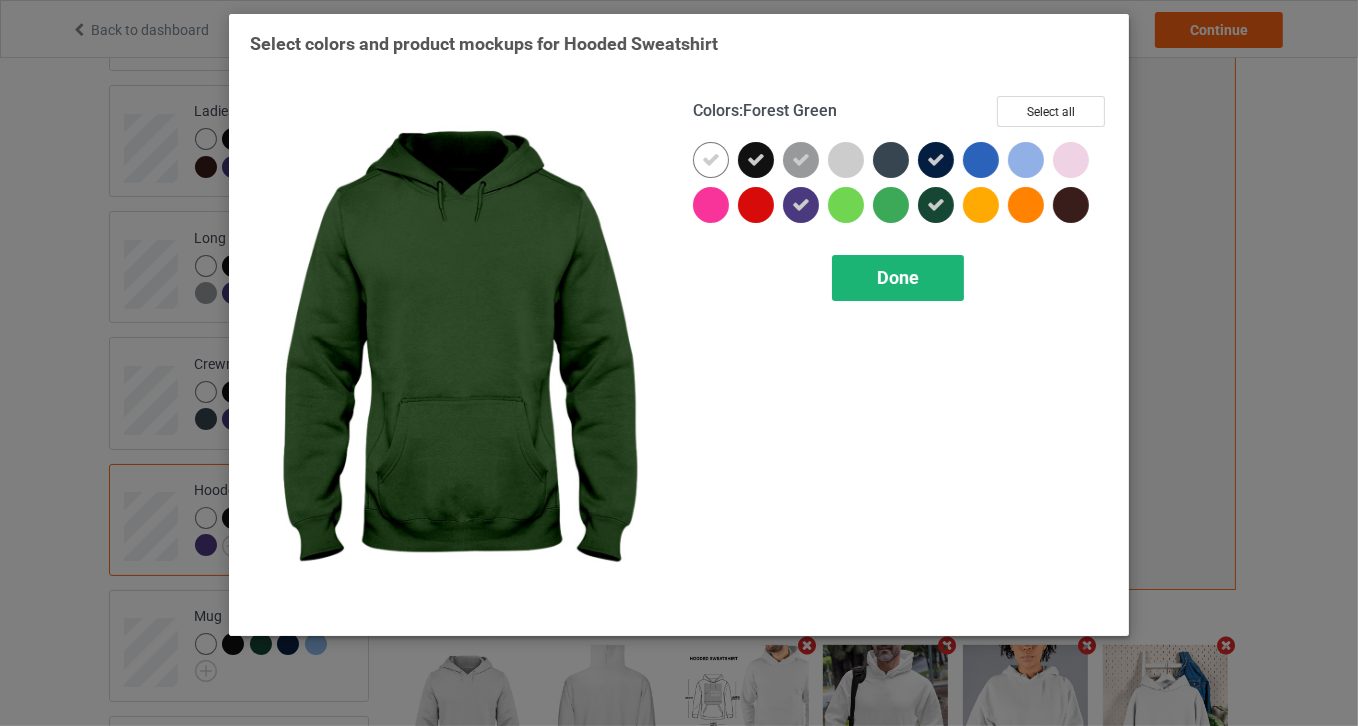 click on "Done" at bounding box center (898, 278) 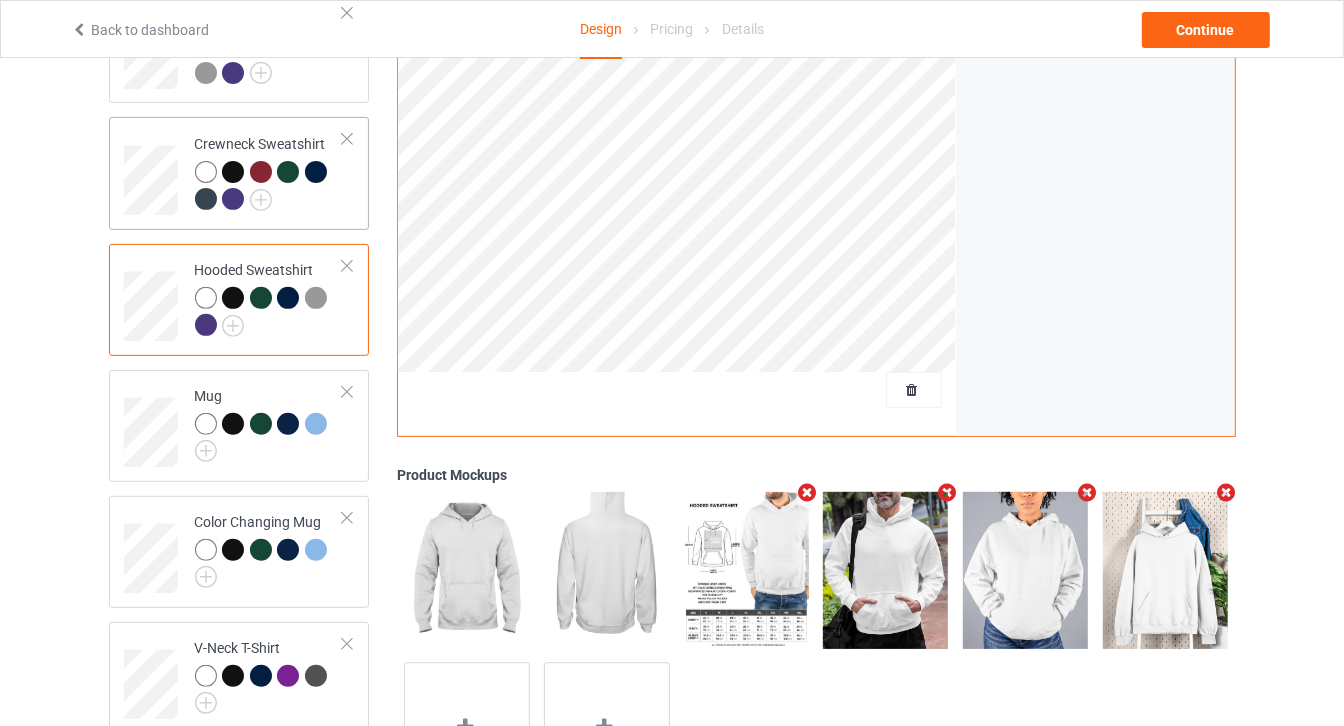 scroll, scrollTop: 545, scrollLeft: 0, axis: vertical 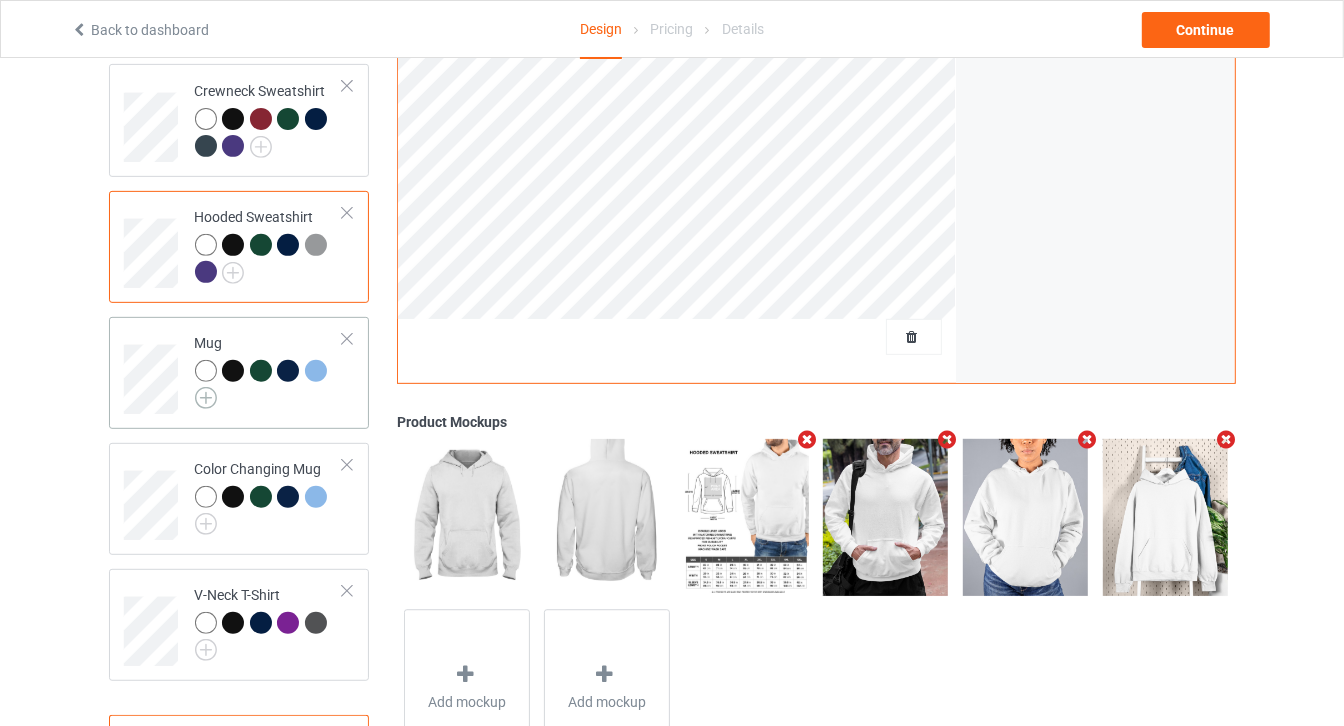 click at bounding box center [206, 398] 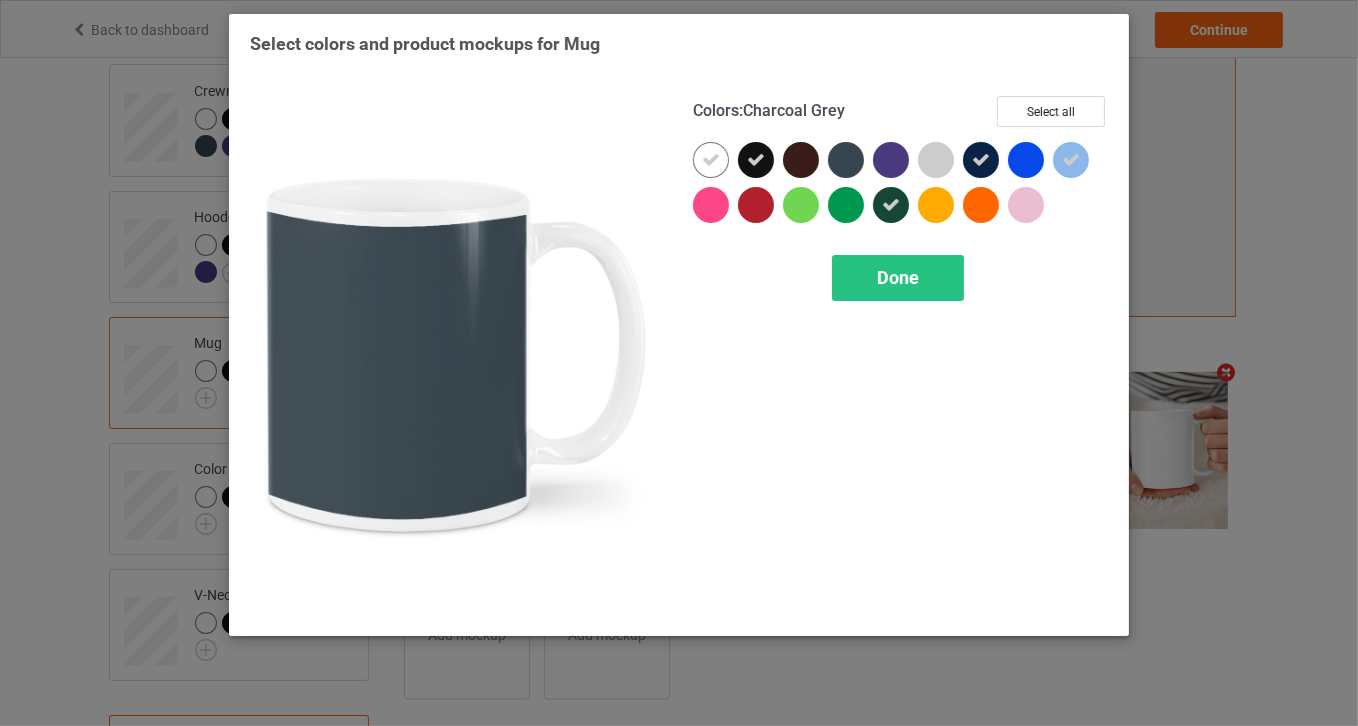 click at bounding box center (846, 160) 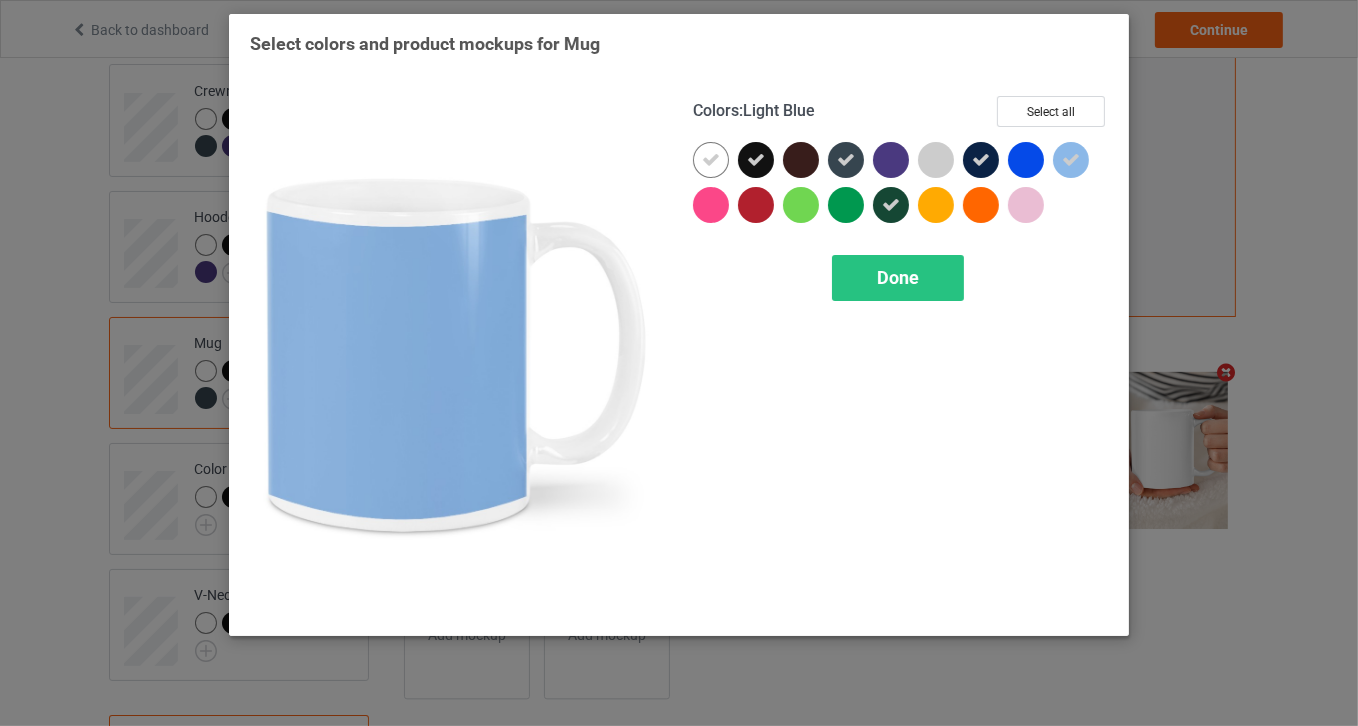 click at bounding box center [1071, 160] 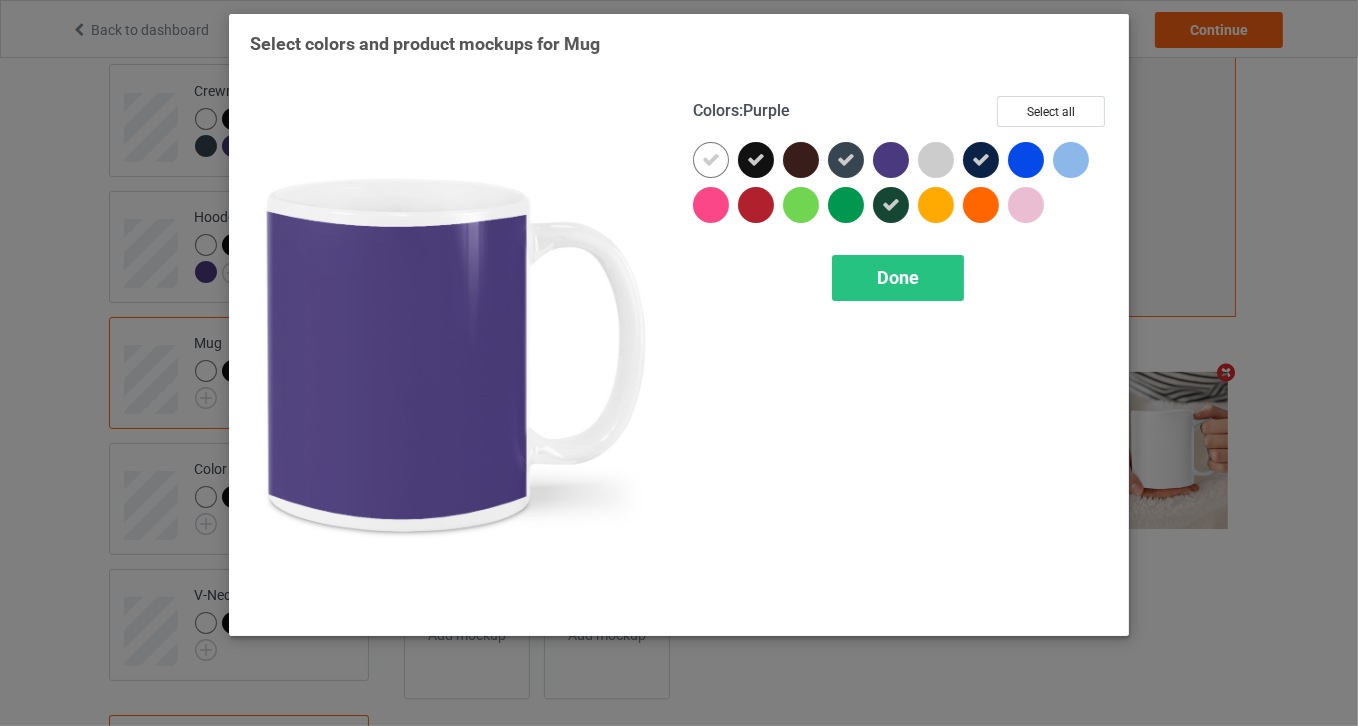 click at bounding box center (891, 160) 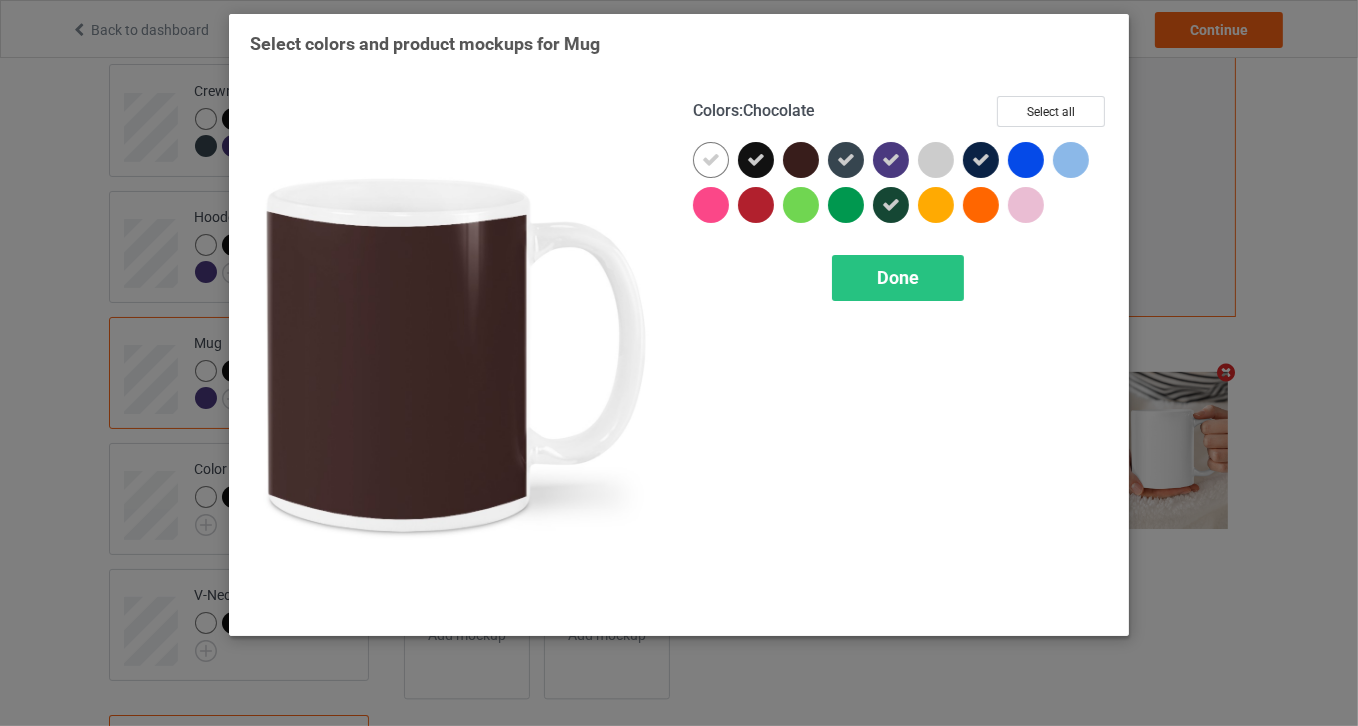 click at bounding box center (801, 160) 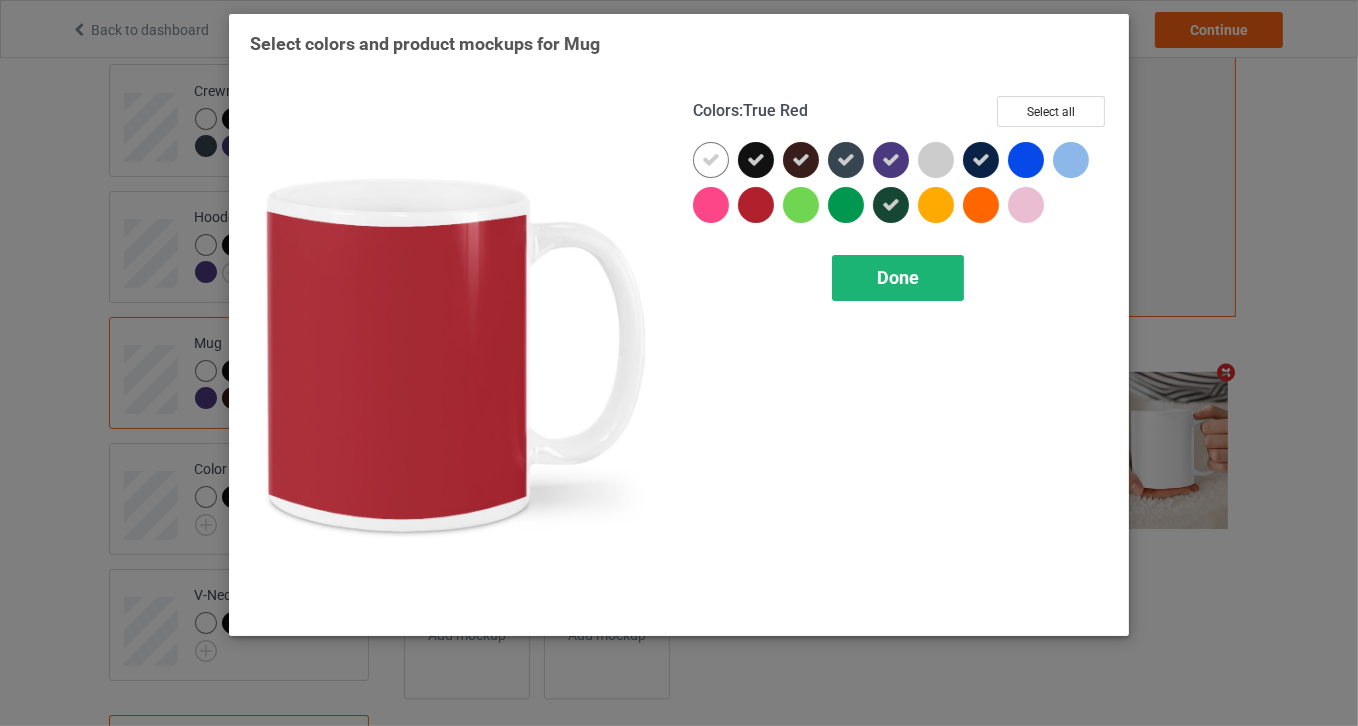 click on "Done" at bounding box center (898, 277) 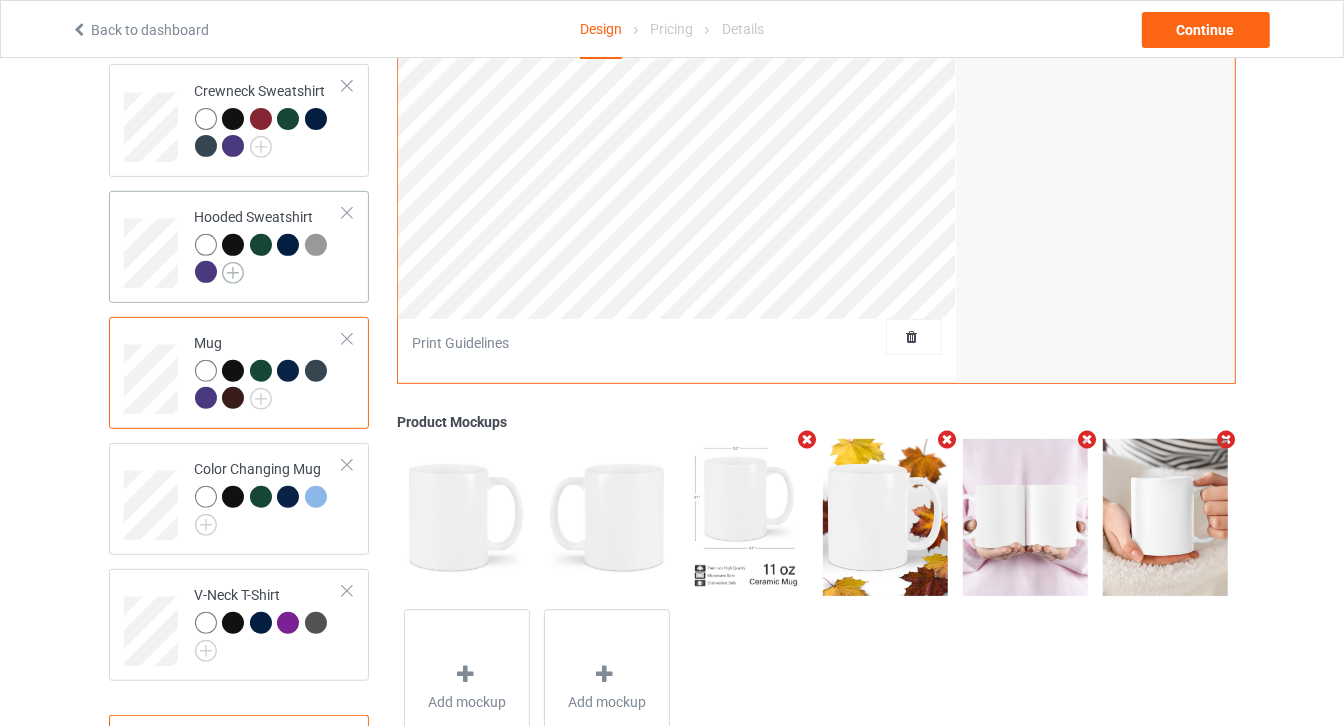 click at bounding box center (233, 273) 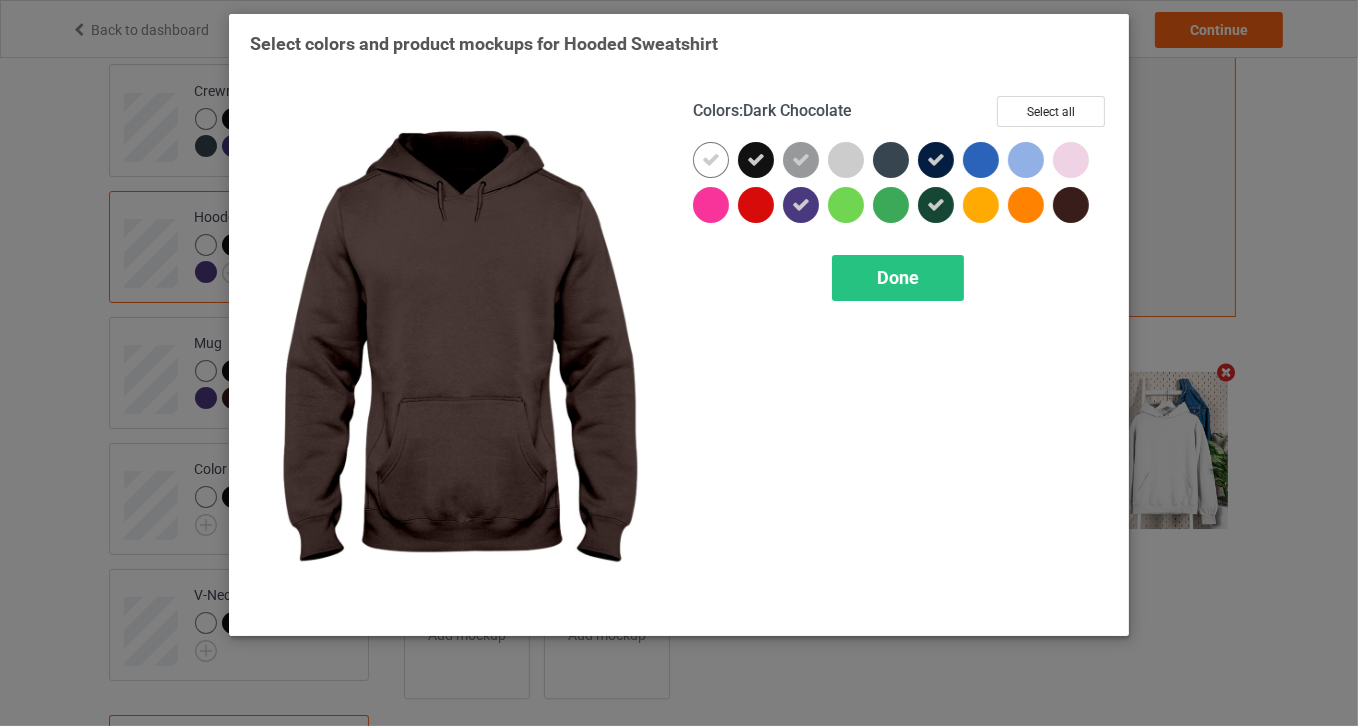 click at bounding box center (1071, 205) 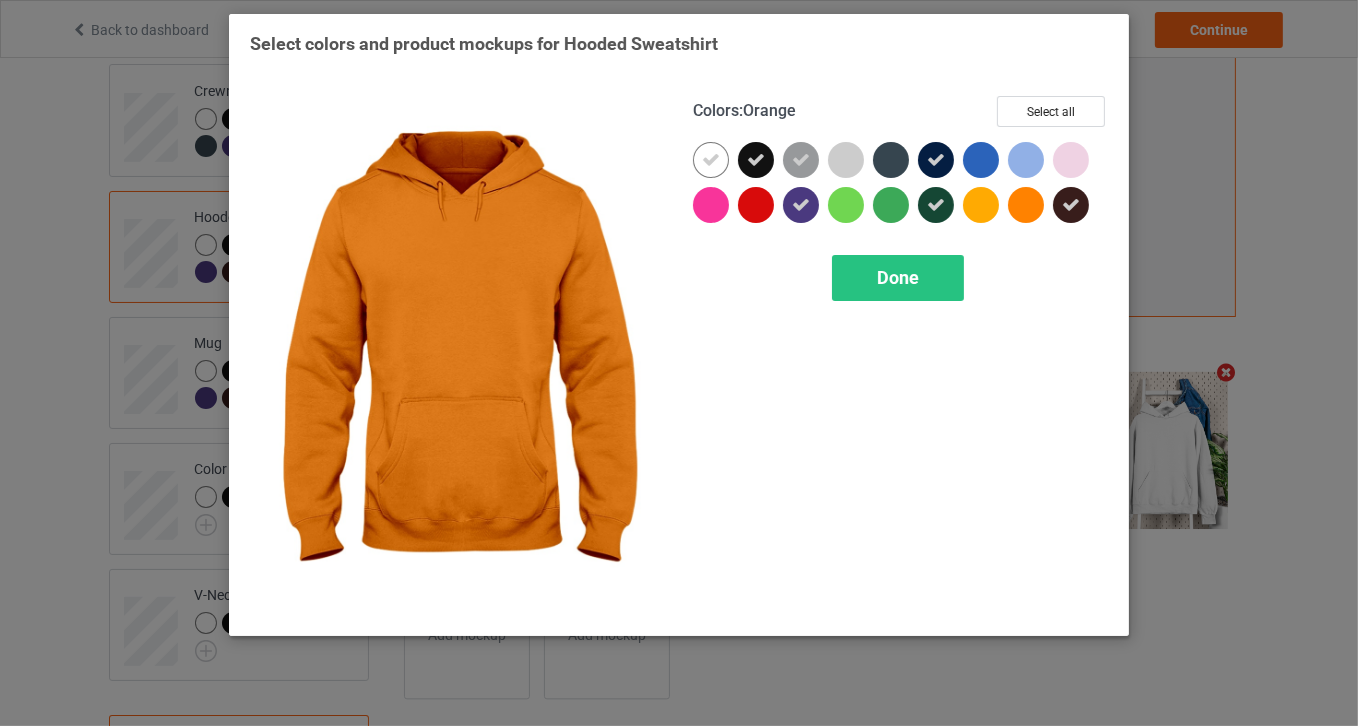 click on "Colors :  Orange Select all Done" at bounding box center (900, 355) 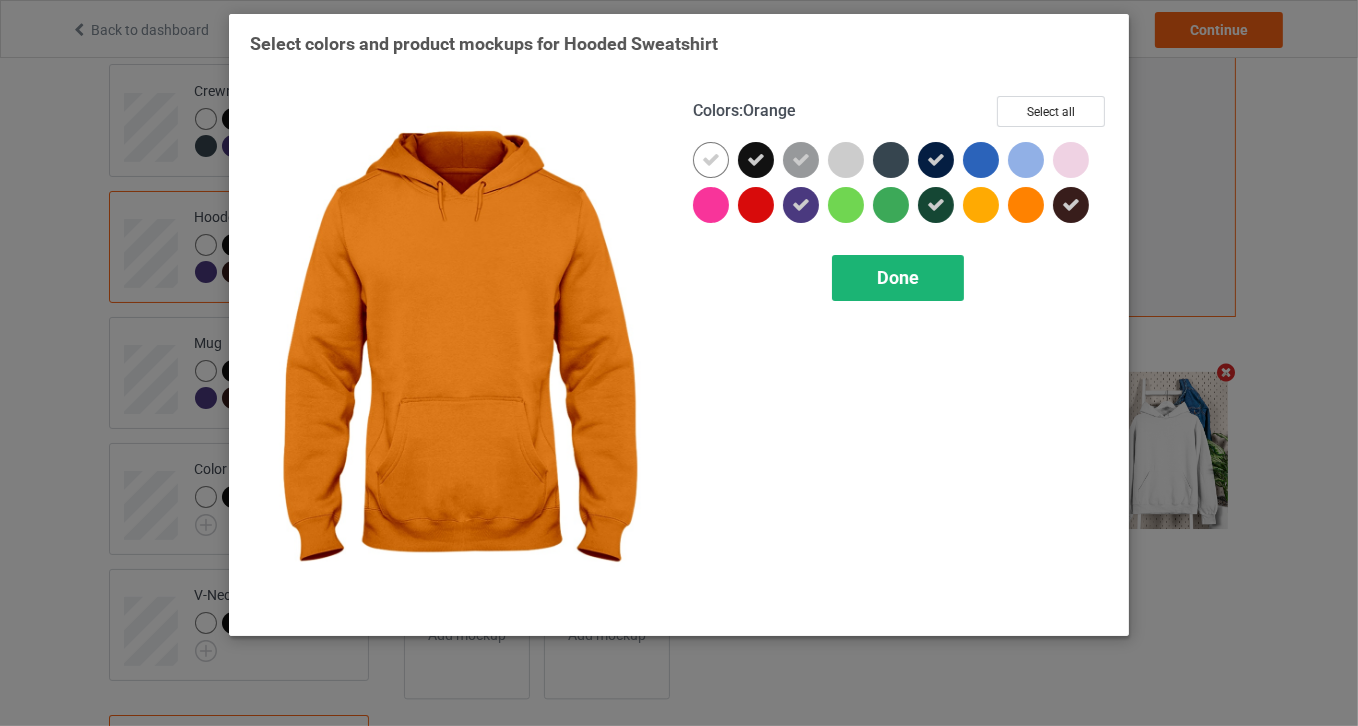 click on "Done" at bounding box center (898, 278) 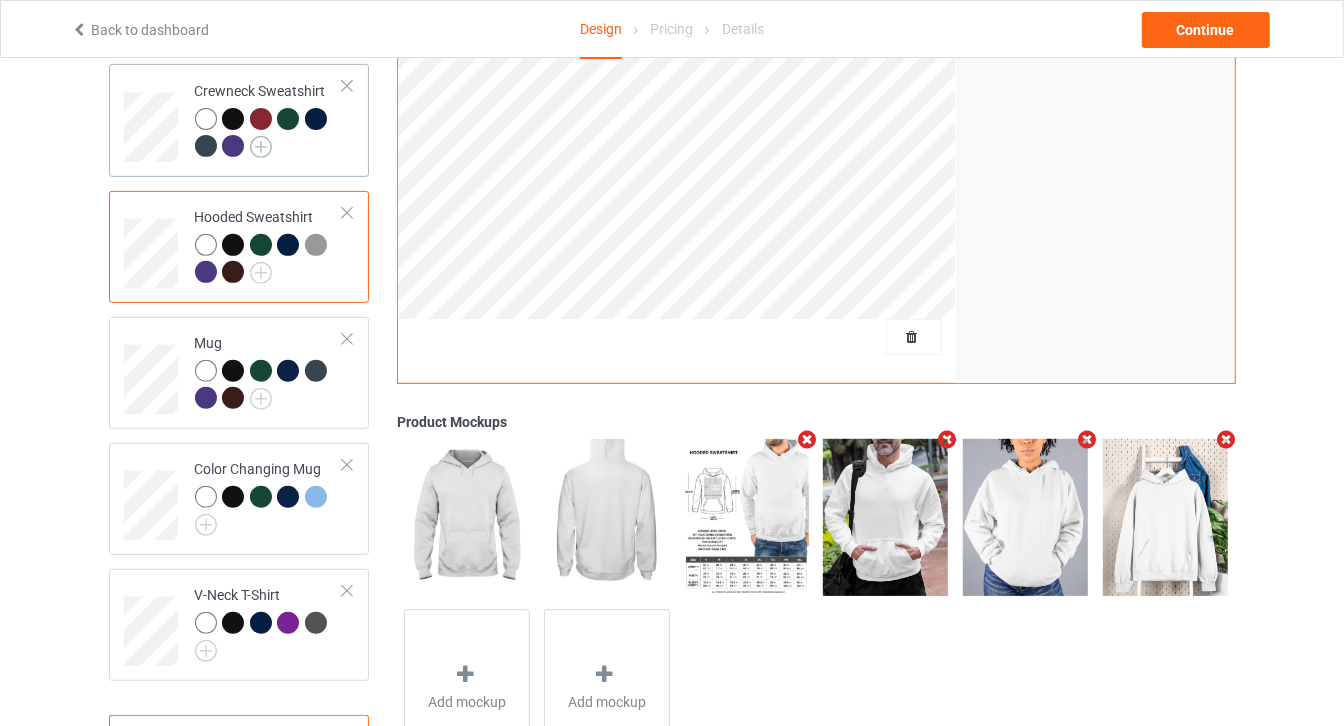 click at bounding box center [261, 147] 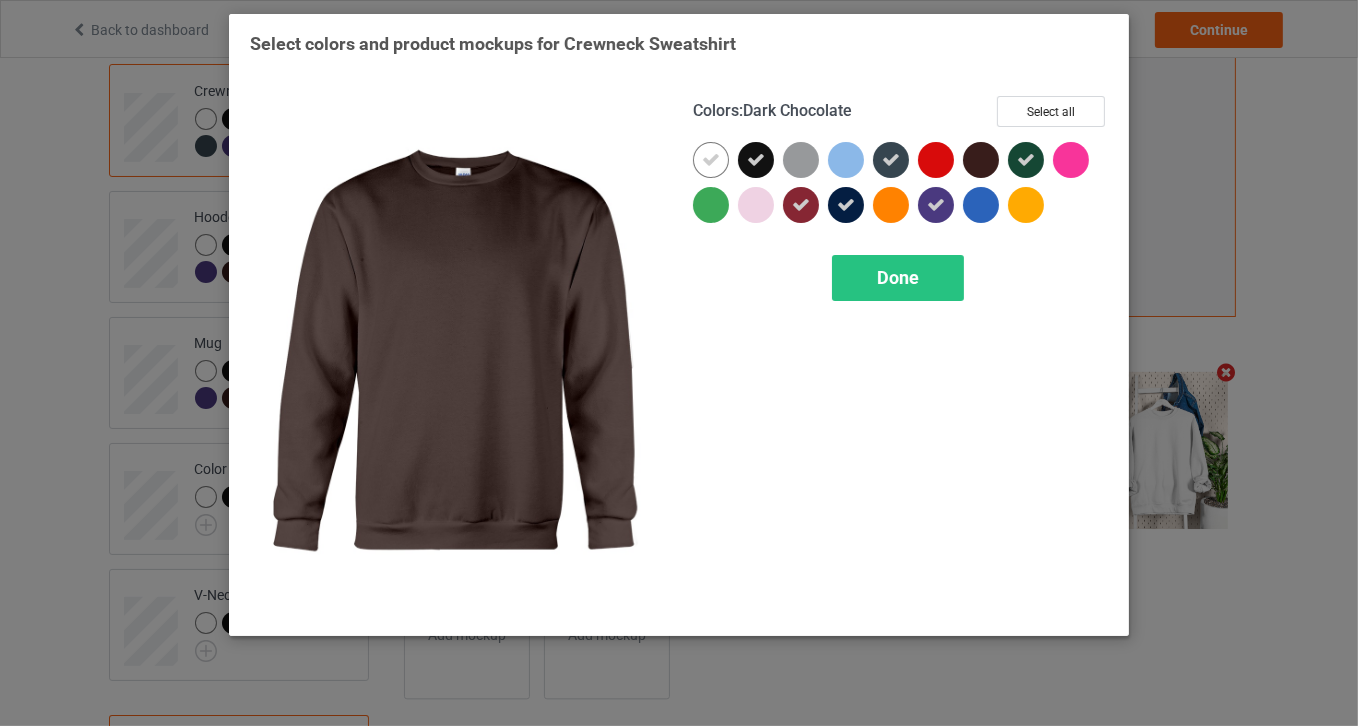 click at bounding box center (981, 160) 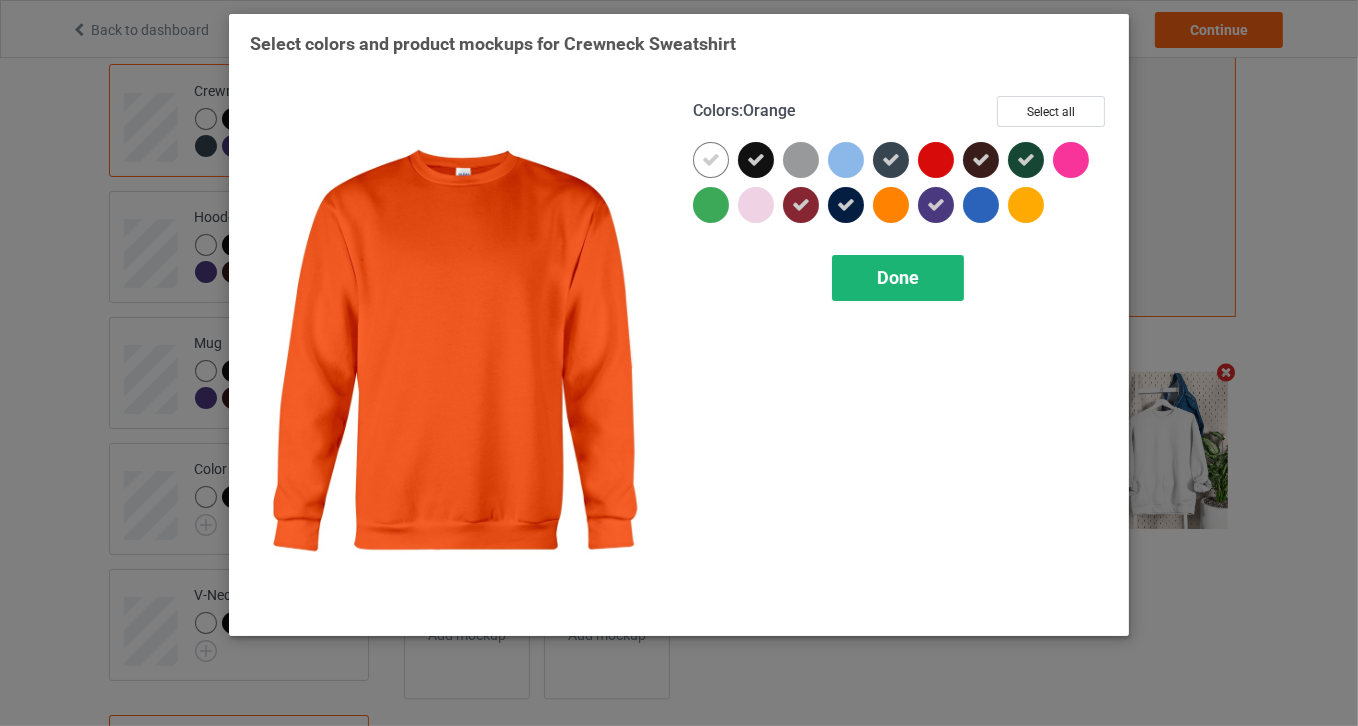 click on "Done" at bounding box center (898, 277) 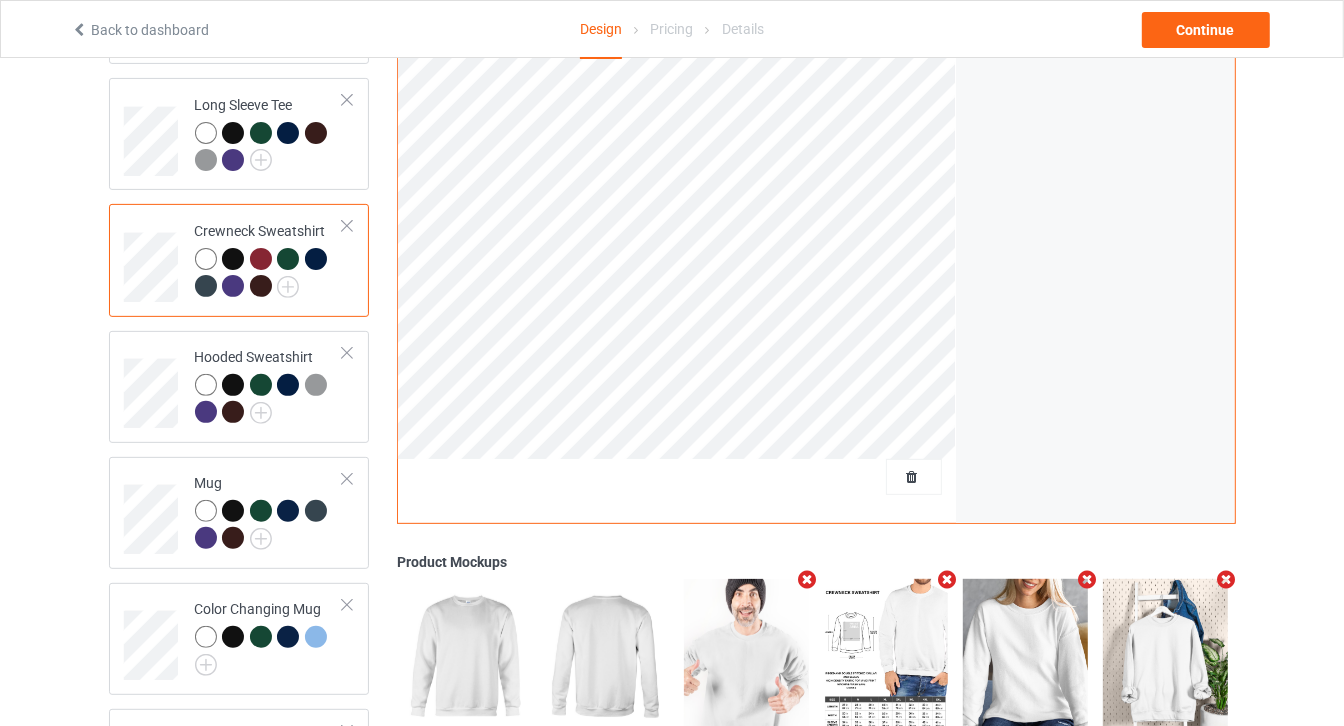 scroll, scrollTop: 363, scrollLeft: 0, axis: vertical 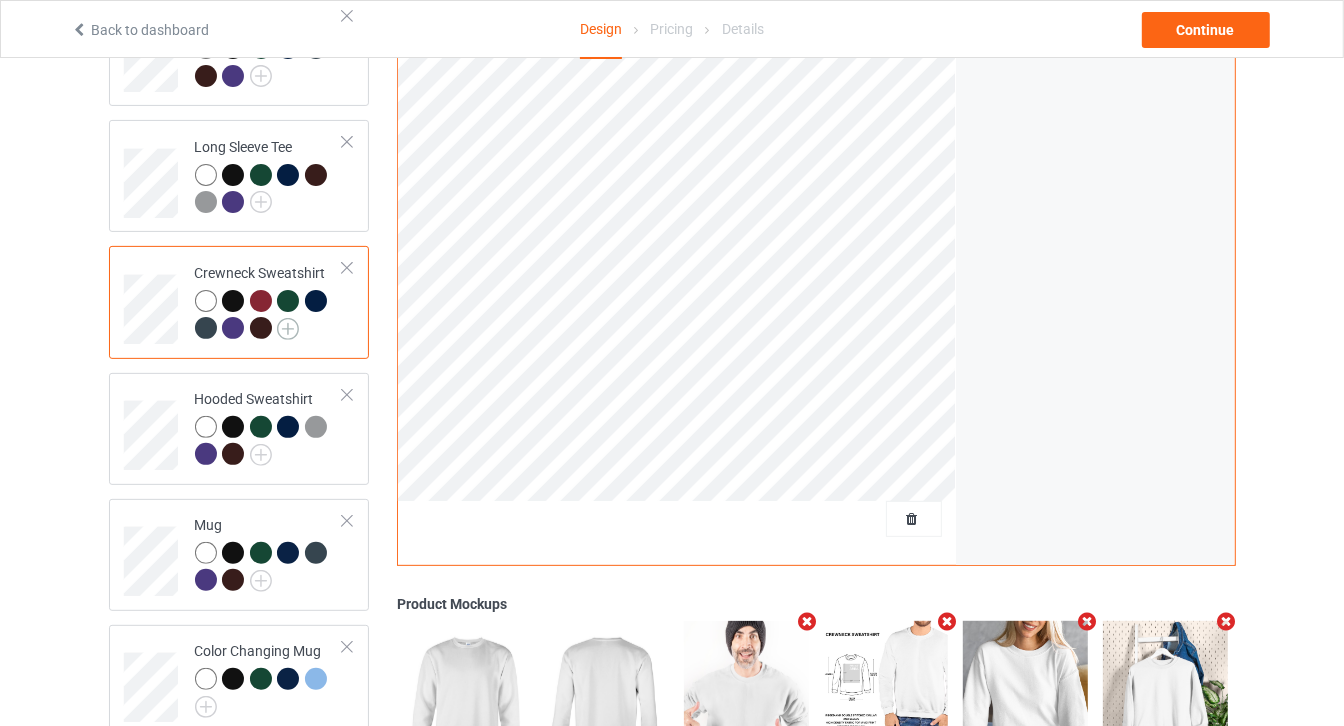 click at bounding box center (288, 329) 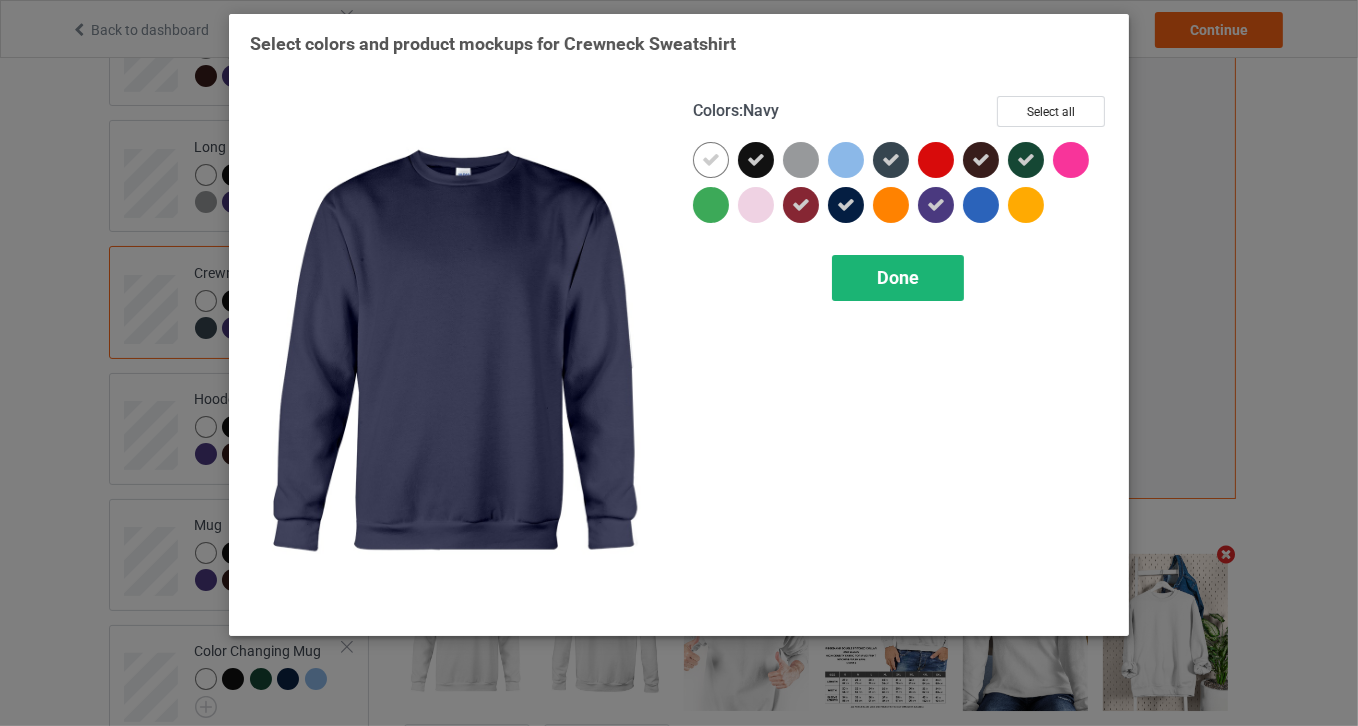 click on "Done" at bounding box center (898, 277) 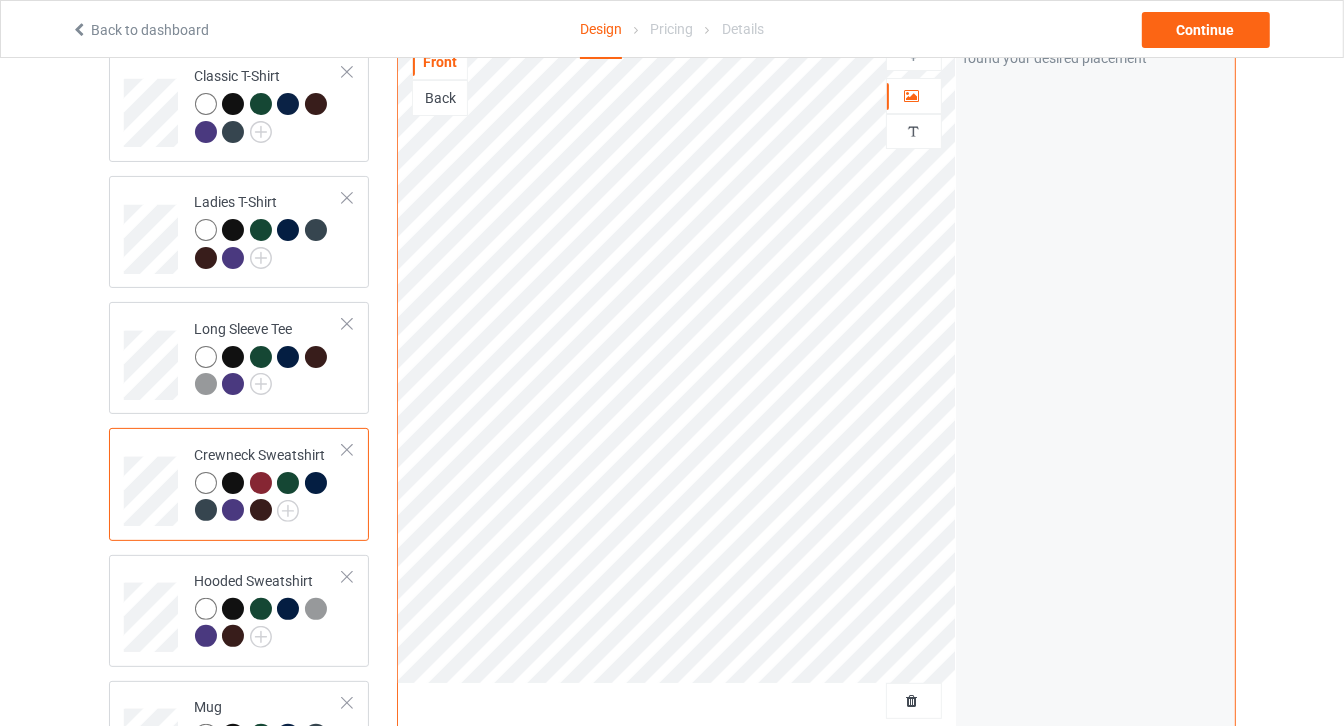 scroll, scrollTop: 633, scrollLeft: 0, axis: vertical 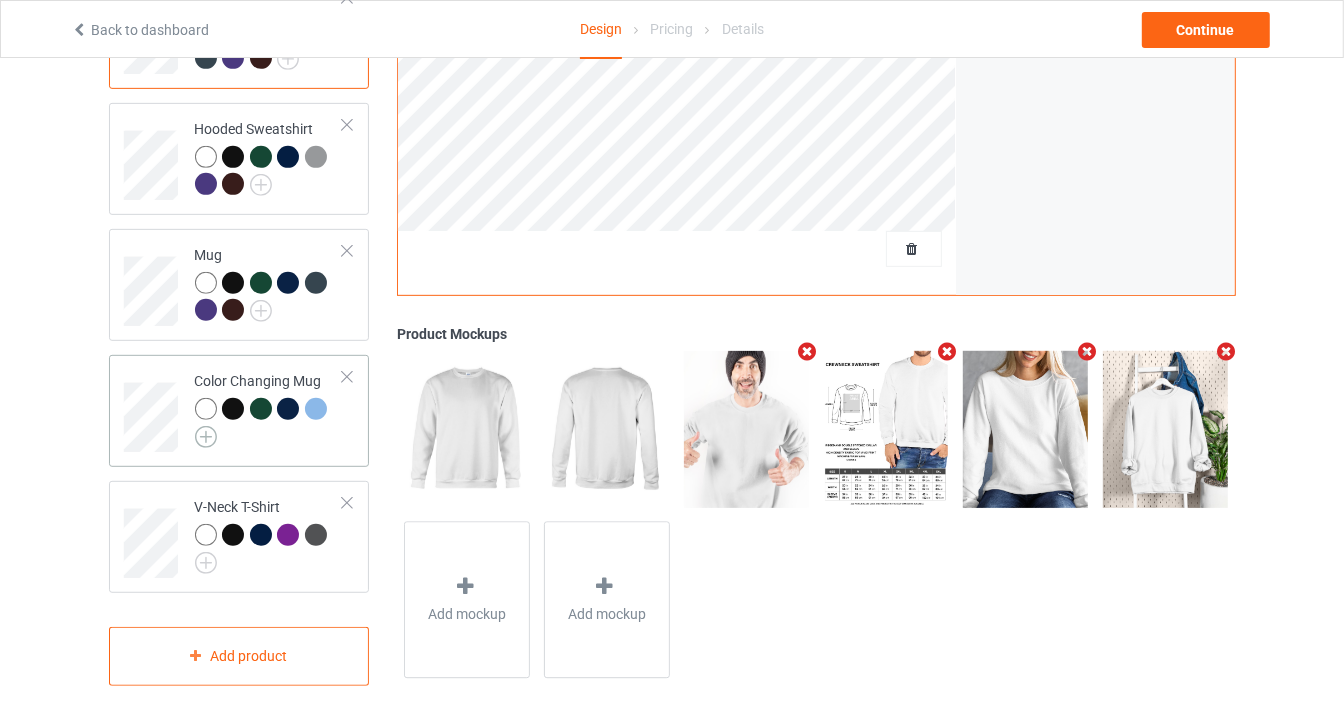 click at bounding box center [206, 437] 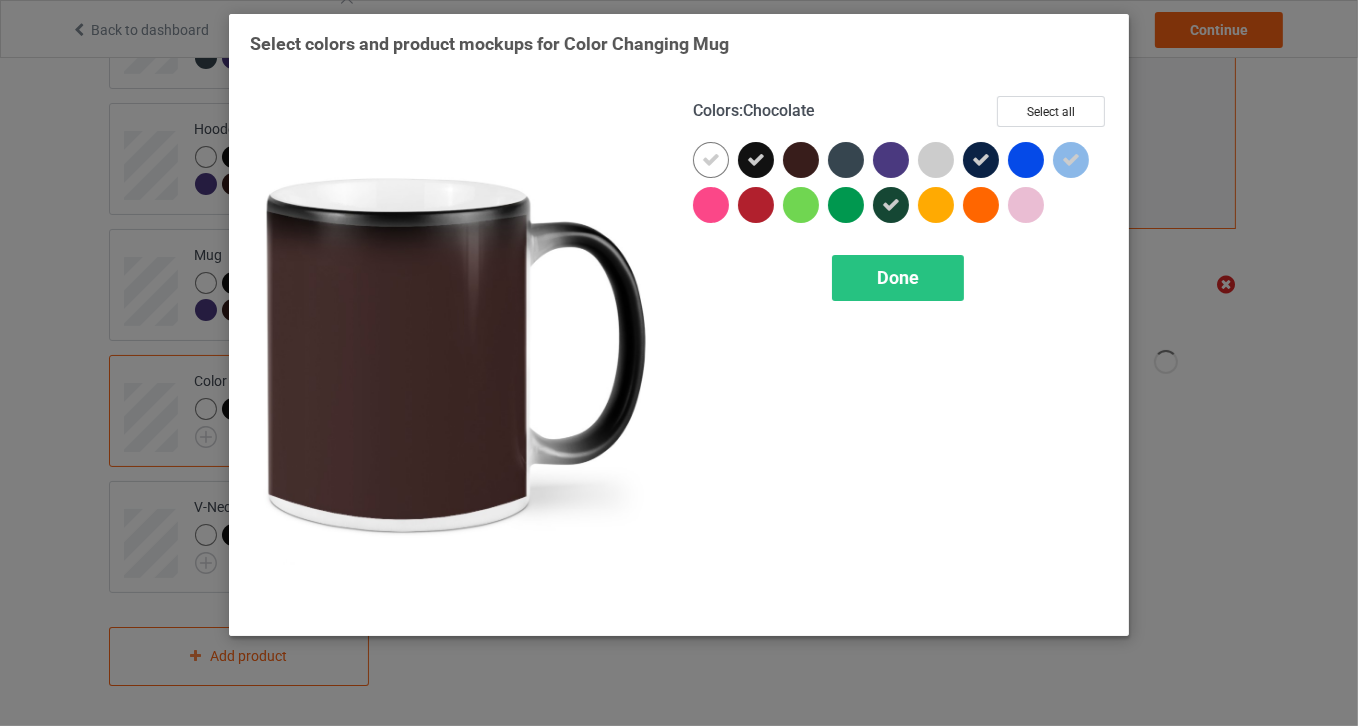 click at bounding box center [801, 160] 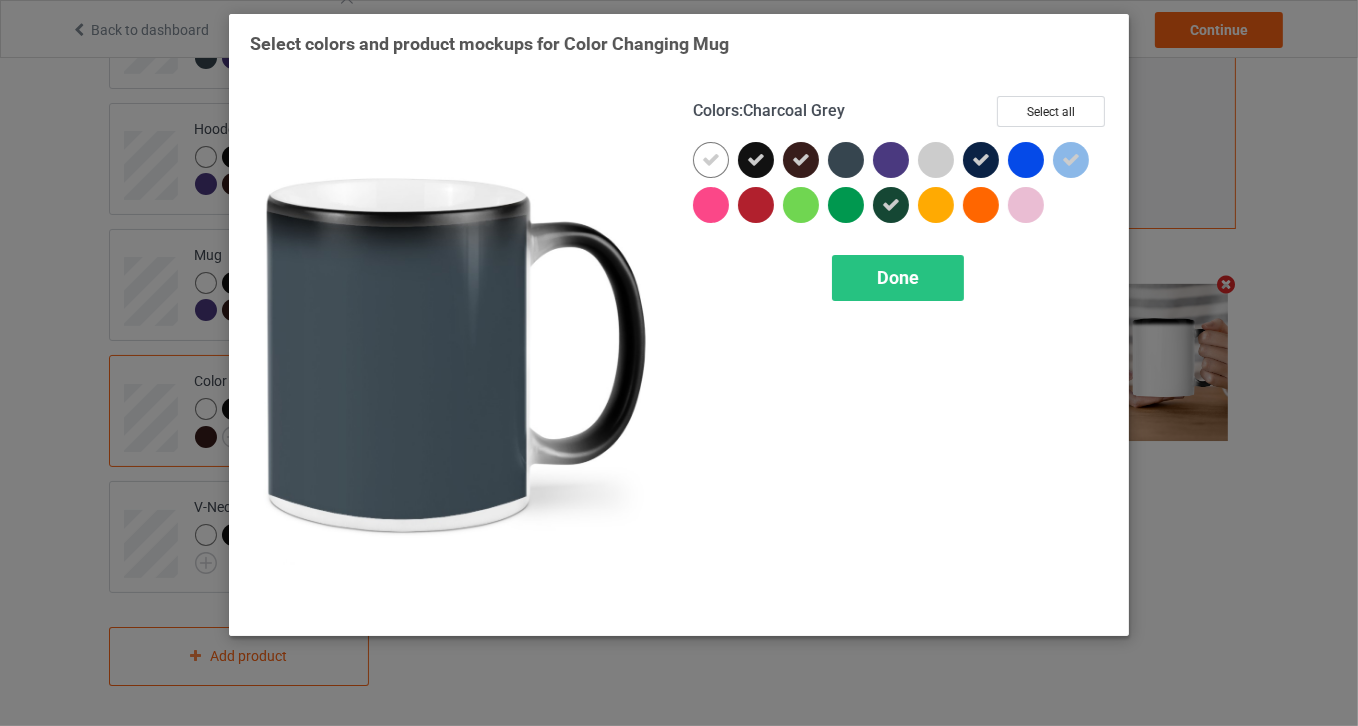 click at bounding box center [846, 160] 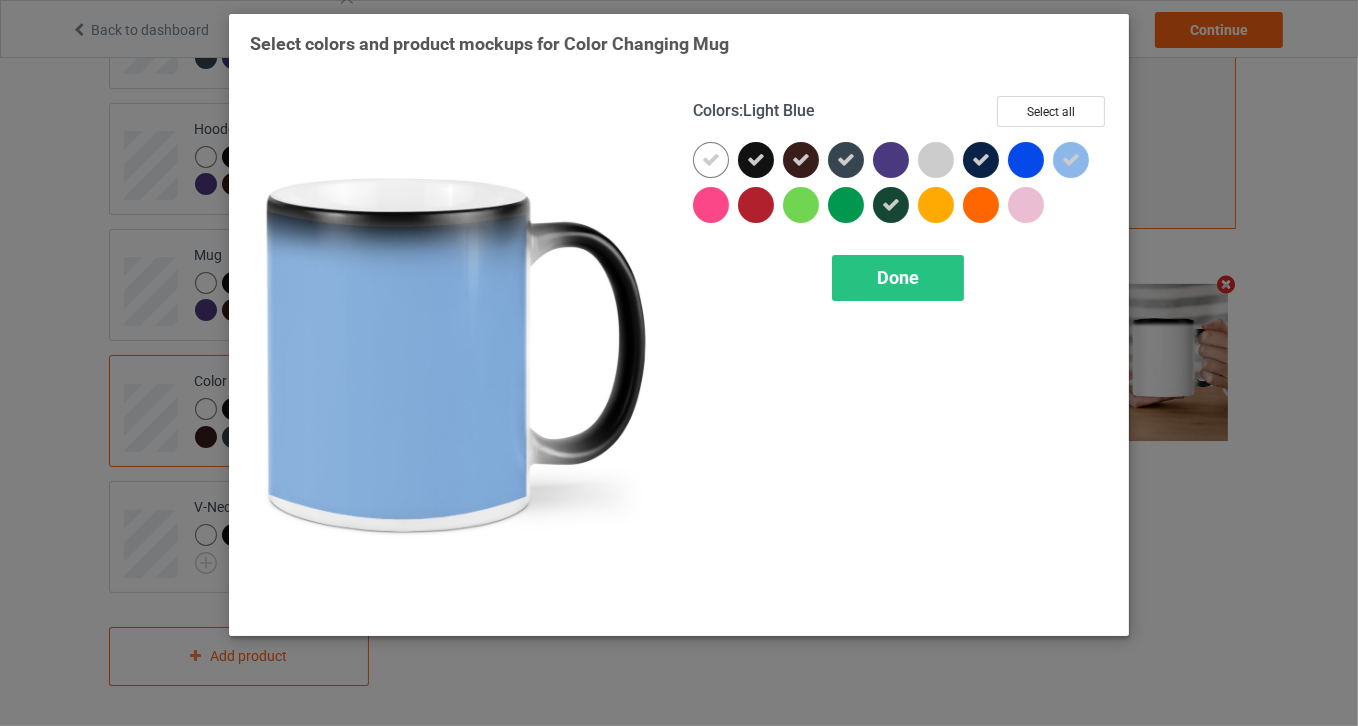 click at bounding box center [1071, 160] 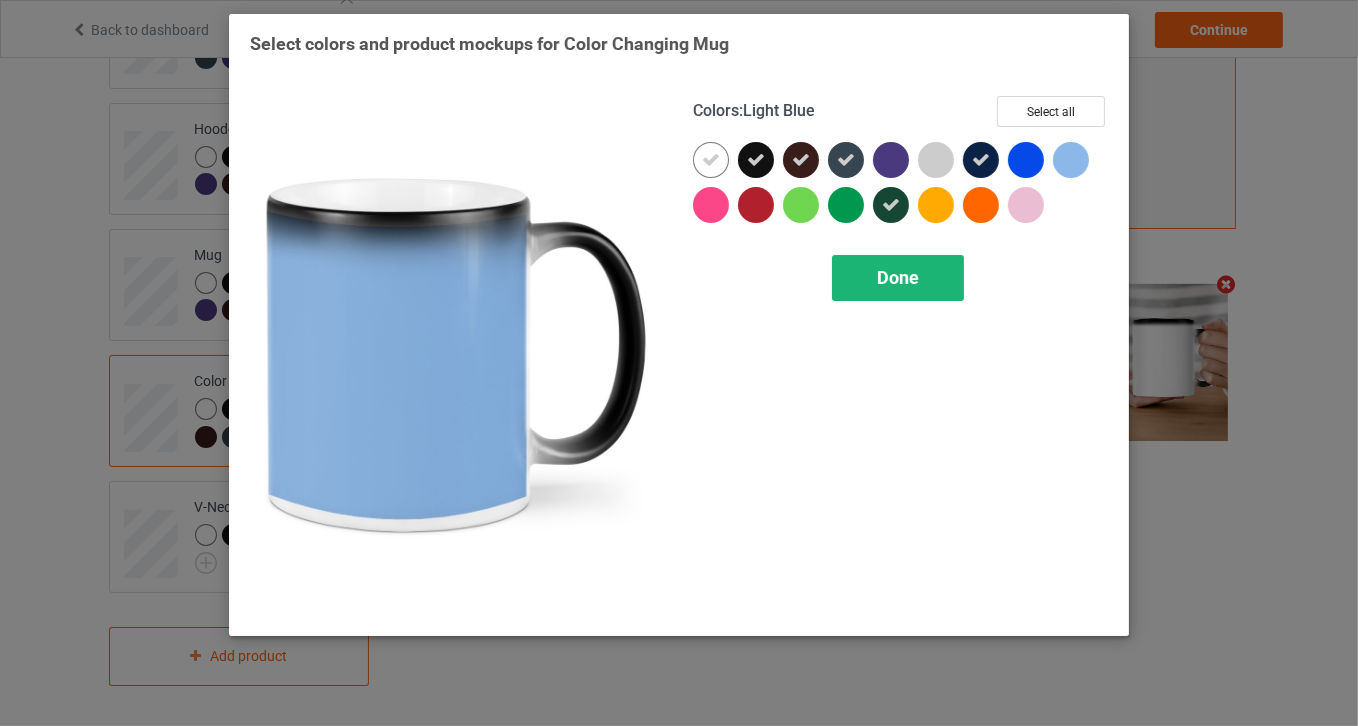 click on "Done" at bounding box center [898, 277] 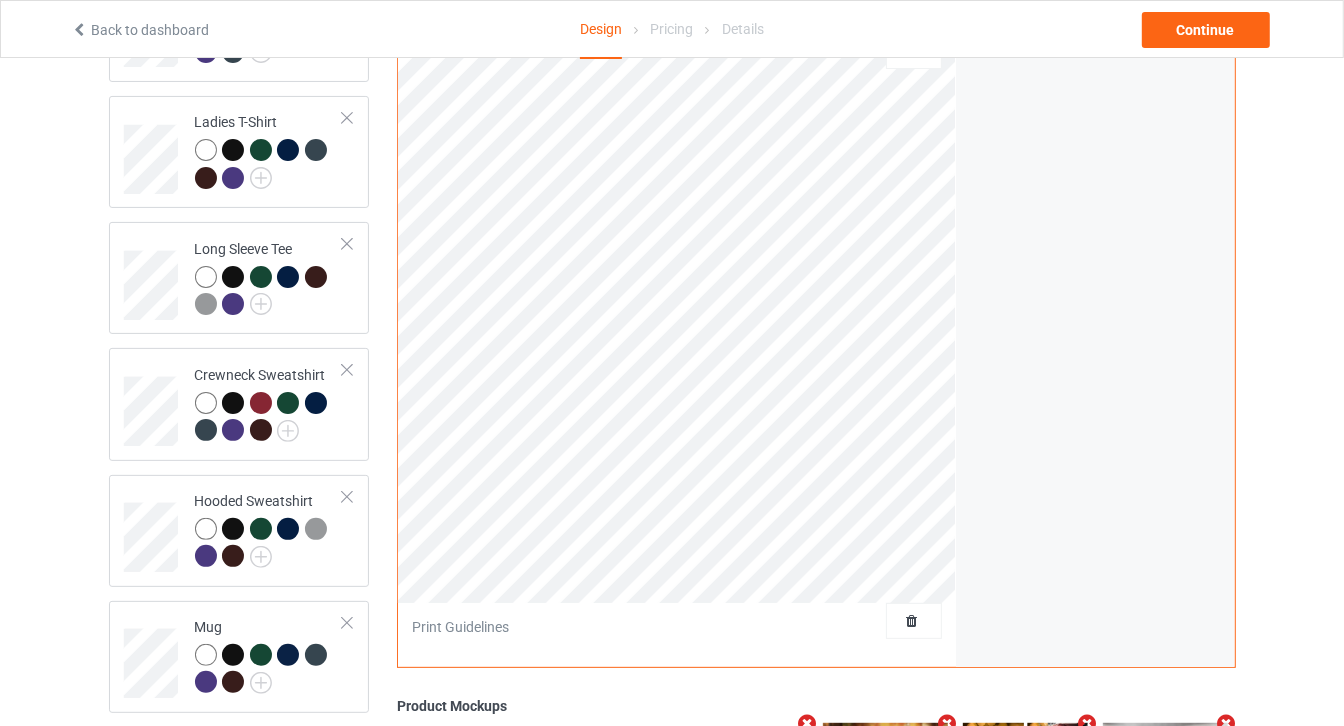 scroll, scrollTop: 88, scrollLeft: 0, axis: vertical 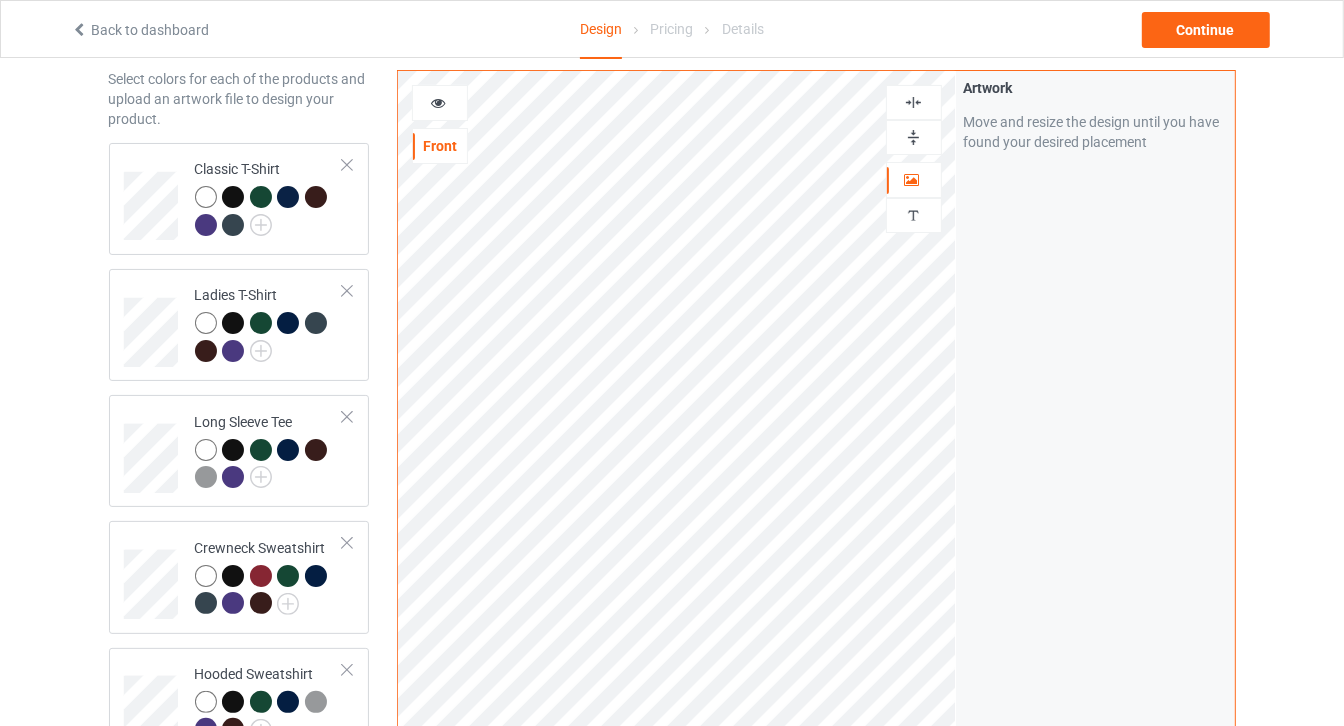 click at bounding box center [914, 137] 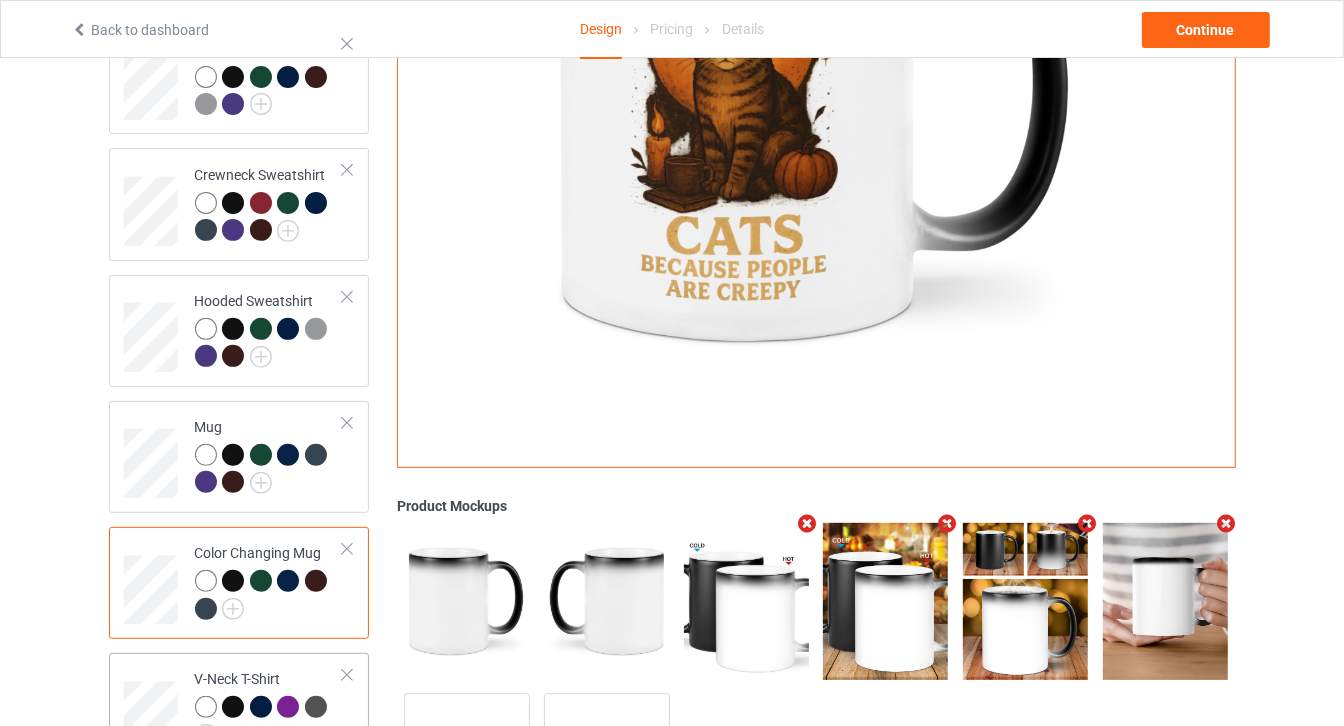 scroll, scrollTop: 633, scrollLeft: 0, axis: vertical 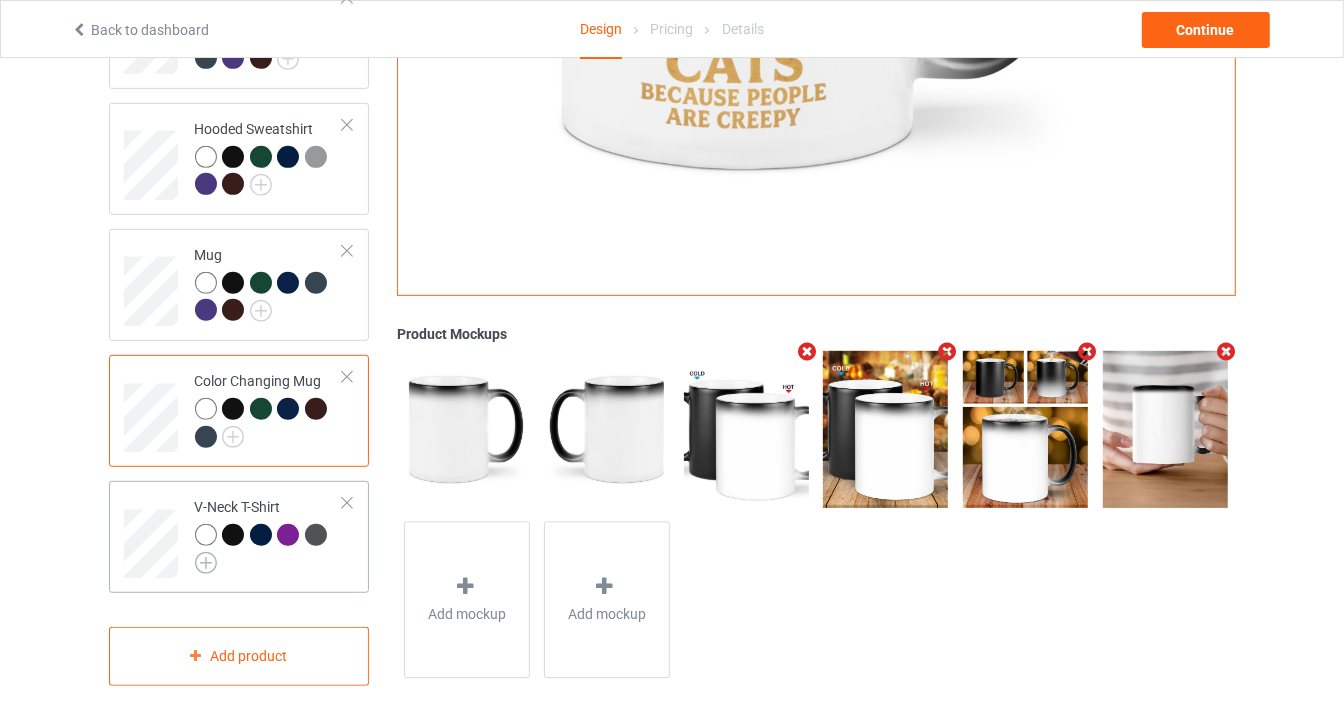 click at bounding box center (206, 563) 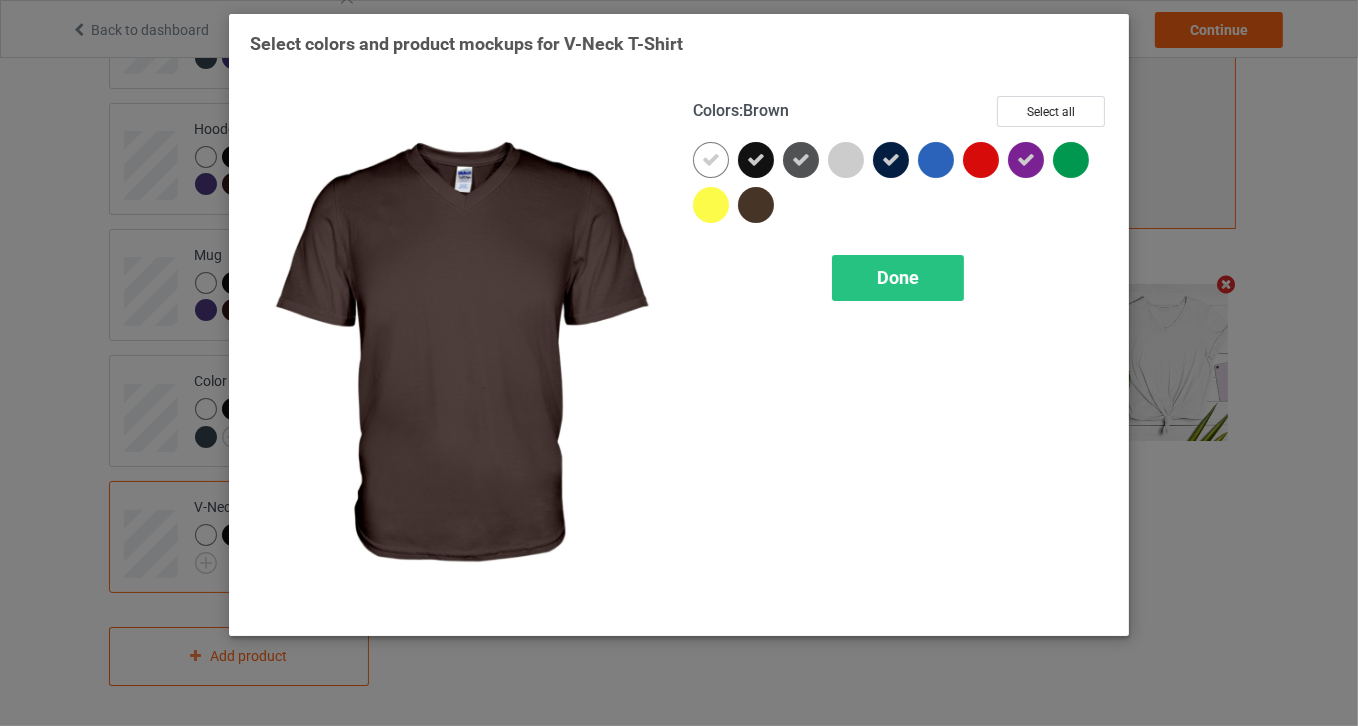 click at bounding box center (756, 205) 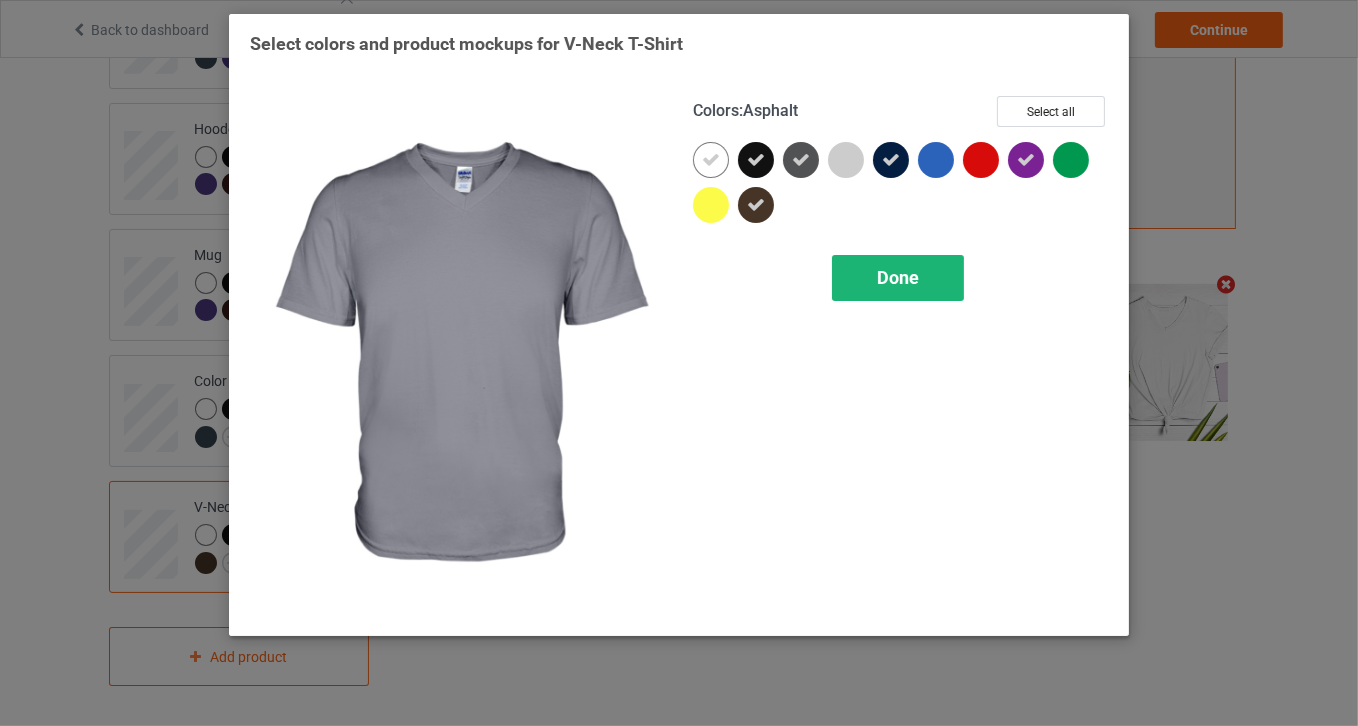 click on "Done" at bounding box center [898, 277] 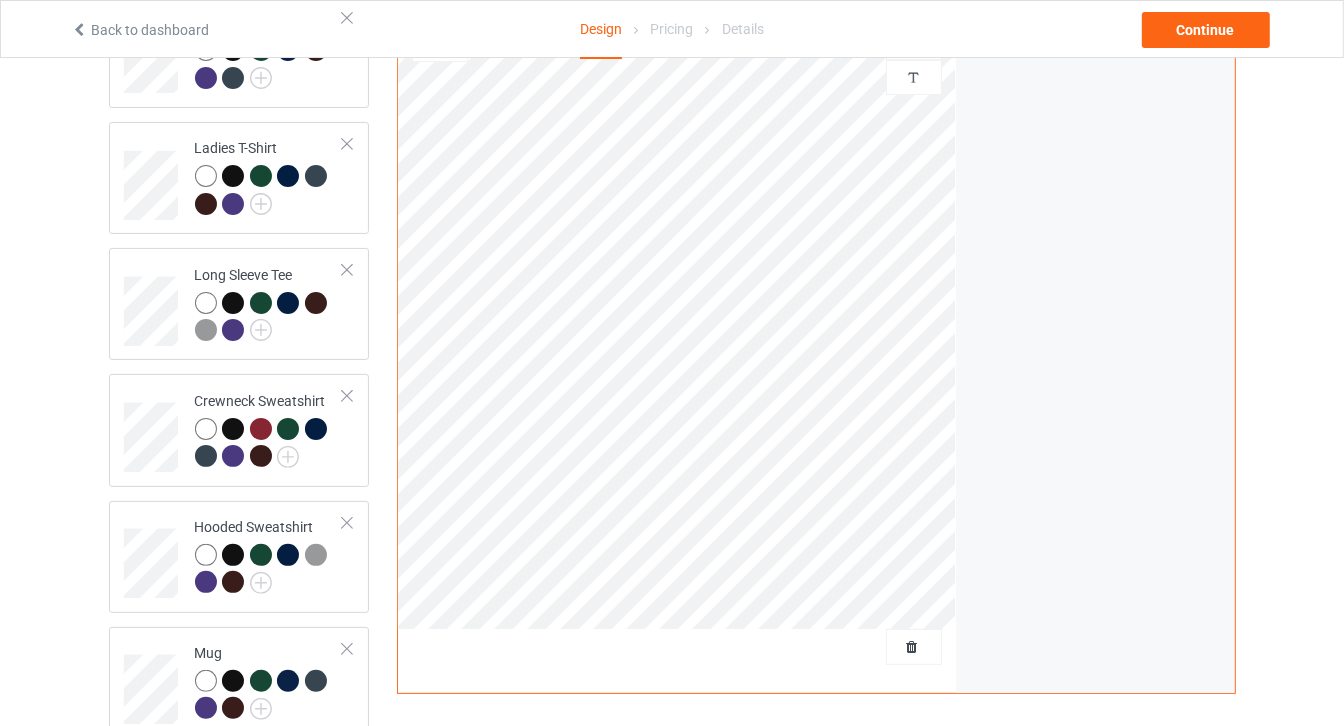 scroll, scrollTop: 0, scrollLeft: 0, axis: both 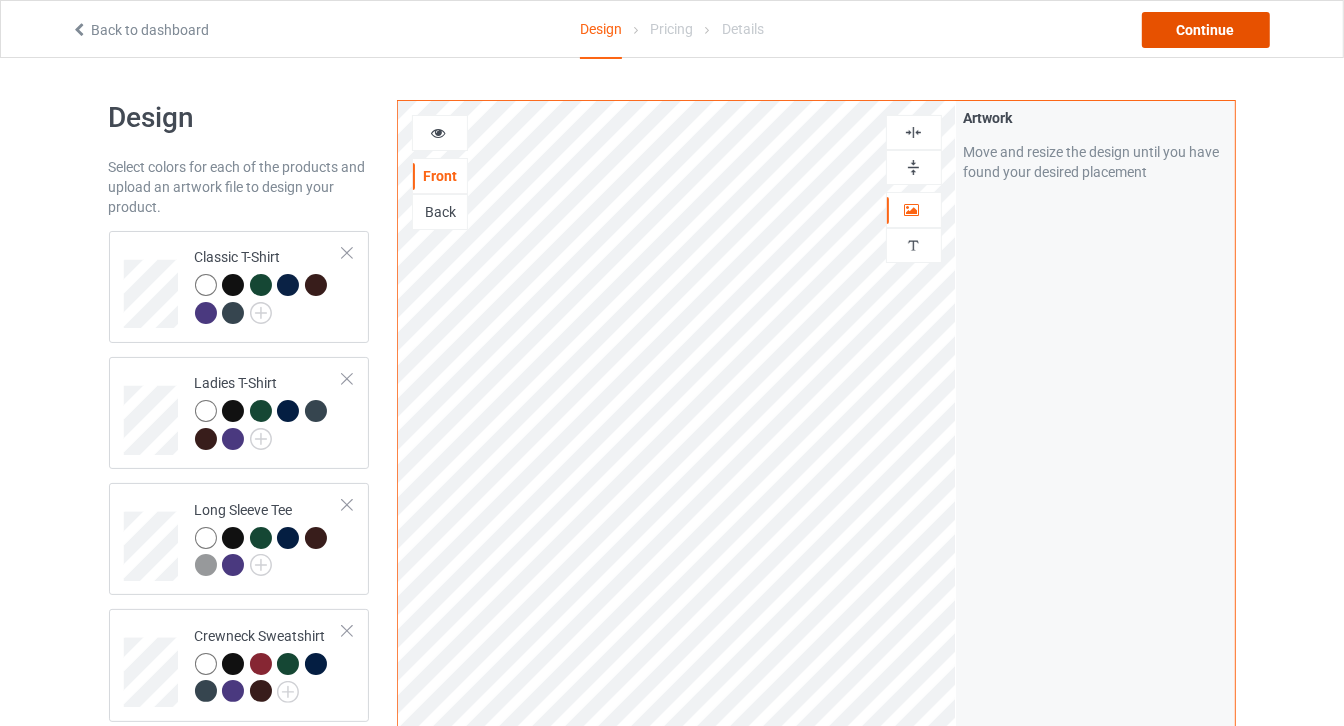 click on "Continue" at bounding box center [1206, 30] 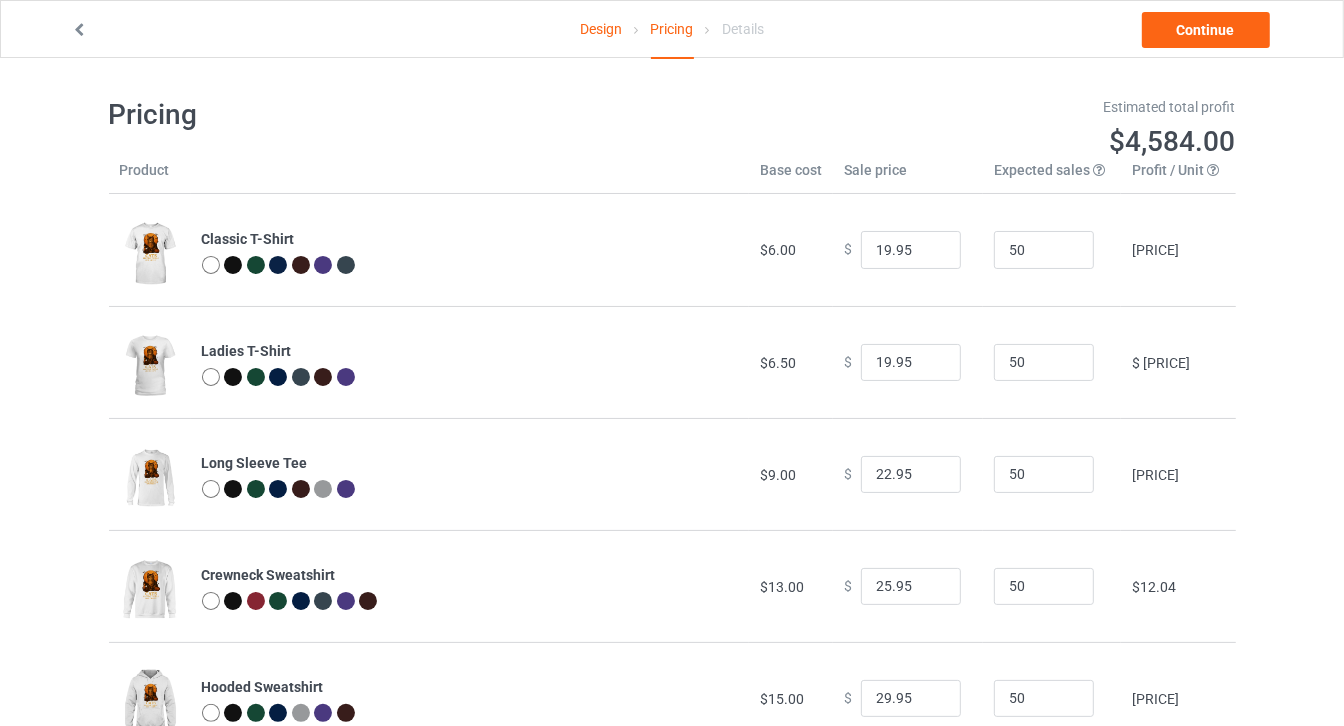 scroll, scrollTop: 0, scrollLeft: 0, axis: both 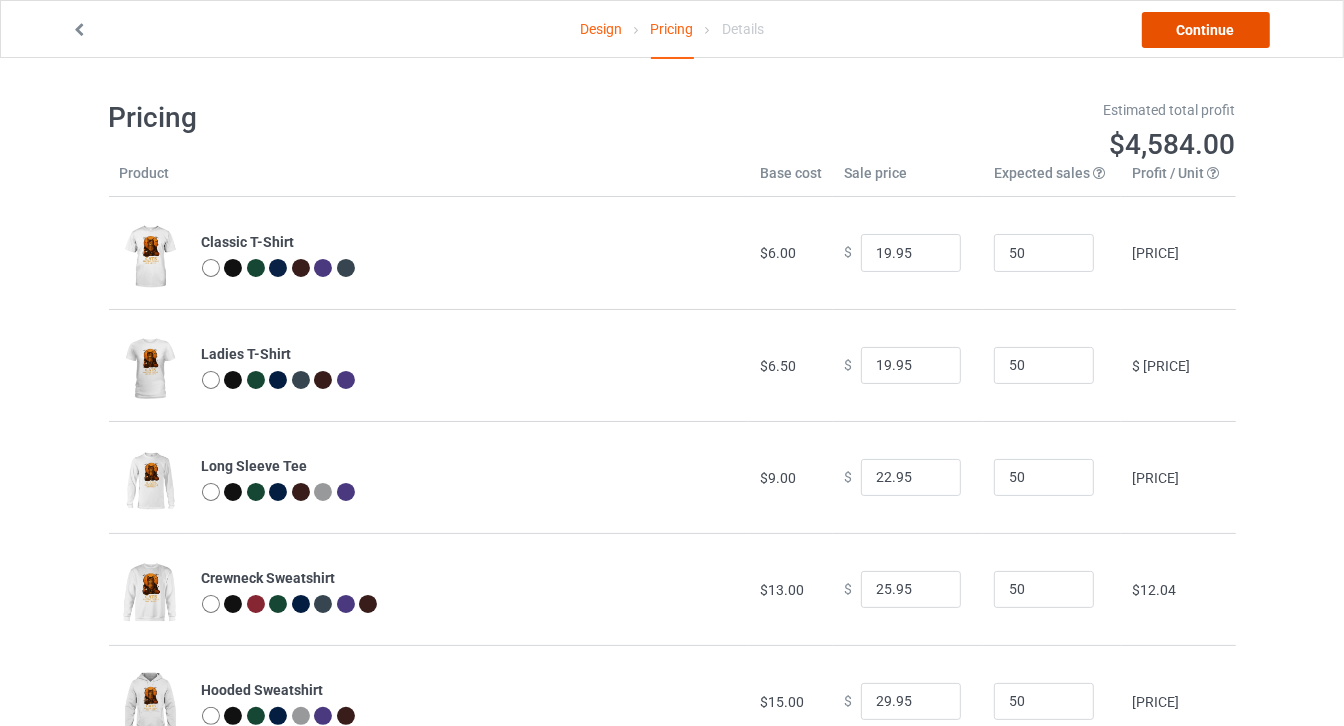 click on "Continue" at bounding box center (1206, 30) 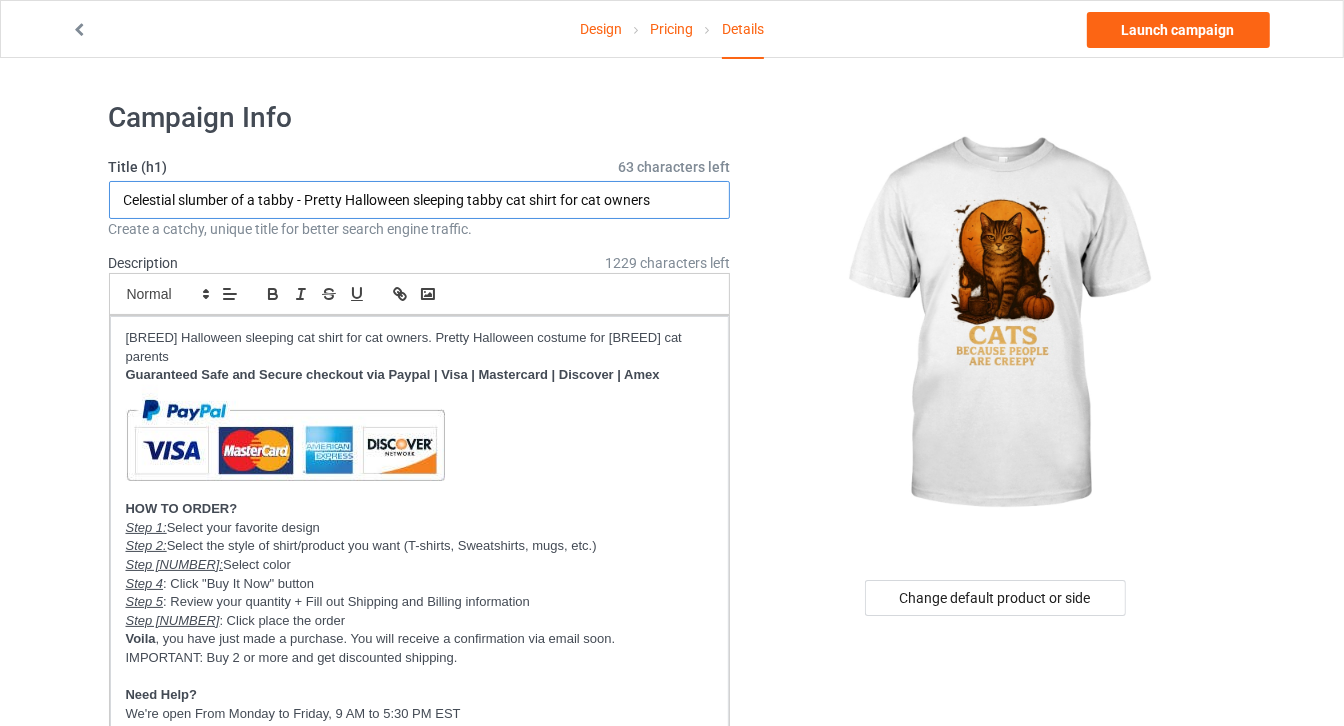 click on "Design Pricing Details Launch campaign Campaign Info Title (h1) 63   characters left Celestial slumber of a tabby - Pretty Halloween sleeping tabby cat shirt for cat owners Create a catchy, unique title for better search engine traffic. Description 1229   characters left       Small Normal Large Big Huge                                                                                     Halloween sleeping tabby cat shirt for cat owners. Pretty Halloween costume for tabby cat parents Guaranteed Safe and Secure checkout via Paypal | Visa | Mastercard | Discover | Amex HOW TO ORDER? Step 1:  Select your favorite design Step 2:  Select the style of shirt/product you want (T-shirts, Sweatshirts, mugs, etc.) Step 3:  Select color Step 4 : Click "Buy It Now" button Step 5 : Review your quantity + Fill out Shipping and Billing information Step 6 : Click place the order Voila , you have just made a purchase. You will receive a confirmation via email soon. IMPORTANT: Buy 2 or more and get discounted shipping. URL 3 / 6" at bounding box center (672, 1272) 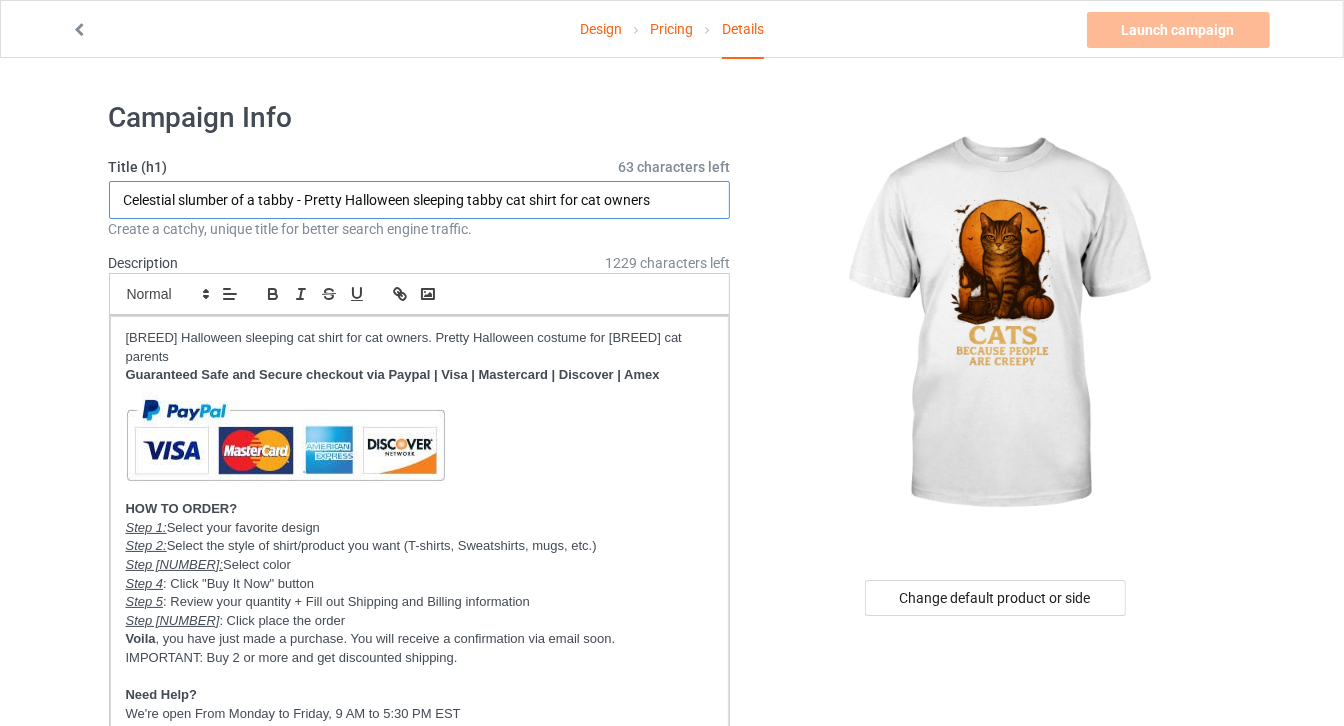 click on "Celestial slumber of a tabby - Pretty Halloween sleeping tabby cat shirt for cat owners" at bounding box center [420, 200] 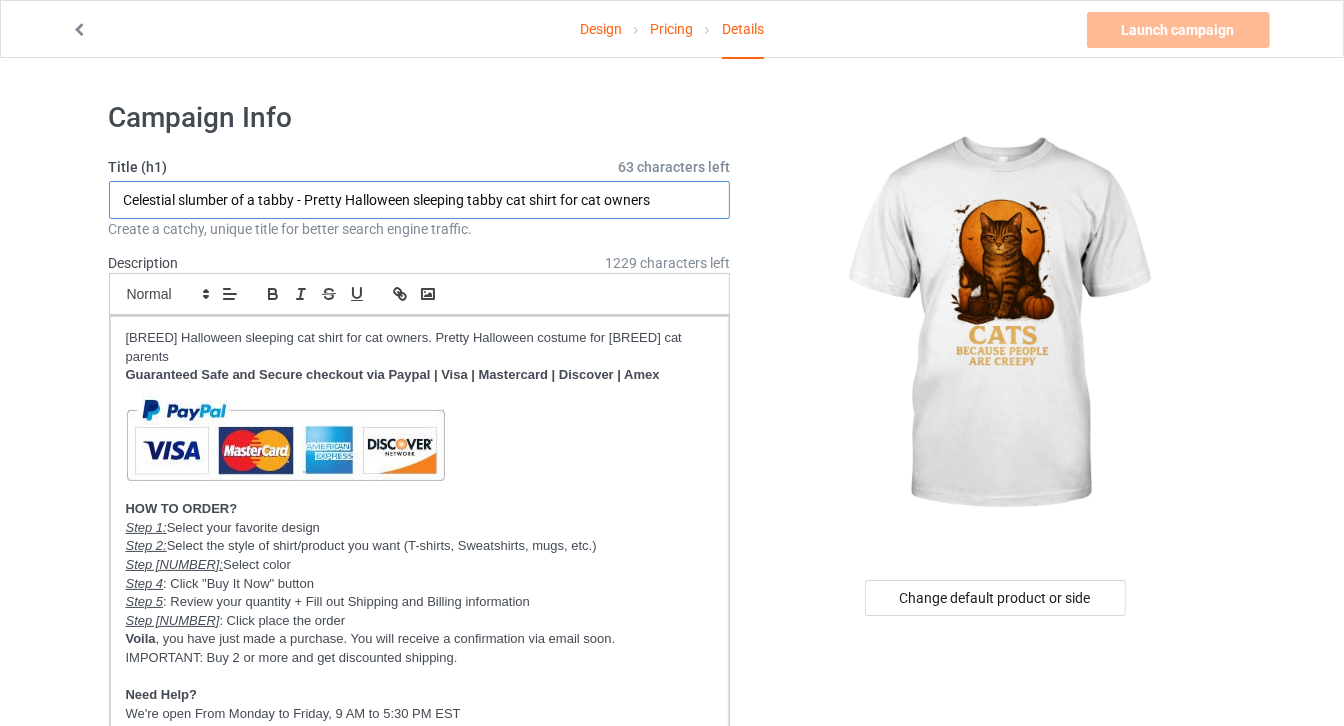 click on "Celestial slumber of a tabby - Pretty Halloween sleeping tabby cat shirt for cat owners" at bounding box center (420, 200) 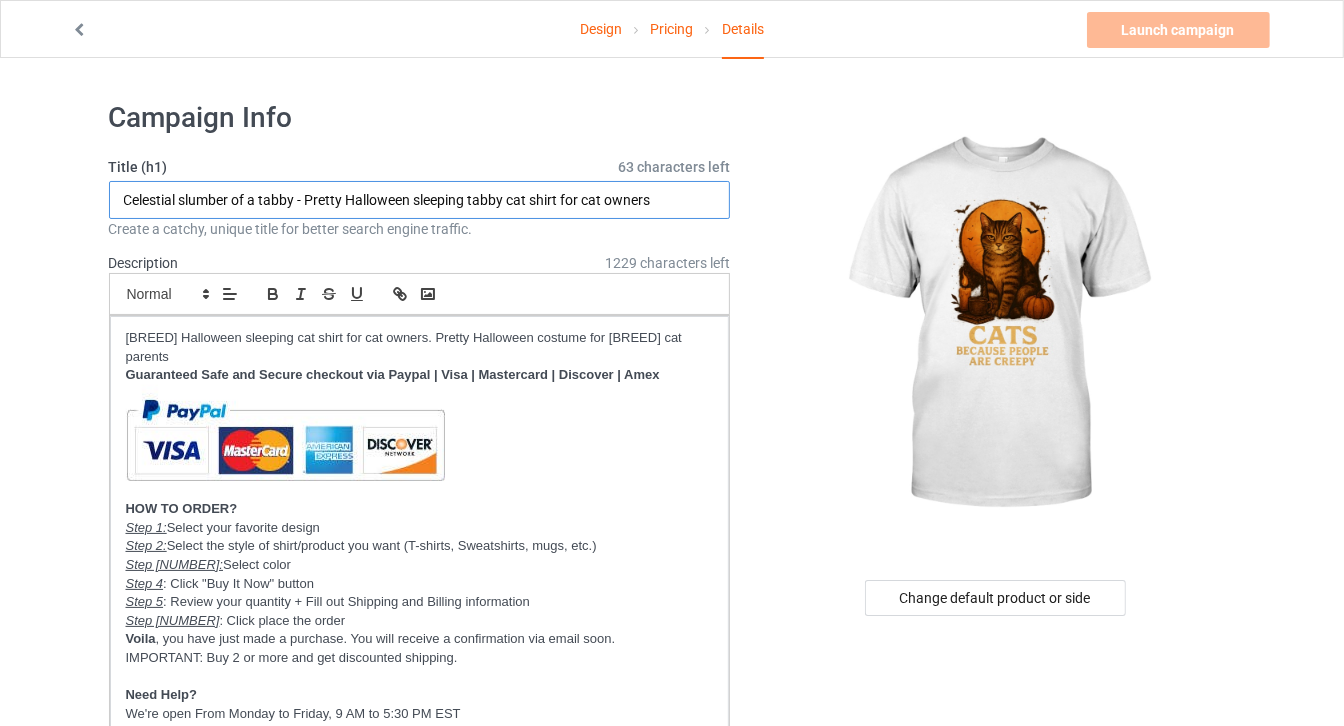 click on "Celestial slumber of a tabby - Pretty Halloween sleeping tabby cat shirt for cat owners" at bounding box center [420, 200] 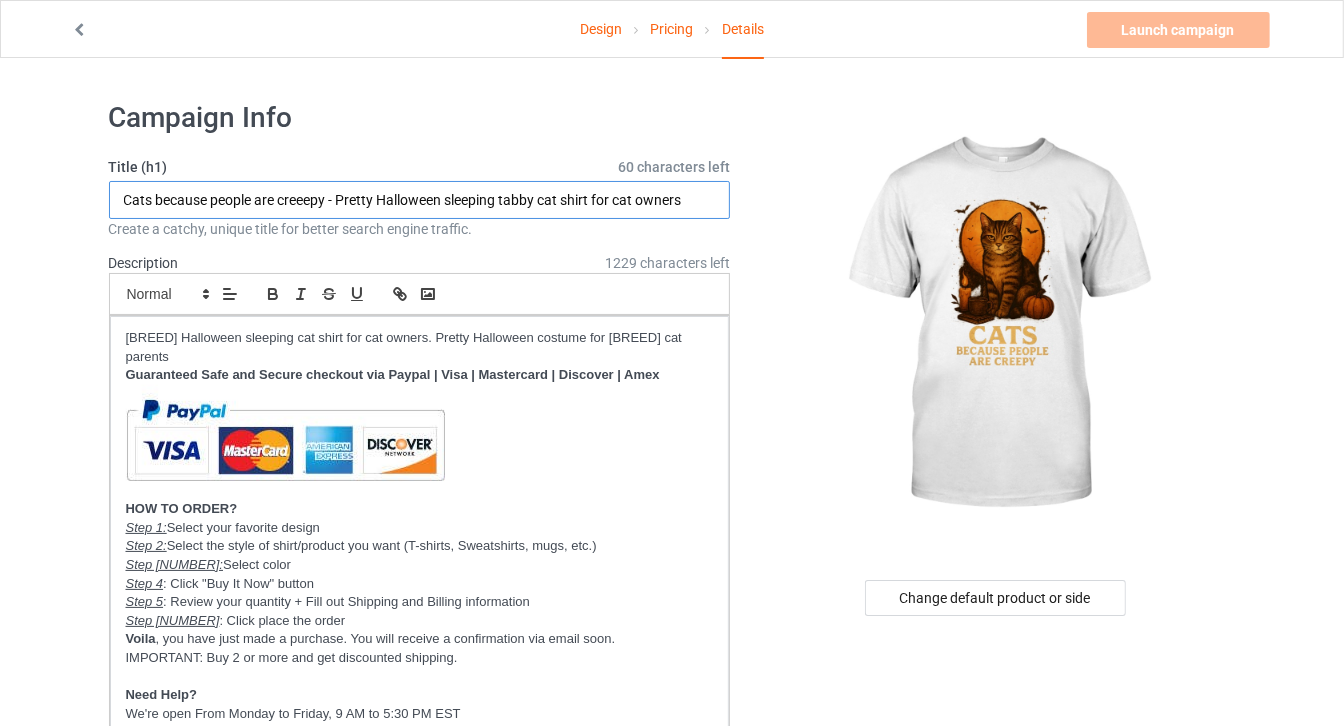 click on "Cats because people are creeepy - Pretty Halloween sleeping tabby cat shirt for cat owners" at bounding box center [420, 200] 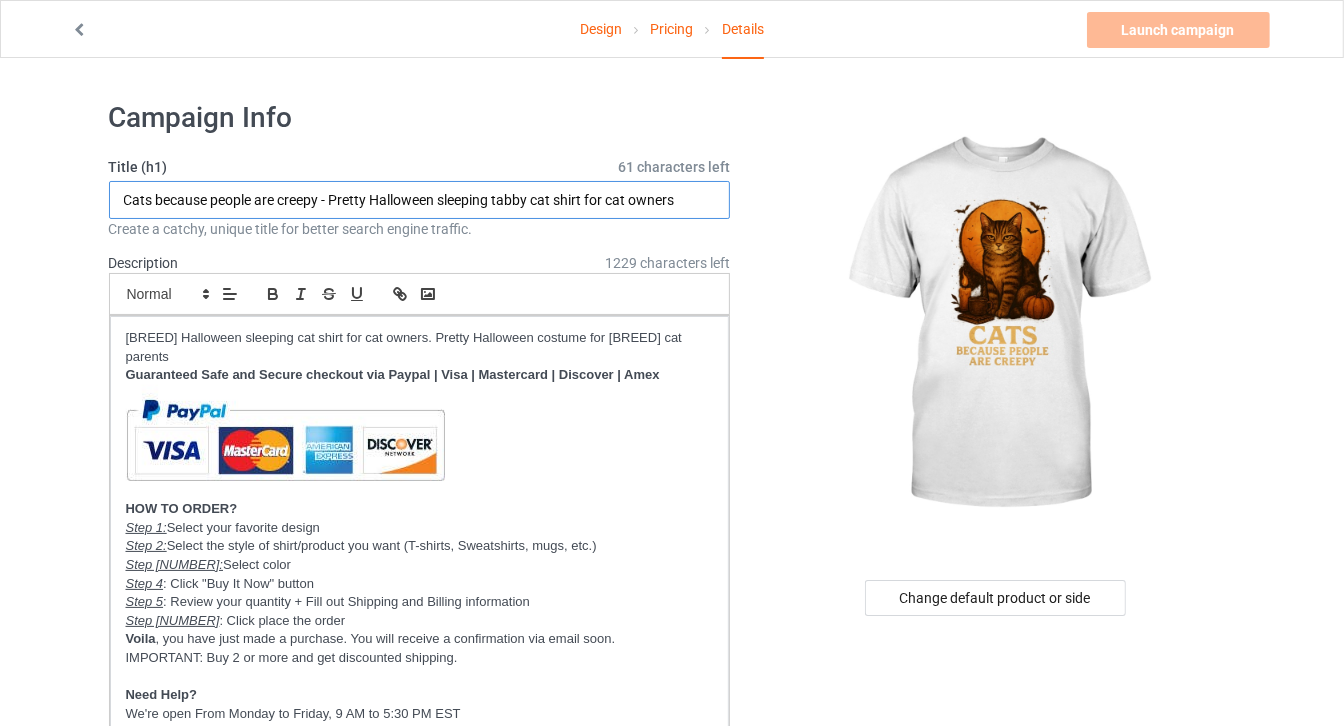 click on "Cats because people are creepy - Pretty Halloween sleeping tabby cat shirt for cat owners" at bounding box center [420, 200] 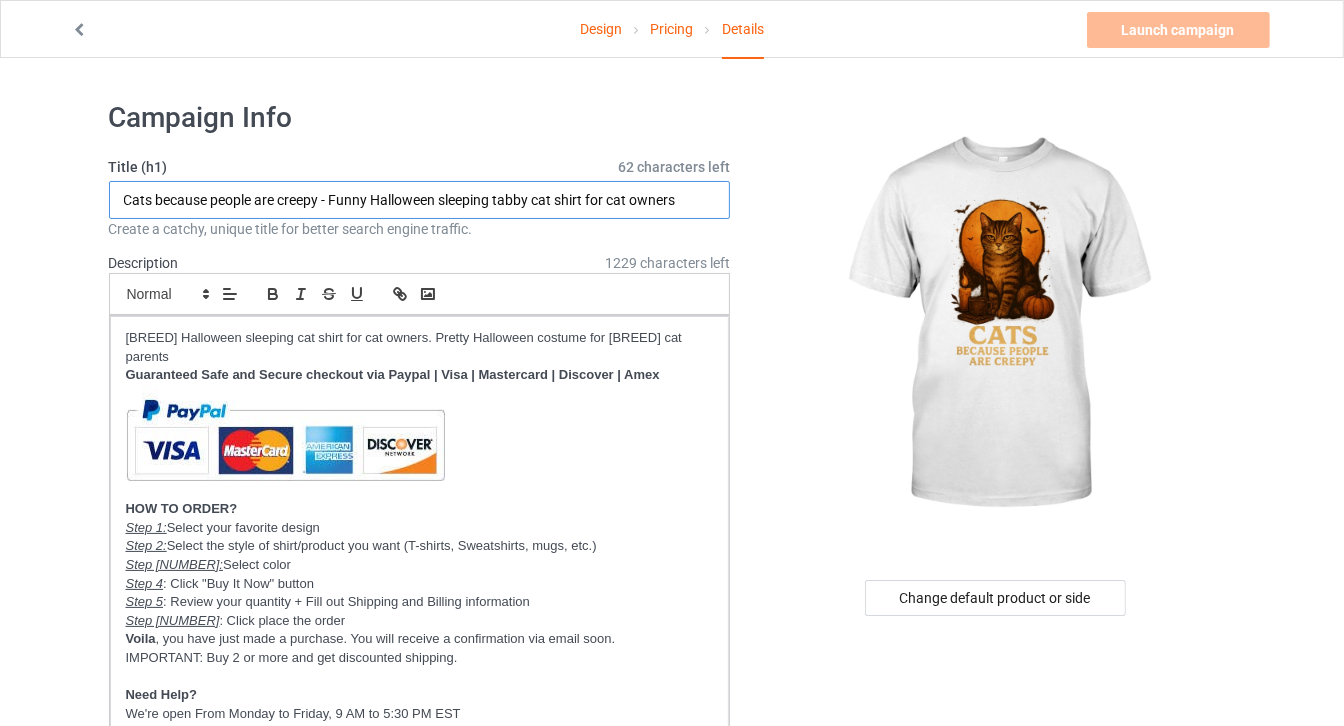 drag, startPoint x: 442, startPoint y: 195, endPoint x: 795, endPoint y: 193, distance: 353.00568 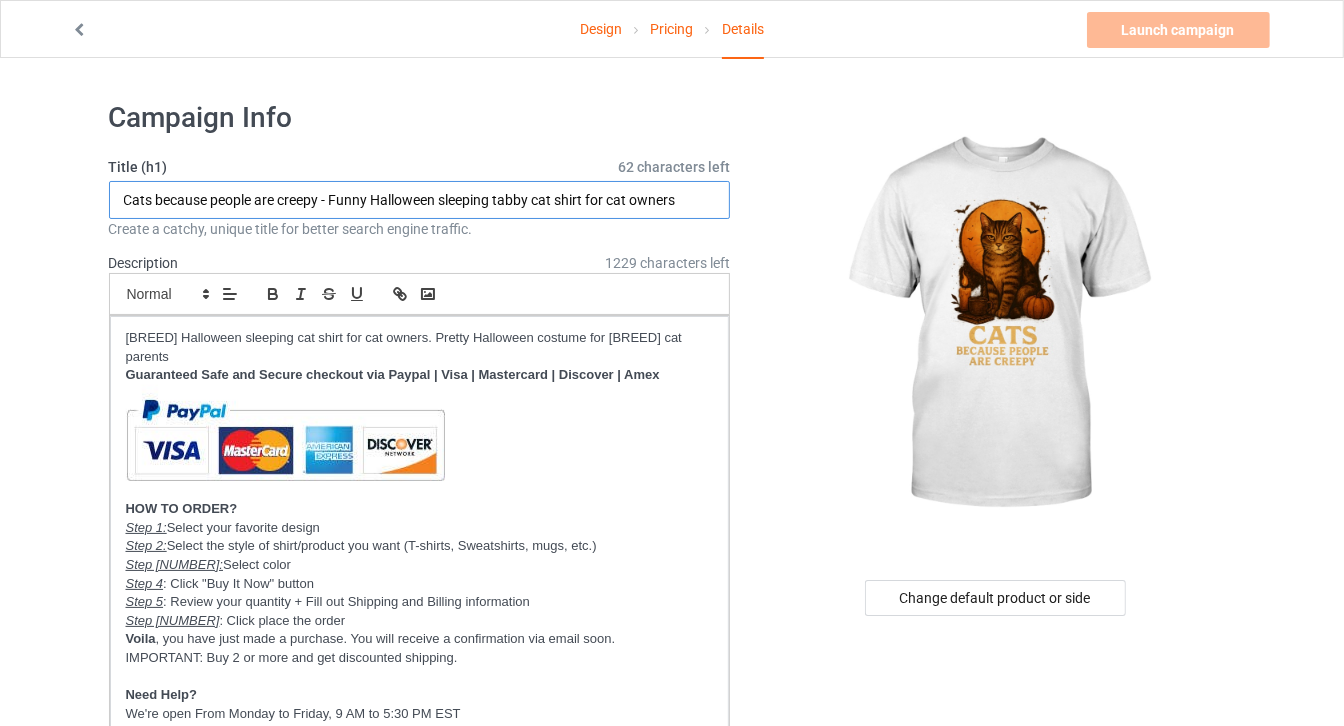 click on "Campaign Info Title (h1) 62   characters left Cats because people are creepy - Funny Halloween sleeping tabby cat shirt for cat owners Create a catchy, unique title for better search engine traffic. Description 1229   characters left       Small Normal Large Big Huge                                                                                     Halloween sleeping tabby cat shirt for cat owners. Pretty Halloween costume for tabby cat parents Guaranteed Safe and Secure checkout via Paypal | Visa | Mastercard | Discover | Amex HOW TO ORDER? Step 1:  Select your favorite design Step 2:  Select the style of shirt/product you want (T-shirts, Sweatshirts, mugs, etc.) Step 3:  Select color Step 4 : Click "Buy It Now" button Step 5 : Review your quantity + Fill out Shipping and Billing information Step 6 : Click place the order Voila , you have just made a purchase. You will receive a confirmation via email soon. IMPORTANT: Buy 2 or more and get discounted shipping. Need Help?  URL aestheticscup.com/ laztee.com/" at bounding box center (672, 1282) 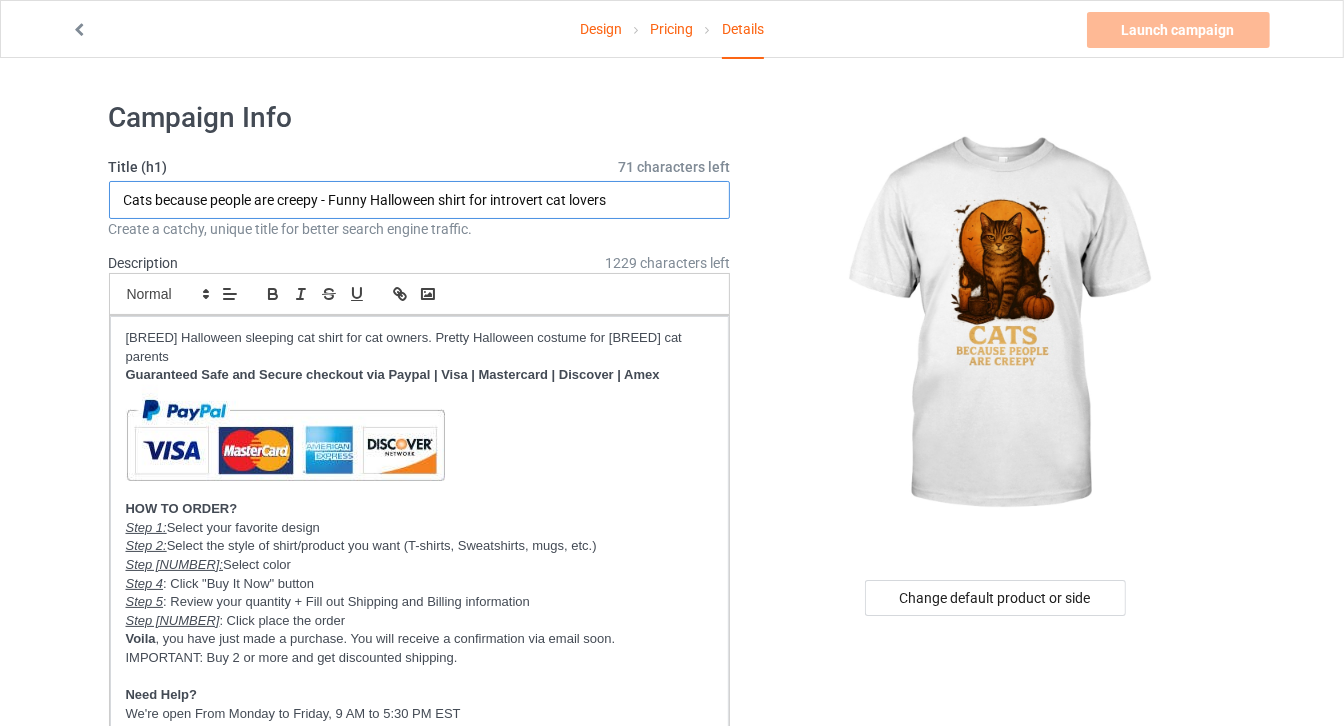 drag, startPoint x: 334, startPoint y: 199, endPoint x: 675, endPoint y: 190, distance: 341.11874 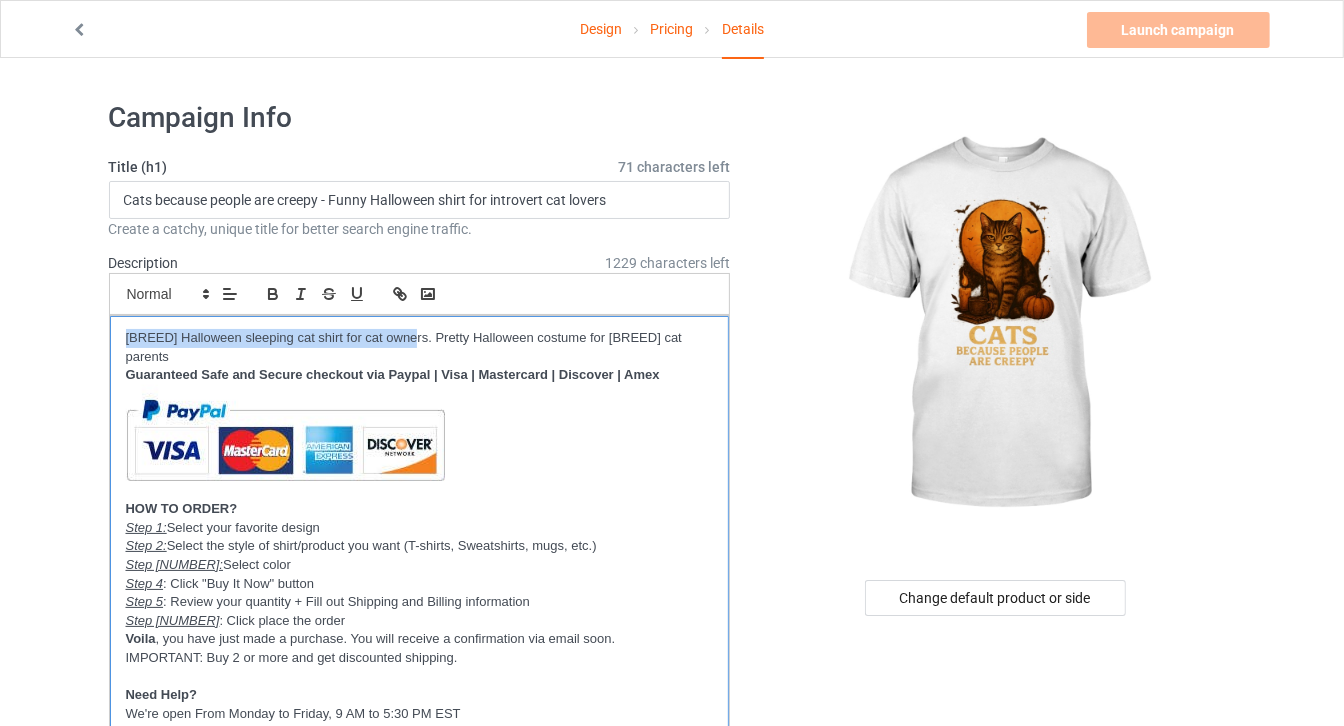 drag, startPoint x: 179, startPoint y: 339, endPoint x: 407, endPoint y: 333, distance: 228.07893 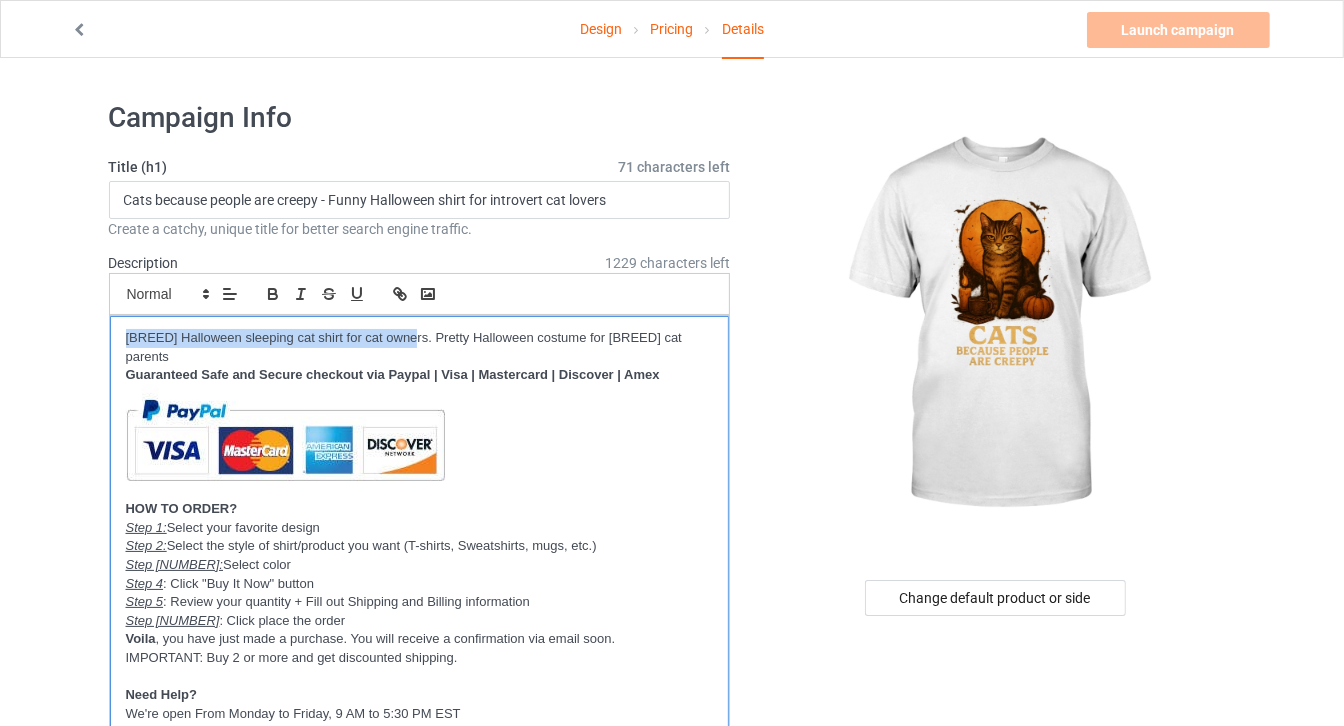 click on "[BREED] Halloween sleeping cat shirt for cat owners. Pretty Halloween costume for [BREED] cat parents" at bounding box center (420, 347) 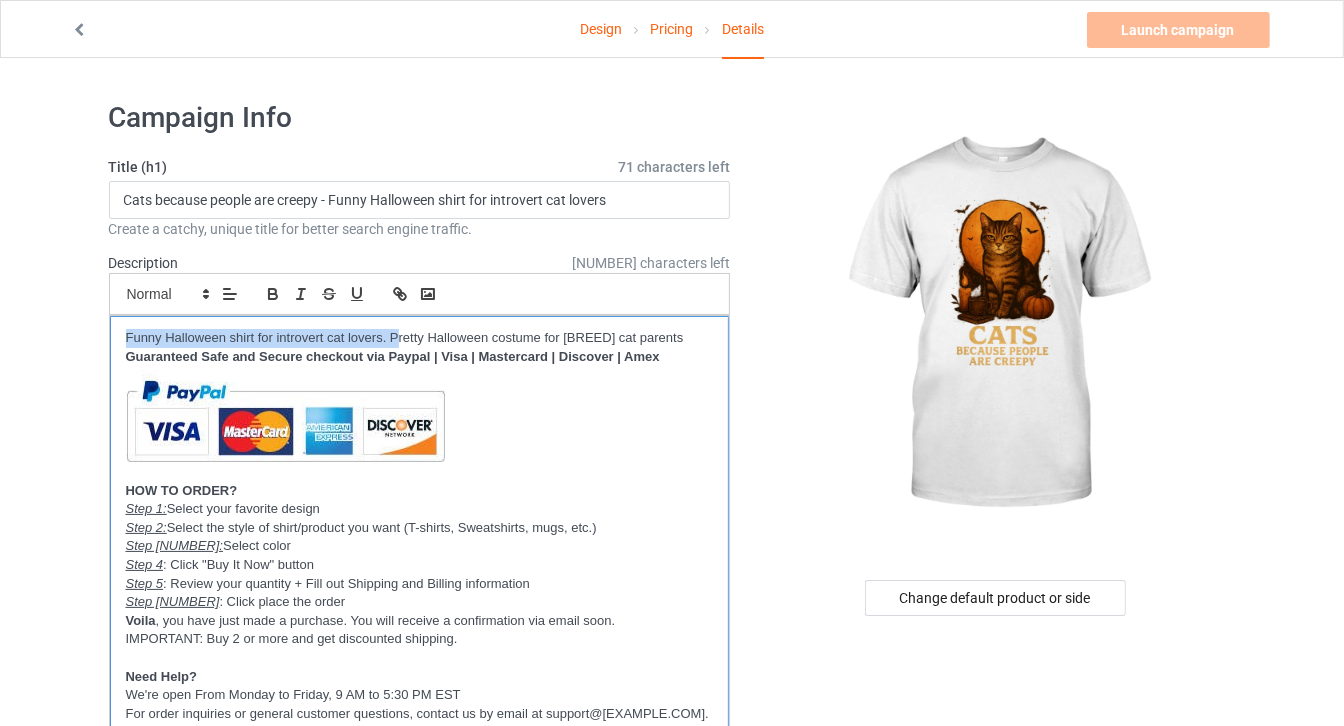 scroll, scrollTop: 0, scrollLeft: 0, axis: both 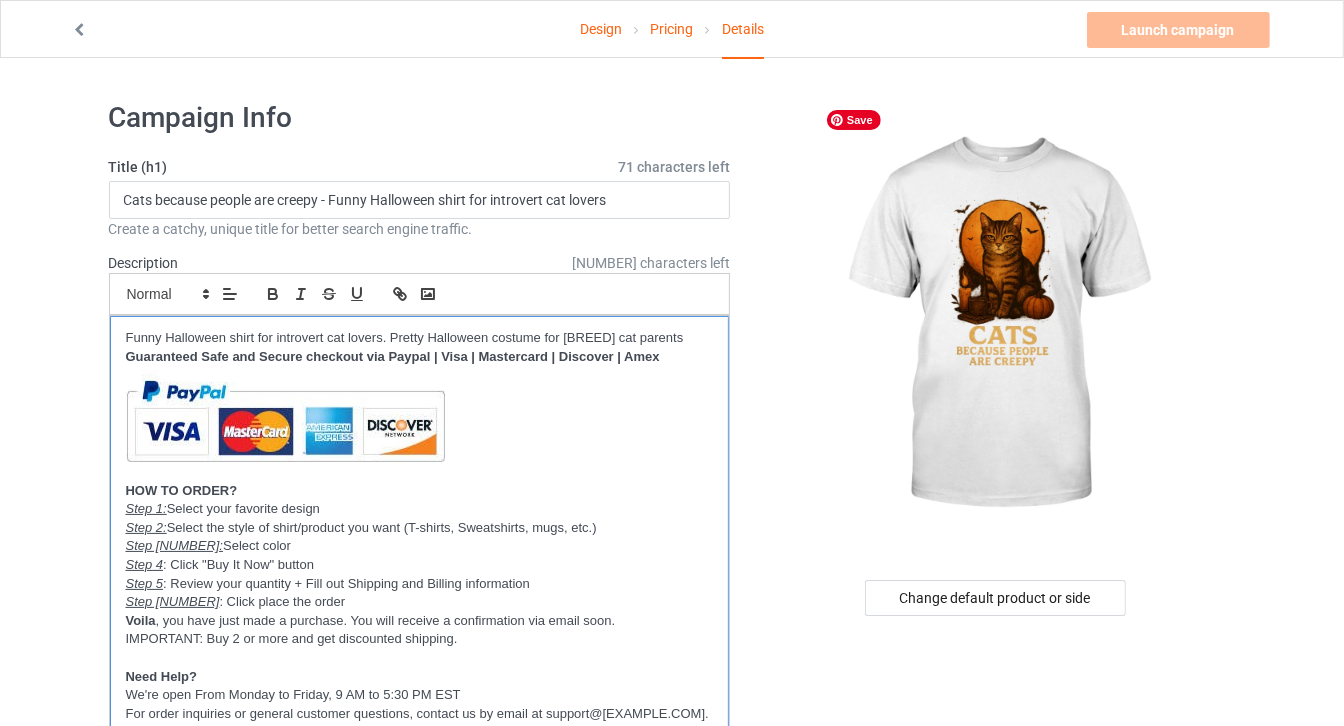 click on "Campaign Info Title (h1) 71   characters left Cats because people are creepy - Funny Halloween shirt for introvert cat lovers Create a catchy, unique title for better search engine traffic. Description 1232   characters left       Small Normal Large Big Huge                                                                                     Funny Halloween shirt for introvert cat lovers. Pretty Halloween costume for tabby cat parents Guaranteed Safe and Secure checkout via Paypal | Visa | Mastercard | Discover | Amex HOW TO ORDER? Step 1:  Select your favorite design Step 2:  Select the style of shirt/product you want (T-shirts, Sweatshirts, mugs, etc.) Step 3:  Select color Step 4 : Click "Buy It Now" button Step 5 : Review your quantity + Fill out Shipping and Billing information Step 6 : Click place the order Voila , you have just made a purchase. You will receive a confirmation via email soon. IMPORTANT: Buy 2 or more and get discounted shipping. Need Help?  URL aestheticscup.com/ aestheticscup.com/ 3 /" at bounding box center [672, 1272] 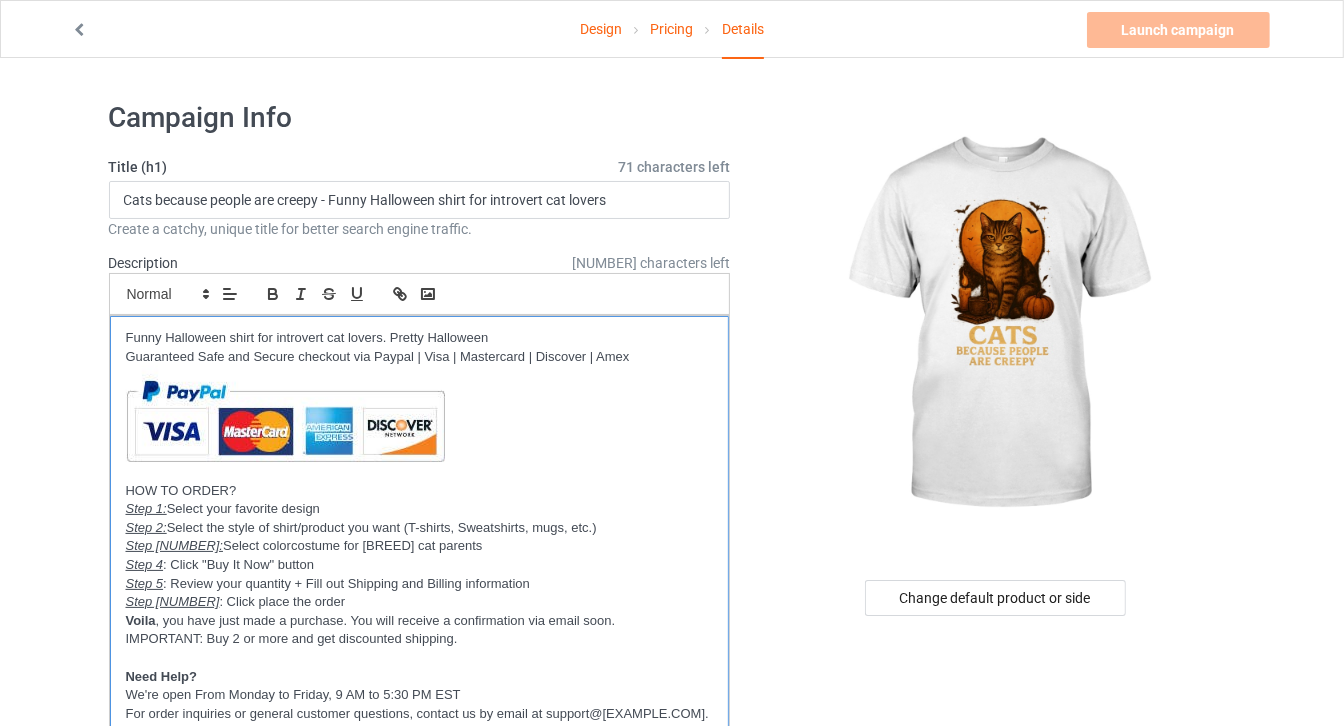 type 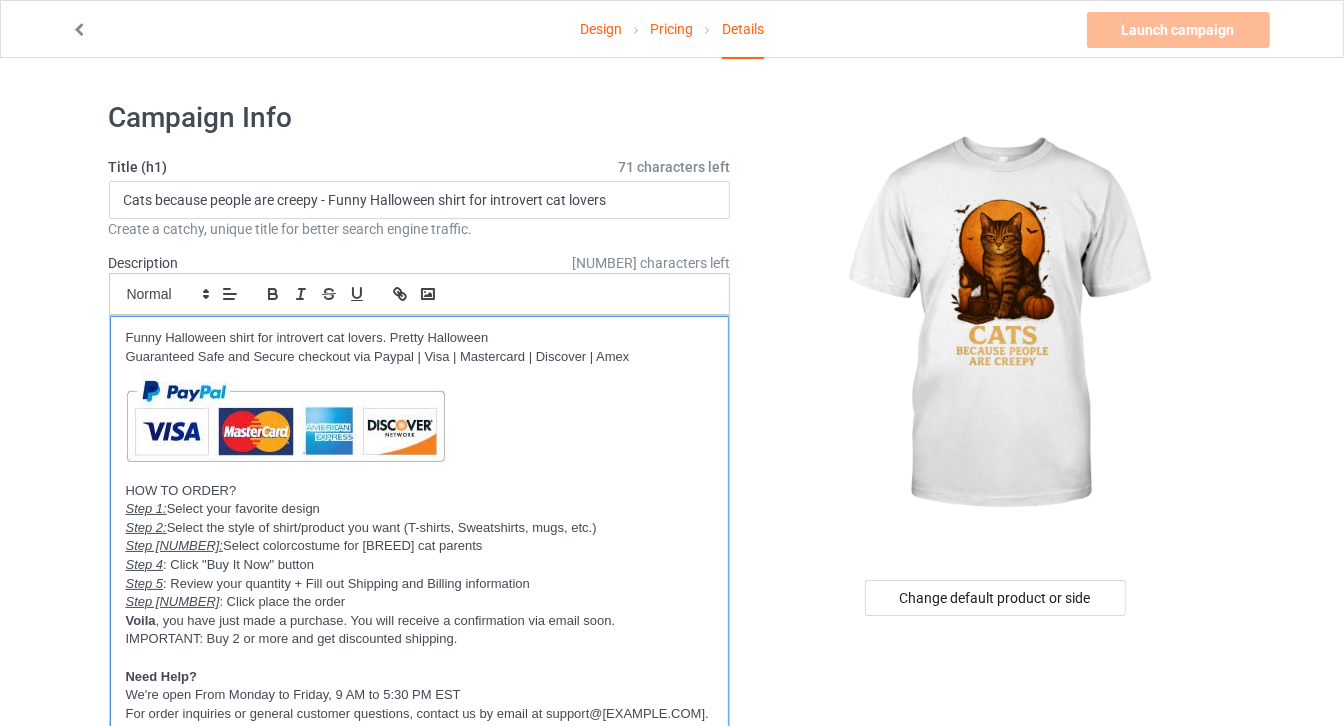 click on "Funny Halloween shirt for introvert cat lovers. Pretty Halloween" at bounding box center (420, 338) 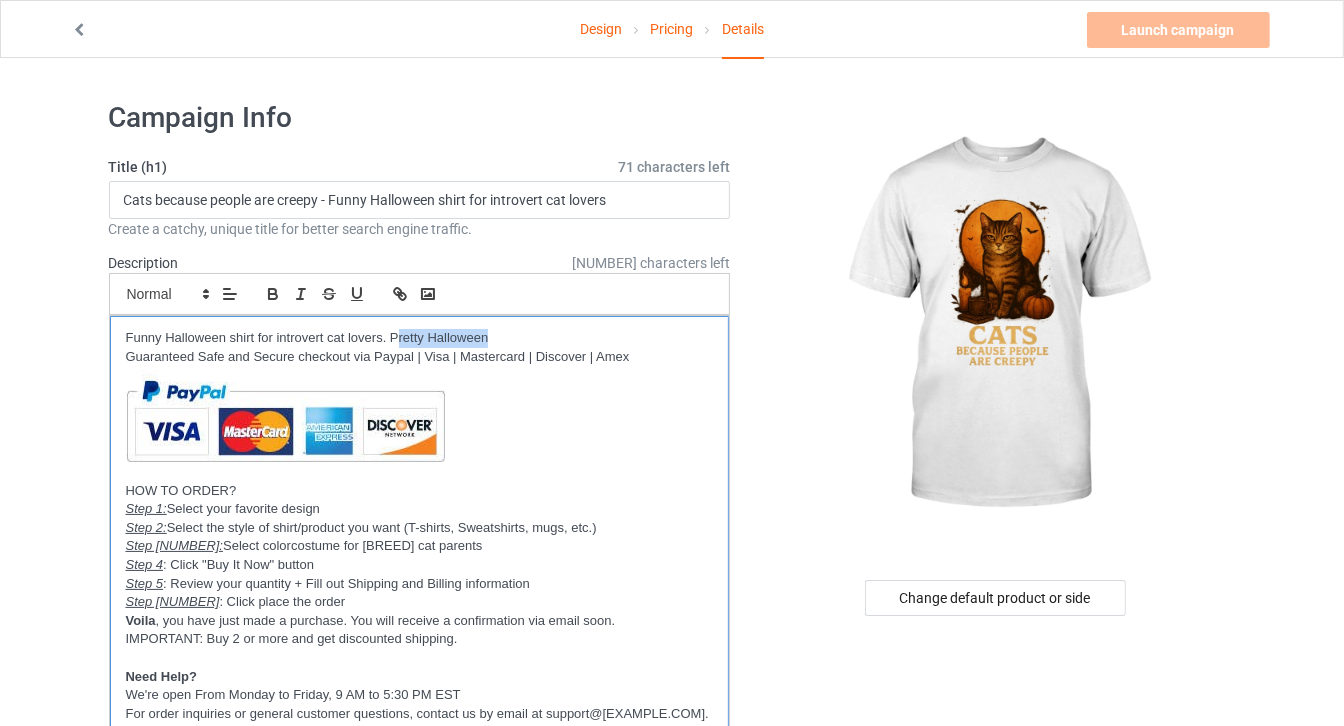 drag, startPoint x: 395, startPoint y: 332, endPoint x: 548, endPoint y: 331, distance: 153.00327 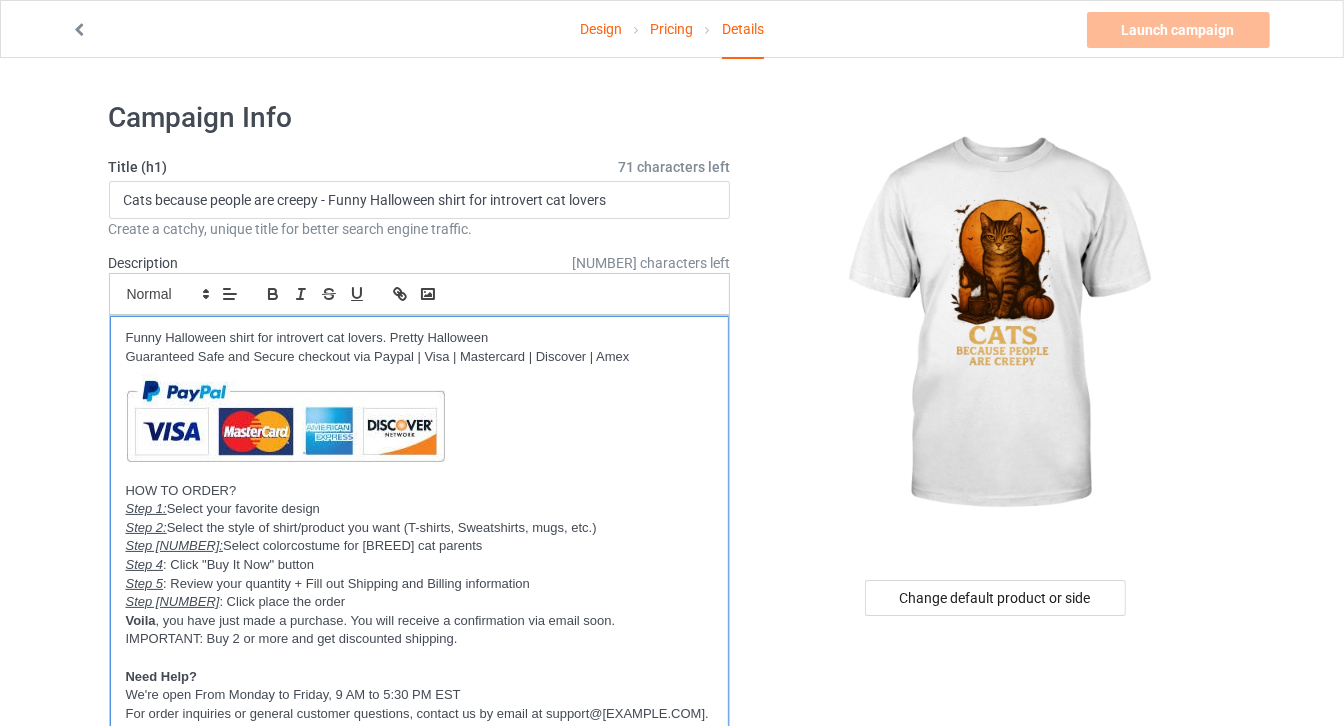 click on "Step 3: Select color costume for tabby cat parents" at bounding box center (420, 546) 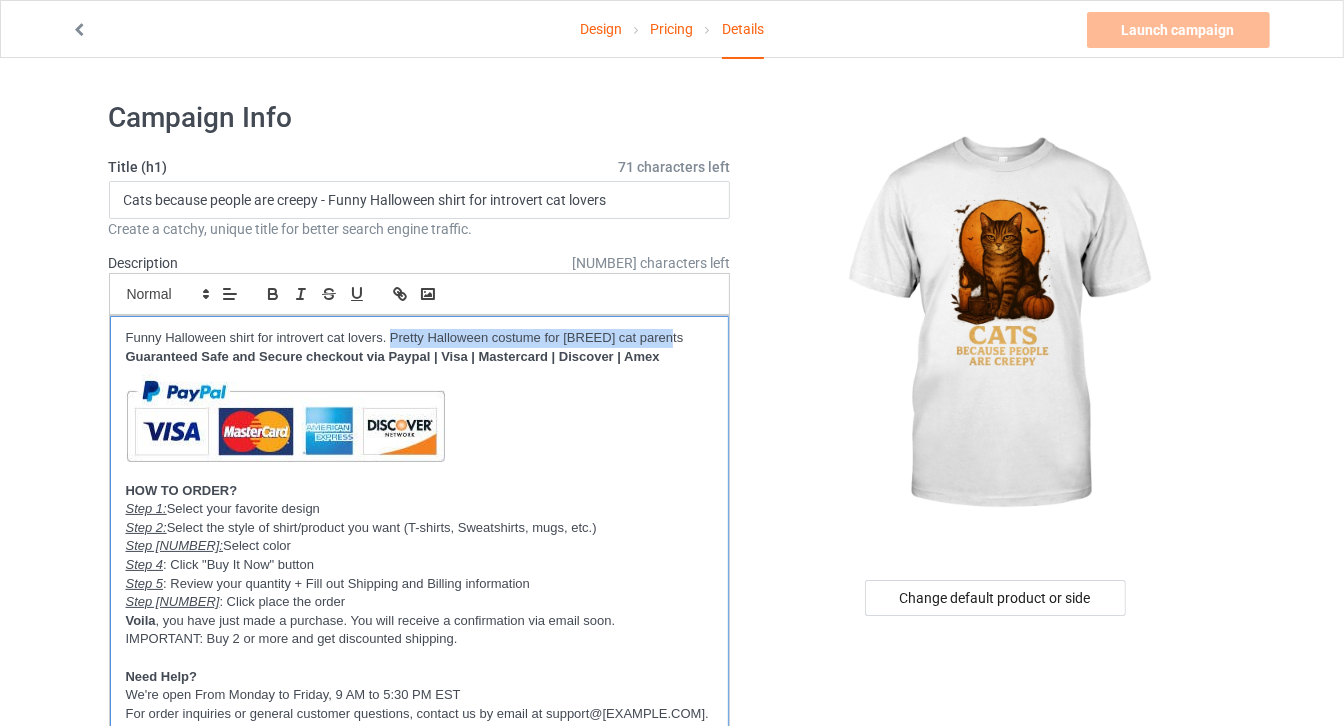 drag, startPoint x: 388, startPoint y: 334, endPoint x: 790, endPoint y: 332, distance: 402.00497 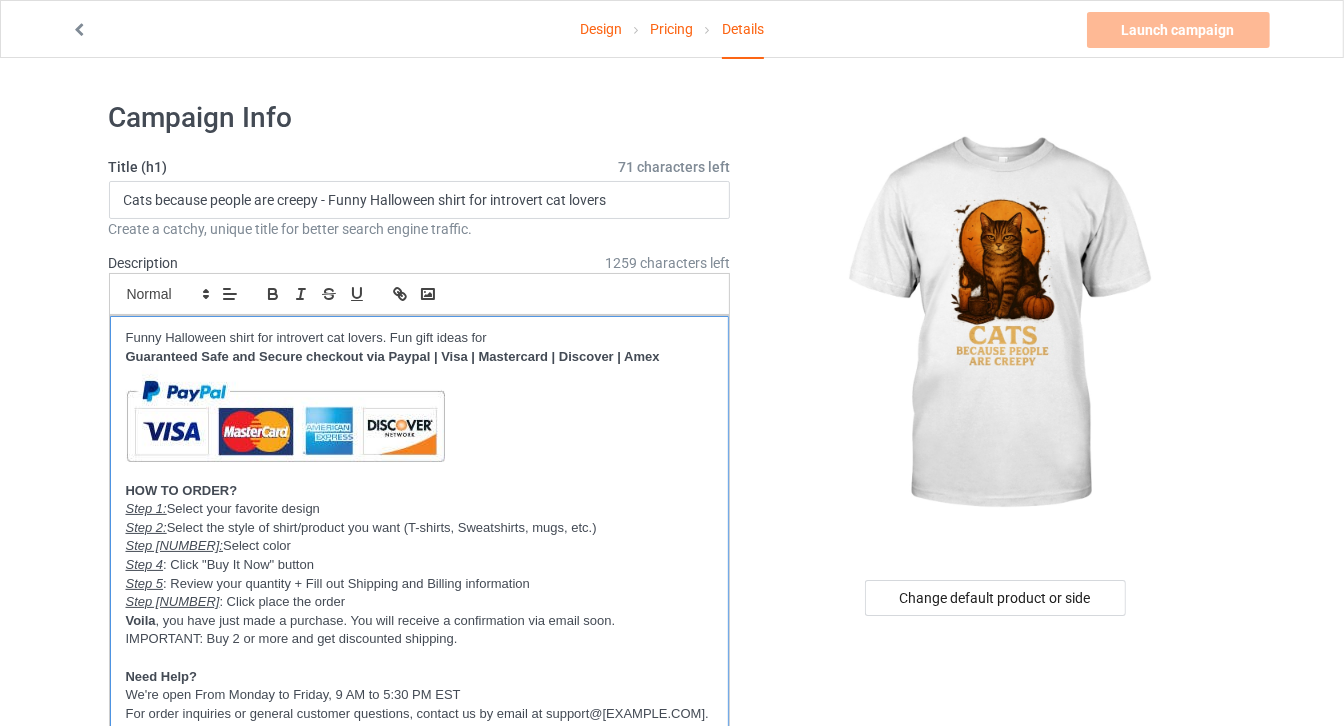 click on "Funny Halloween shirt for introvert cat lovers. Fun gift ideas for" at bounding box center (420, 338) 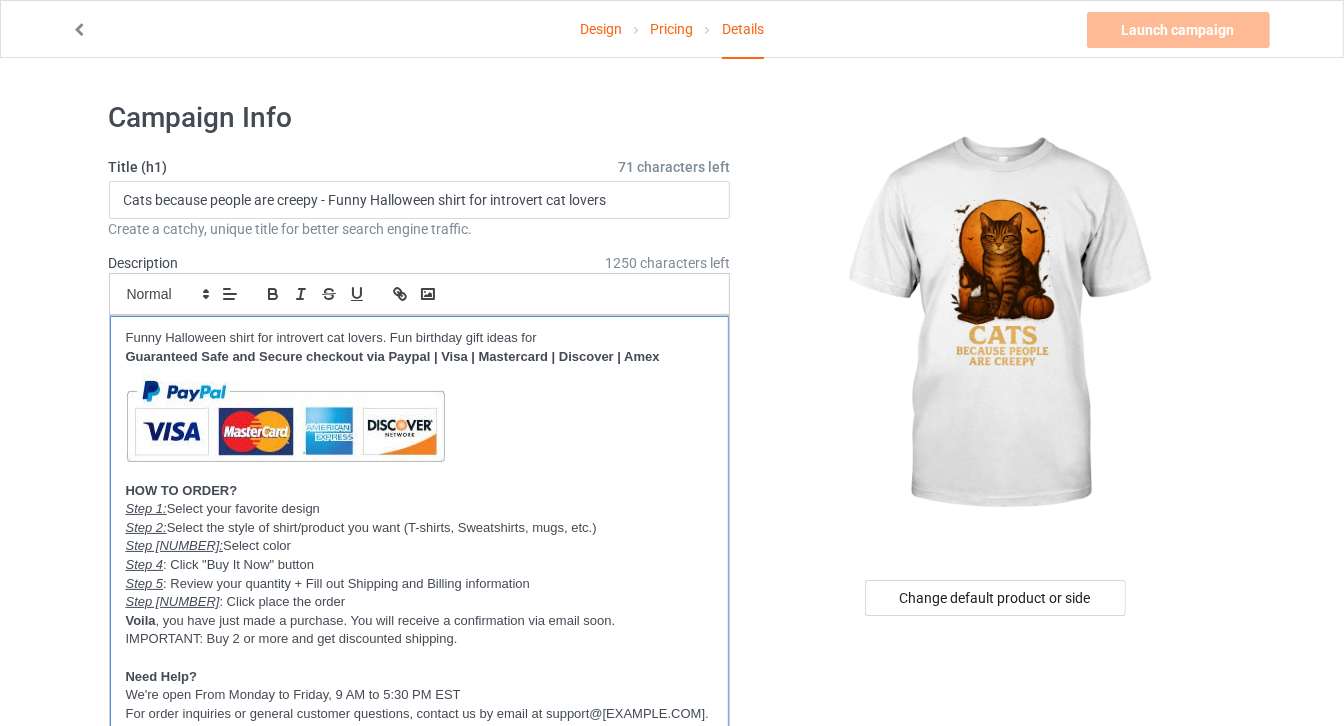 click on "Funny Halloween shirt for introvert cat lovers. Fun birthday gift ideas for" at bounding box center (420, 338) 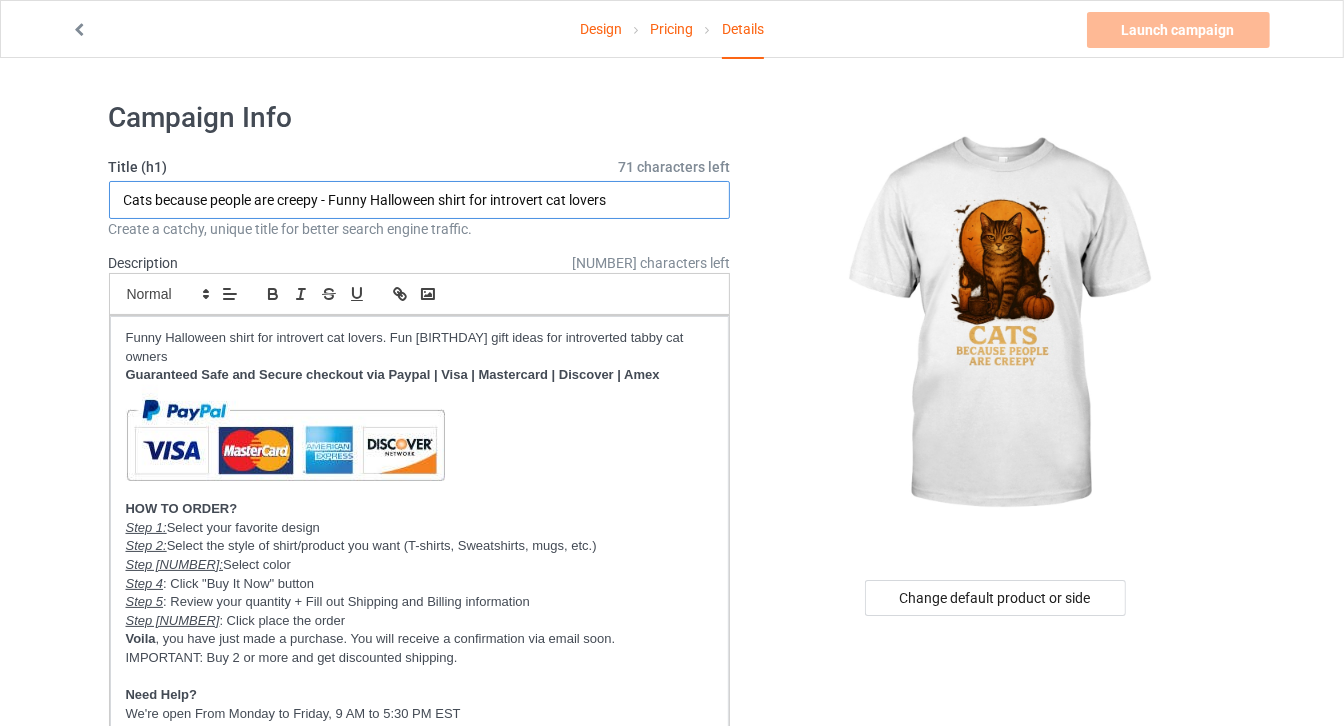 click on "Cats because people are creepy - Funny Halloween shirt for introvert cat lovers" at bounding box center [420, 200] 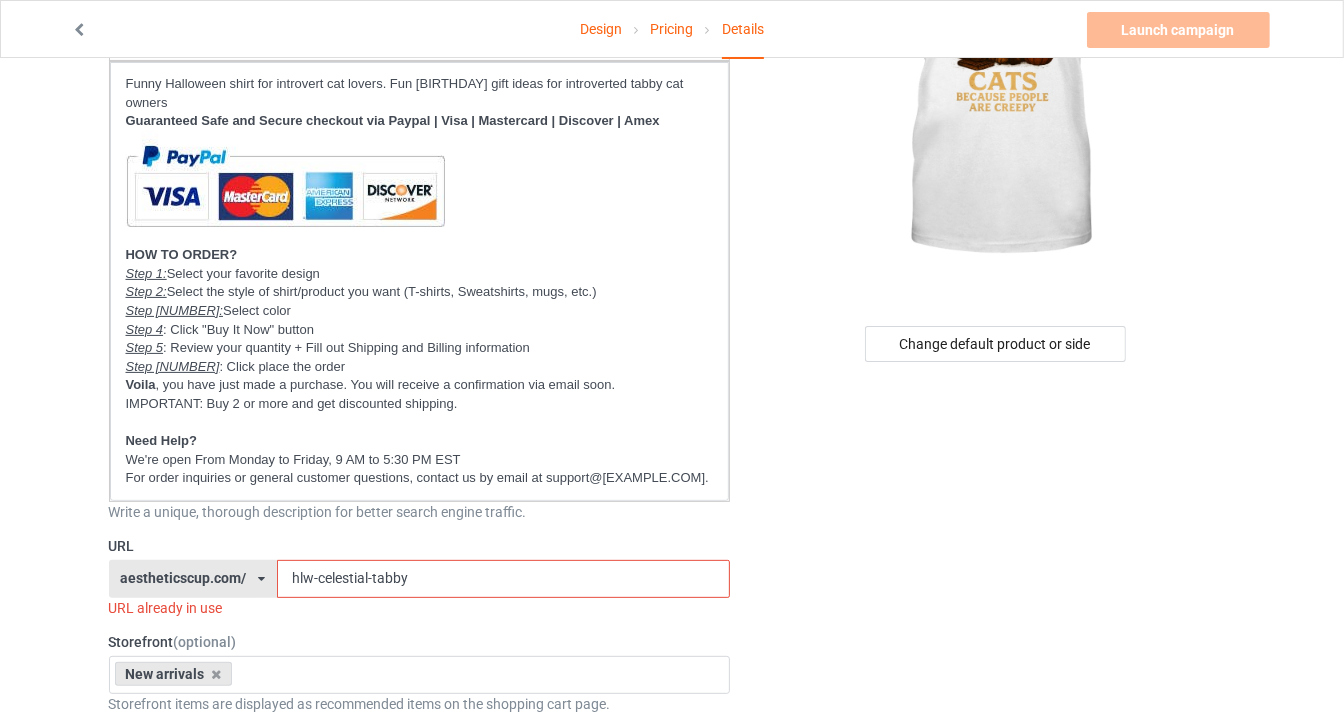 scroll, scrollTop: 454, scrollLeft: 0, axis: vertical 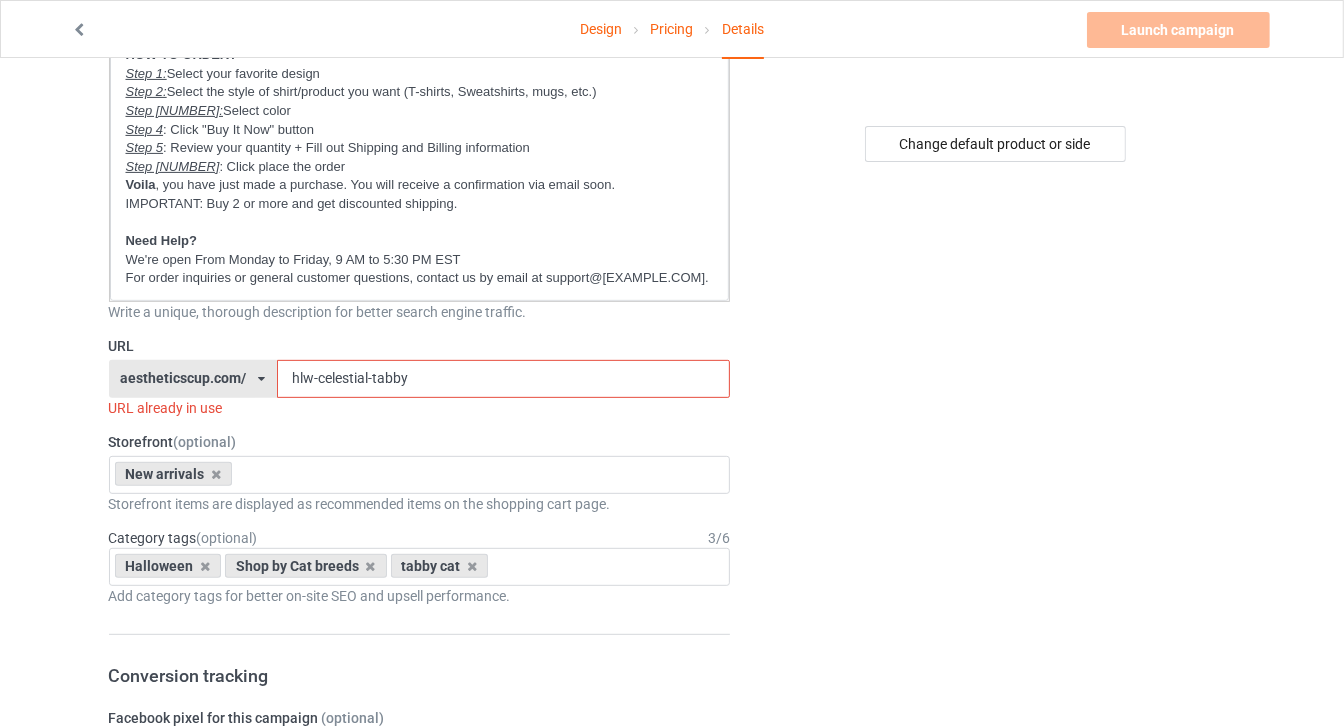 type on "Cats because people are creepy - Funny Halloween shirt for introvert tabby cat lovers" 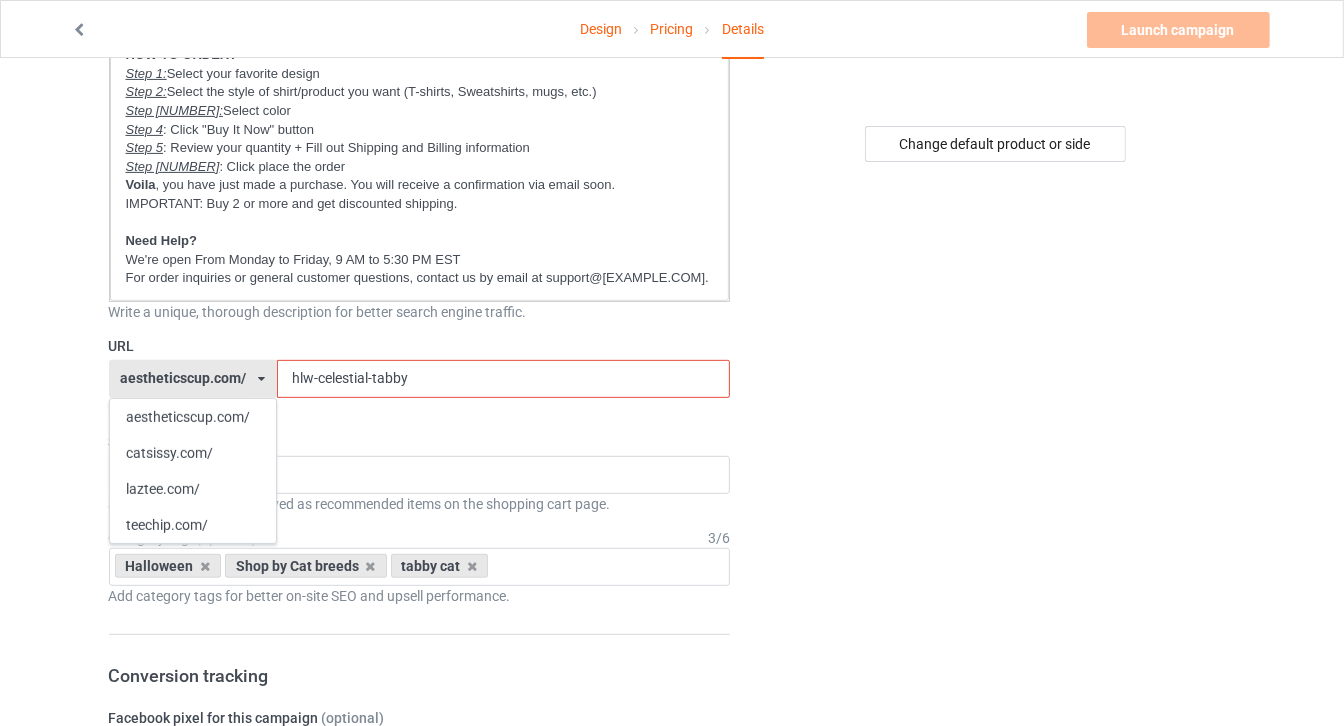 click on "hlw-celestial-tabby" at bounding box center (503, 379) 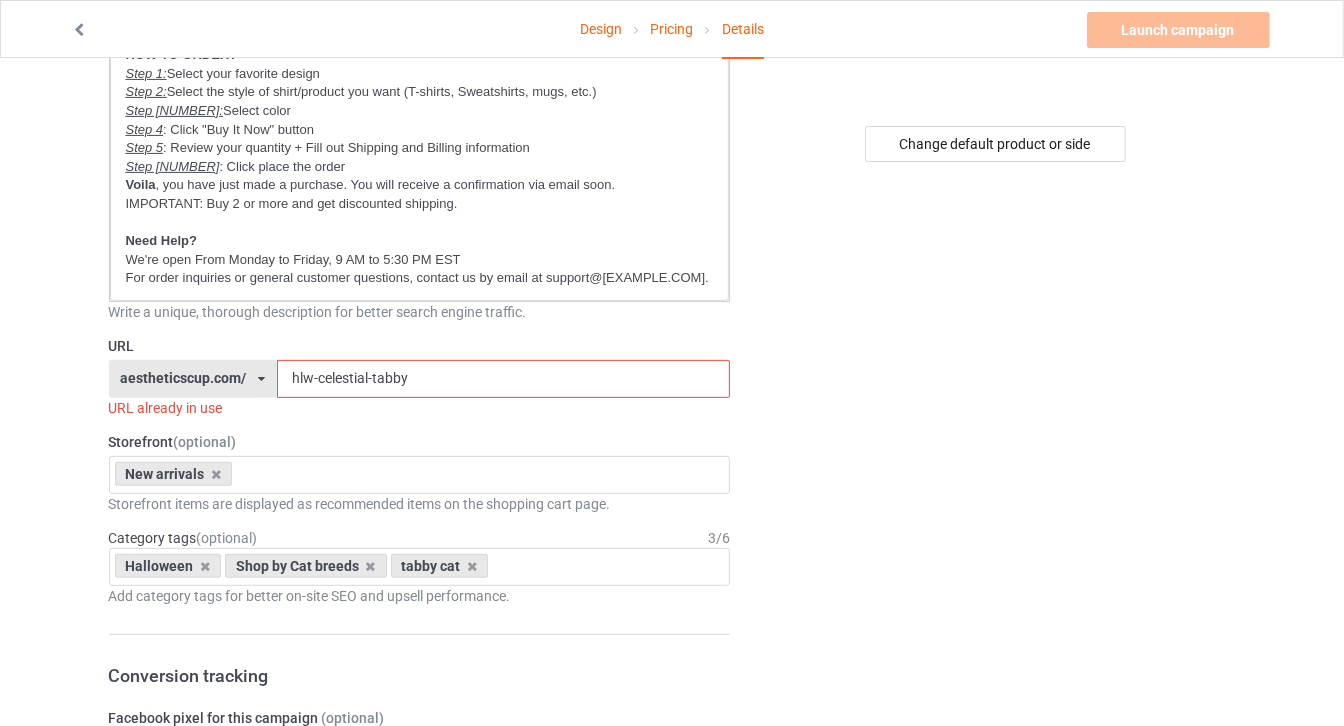 drag, startPoint x: 316, startPoint y: 359, endPoint x: 753, endPoint y: 372, distance: 437.19333 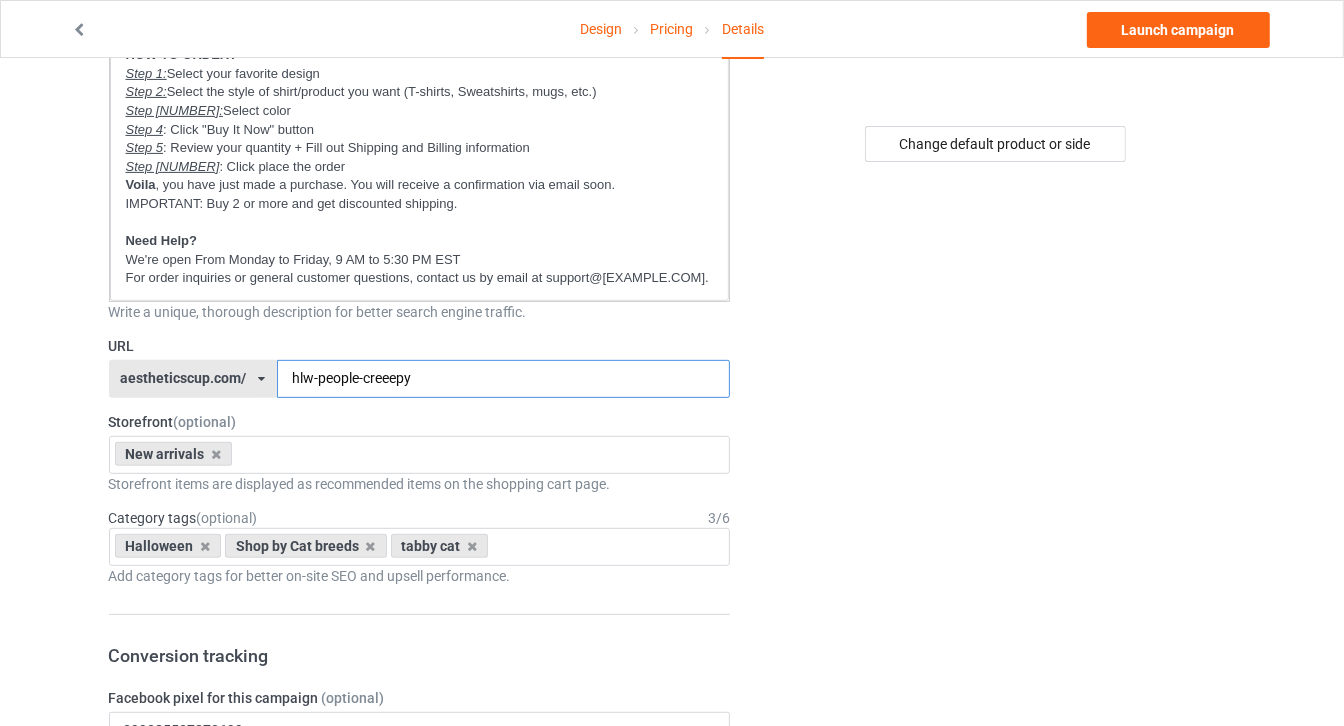 click on "hlw-people-creeepy" at bounding box center [503, 379] 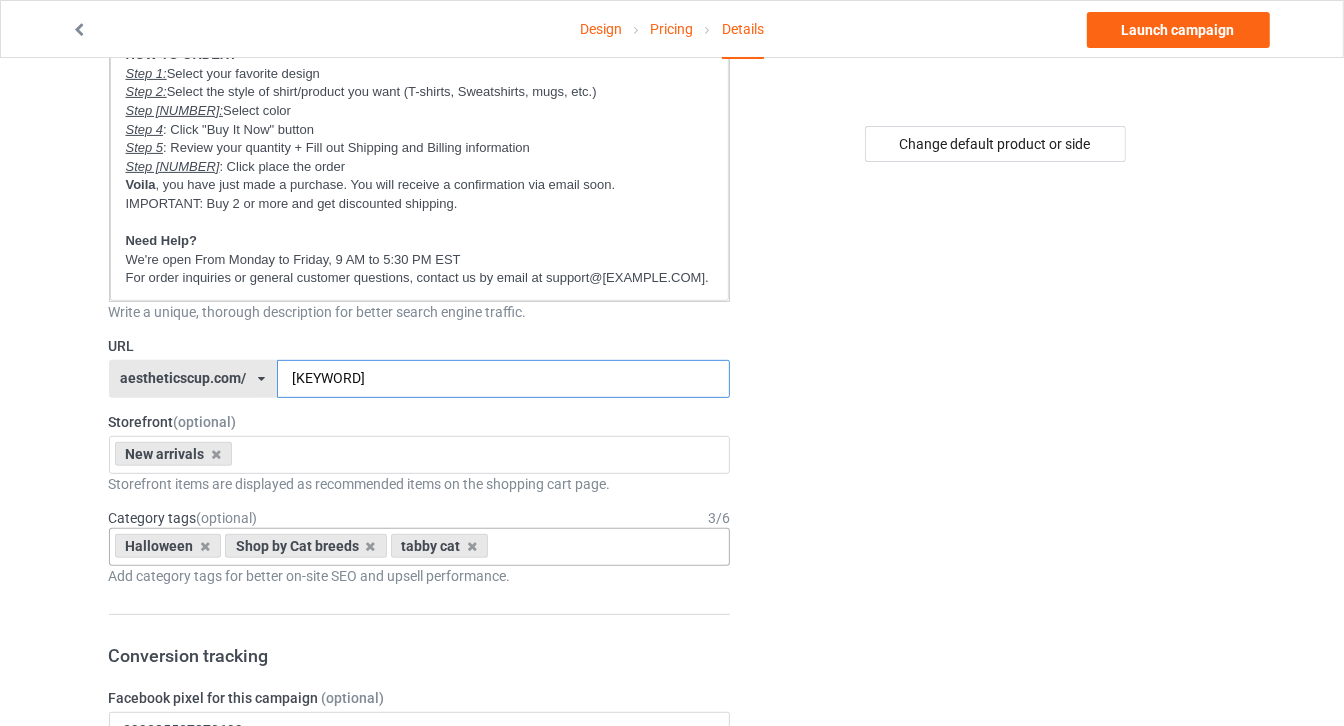 type on "[KEYWORD]" 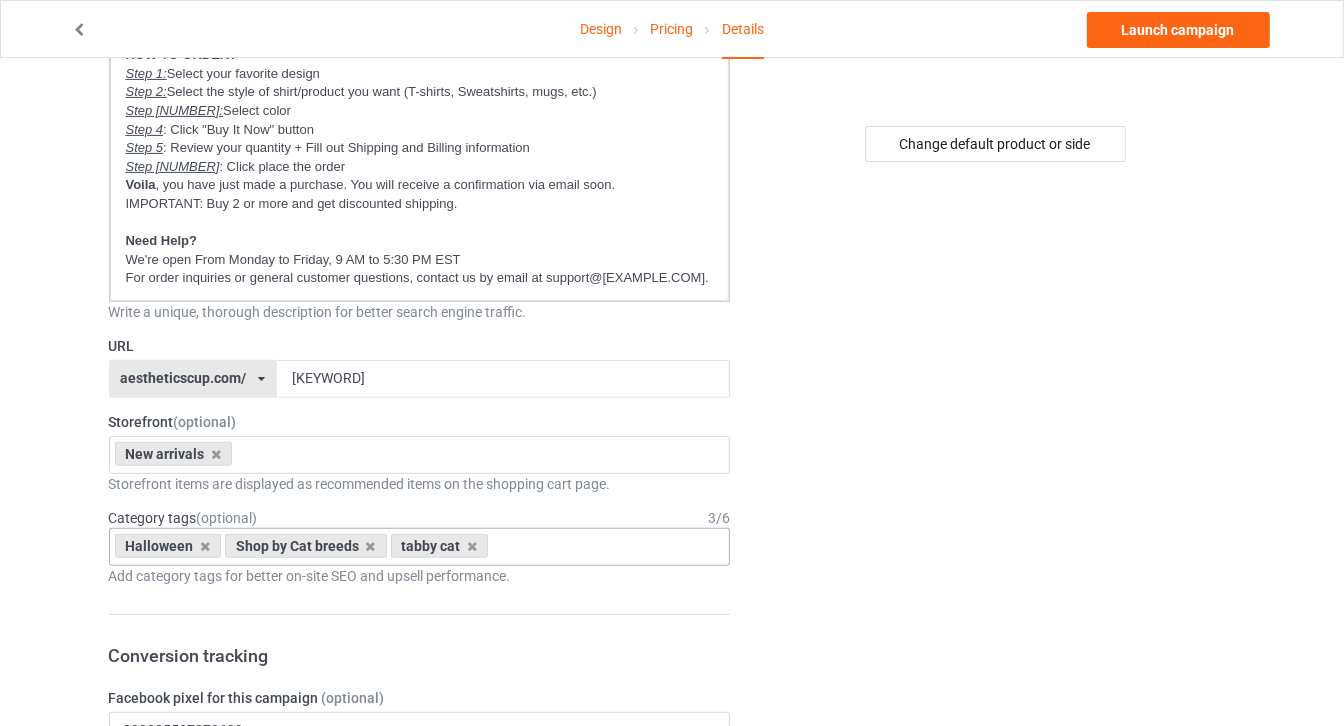 click on "Halloween Shop by Cat breeds tabby cat Age > 1-19 > 1 Age > 1-12 Months > 1 Month Age > 1-12 Months Age > 1-19 > 10 Age > 1-12 Months > 10 Month Age > 80-100 > 100 Sports > Running > 10K Run Age > 1-19 > 11 Age > 1-12 Months > 11 Month Age > 1-19 > 12 Age > 1-12 Months > 12 Month Age > 1-19 > 13 Age > 1-19 > 14 Age > 1-19 > 15 Sports > Running > 15K Run Age > 1-19 > 16 Age > 1-19 > 17 Age > 1-19 > 18 Age > 1-19 > 19 Age > Decades > 1920s Age > Decades > 1930s Age > Decades > 1940s Age > Decades > 1950s Age > Decades > 1960s Age > Decades > 1970s Age > Decades > 1980s Age > Decades > 1990s Age > 1-19 > 2 Age > 1-12 Months > 2 Month Age > 20-39 > 20 Age > 20-39 Age > Decades > 2000s Age > Decades > 2010s Age > 20-39 > 21 Age > 20-39 > 22 Age > 20-39 > 23 Age > 20-39 > 24 Age > 20-39 > 25 Age > 20-39 > 26 Age > 20-39 > 27 Age > 20-39 > 28 Age > 20-39 > 29 Age > 1-19 > 3 Age > 1-12 Months > 3 Month Sports > Basketball > 3-Pointer Age > 20-39 > 30 Age > 20-39 > 31 Age > 20-39 > 32 Age > 20-39 > 33 Age [AGE]" at bounding box center (420, 547) 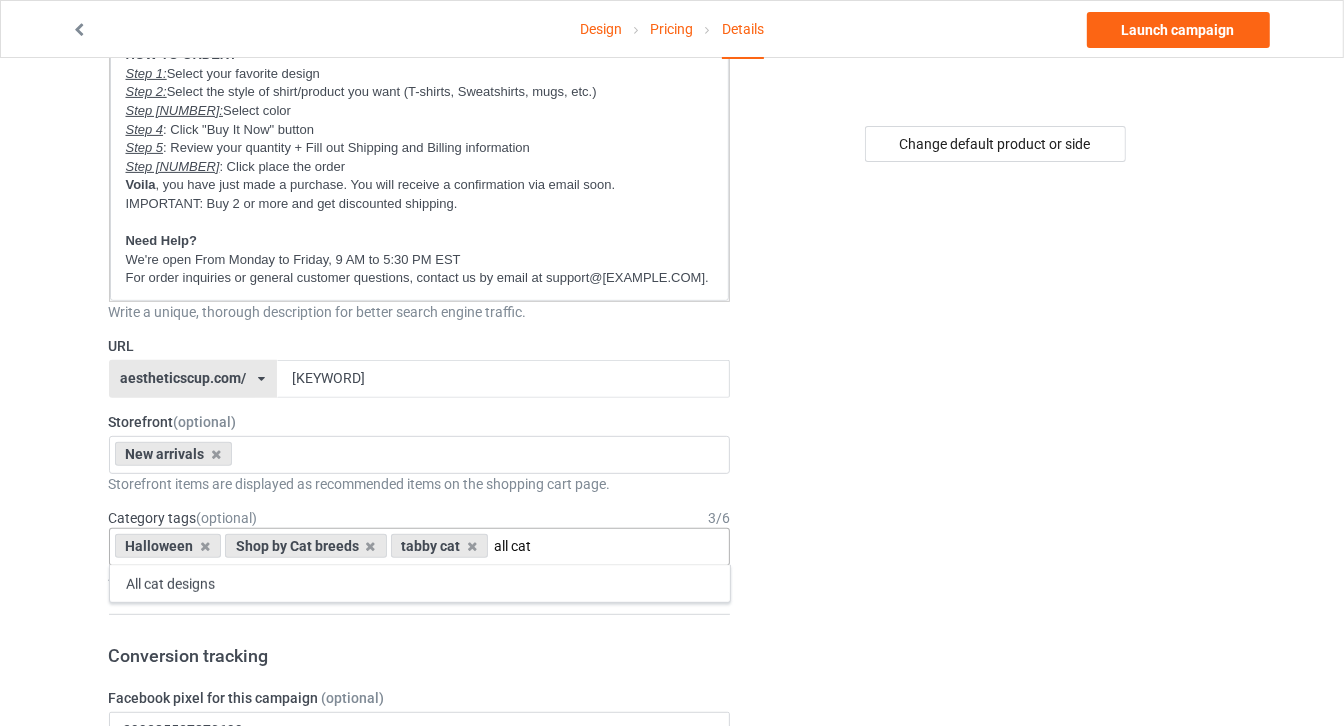type on "all cat" 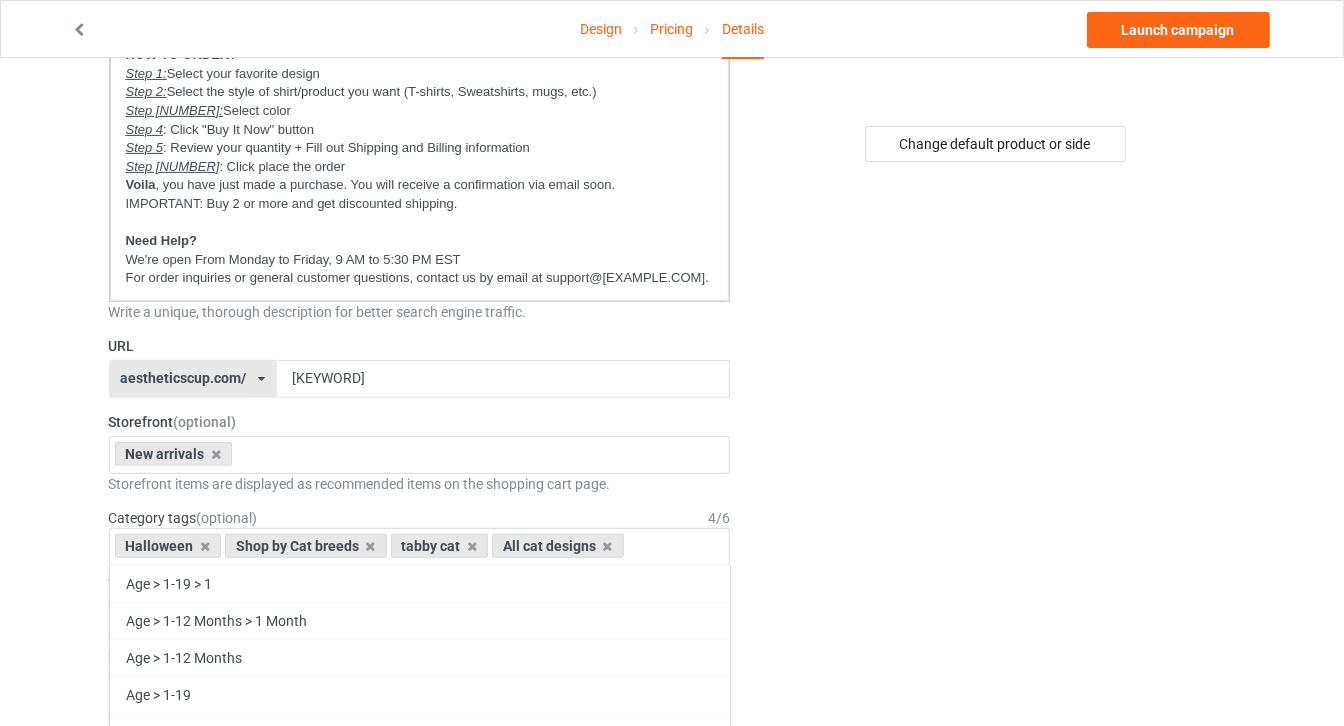 click on "Change default product or side" at bounding box center [996, 818] 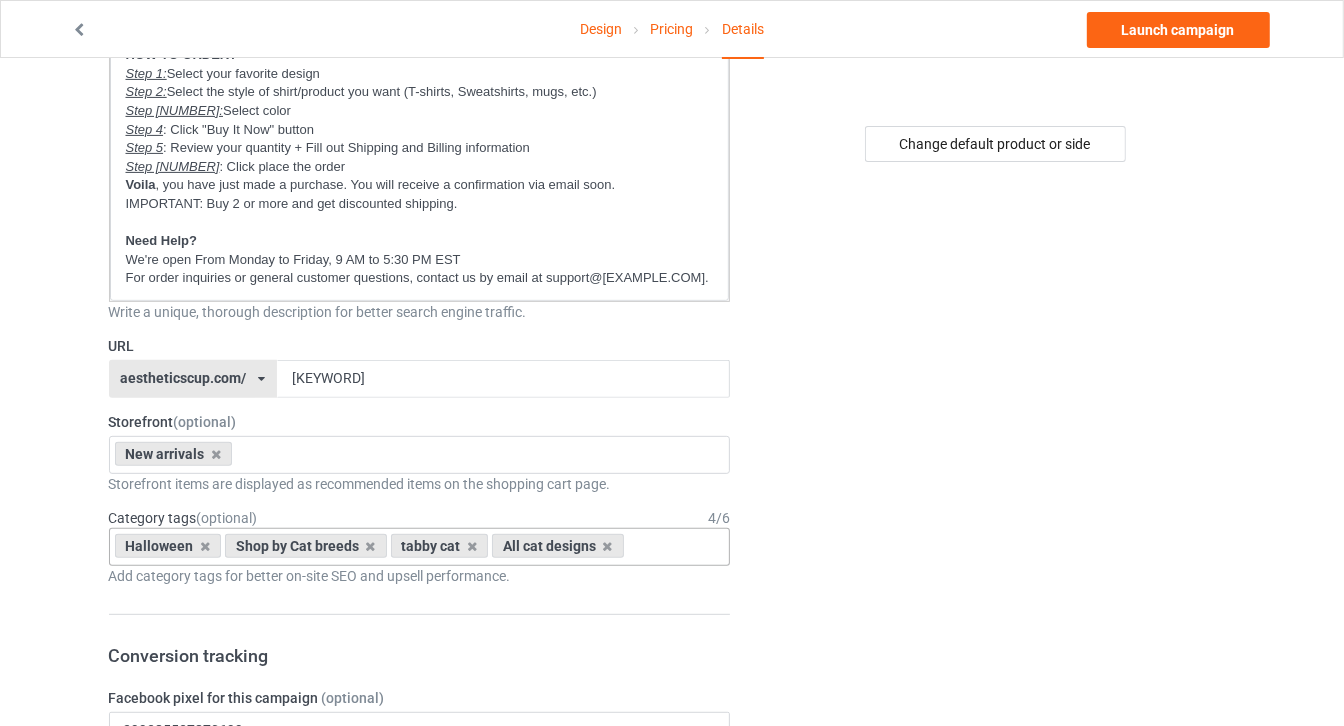 click on "Halloween Shop by Cat breeds tabby cat All cat designs Age > 1-[NUMBER] > 1 Age > 1-[NUMBER] Months > 1 Month Age > 1-[NUMBER] Months Age > 1-[NUMBER] Age > 1-[NUMBER] > 10 Age > 1-[NUMBER] Months > 10 Month Age > 80-100 > 100 Sports > Running > 10K Run Age > 1-[NUMBER] > 11 Age > 1-[NUMBER] Months > 11 Month Age > 1-[NUMBER] > 12 Age > 1-[NUMBER] Months > 12 Month Age > 1-[NUMBER] > 13 Age > 1-[NUMBER] > 14 Age > 1-[NUMBER] > 15 Sports > Running > 15K Run Age > 1-[NUMBER] > 16 Age > 1-[NUMBER] > 17 Age > 1-[NUMBER] > 18 Age > 1-[NUMBER] > 19 Age > Decades > 1920s Age > Decades > 1930s Age > Decades > 1940s Age > Decades > 1950s Age > Decades > 1960s Age > Decades > 1970s Age > Decades > 1980s Age > Decades > 1990s Age > 1-[NUMBER] > 2 Age > 1-[NUMBER] Months > 2 Month Age > 20-39 > 20 Age > 20-39 Age > Decades > 2000s Age > Decades > 2010s Age > 20-39 > 21 Age > 20-39 > 22 Age > 20-39 > 23 Age > 20-39 > 24 Age > 20-39 > 25 Age > 20-39 > 26 Age > 20-39 > 27 Age > 20-39 > 28 Age > 20-39 > 29 Age > 1-[NUMBER] > 3 Age > 1-[NUMBER] Months > 3 Month Sports > Basketball > 3-Pointer Age > 20-39 > 30 Age > 20-39 > 31 Age > 20-39 > 32 Age [NUMBER]" at bounding box center [420, 547] 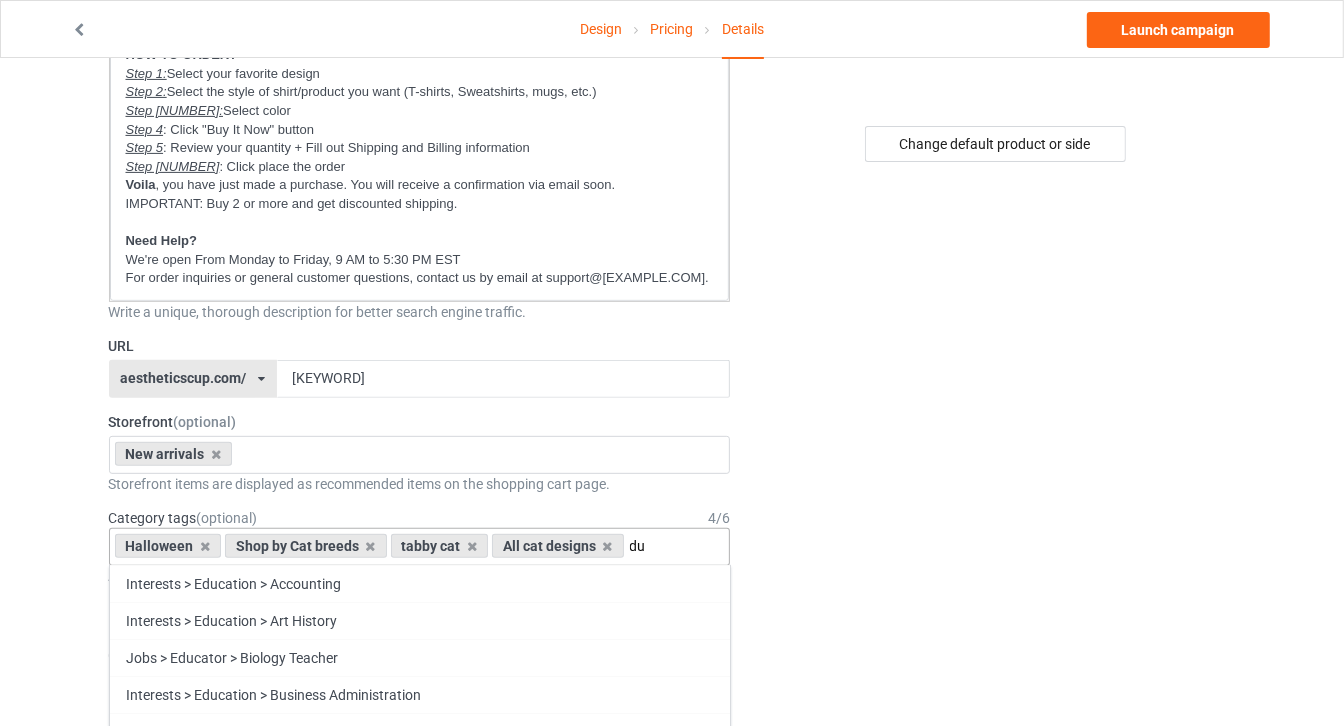 type on "d" 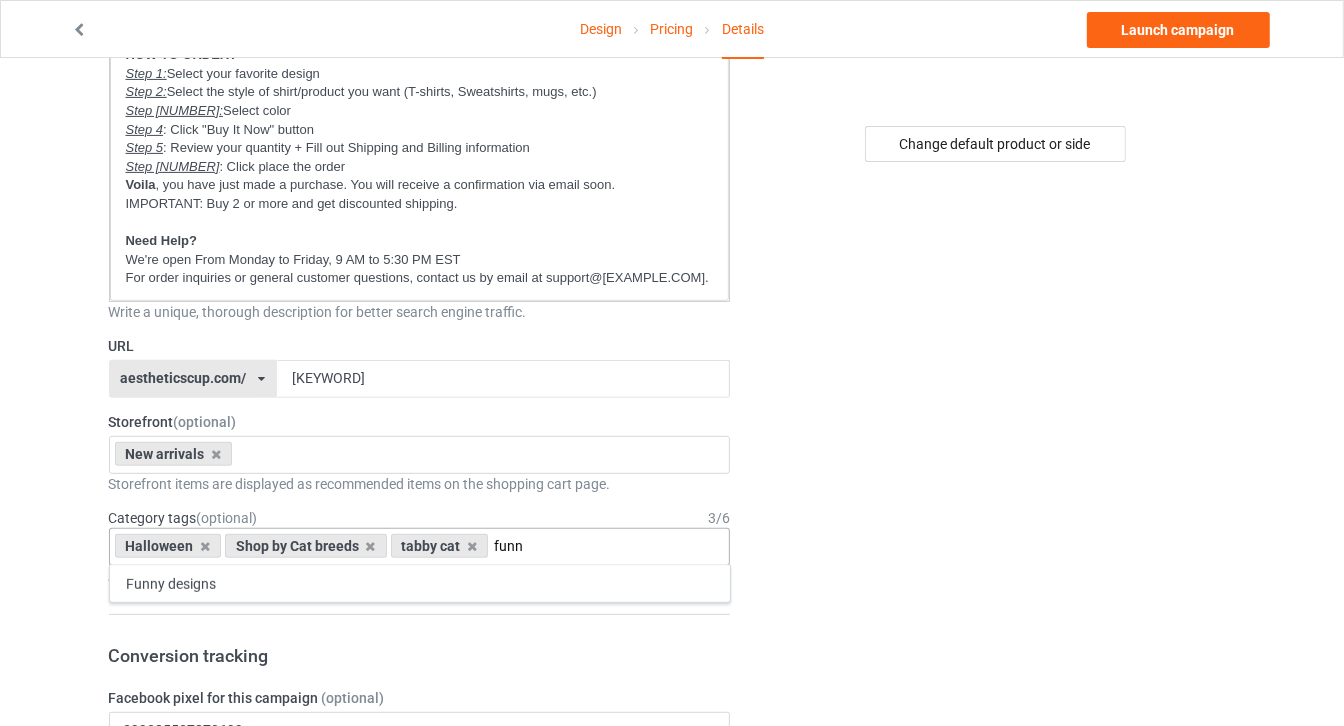 type on "funn" 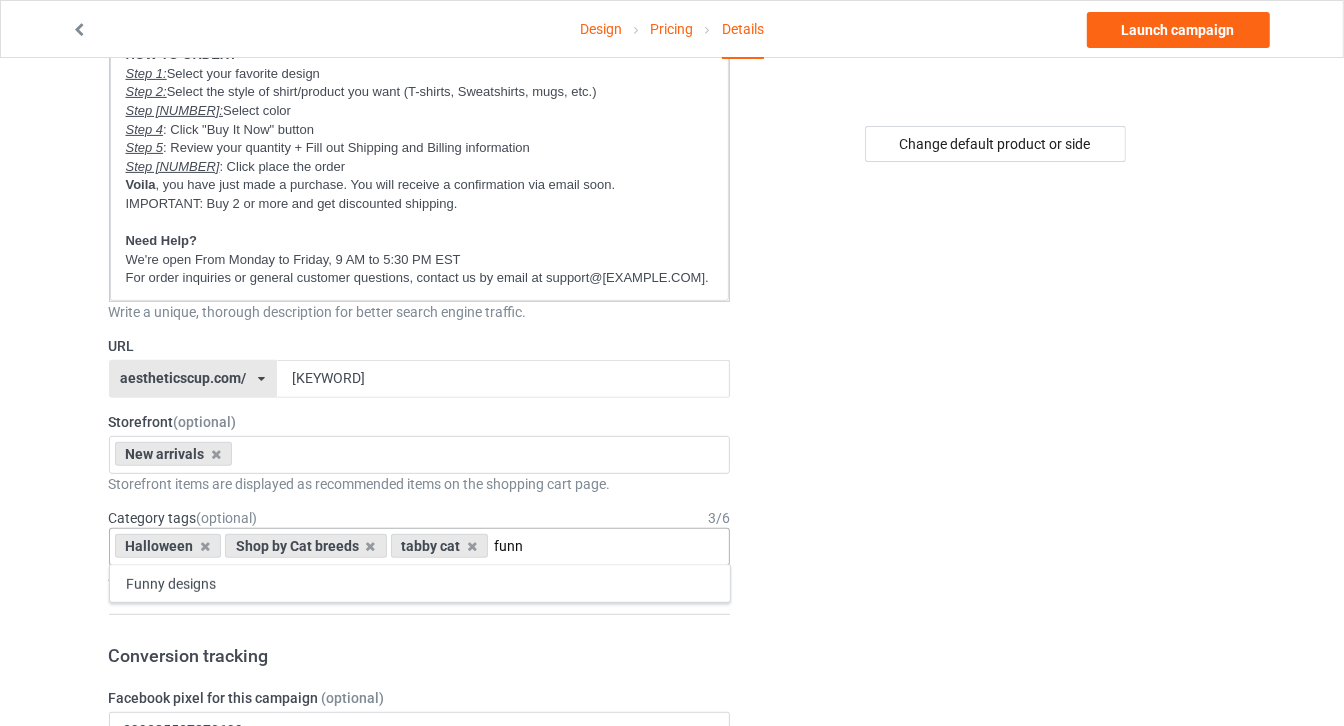 type 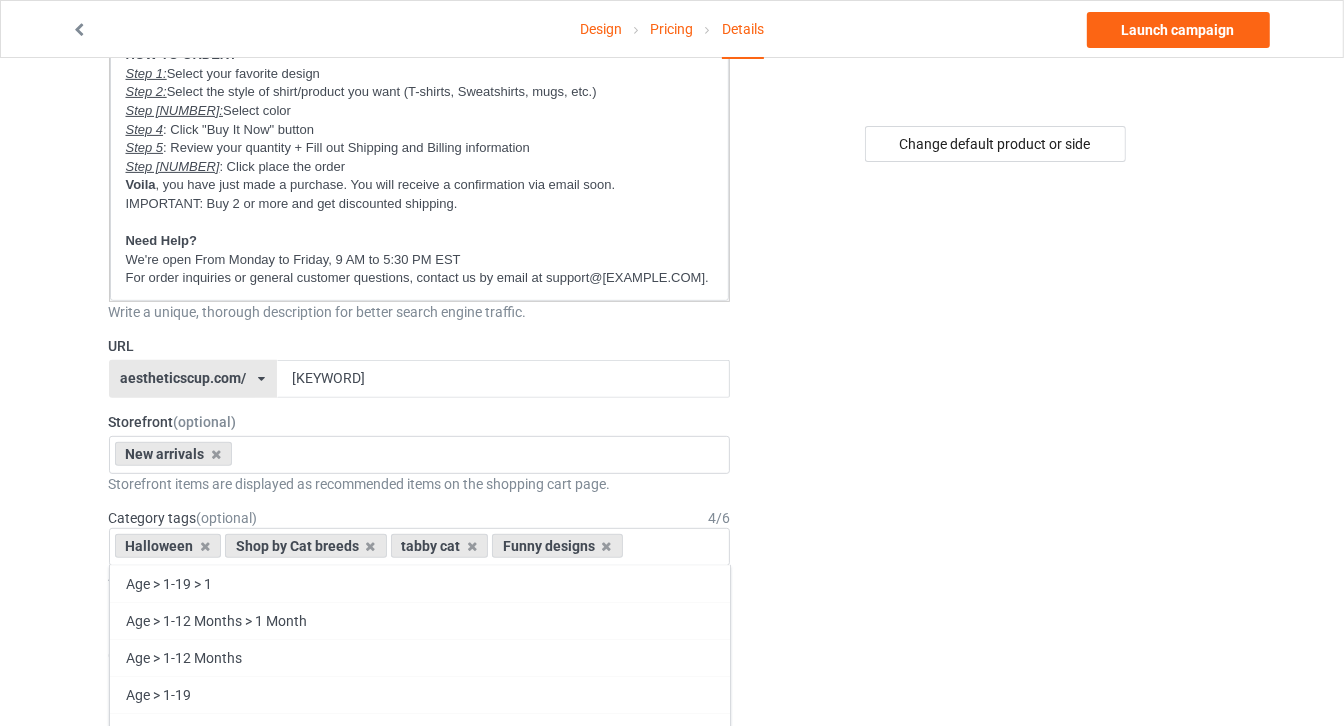 click on "Change default product or side" at bounding box center [996, 818] 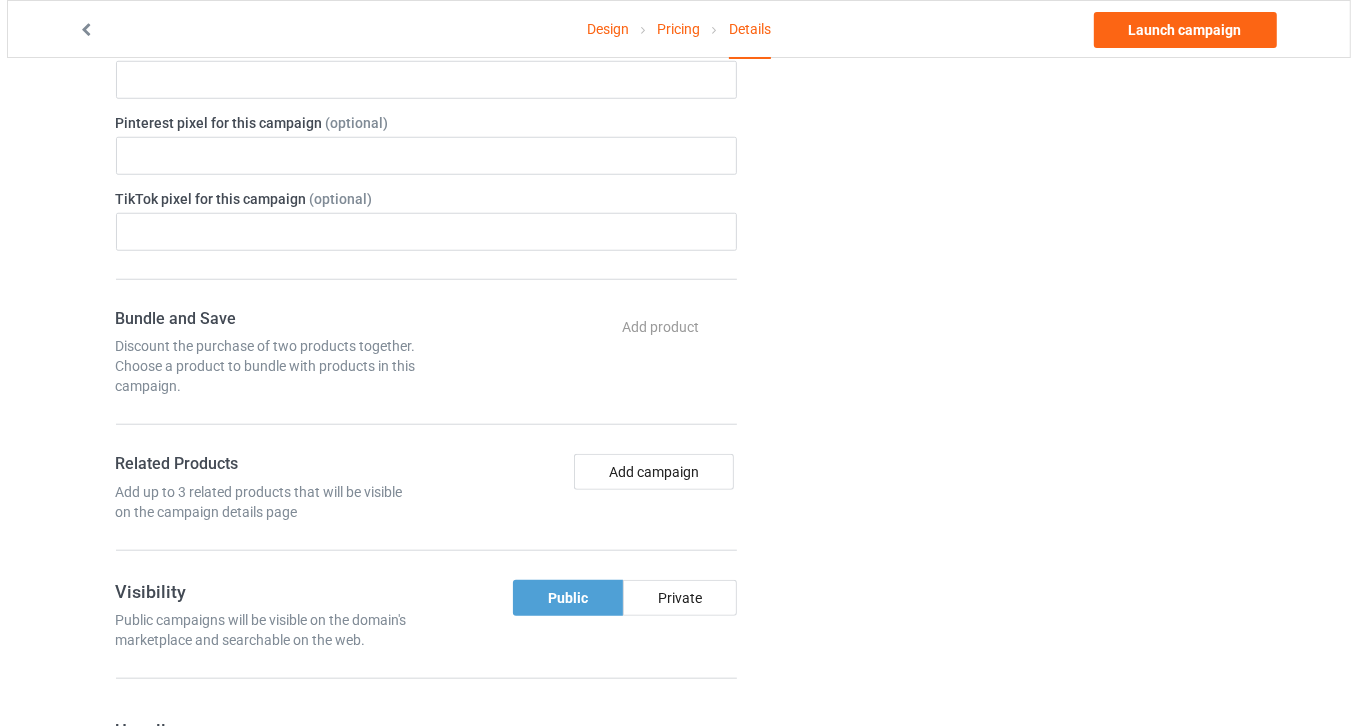 scroll, scrollTop: 1272, scrollLeft: 0, axis: vertical 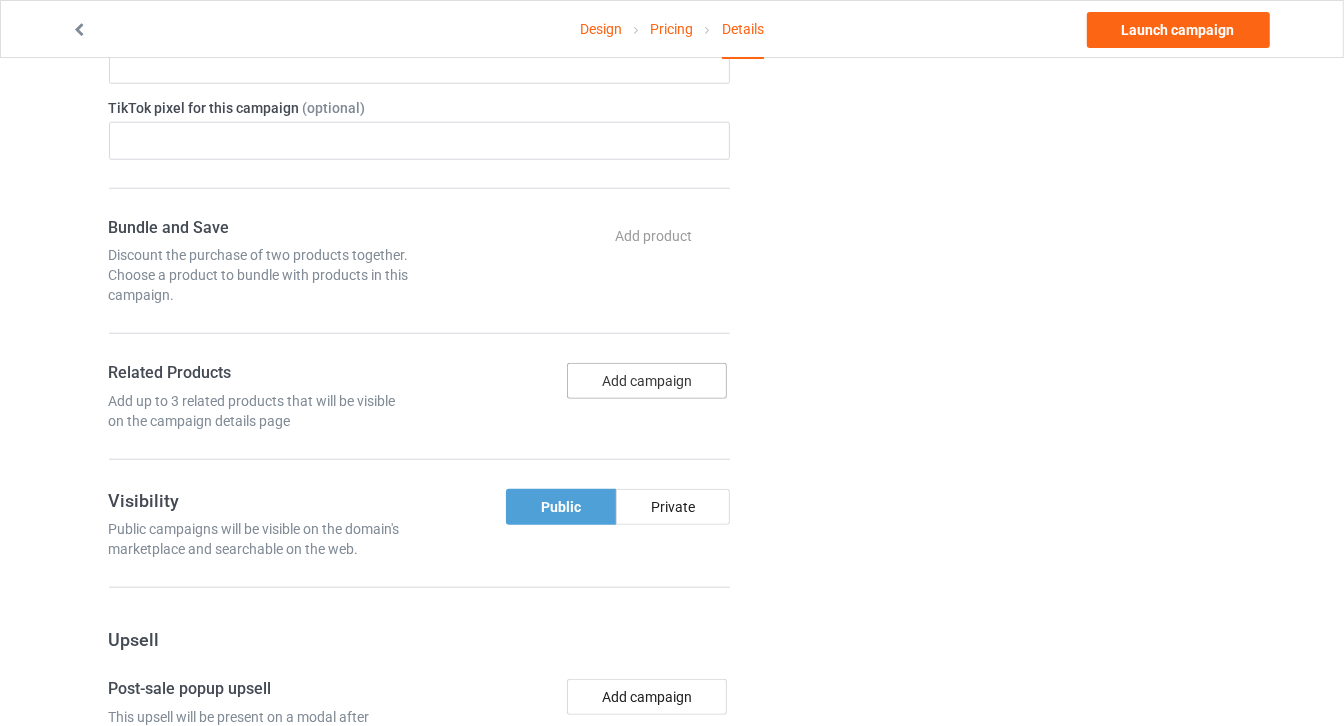 click on "Add campaign" at bounding box center (647, 381) 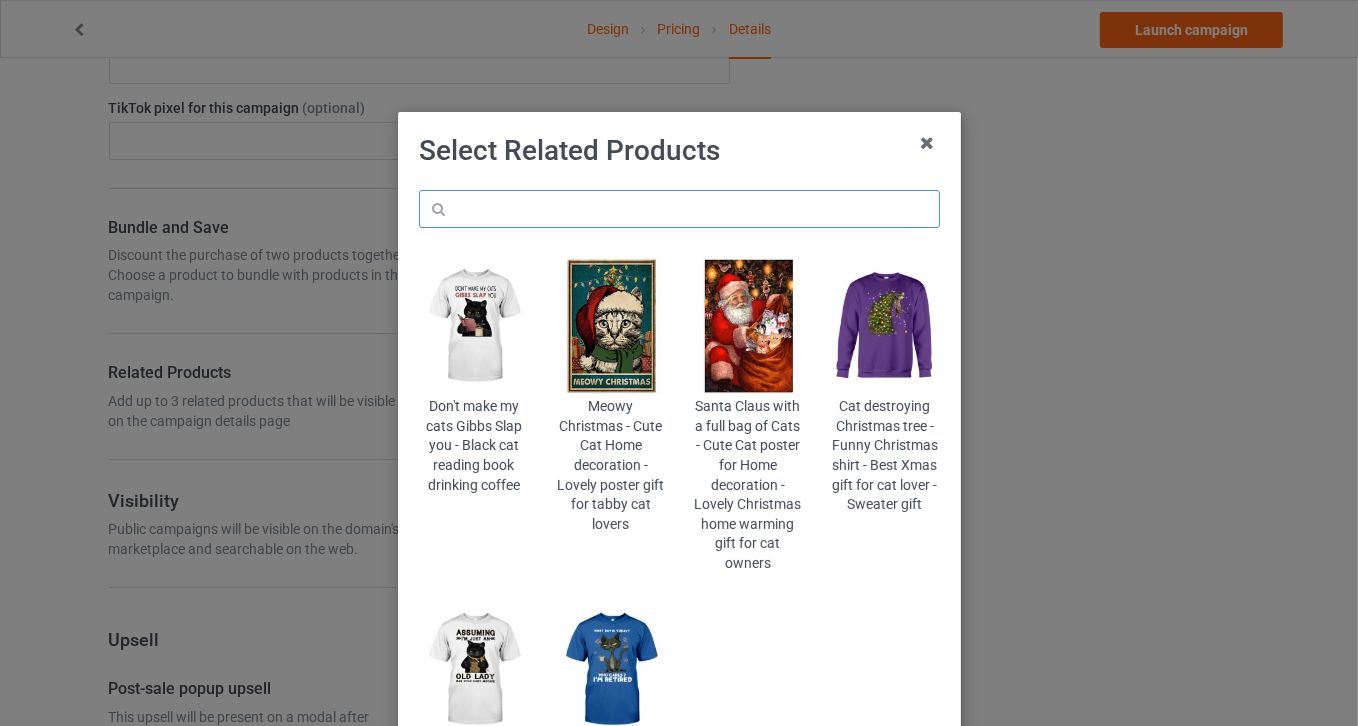 click at bounding box center (679, 209) 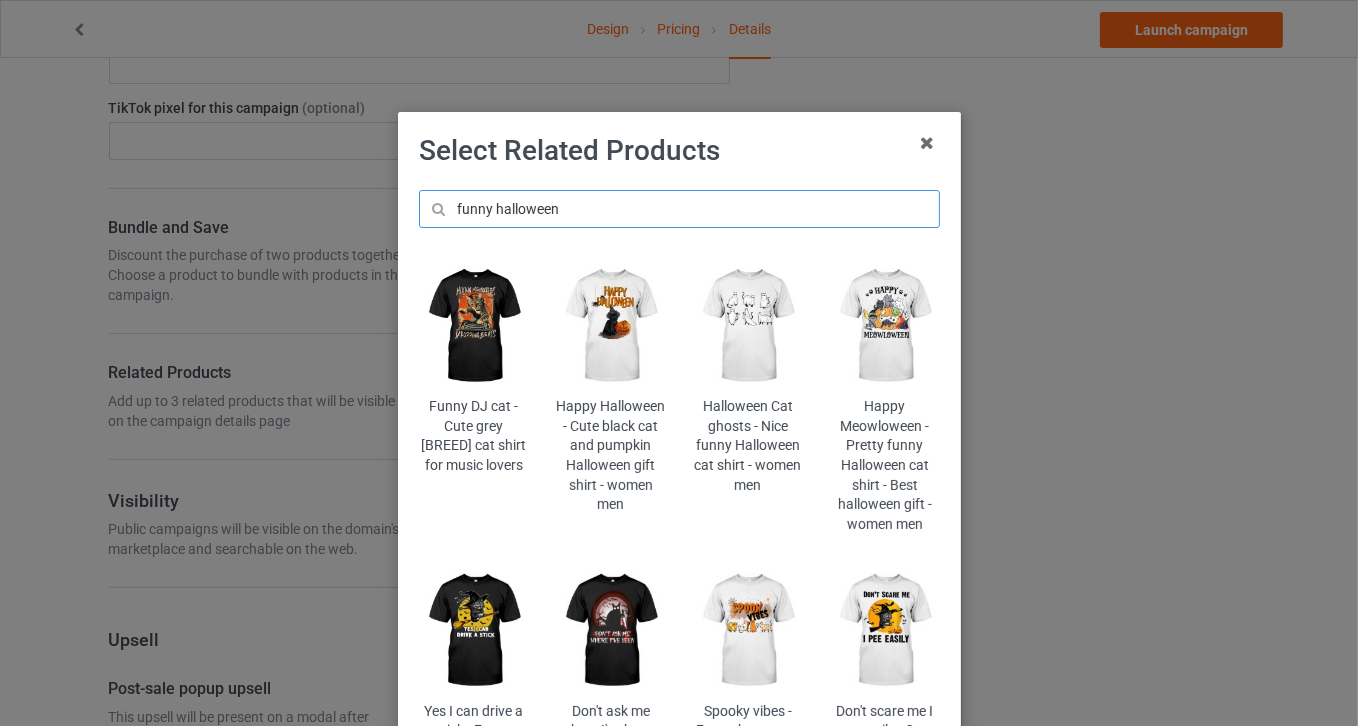 type on "funny halloween" 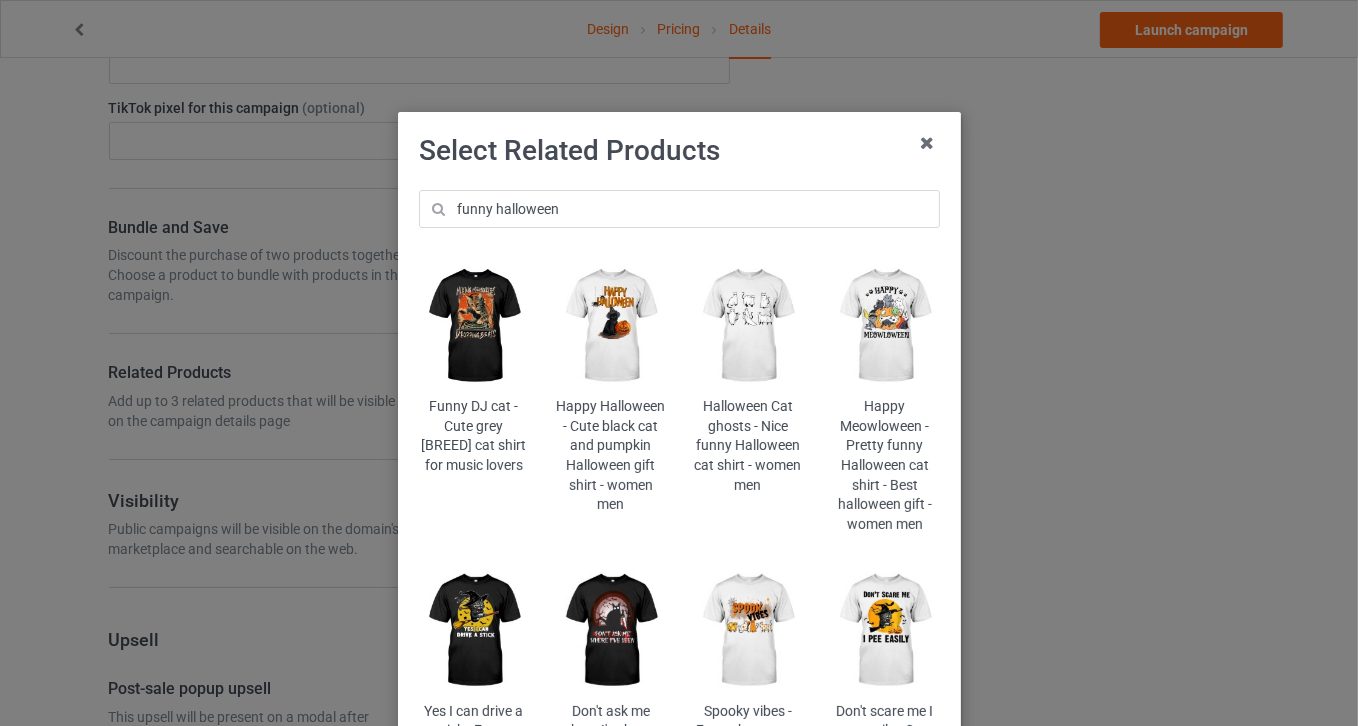 click at bounding box center (473, 630) 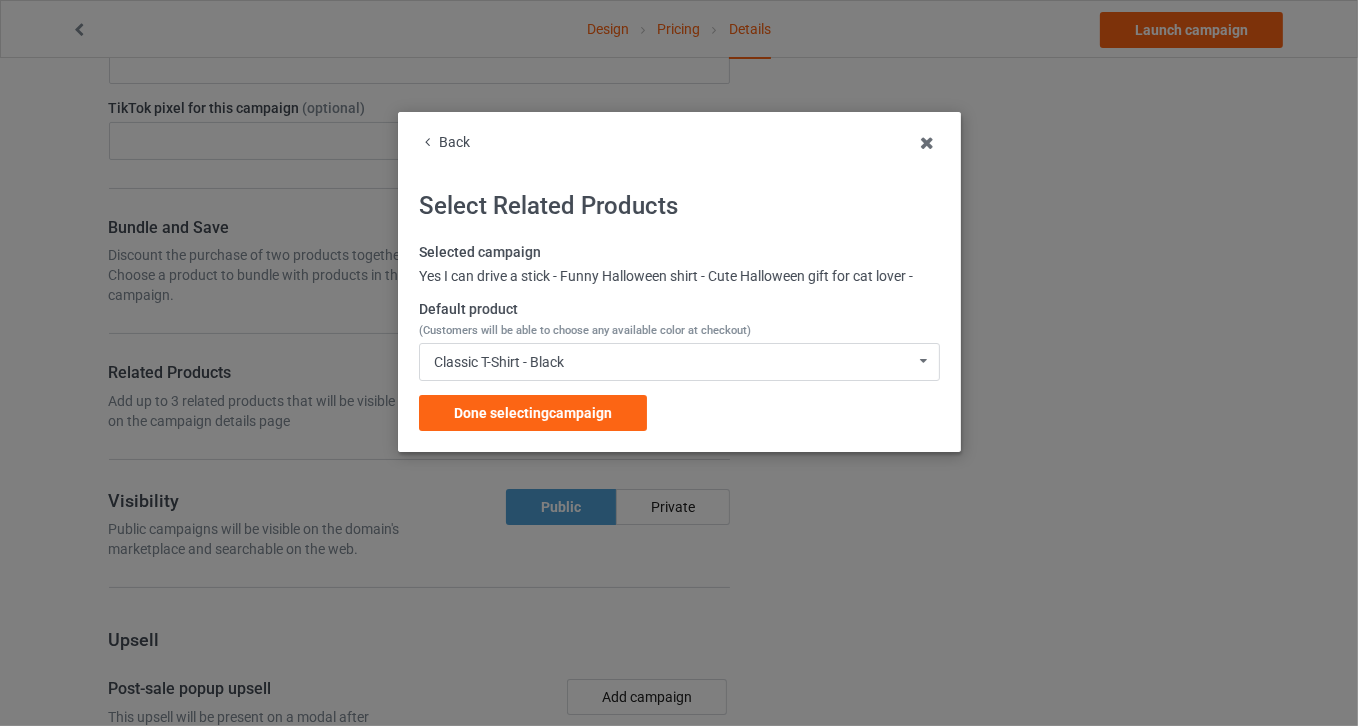click on "Done selecting campaign" at bounding box center [533, 413] 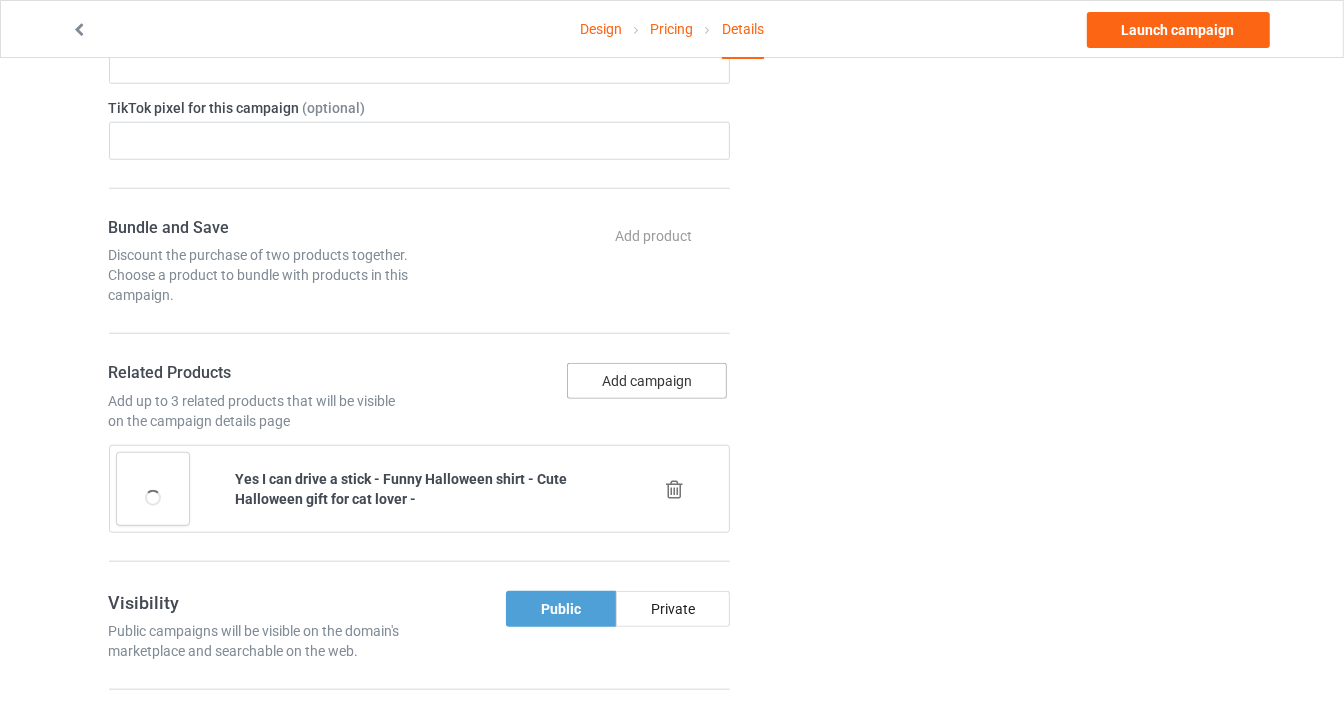 click on "Add campaign" at bounding box center [647, 381] 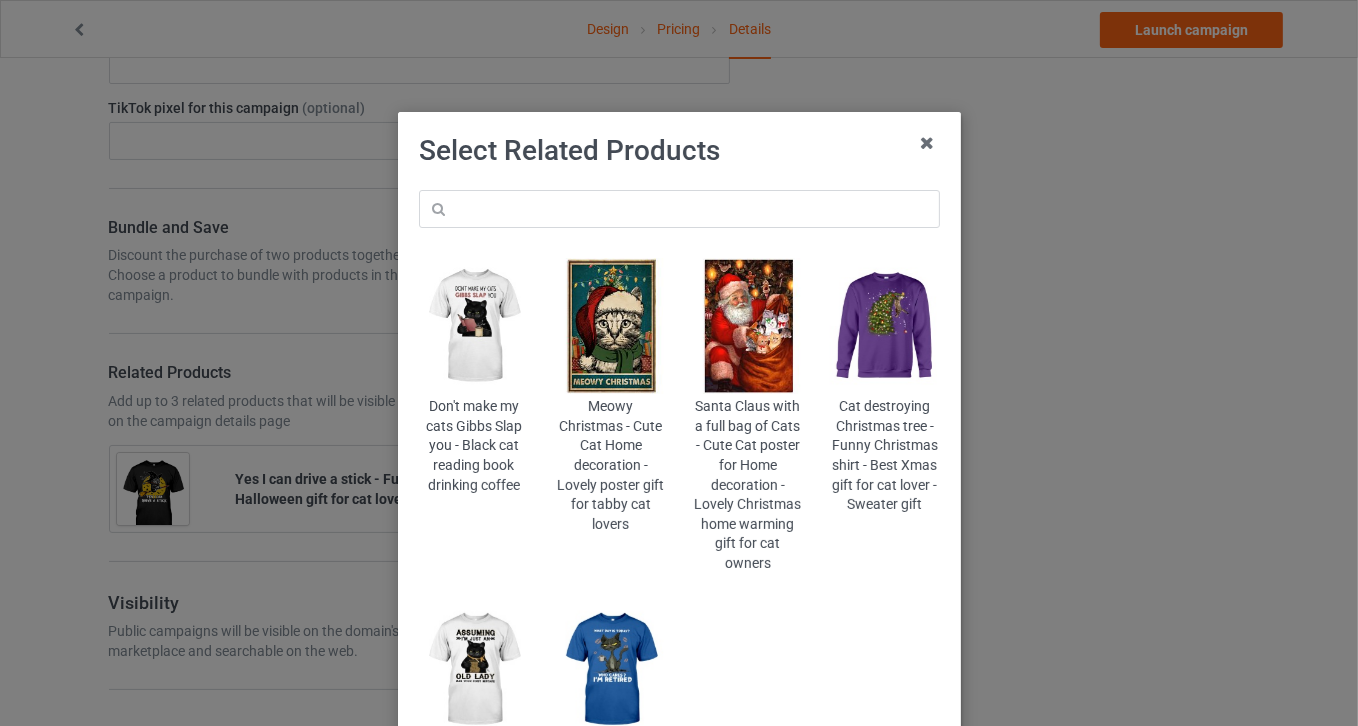 type 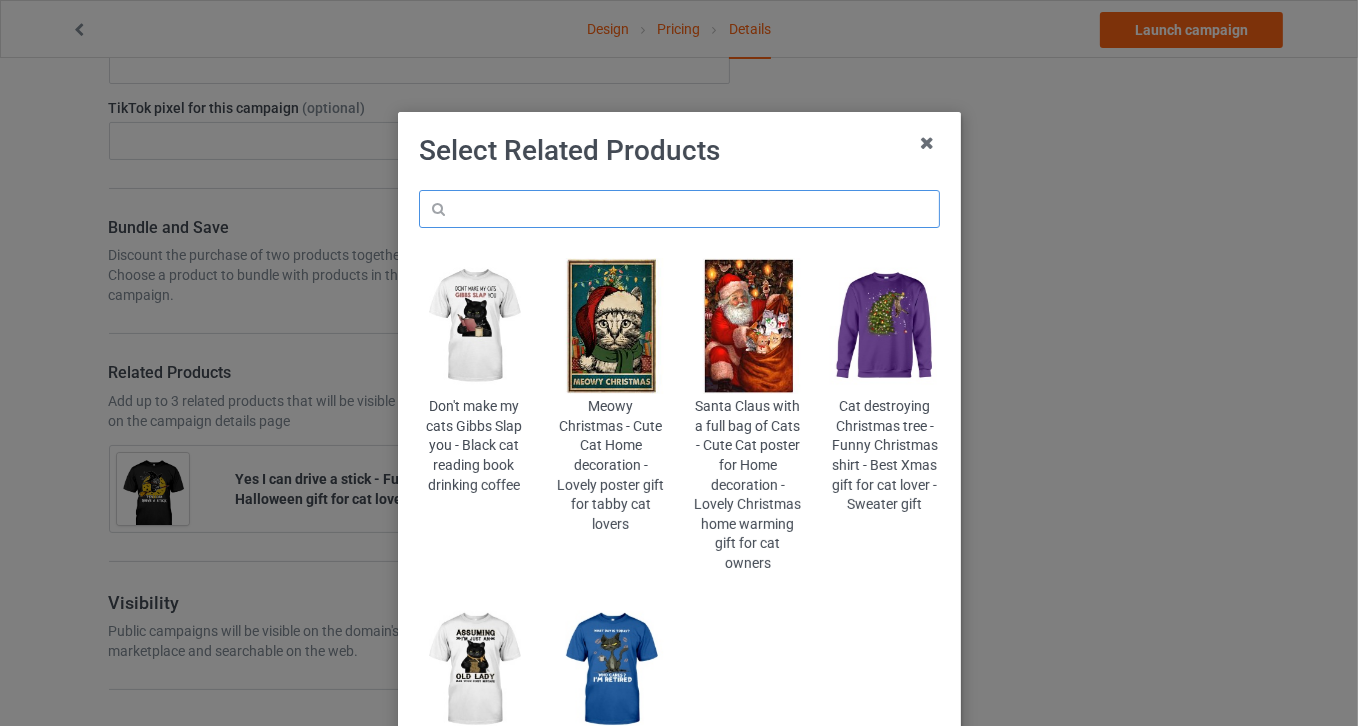 click at bounding box center (679, 209) 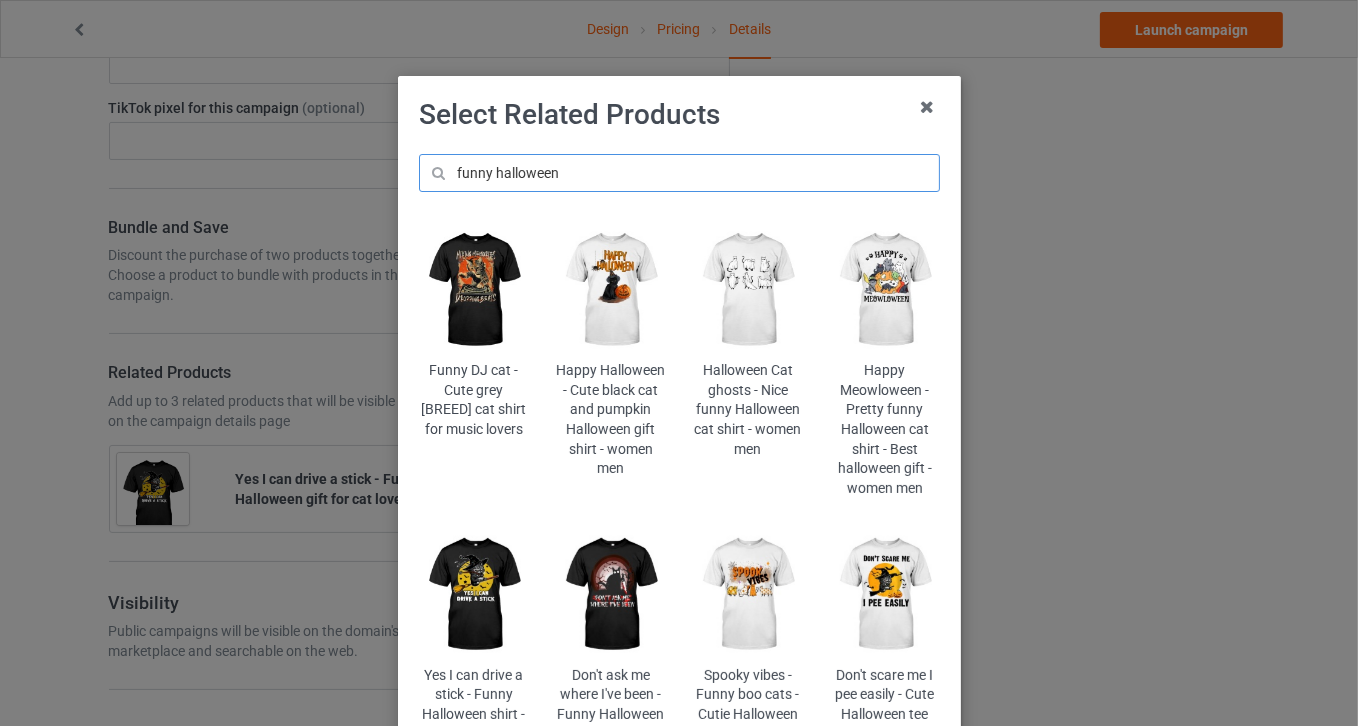 scroll, scrollTop: 0, scrollLeft: 0, axis: both 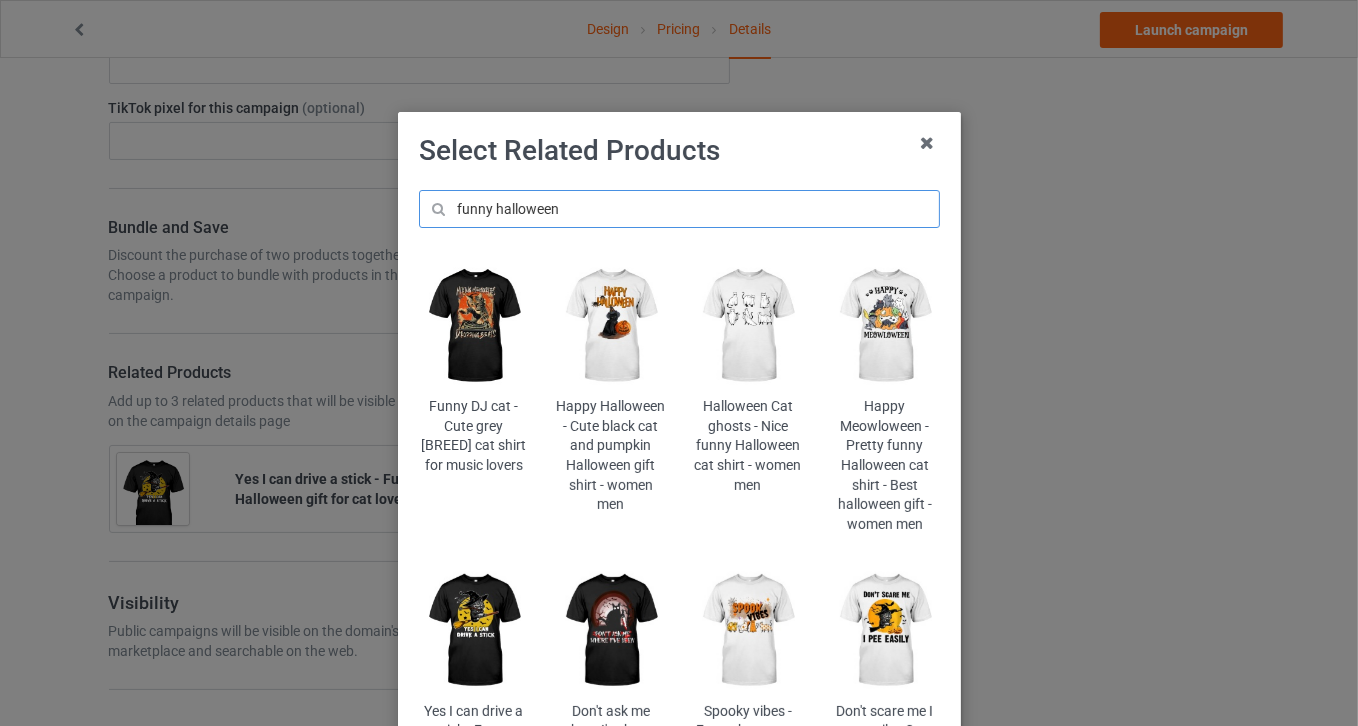 type on "funny halloween" 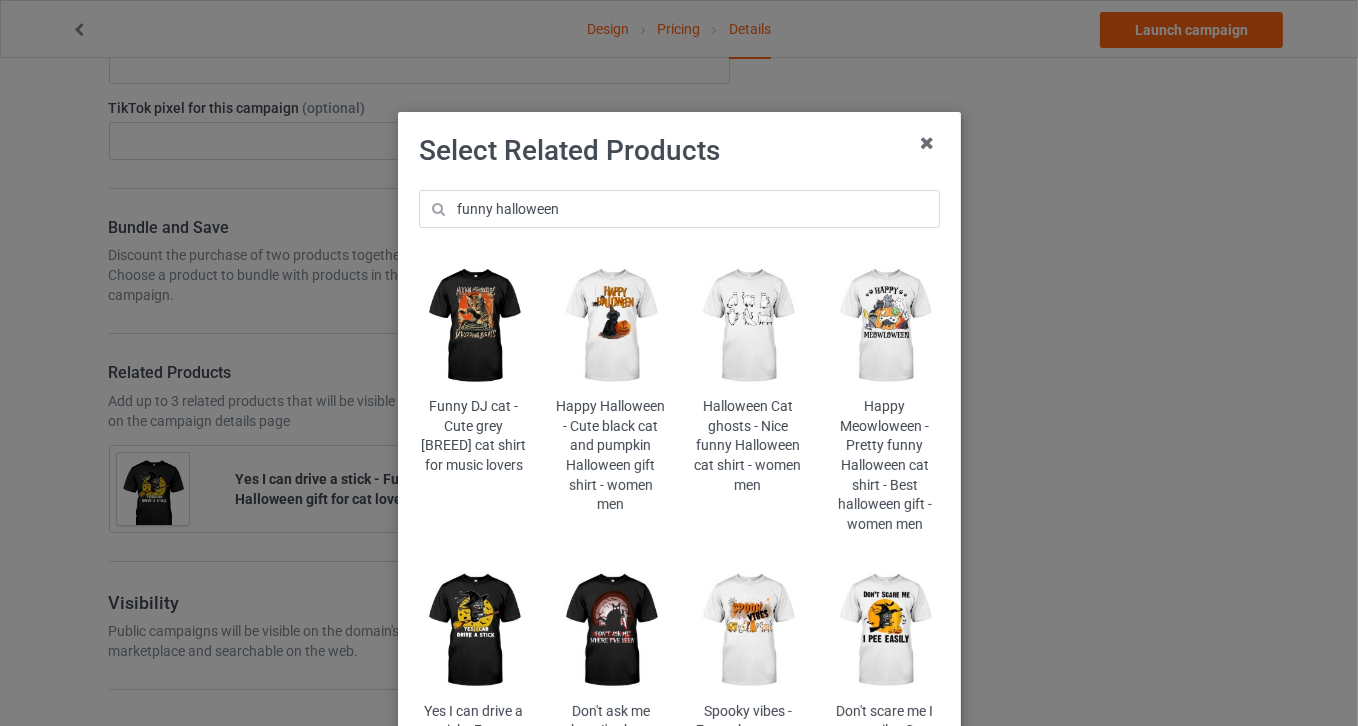 click at bounding box center [884, 326] 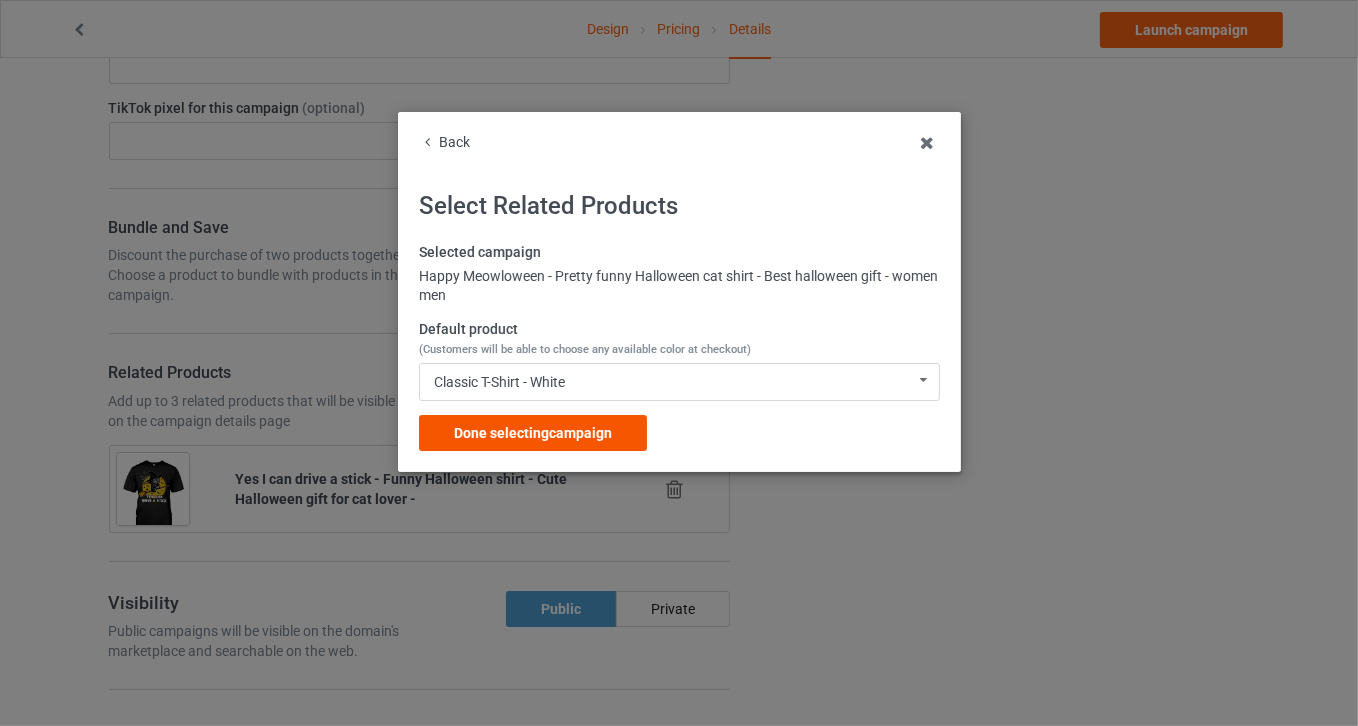 click on "Done selecting campaign" at bounding box center [533, 433] 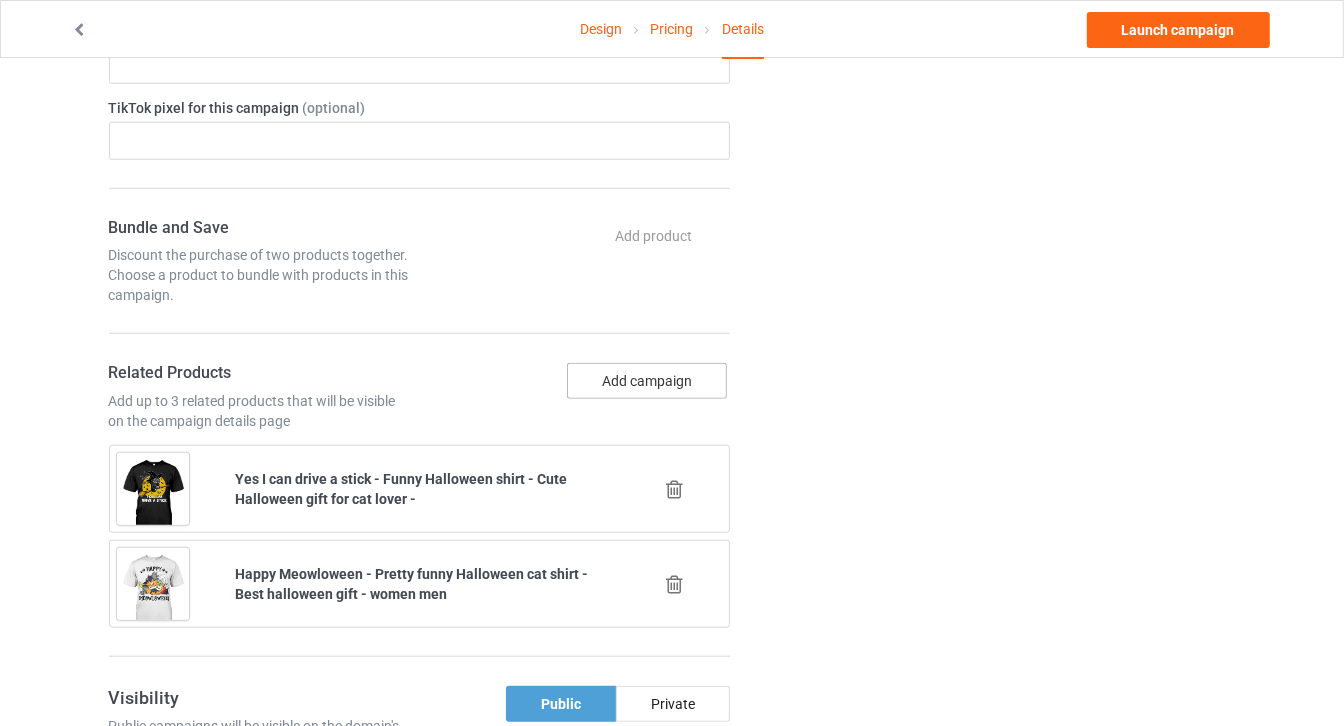click on "Add campaign" at bounding box center [647, 381] 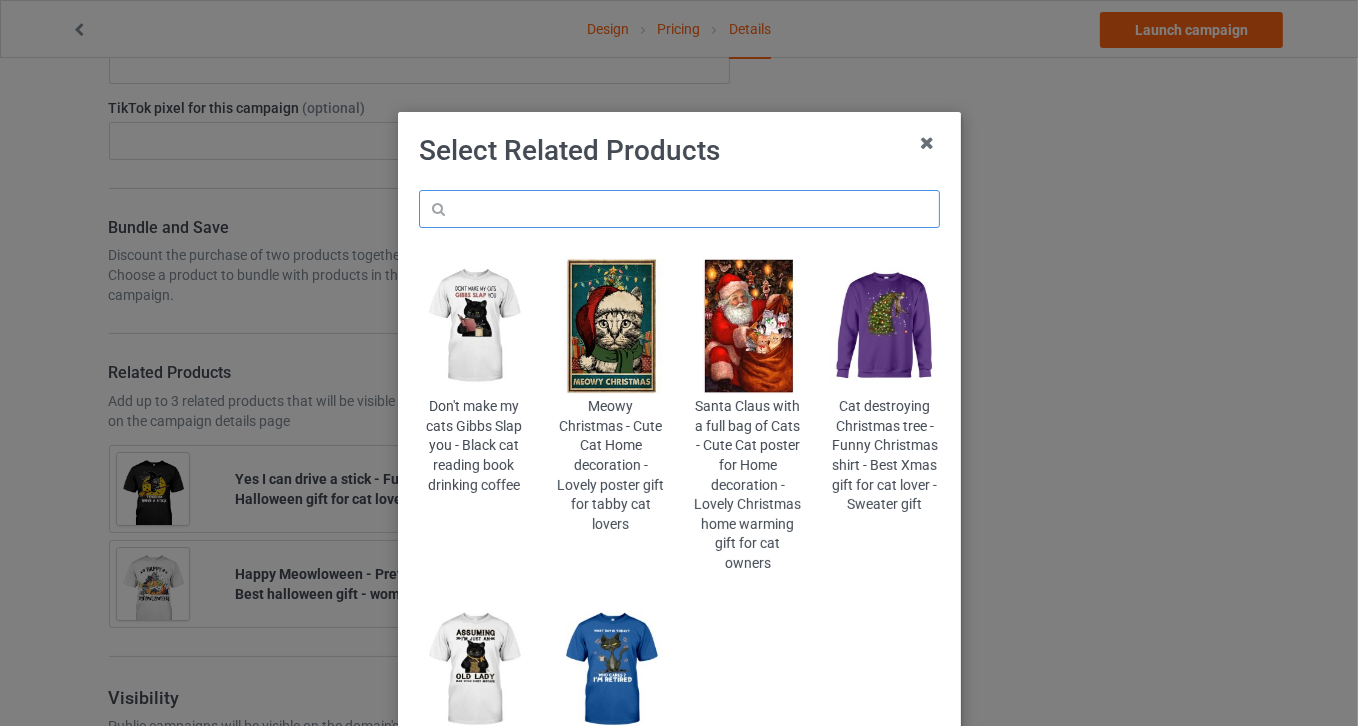 click at bounding box center (679, 209) 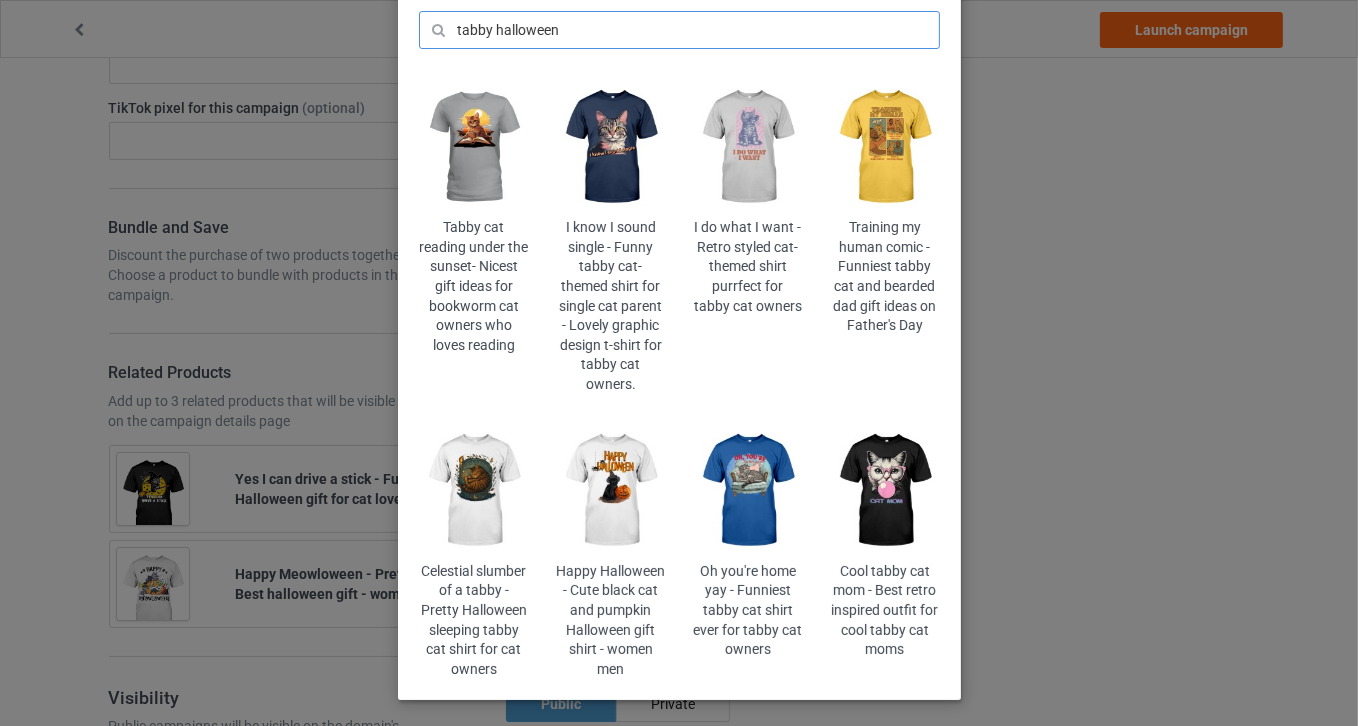 scroll, scrollTop: 181, scrollLeft: 0, axis: vertical 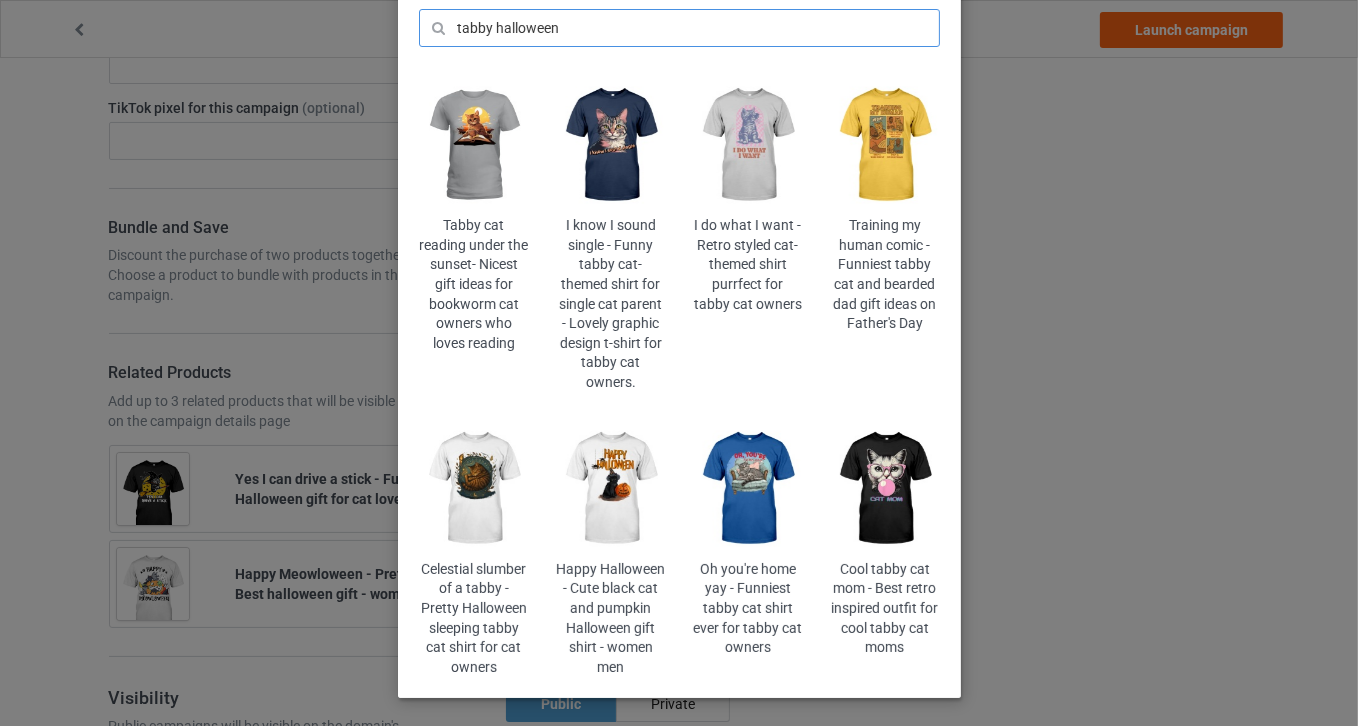type on "tabby halloween" 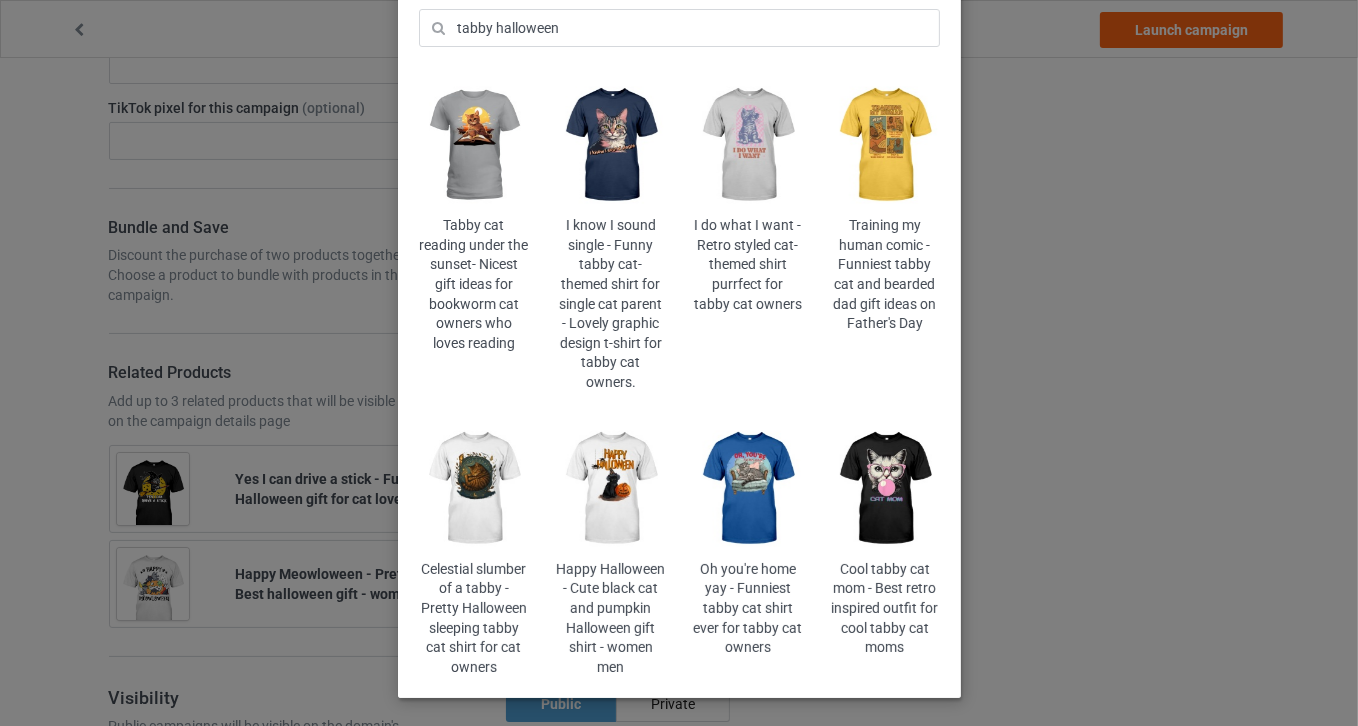 click at bounding box center [473, 489] 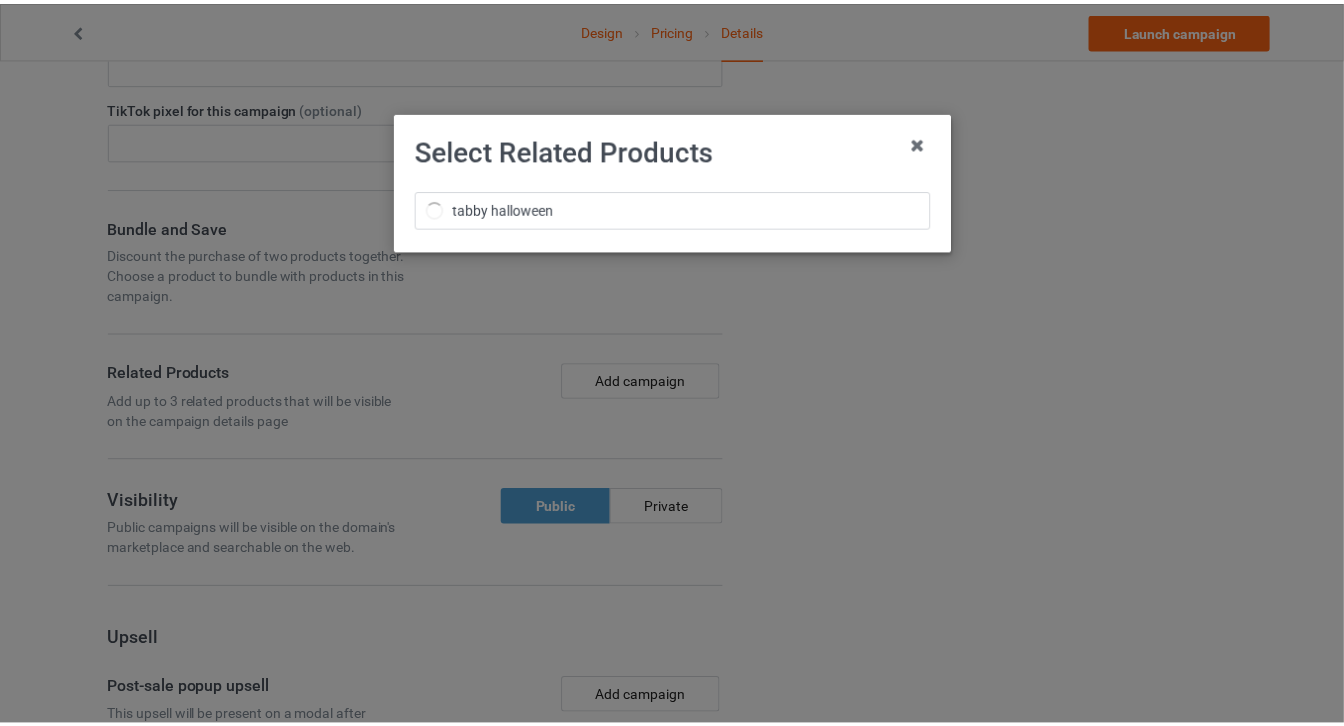 scroll, scrollTop: 0, scrollLeft: 0, axis: both 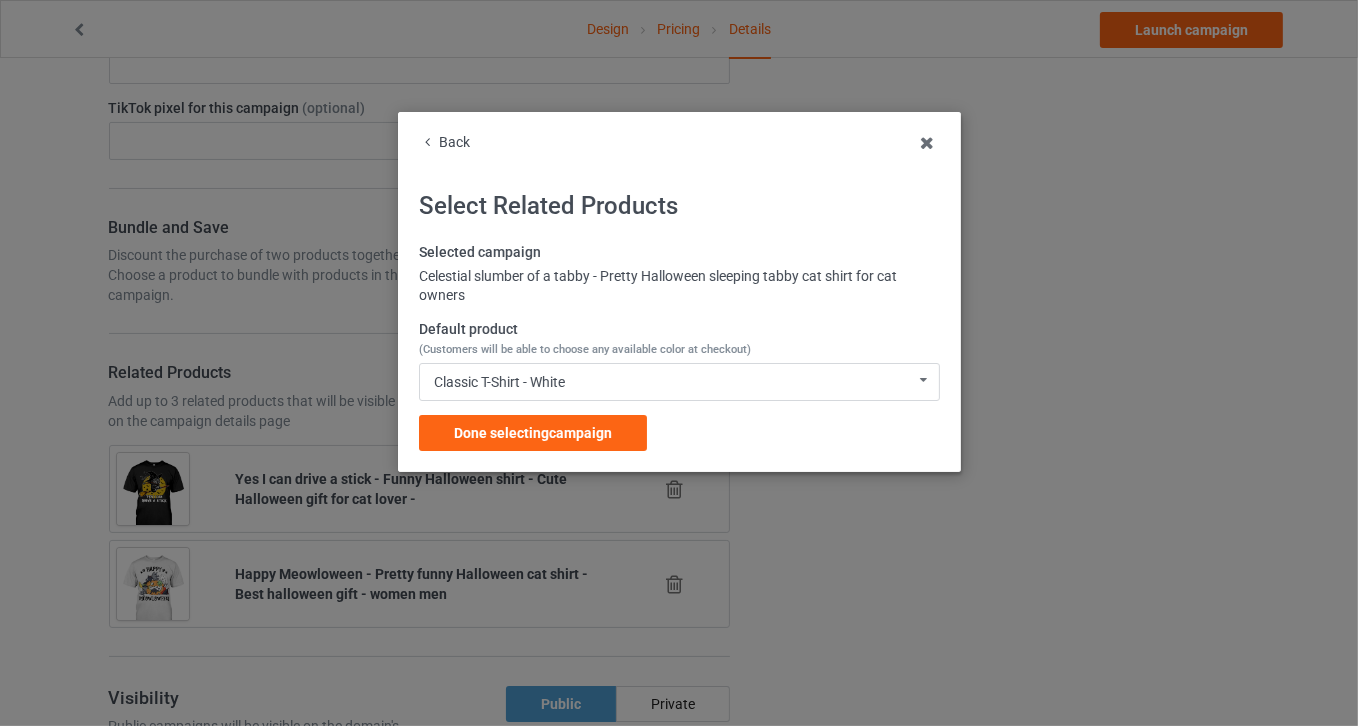 click on "Done selecting campaign" at bounding box center (533, 433) 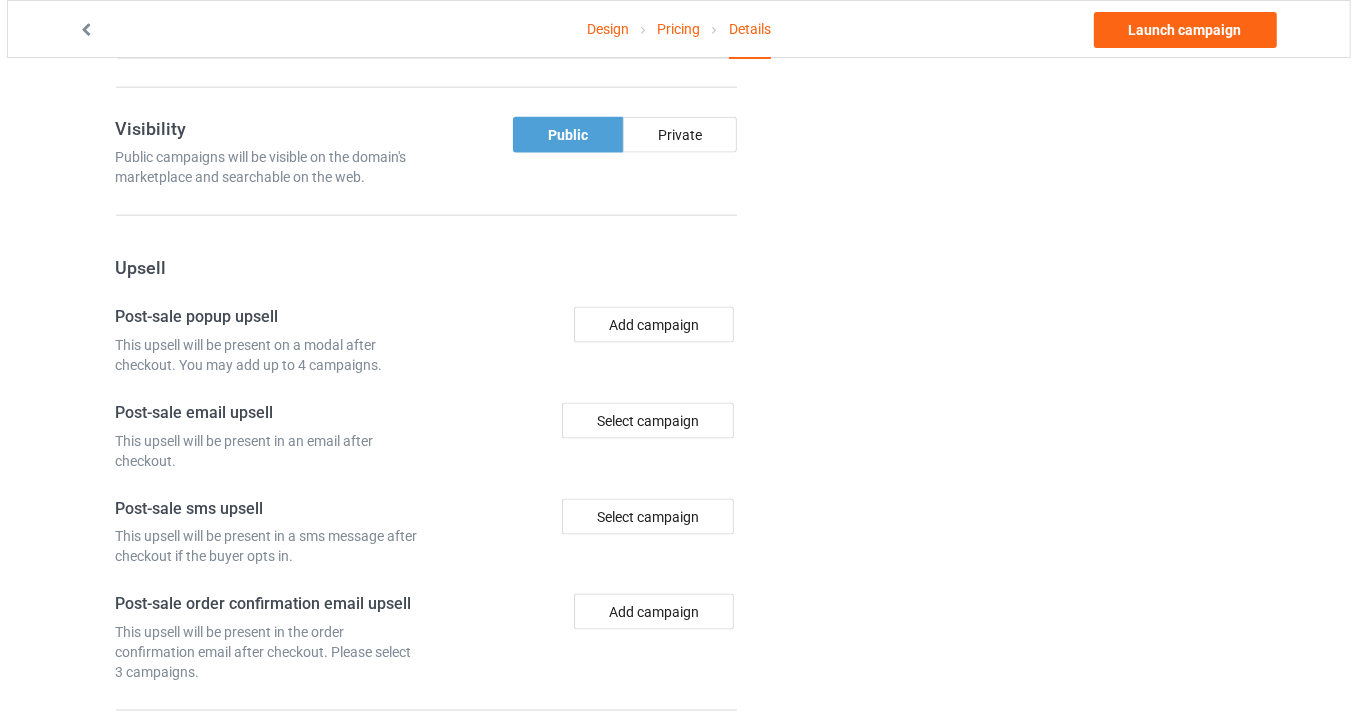 scroll, scrollTop: 1999, scrollLeft: 0, axis: vertical 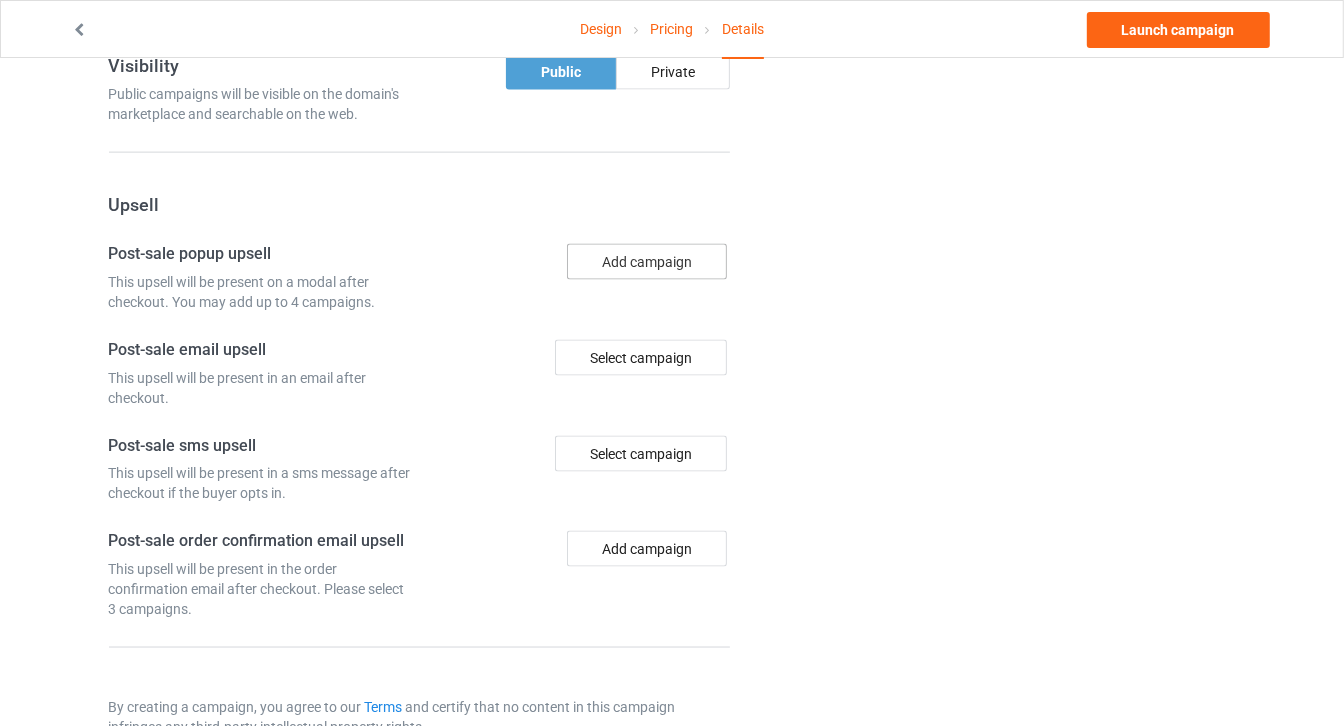 click on "Add campaign" at bounding box center (647, 262) 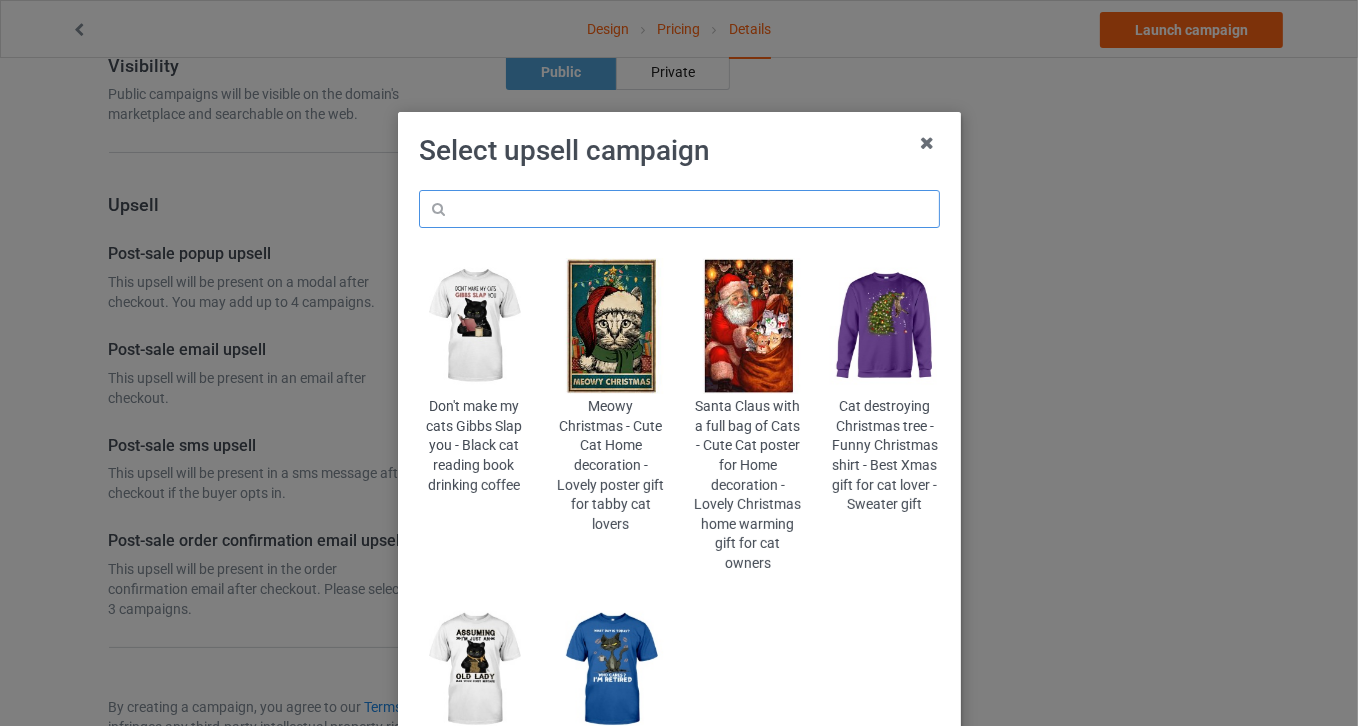 click at bounding box center (679, 209) 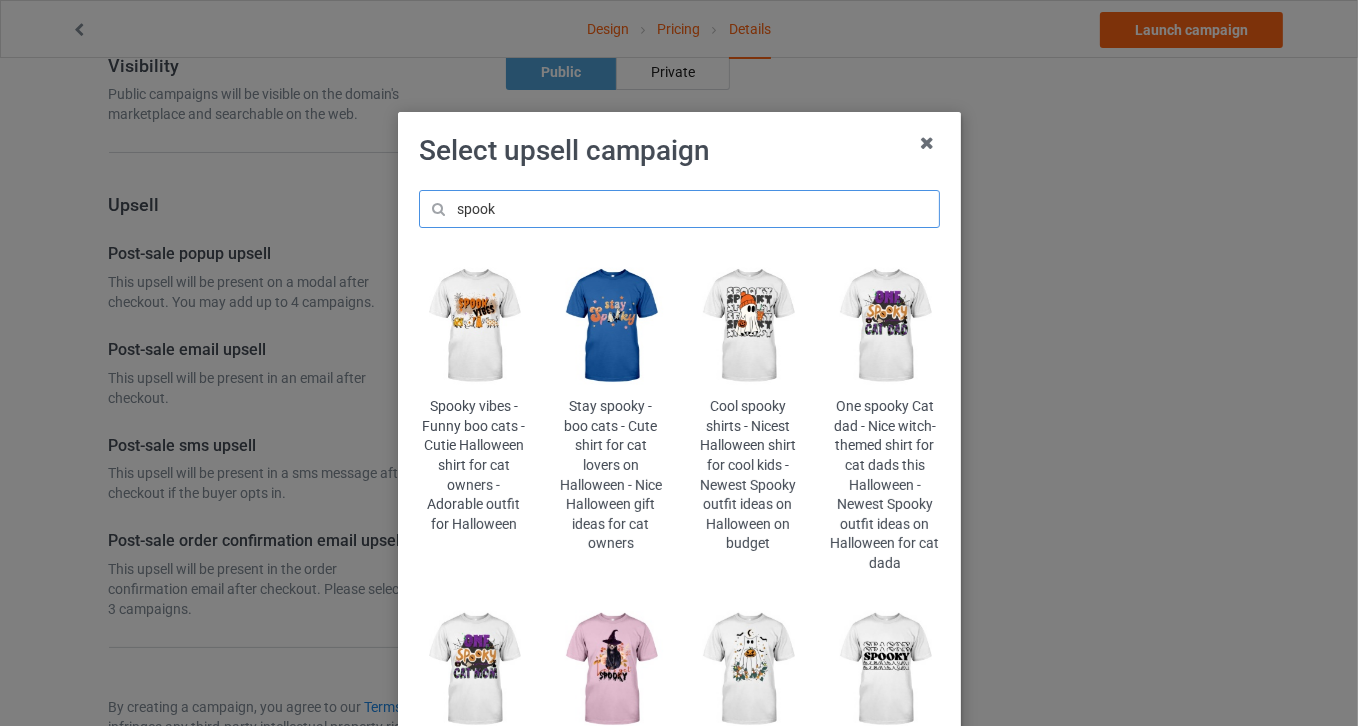 type on "spook" 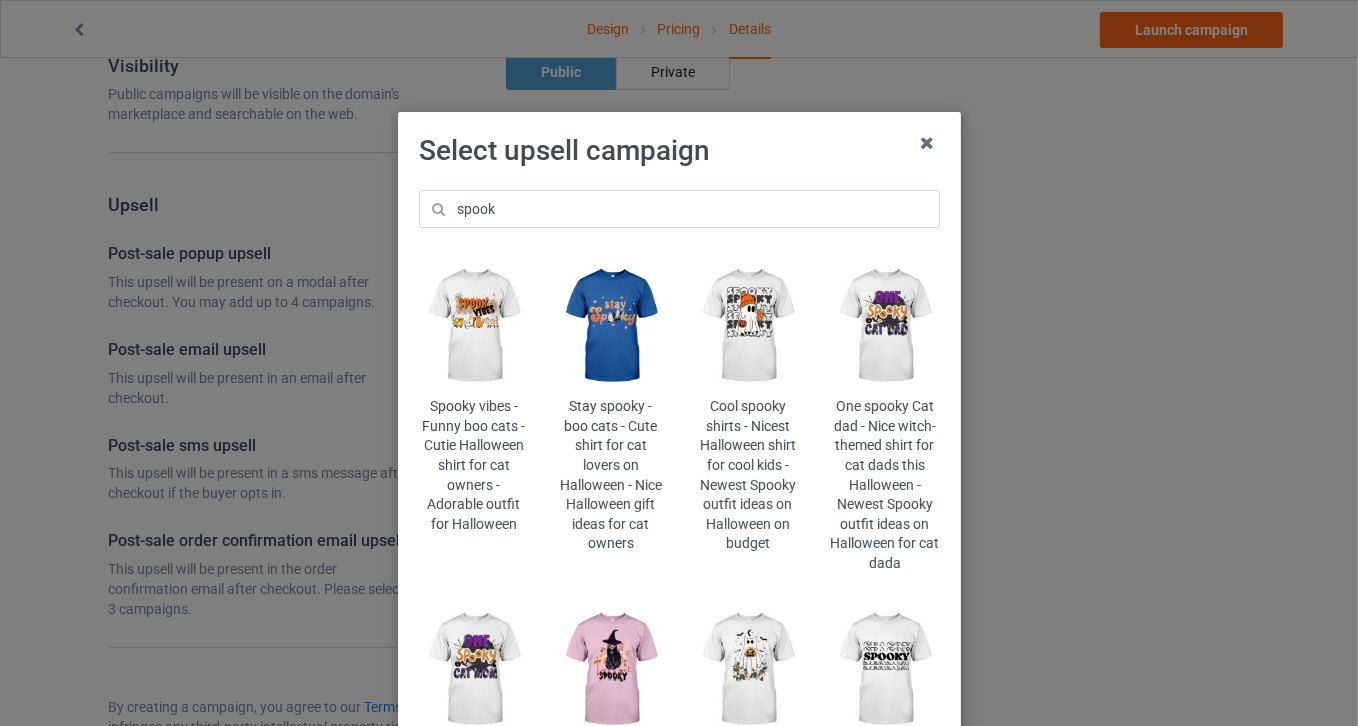 click at bounding box center [747, 326] 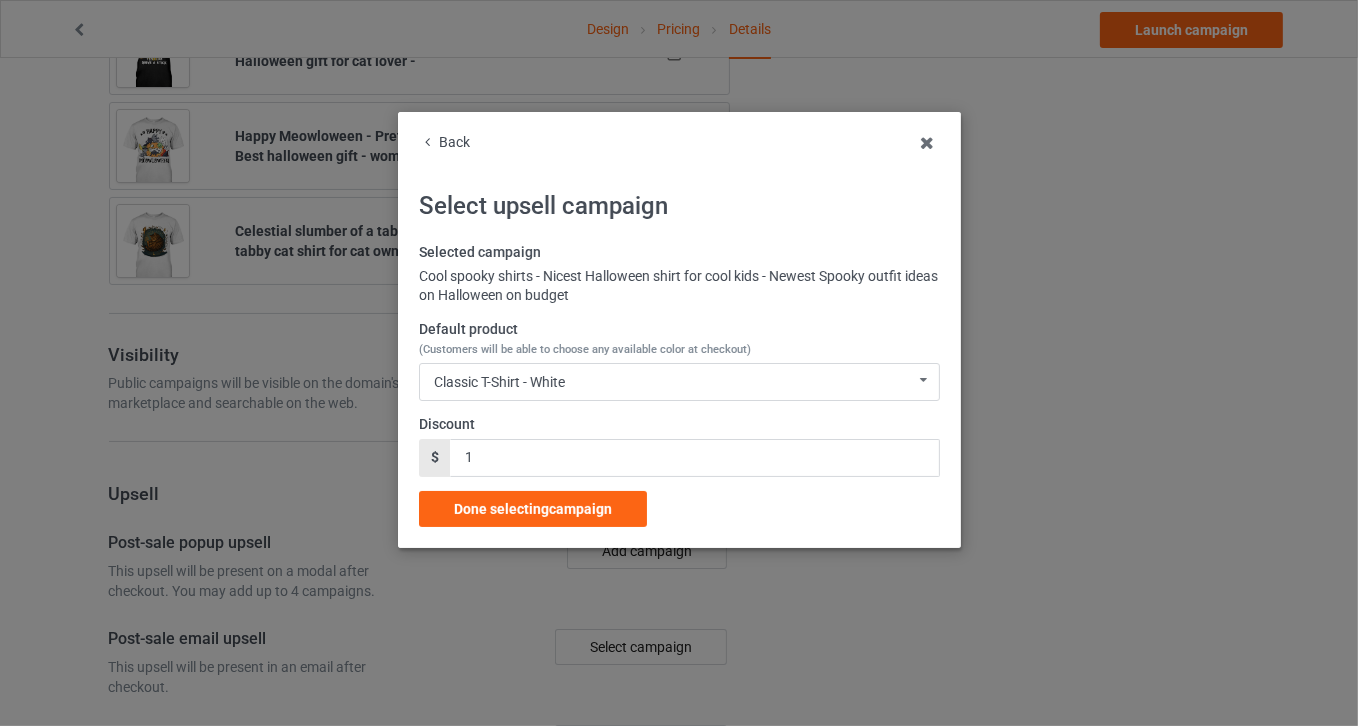 scroll, scrollTop: 1999, scrollLeft: 0, axis: vertical 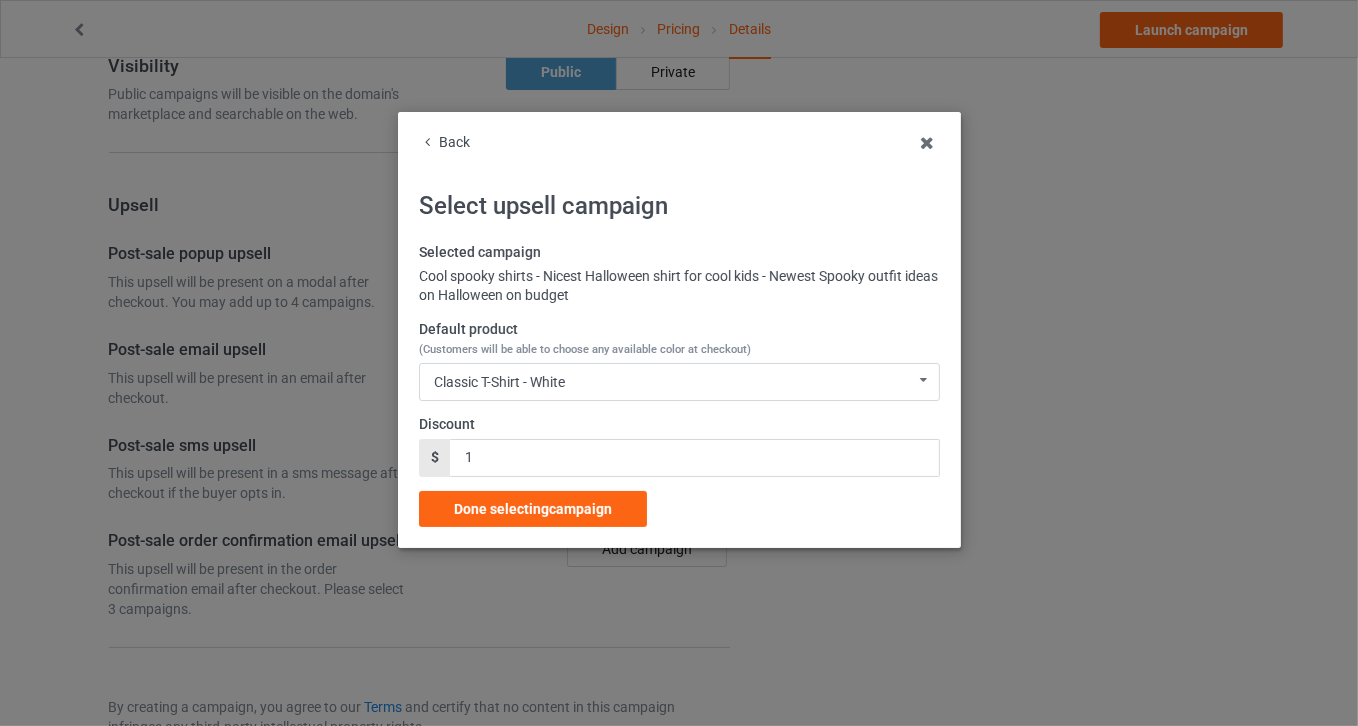 click on "Selected campaign Cool spooky shirts - Nicest Halloween shirt for cool kids - Newest Spooky outfit ideas on Halloween on budget Default product (Customers will be able to choose any available color at checkout) Classic T-Shirt - White Classic T-Shirt - White Classic T-Shirt - Athletic Heather Classic T-Shirt - Classic Pink Classic T-Shirt - Light Blue Ladies T-Shirt - Sports Grey Ladies T-Shirt - White Ladies T-Shirt - Light Pink Ladies T-Shirt - Light Blue Long Sleeve Tee - White Long Sleeve Tee - Sports Grey Long Sleeve Tee - Carolina Blue Long Sleeve Tee - Light Pink Crewneck Sweatshirt - White Crewneck Sweatshirt - Sports Grey Crewneck Sweatshirt - Light Blue Crewneck Sweatshirt - Light Pink Hooded Sweatshirt - White Hooded Sweatshirt - Sports Grey Hooded Sweatshirt - Carolina Blue Hooded Sweatshirt - Light Pink Mug - White Mug - Ash Mug - Light Blue Mug - Classic Pink Color Changing Mug - White Color Changing Mug - Ash Color Changing Mug - Light Blue Color Changing Mug - Classic Pink Discount $ 1" at bounding box center (679, 385) 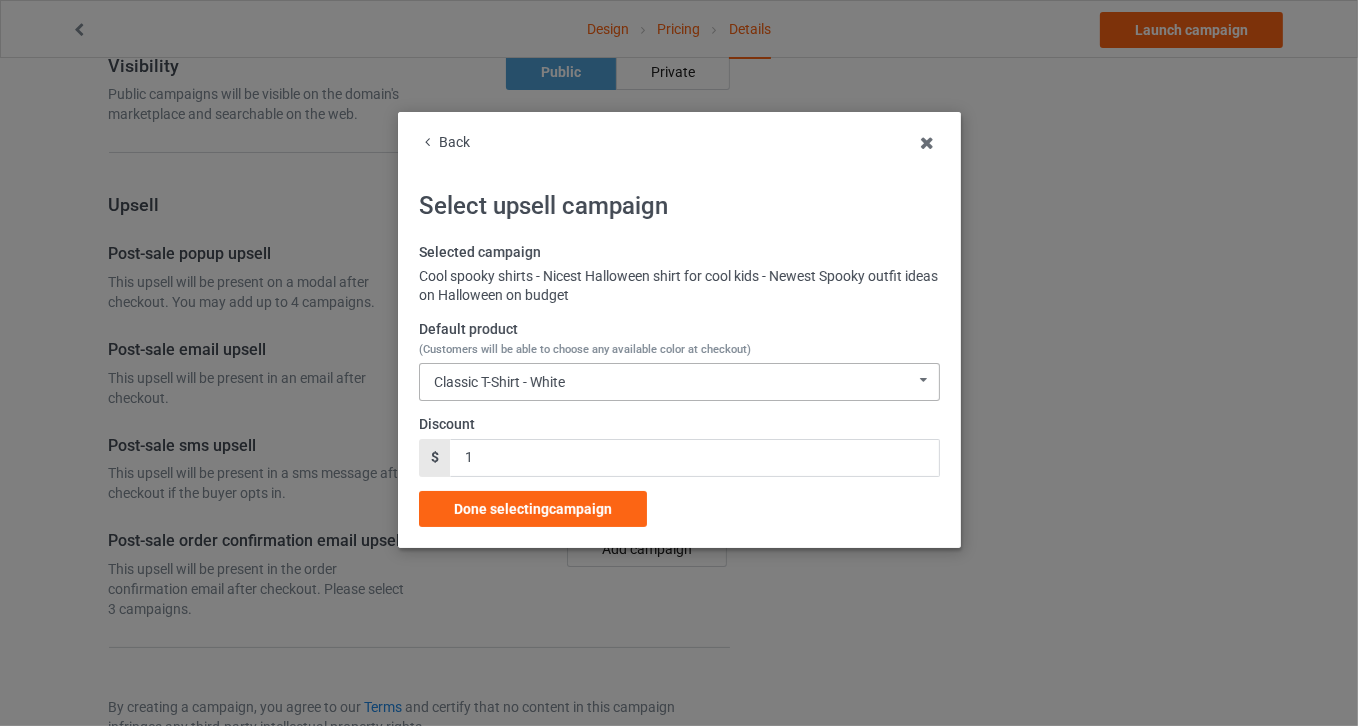 click on "Classic T-Shirt - White Classic T-Shirt - White Classic T-Shirt - Athletic Heather Classic T-Shirt - Classic Pink Classic T-Shirt - Light Blue Ladies T-Shirt - Sports Grey Ladies T-Shirt - White Ladies T-Shirt - Light Pink Ladies T-Shirt - Light Blue Long Sleeve Tee - White Long Sleeve Tee - Sports Grey Long Sleeve Tee - Carolina Blue Long Sleeve Tee - Light Pink Crewneck Sweatshirt - White Crewneck Sweatshirt - Sports Grey Crewneck Sweatshirt - Light Blue Crewneck Sweatshirt - Light Pink Hooded Sweatshirt - White Hooded Sweatshirt - Sports Grey Hooded Sweatshirt - Carolina Blue Hooded Sweatshirt - Light Pink Mug - White Mug - Ash Mug - Light Blue Mug - Classic Pink Color Changing Mug - White Color Changing Mug - Ash Color Changing Mug - Light Blue Color Changing Mug - Classic Pink [PRODUCT_ID] [PRODUCT_ID] [PRODUCT_ID] [PRODUCT_ID] [PRODUCT_ID]" at bounding box center [679, 382] 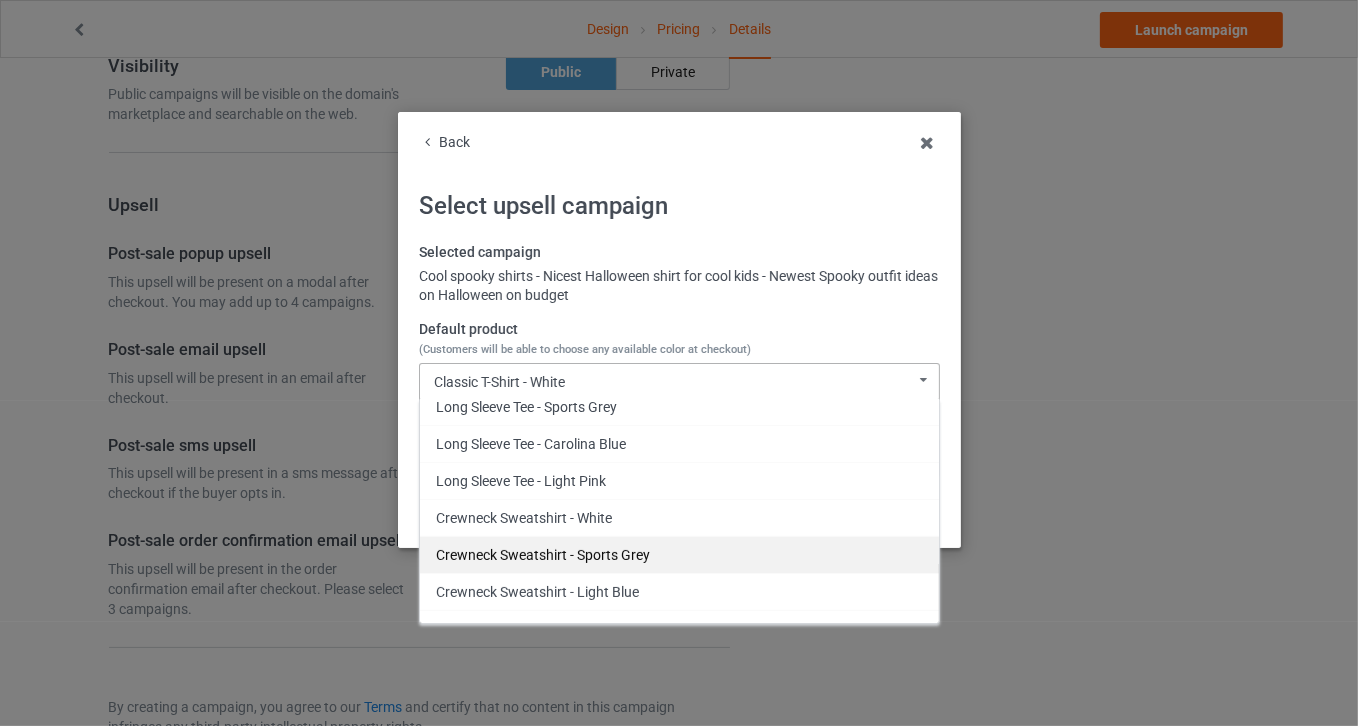 scroll, scrollTop: 527, scrollLeft: 0, axis: vertical 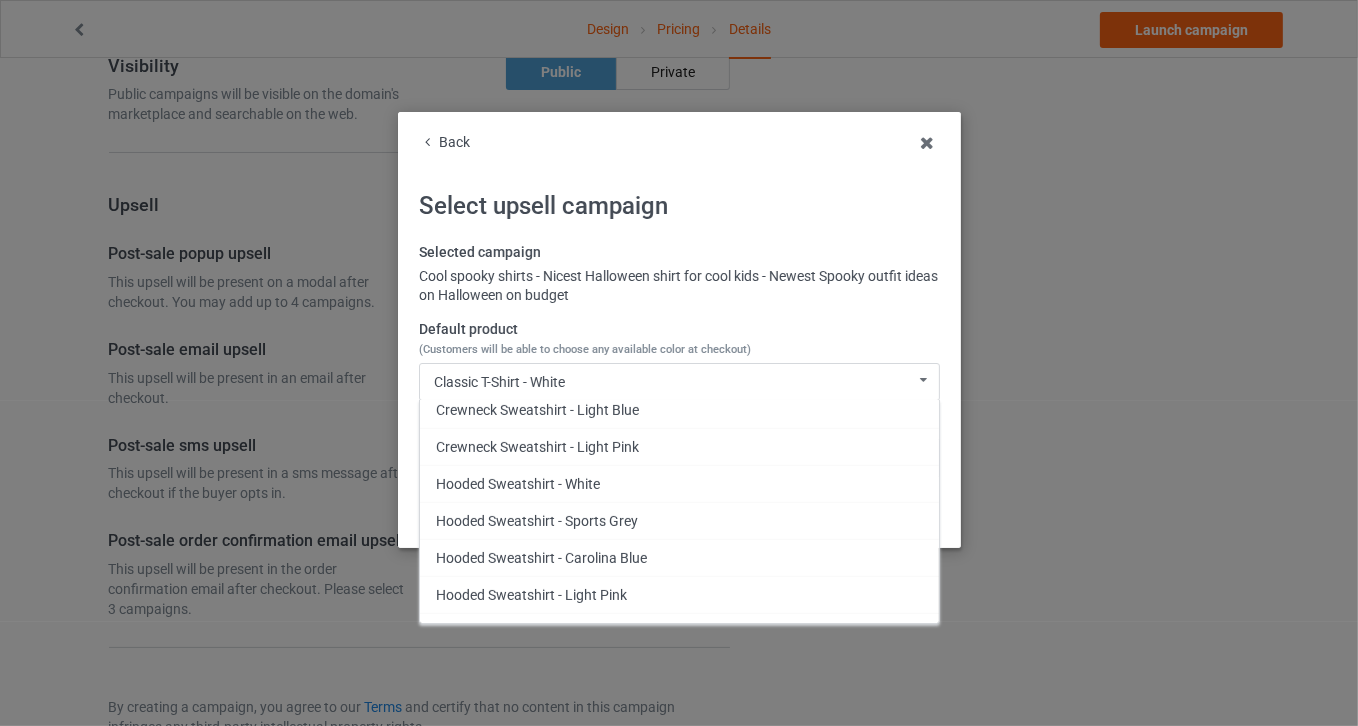 click on "Crewneck Sweatshirt - Light Pink" at bounding box center (679, 446) 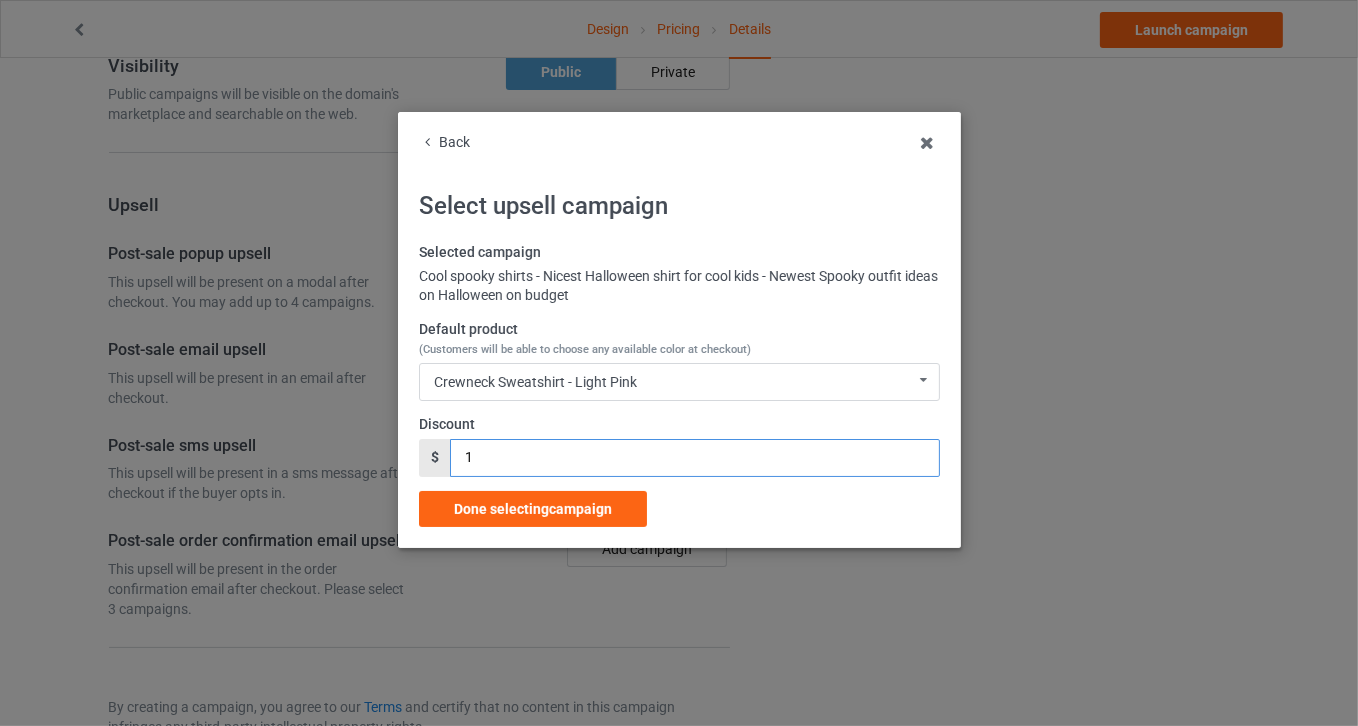 drag, startPoint x: 504, startPoint y: 456, endPoint x: 387, endPoint y: 462, distance: 117.15375 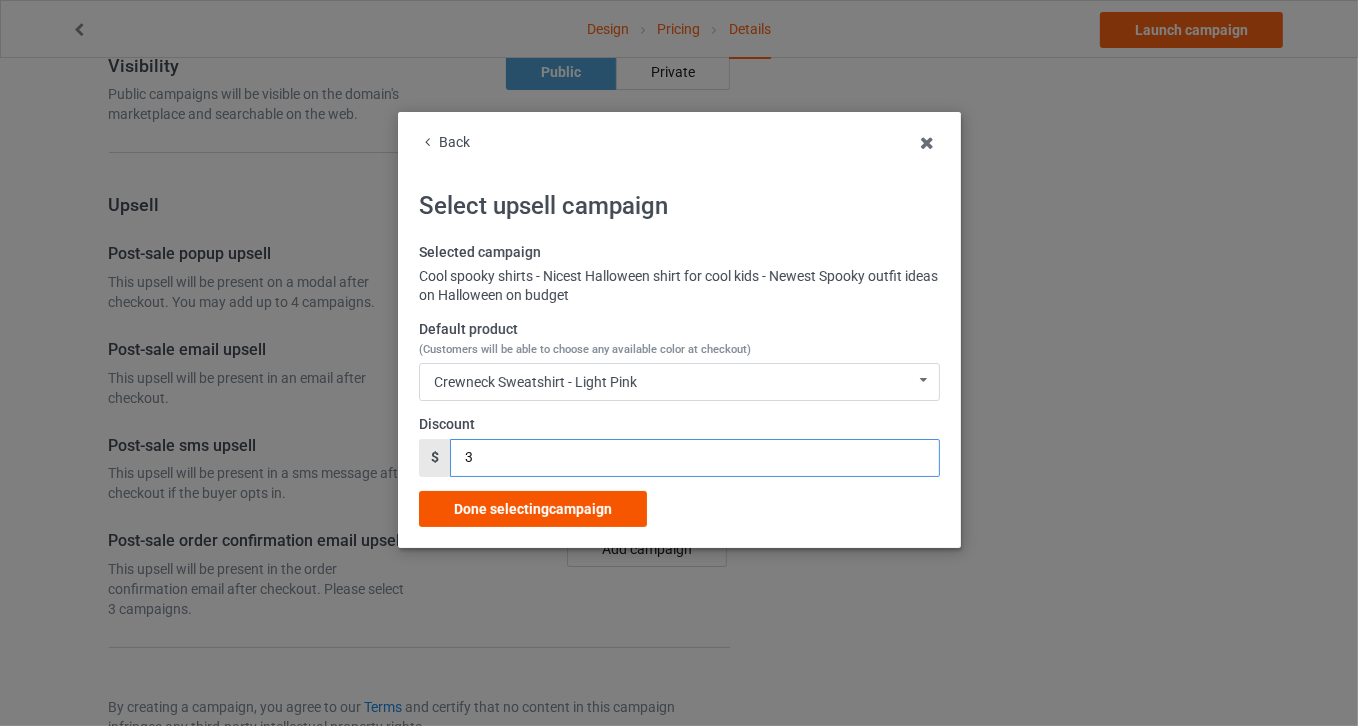 type on "3" 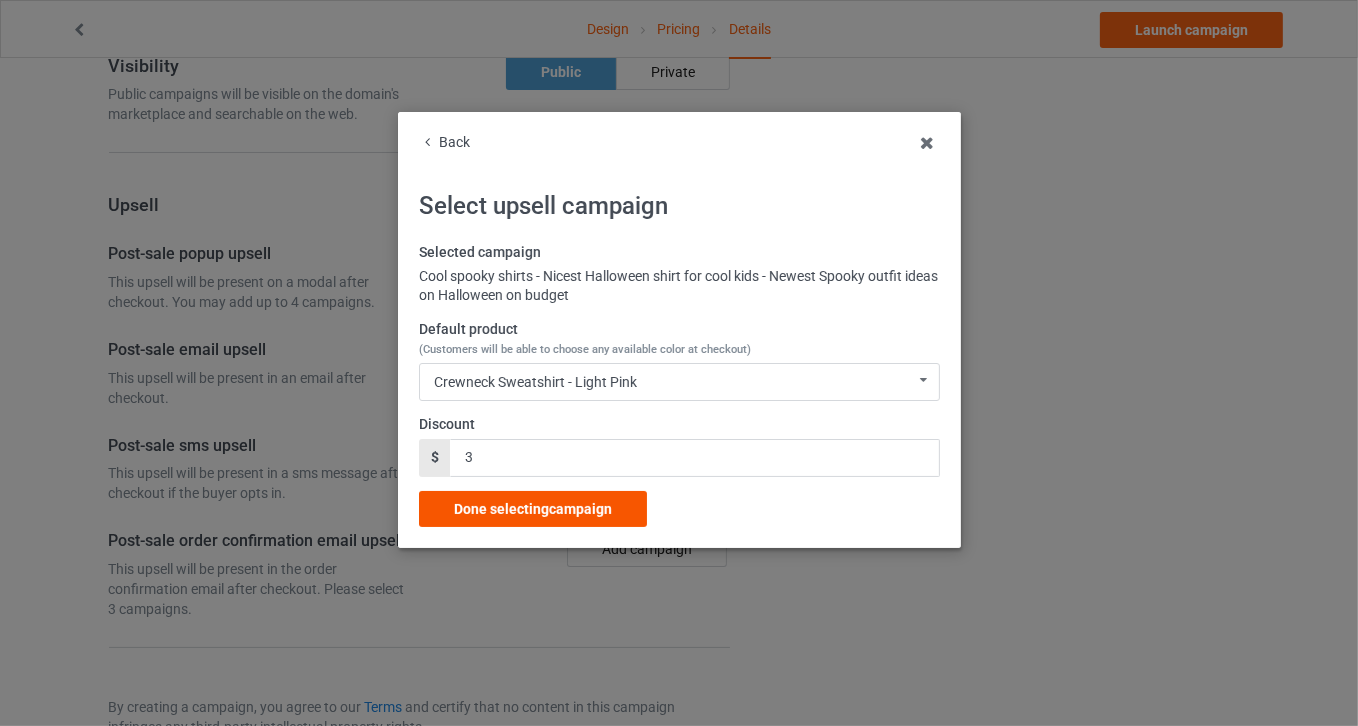click on "Done selecting campaign" at bounding box center (533, 509) 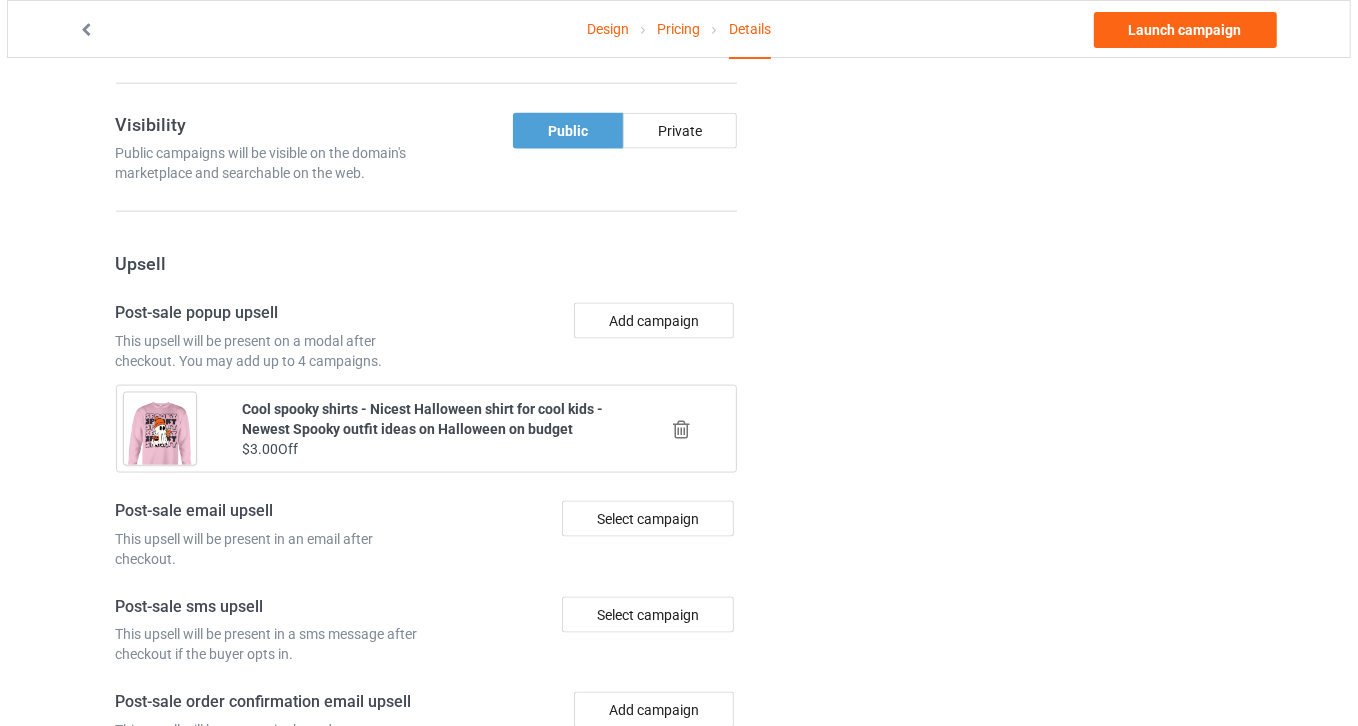 scroll, scrollTop: 1996, scrollLeft: 0, axis: vertical 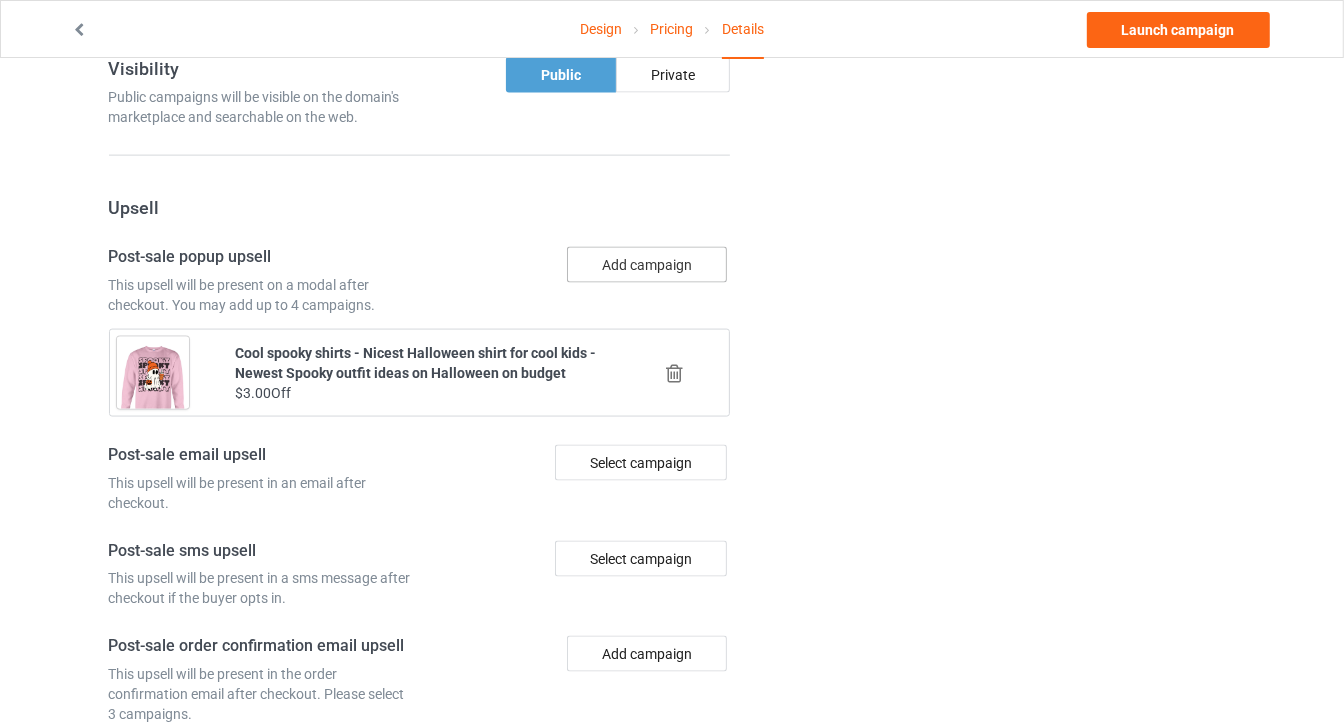 click on "Add campaign" at bounding box center (647, 265) 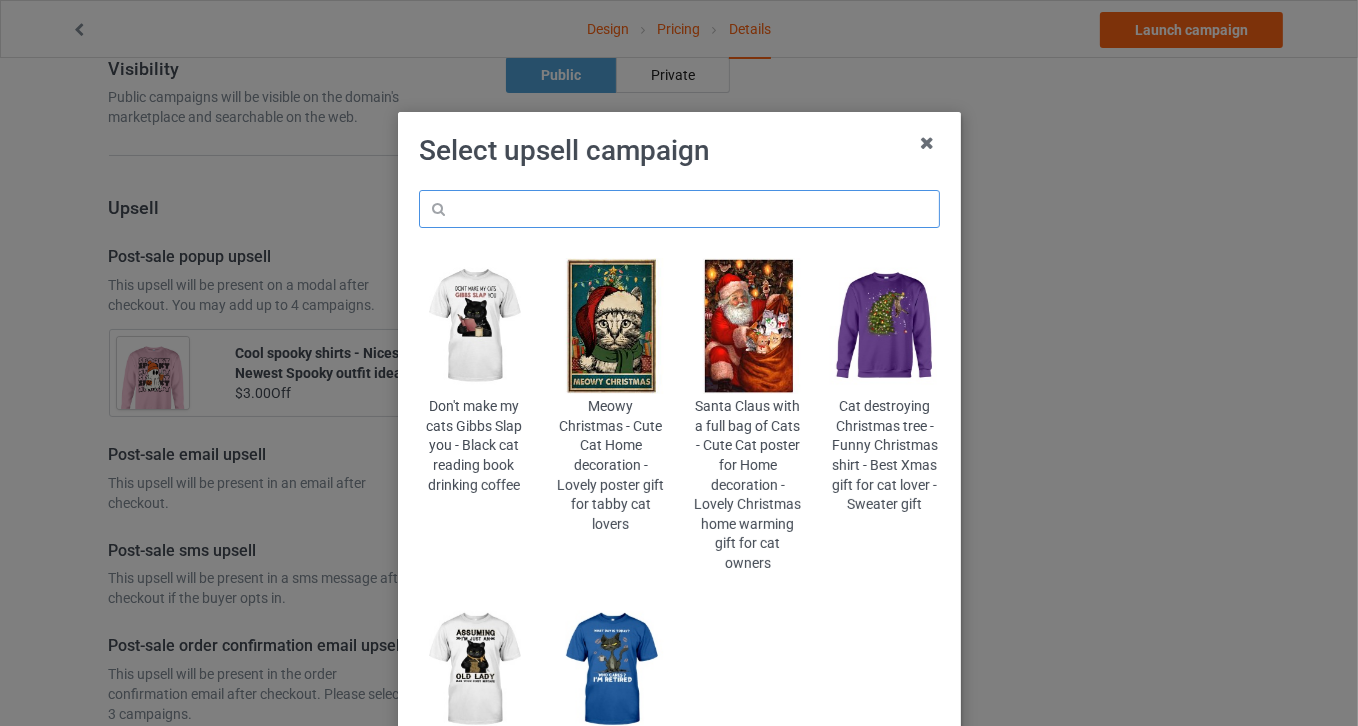 click at bounding box center (679, 209) 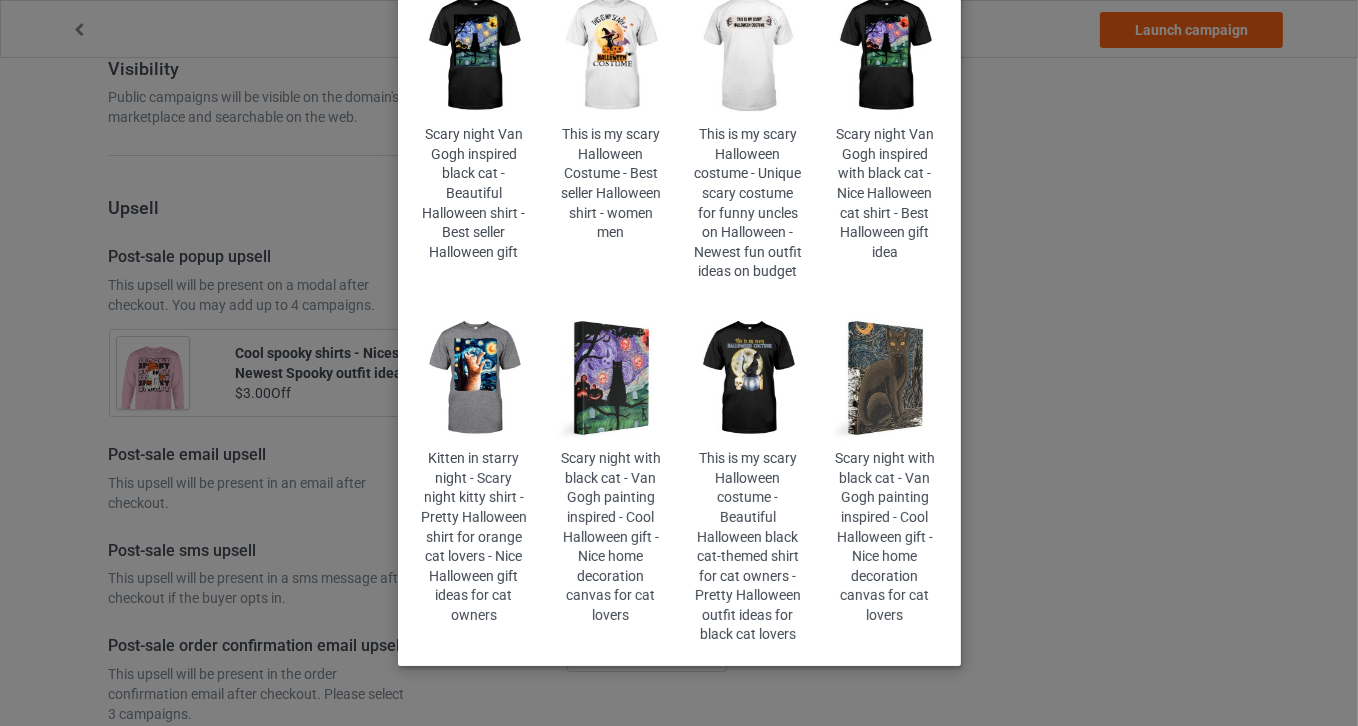 scroll, scrollTop: 0, scrollLeft: 0, axis: both 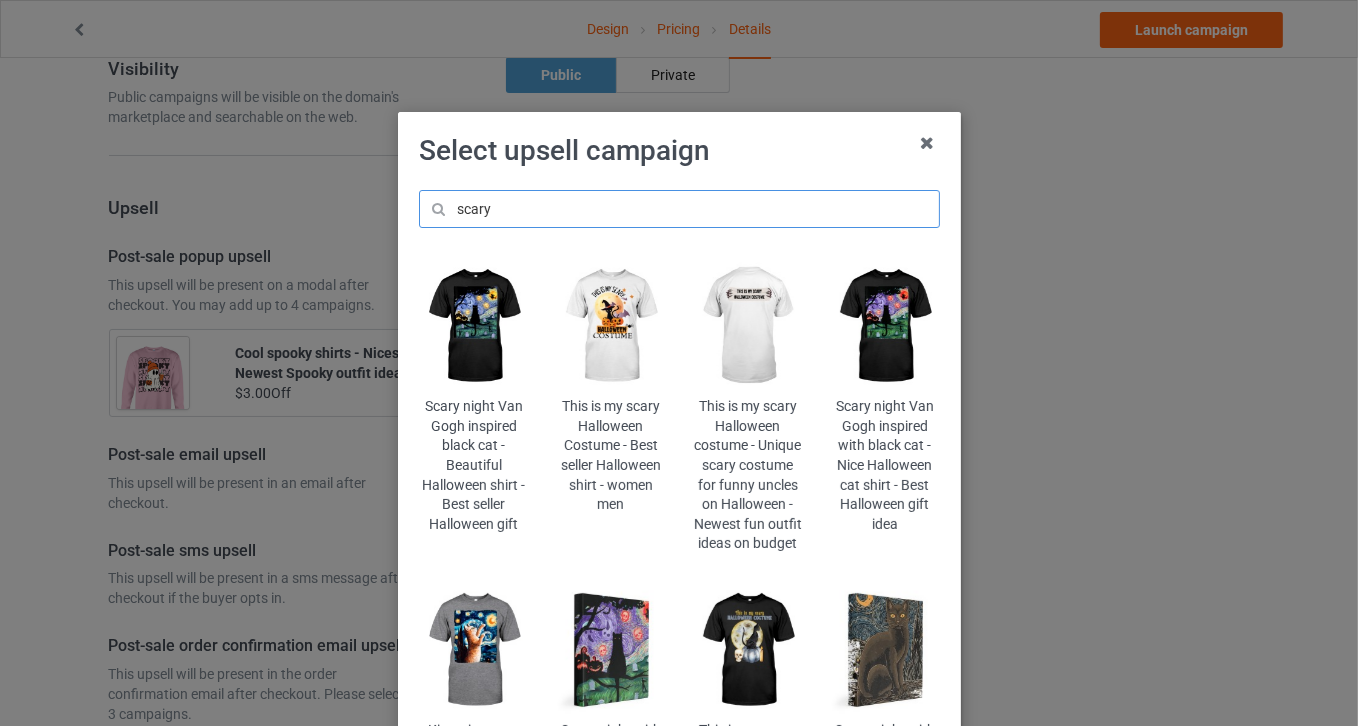 drag, startPoint x: 523, startPoint y: 213, endPoint x: 404, endPoint y: 205, distance: 119.26861 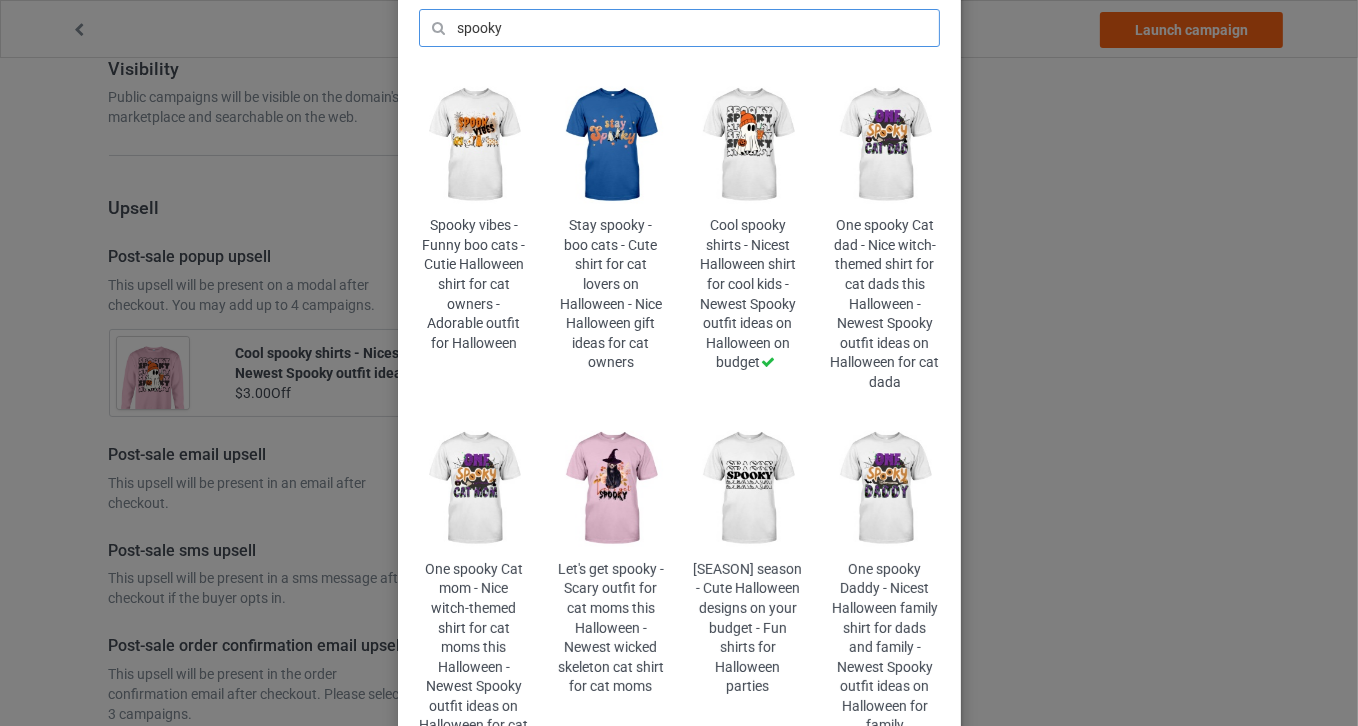 scroll, scrollTop: 0, scrollLeft: 0, axis: both 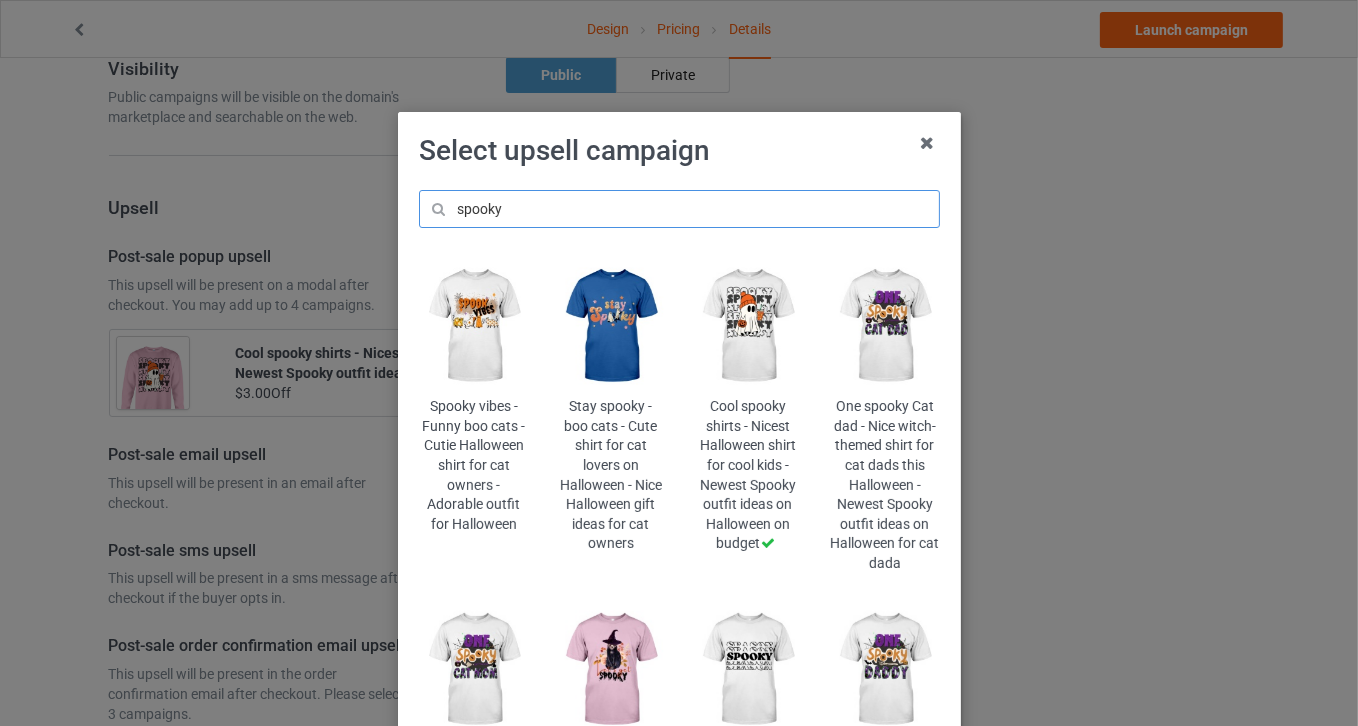 drag, startPoint x: 403, startPoint y: 209, endPoint x: 367, endPoint y: 209, distance: 36 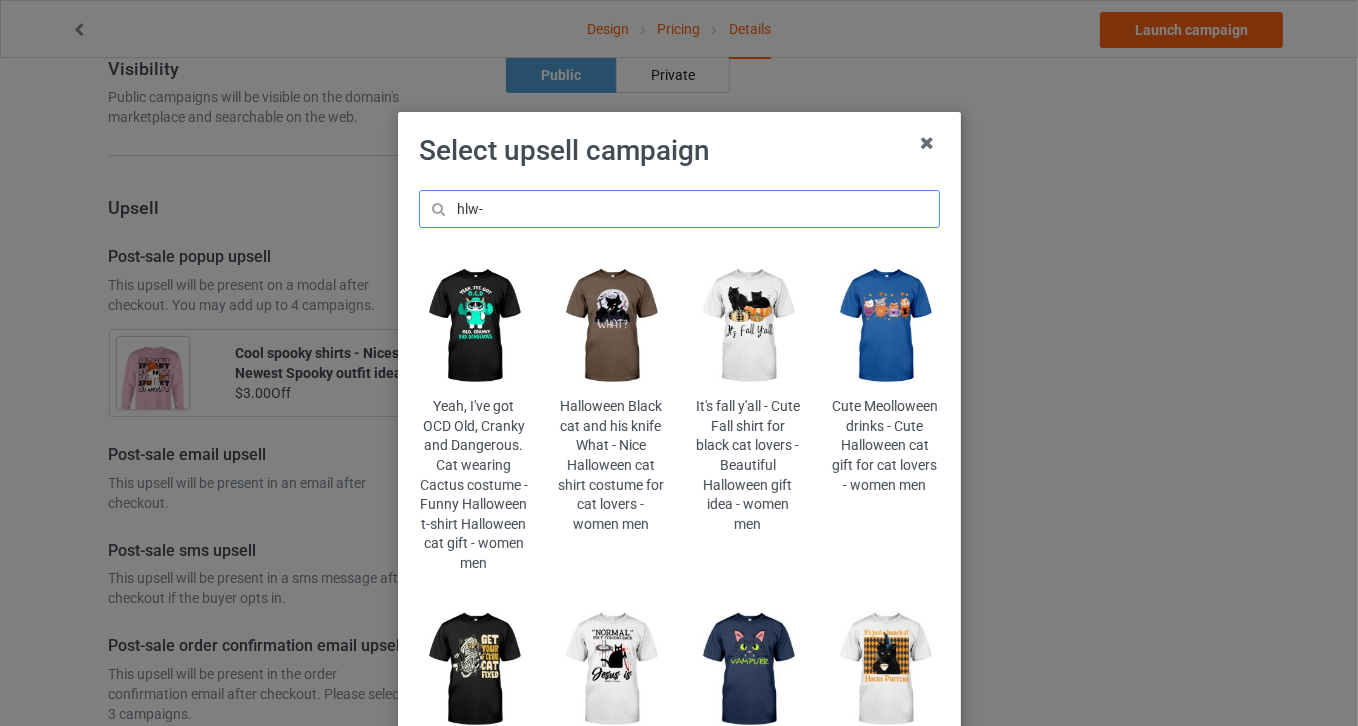type on "hlw-" 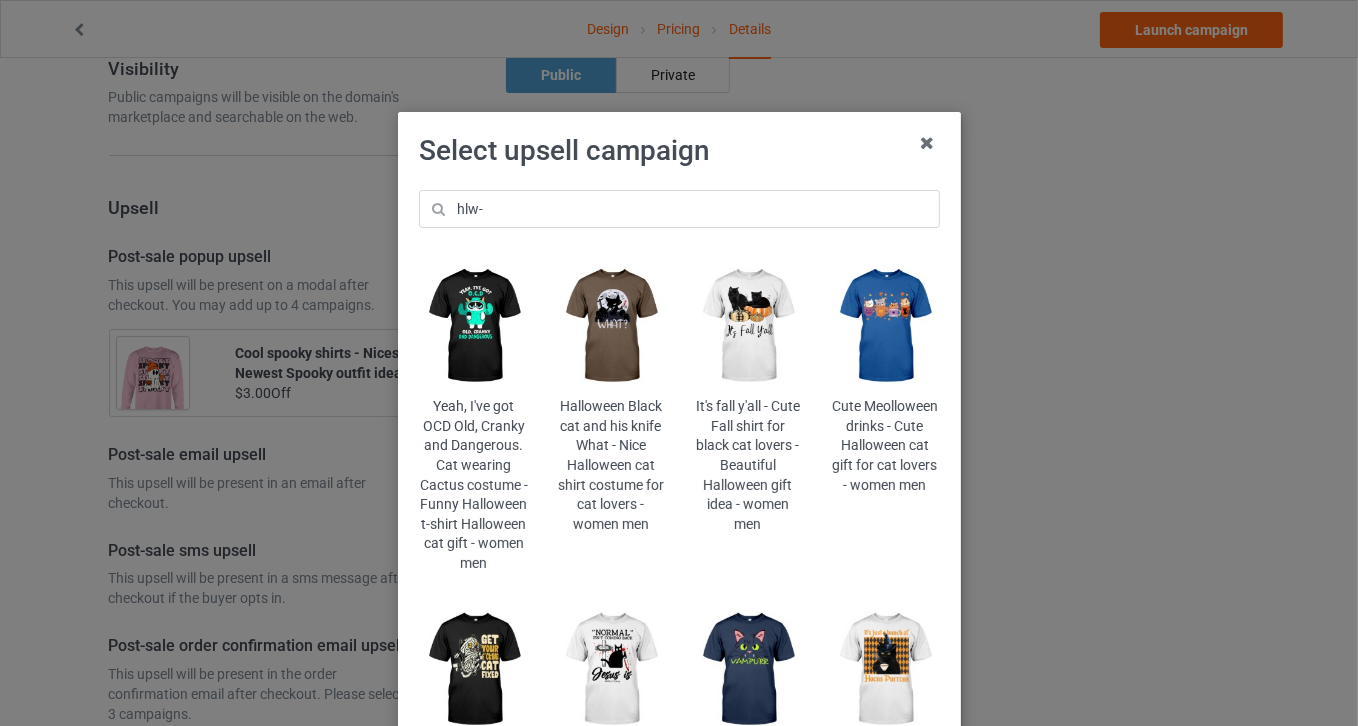 click at bounding box center (884, 326) 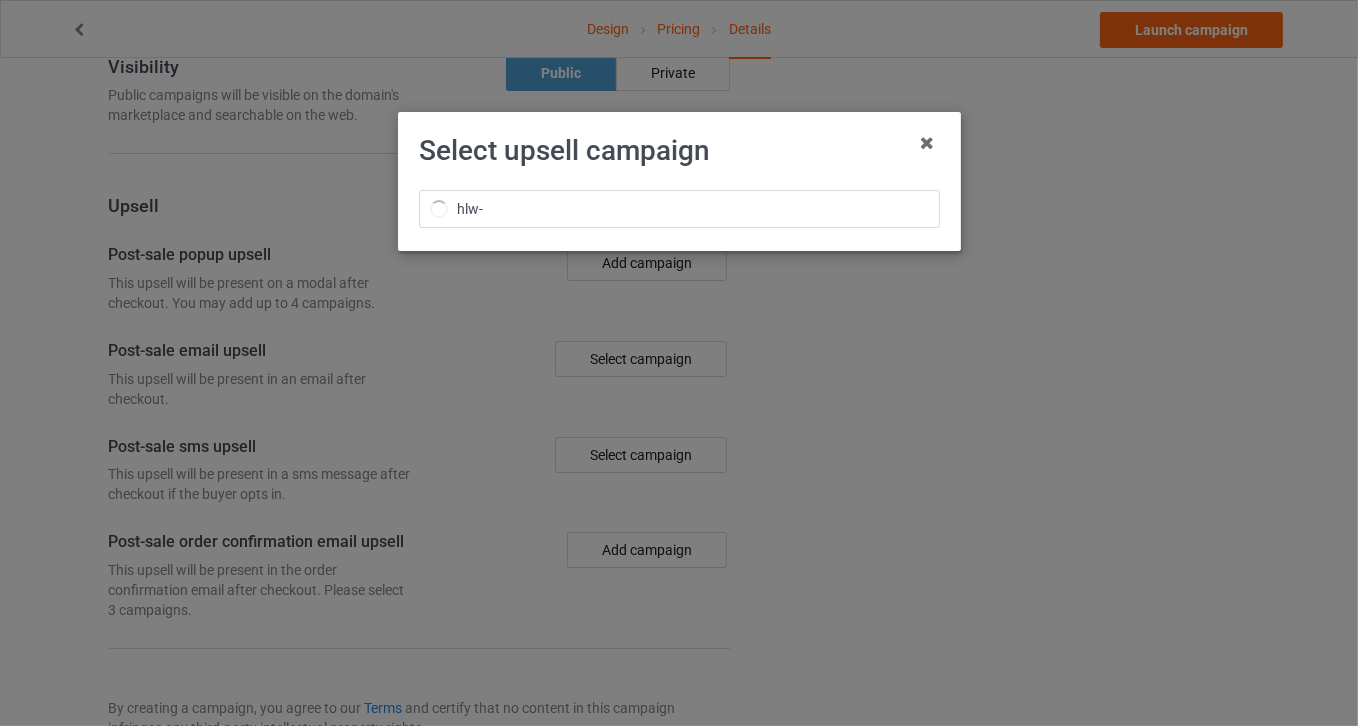 scroll, scrollTop: 1996, scrollLeft: 0, axis: vertical 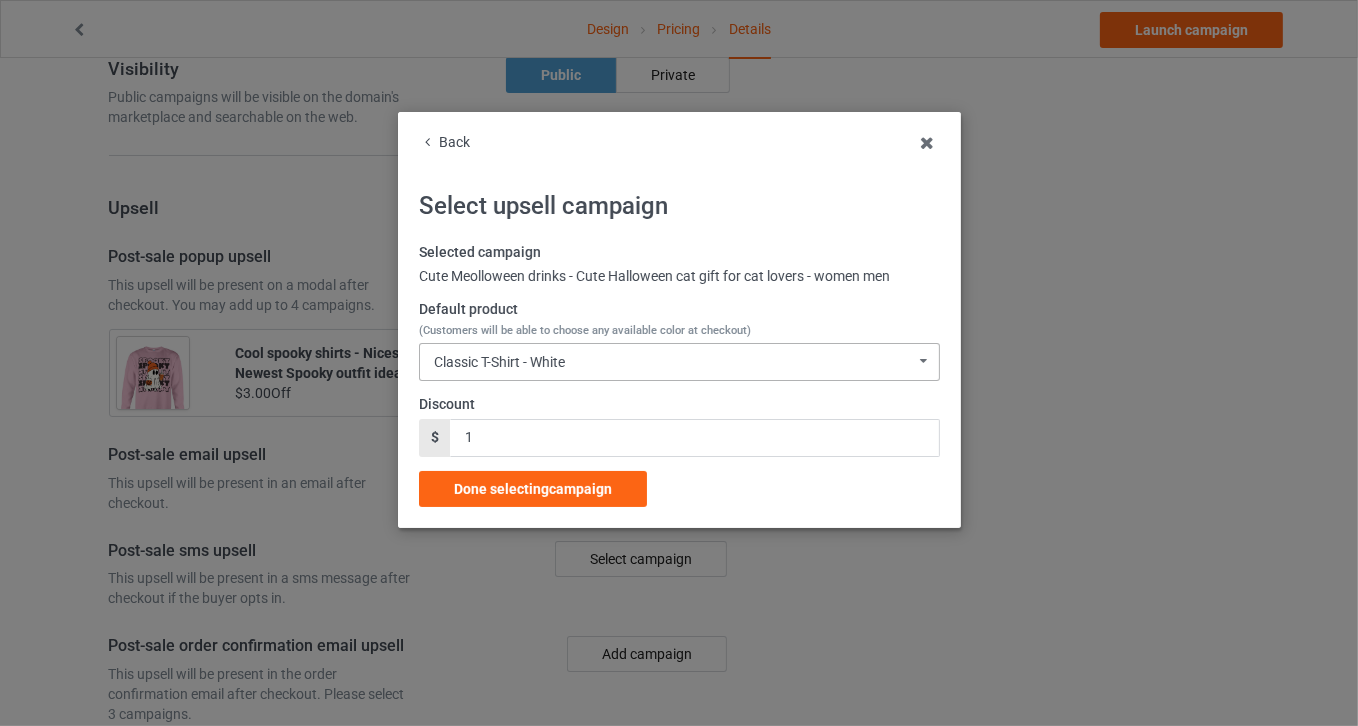 click on "Classic T-Shirt - White" at bounding box center [499, 362] 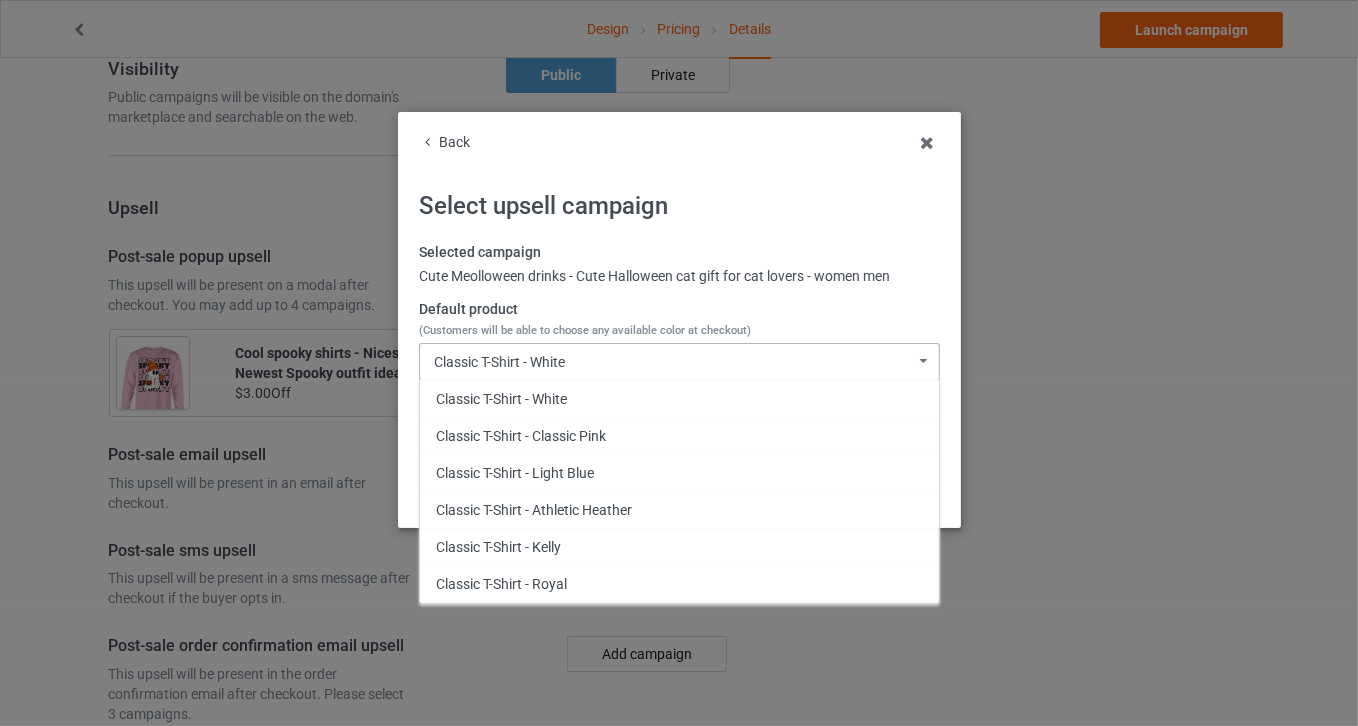 scroll, scrollTop: 1113, scrollLeft: 0, axis: vertical 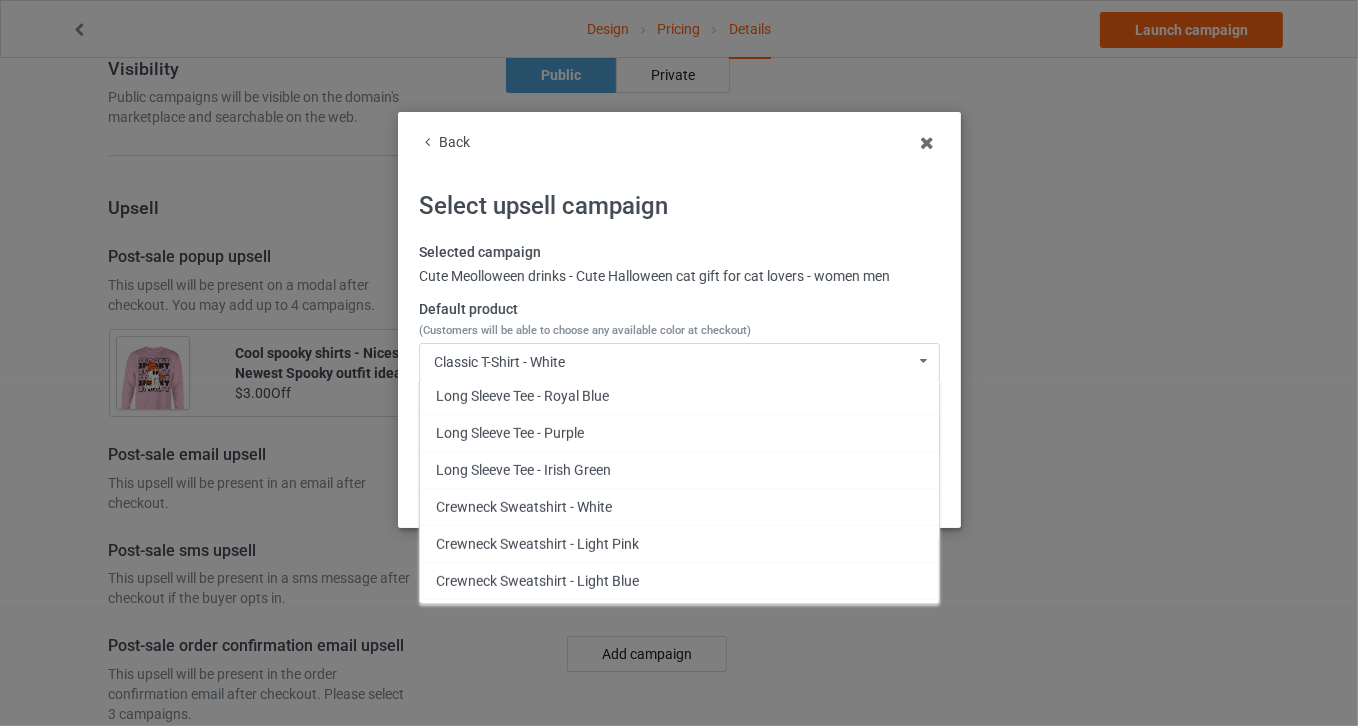 click on "Crewneck Sweatshirt - Light Pink" at bounding box center [679, 543] 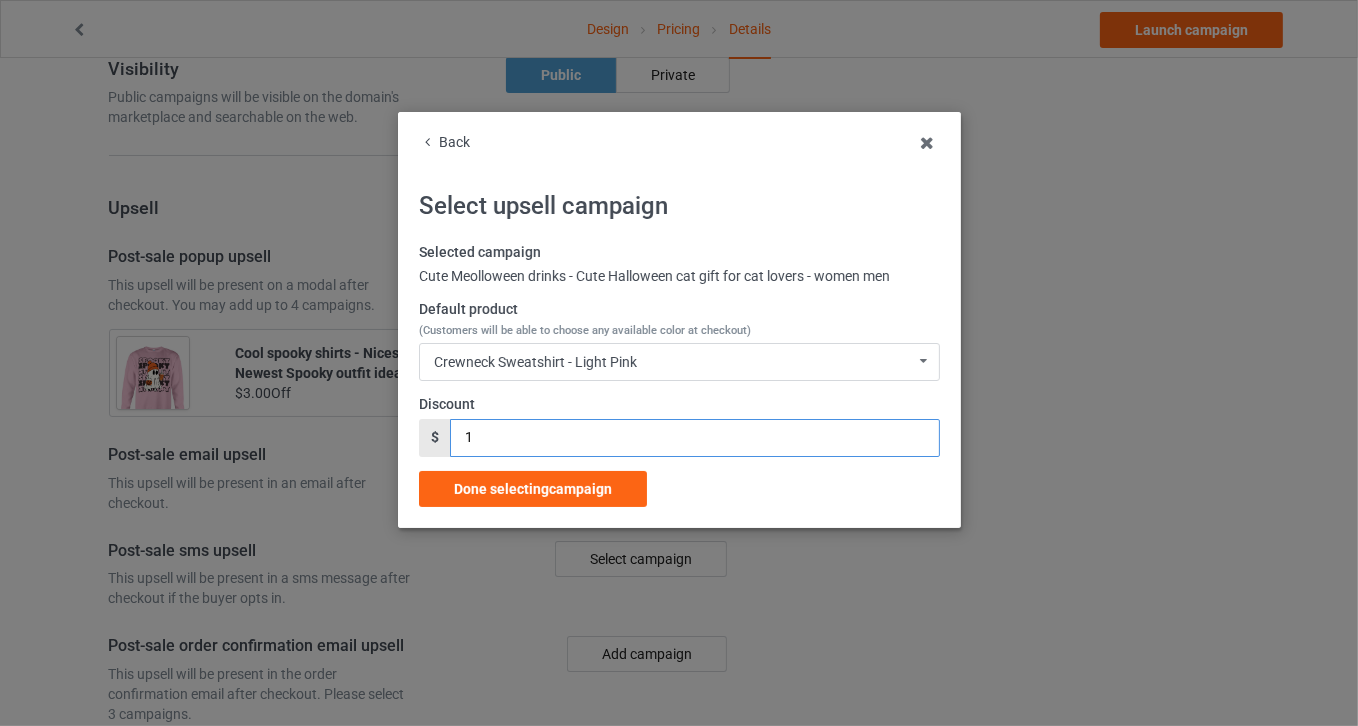 drag, startPoint x: 490, startPoint y: 437, endPoint x: 351, endPoint y: 440, distance: 139.03236 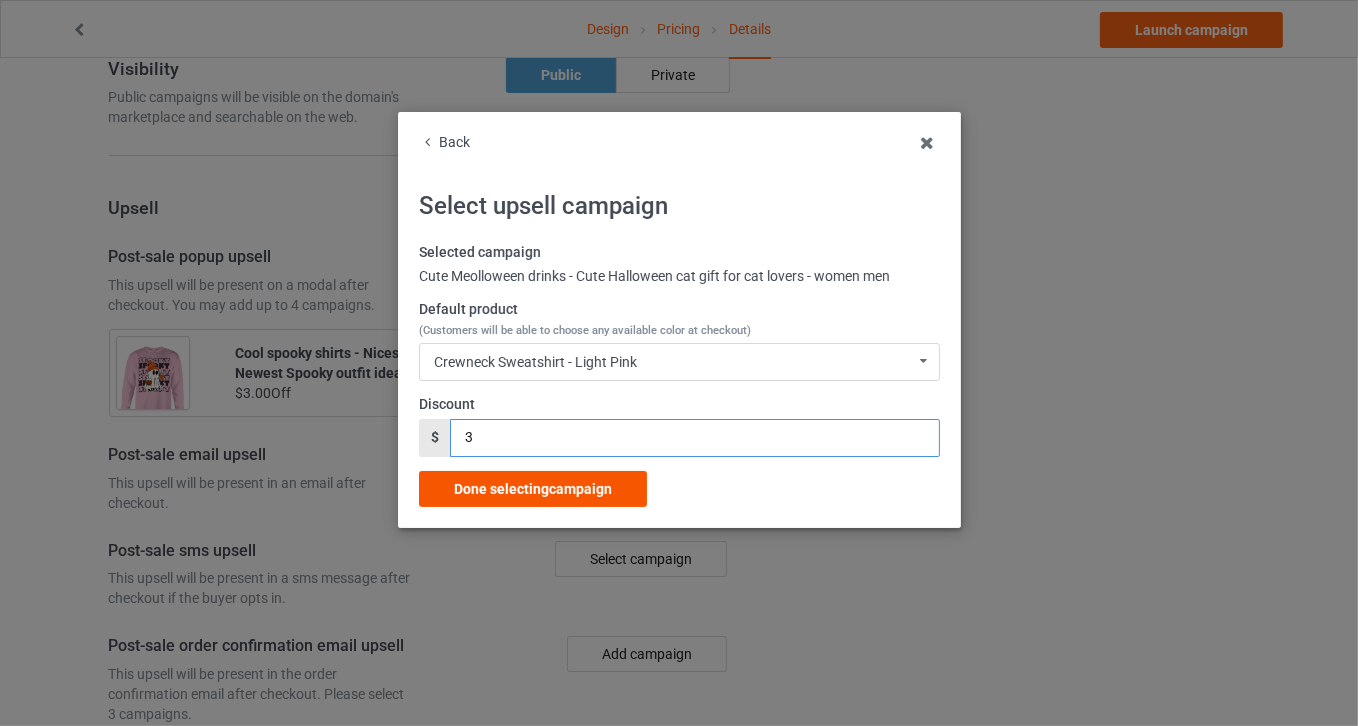 type on "3" 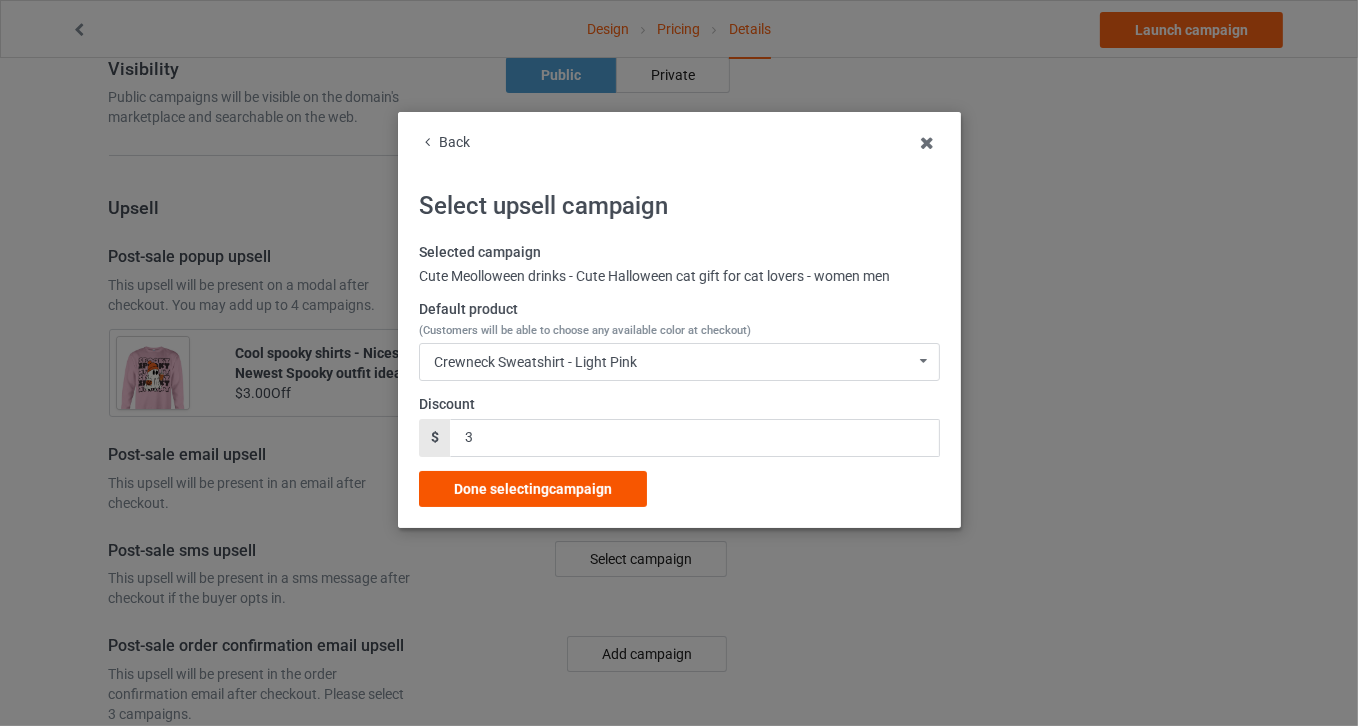 click on "Done selecting campaign" at bounding box center (533, 489) 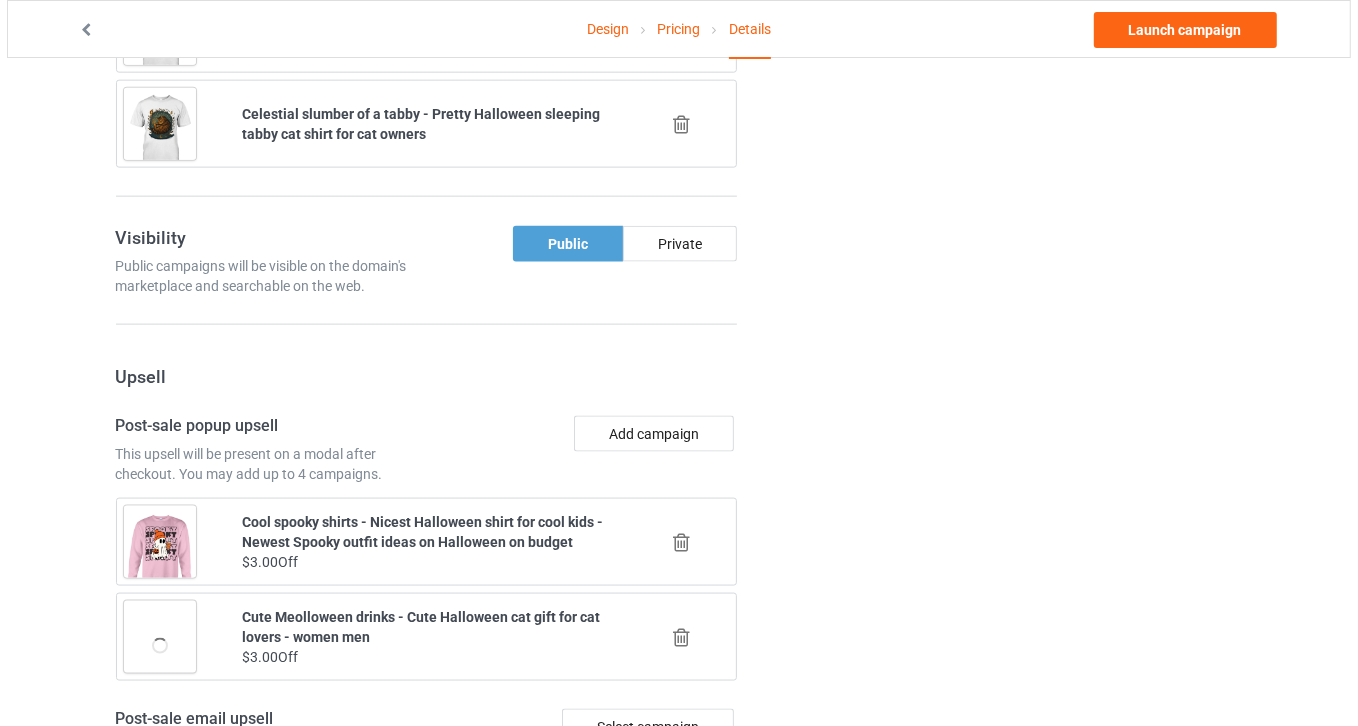 scroll, scrollTop: 1996, scrollLeft: 0, axis: vertical 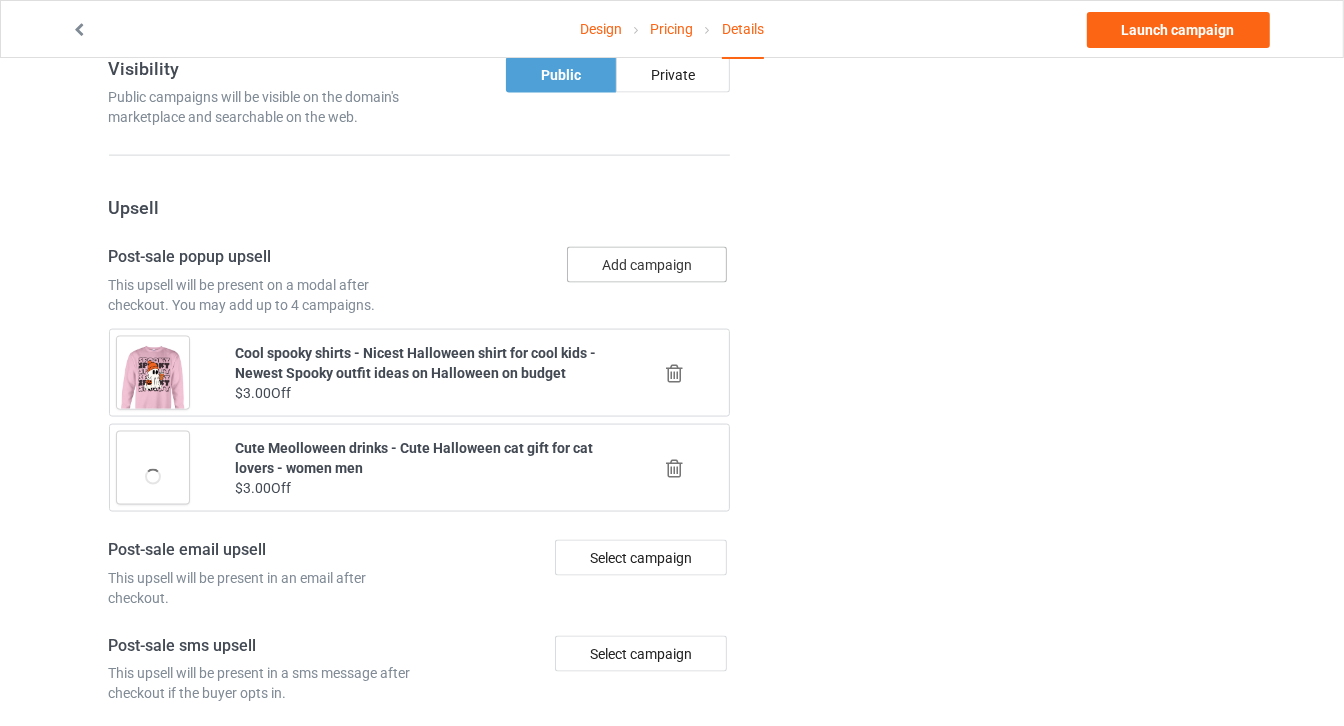 click on "Add campaign" at bounding box center [647, 265] 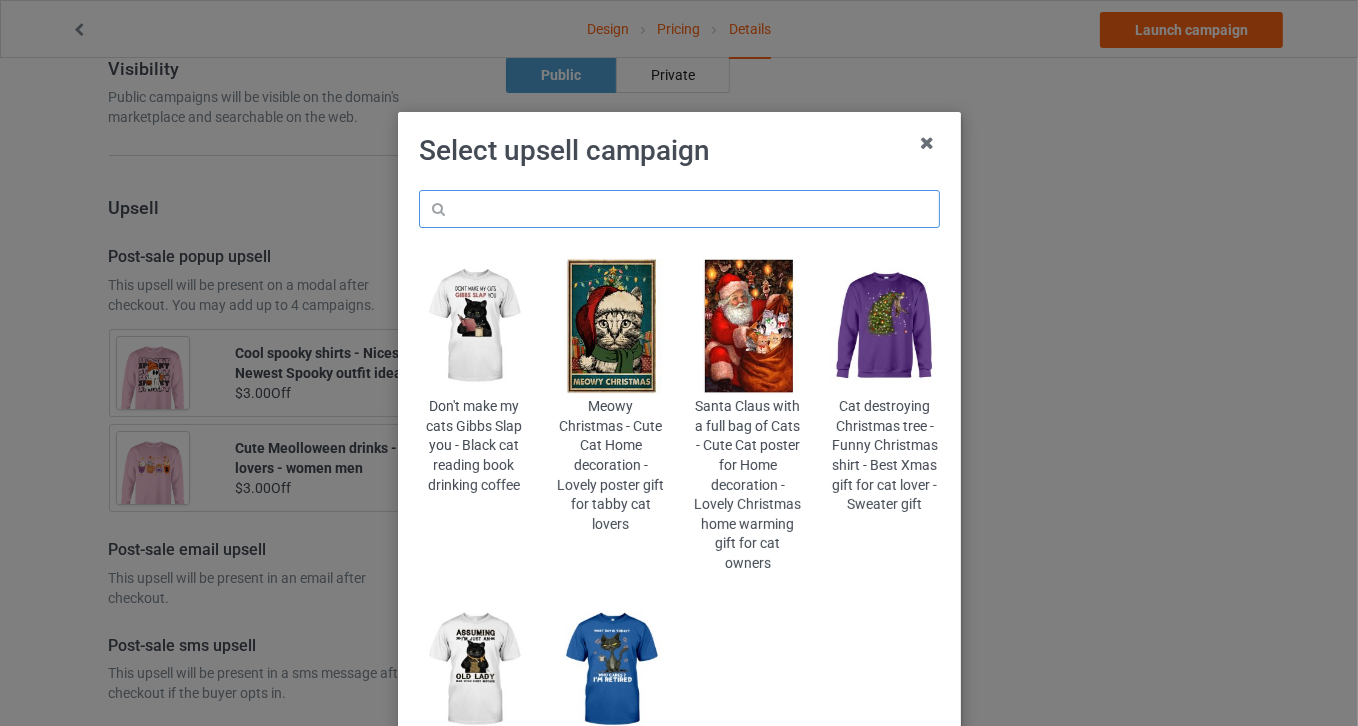 click at bounding box center [679, 209] 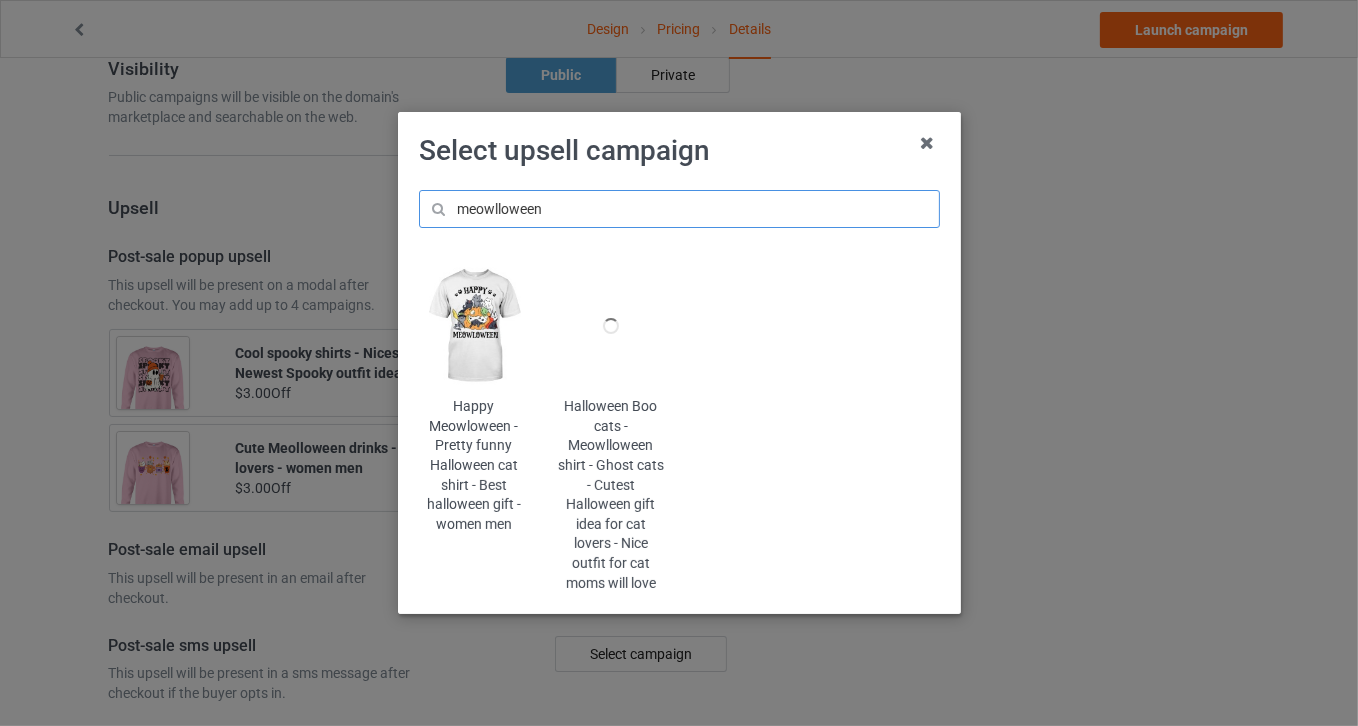 click on "meowlloween" at bounding box center [679, 209] 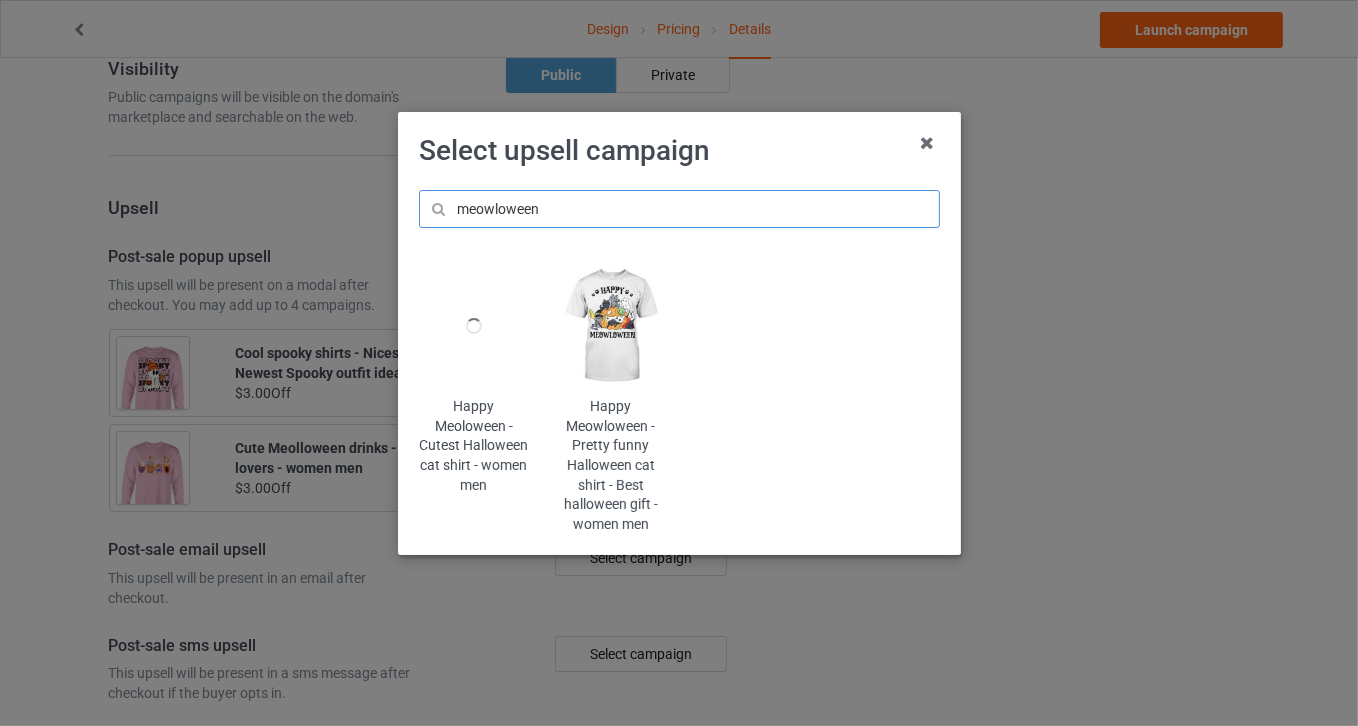 drag, startPoint x: 552, startPoint y: 201, endPoint x: 364, endPoint y: 209, distance: 188.17014 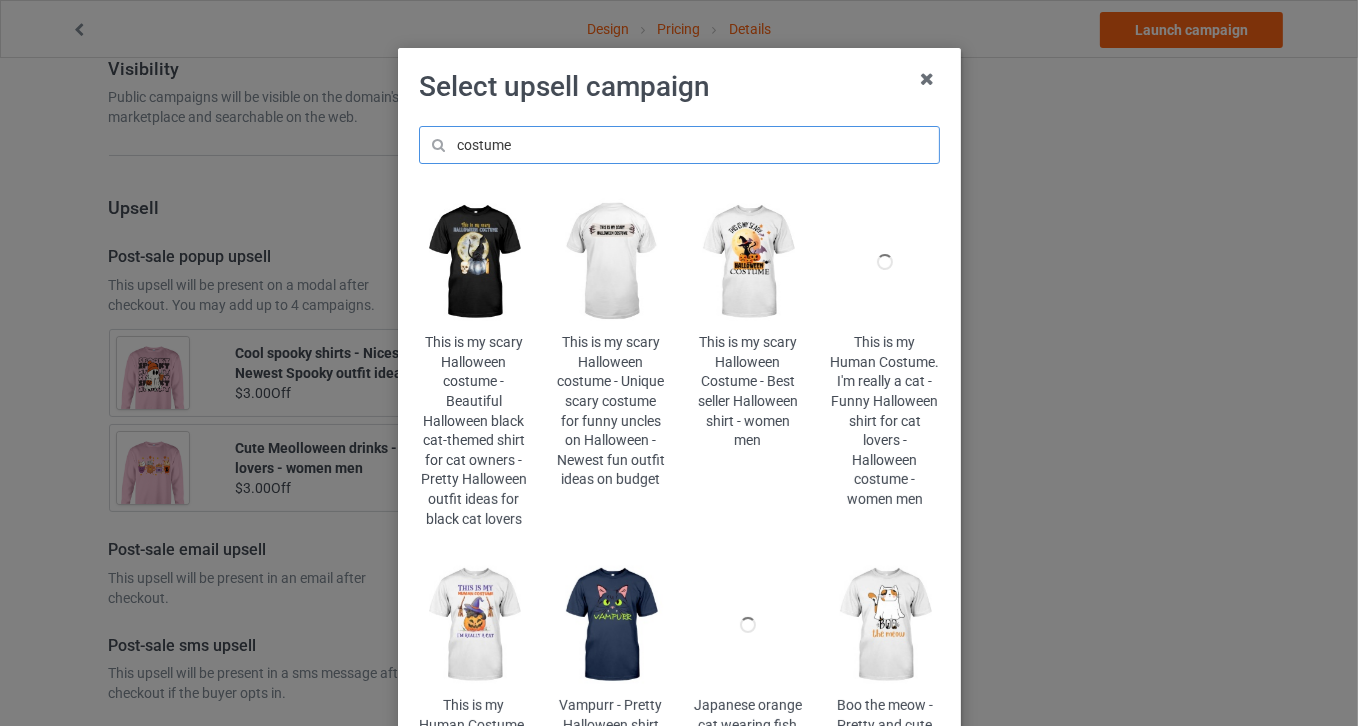 scroll, scrollTop: 90, scrollLeft: 0, axis: vertical 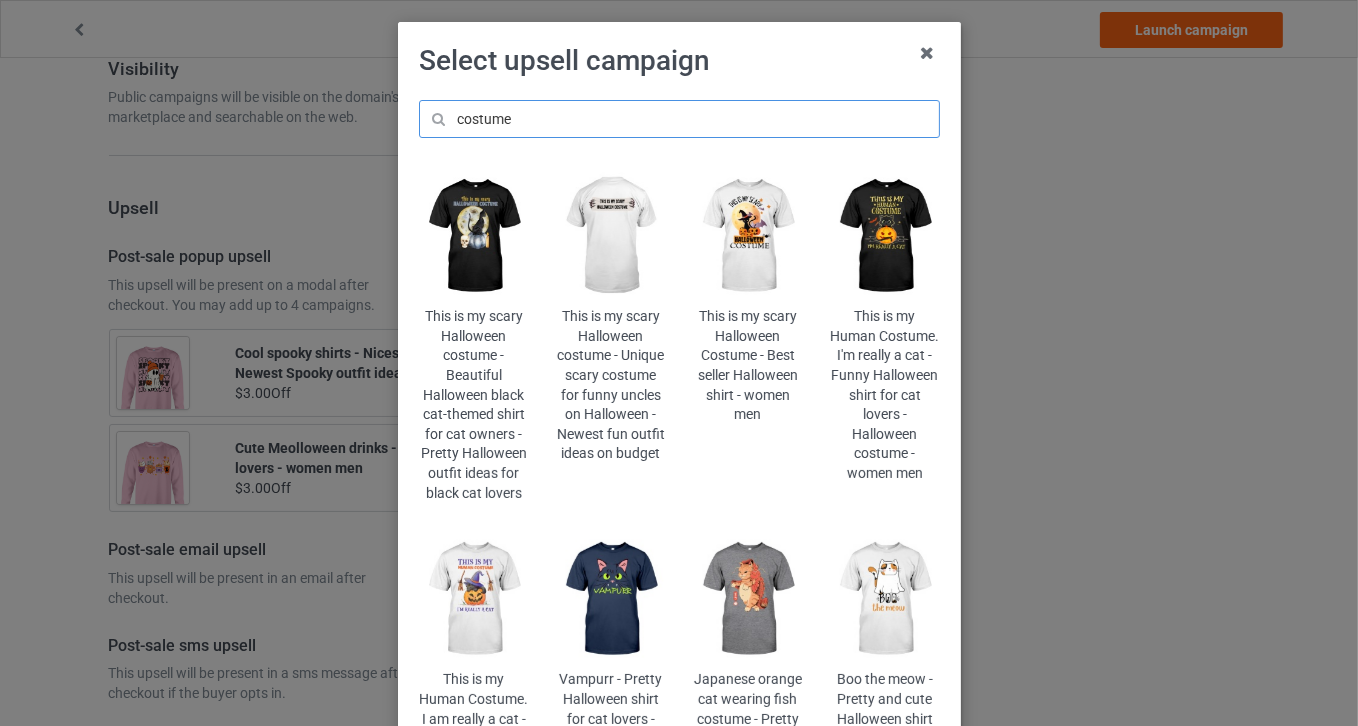type on "costume" 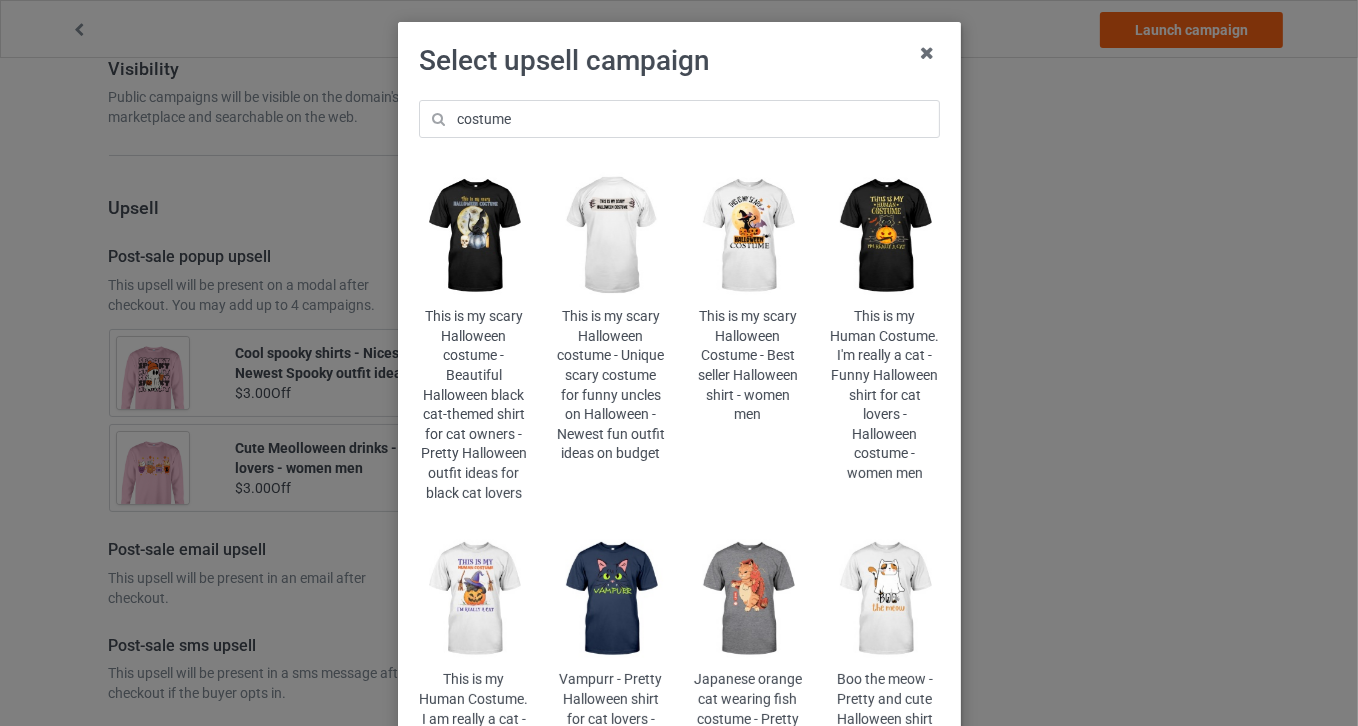 click at bounding box center (473, 599) 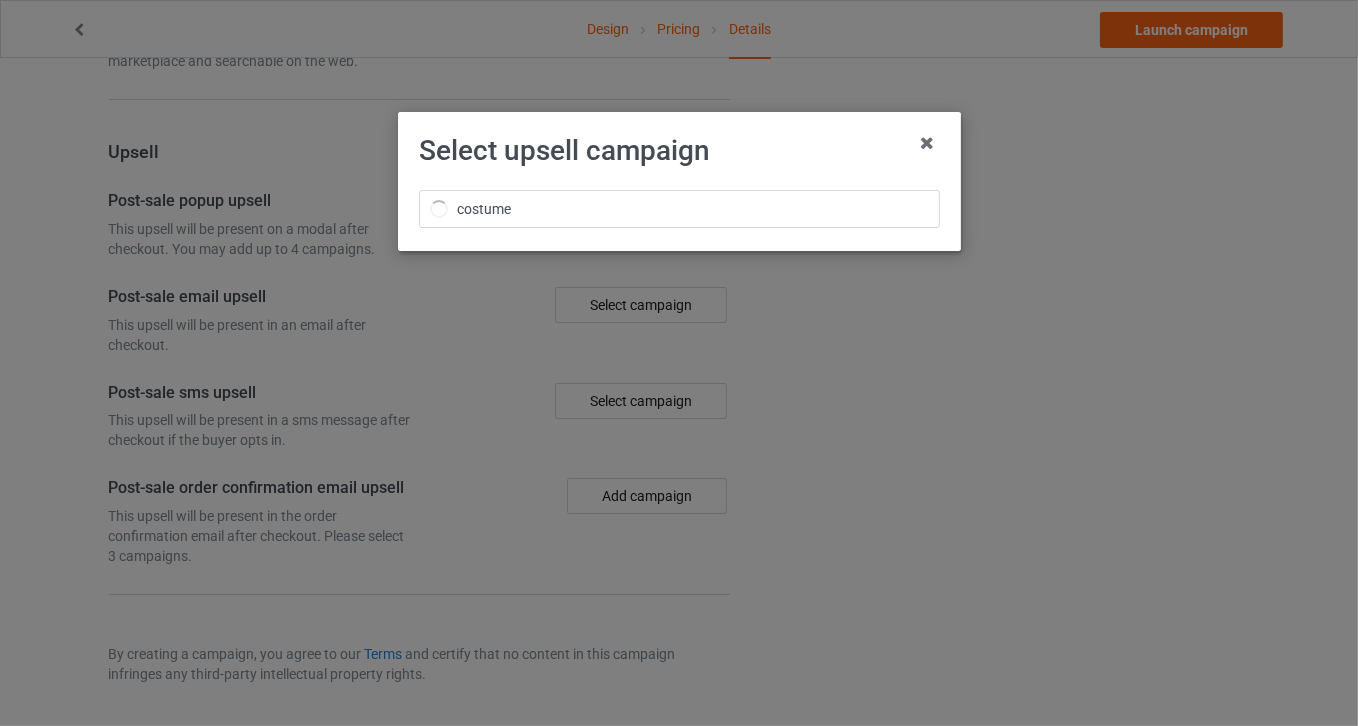 scroll, scrollTop: 1706, scrollLeft: 0, axis: vertical 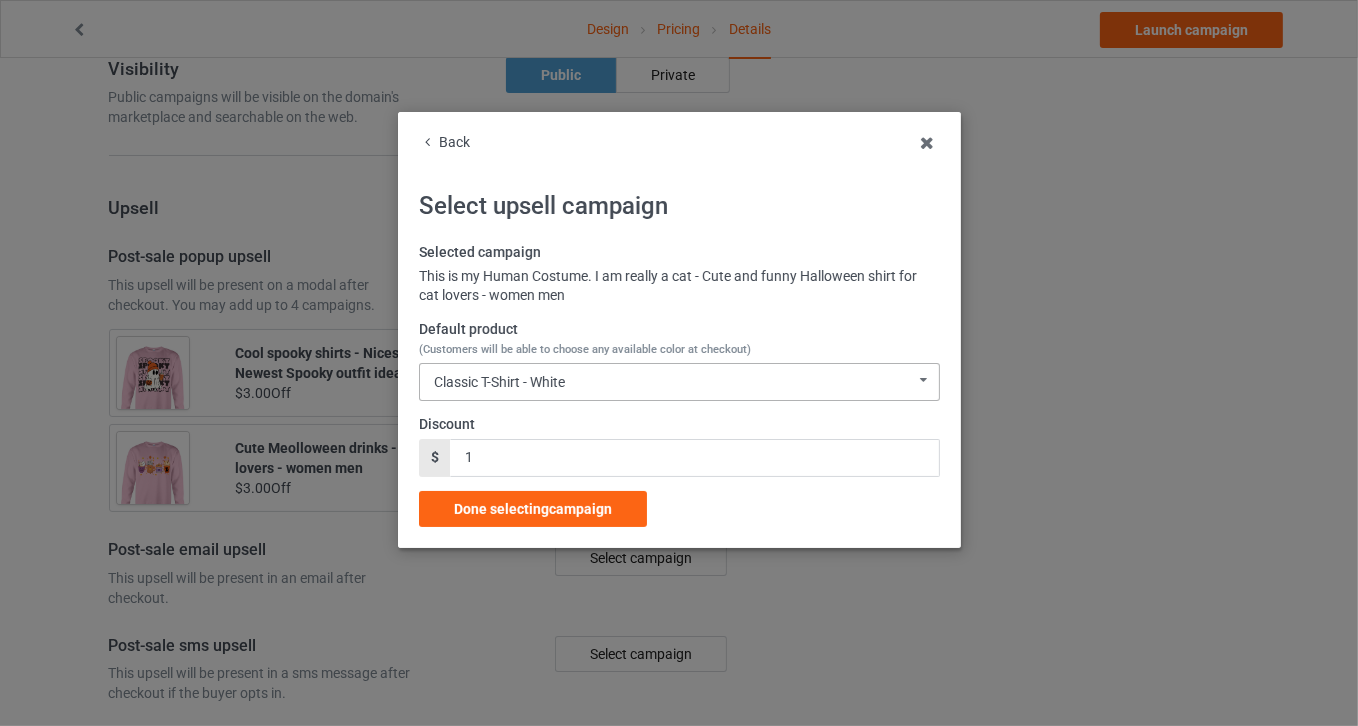 click on "Classic T-Shirt - White" at bounding box center (499, 382) 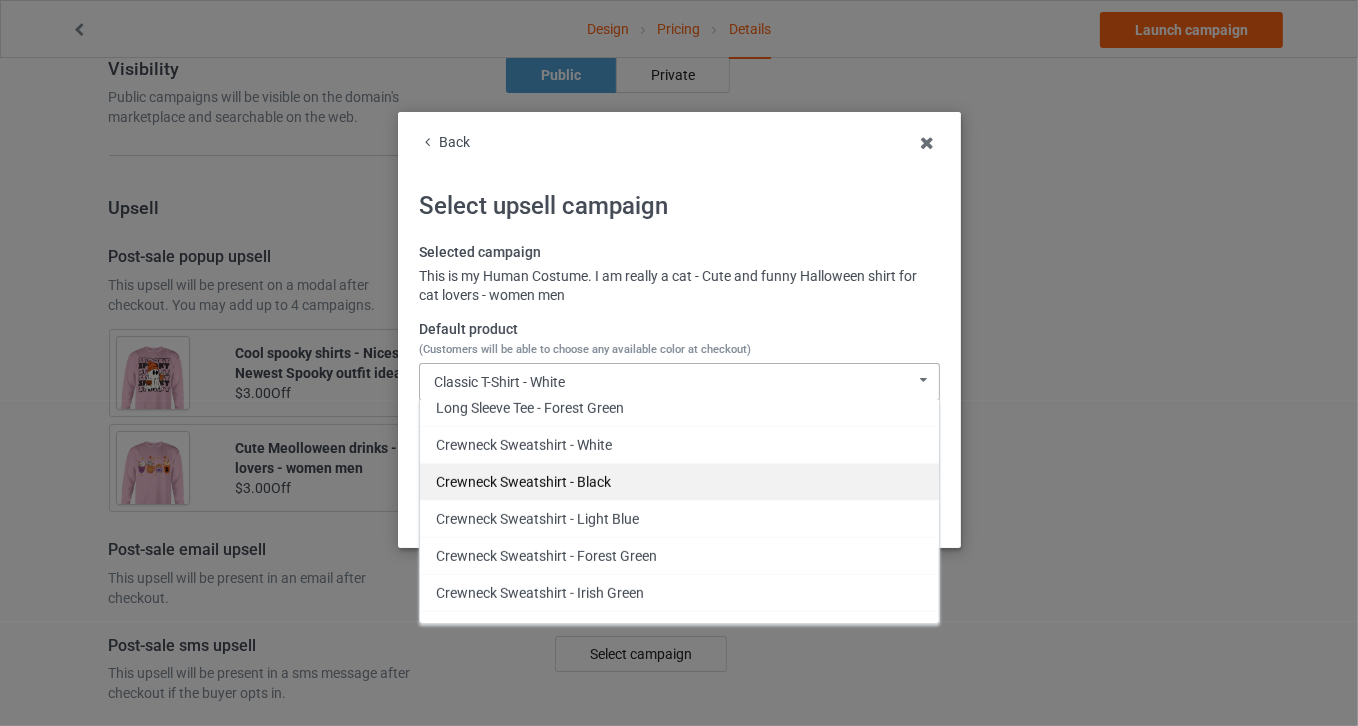 scroll, scrollTop: 984, scrollLeft: 0, axis: vertical 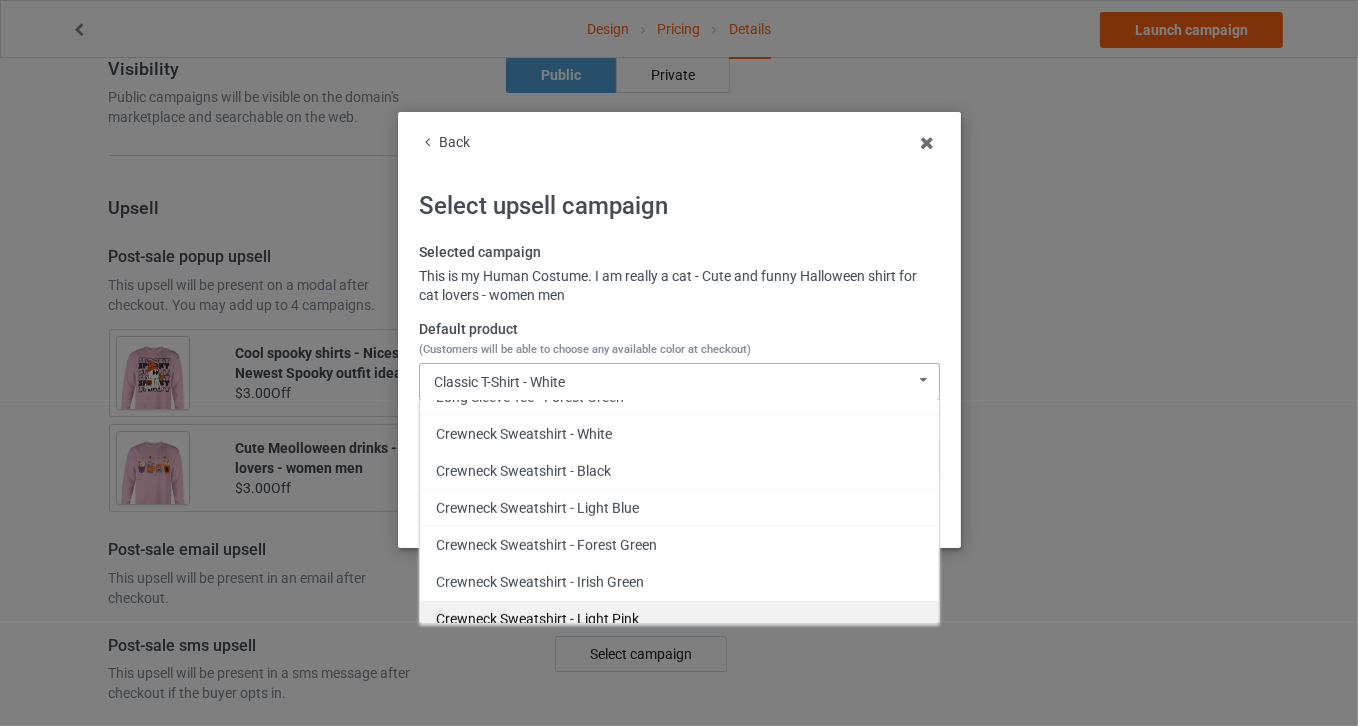 click on "Crewneck Sweatshirt - Light Pink" at bounding box center (679, 618) 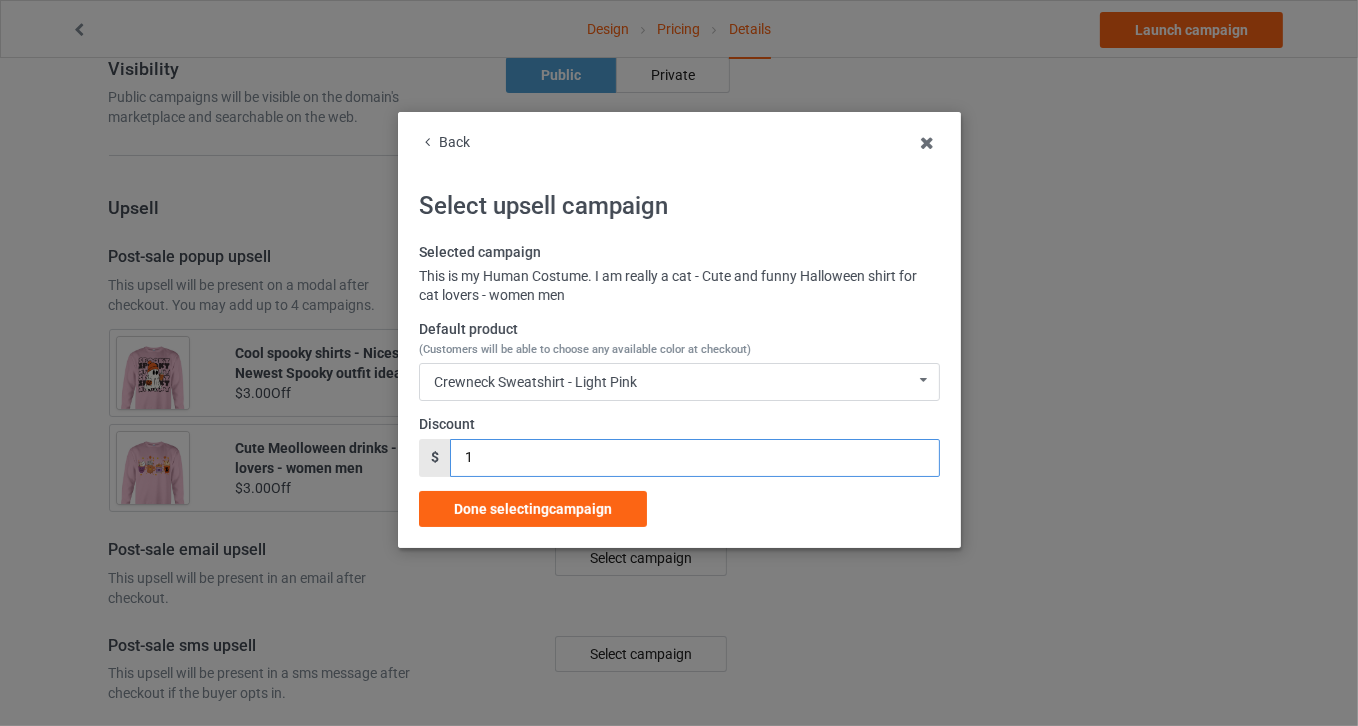 drag, startPoint x: 447, startPoint y: 453, endPoint x: 391, endPoint y: 452, distance: 56.008926 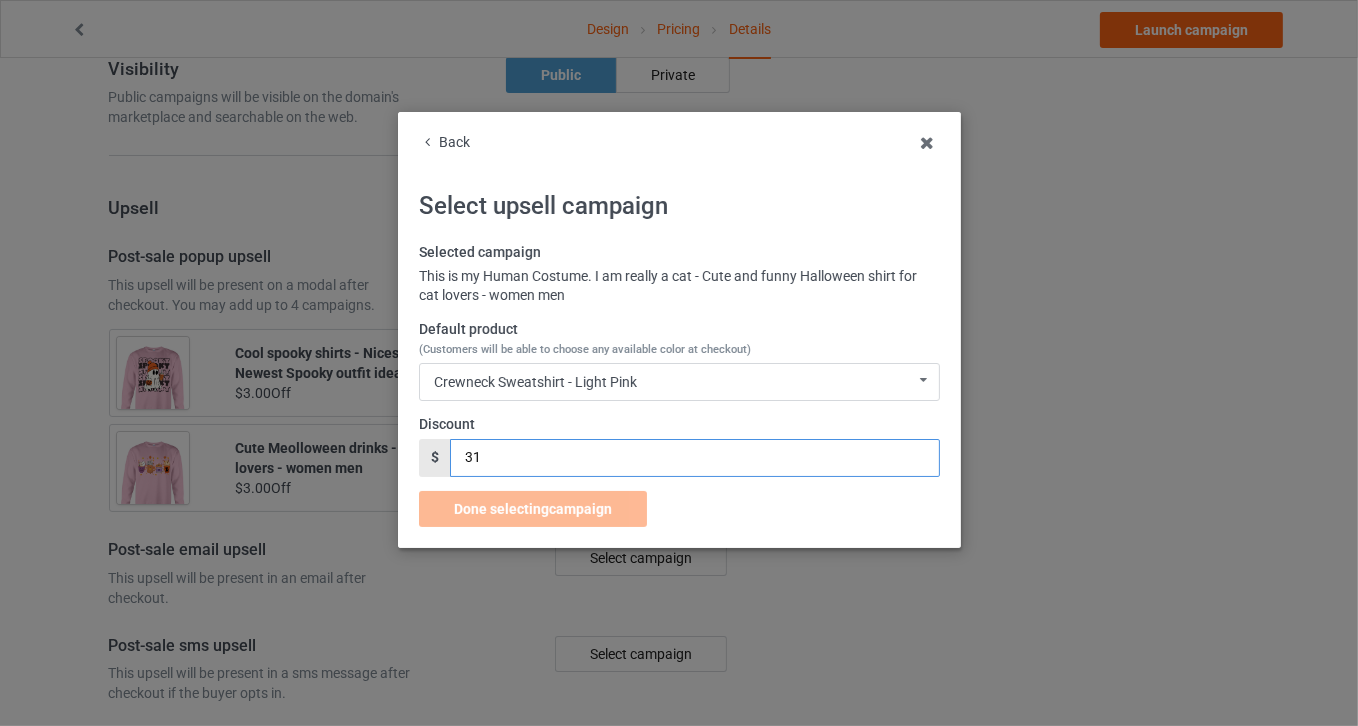 drag, startPoint x: 327, startPoint y: 434, endPoint x: 307, endPoint y: 434, distance: 20 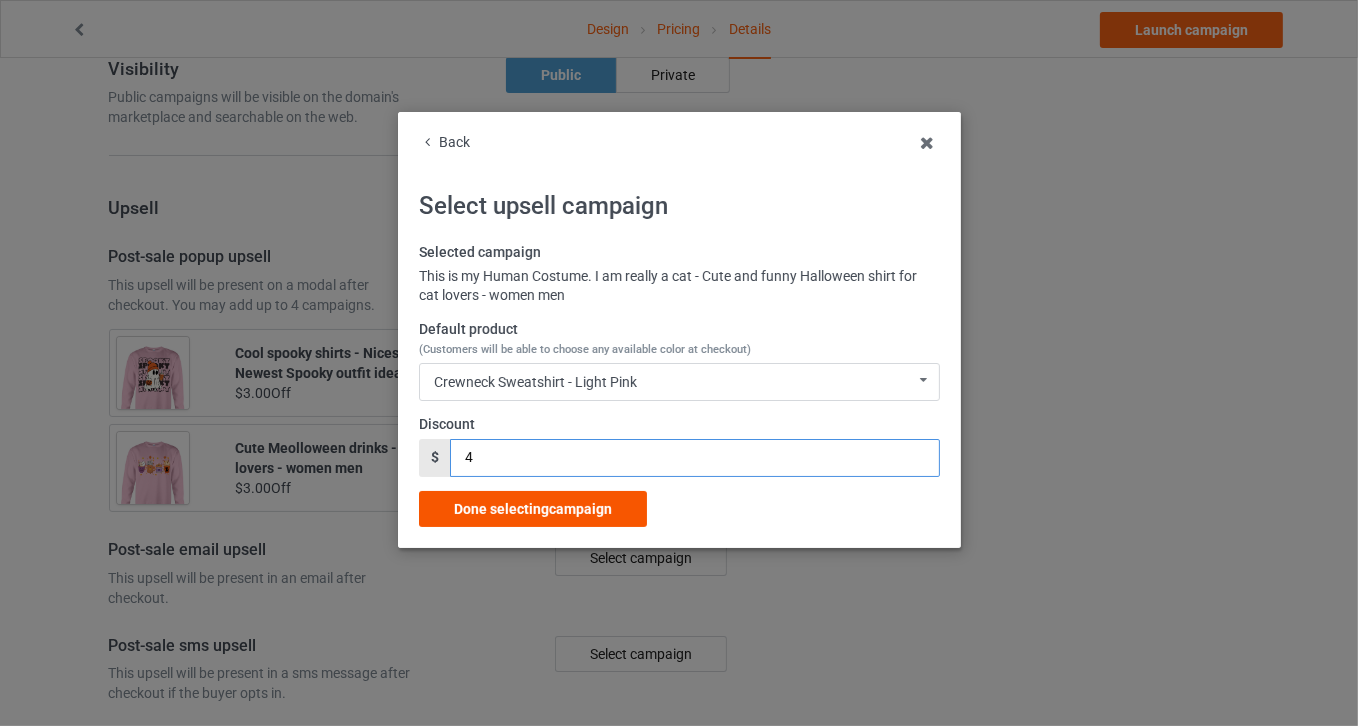 type on "3" 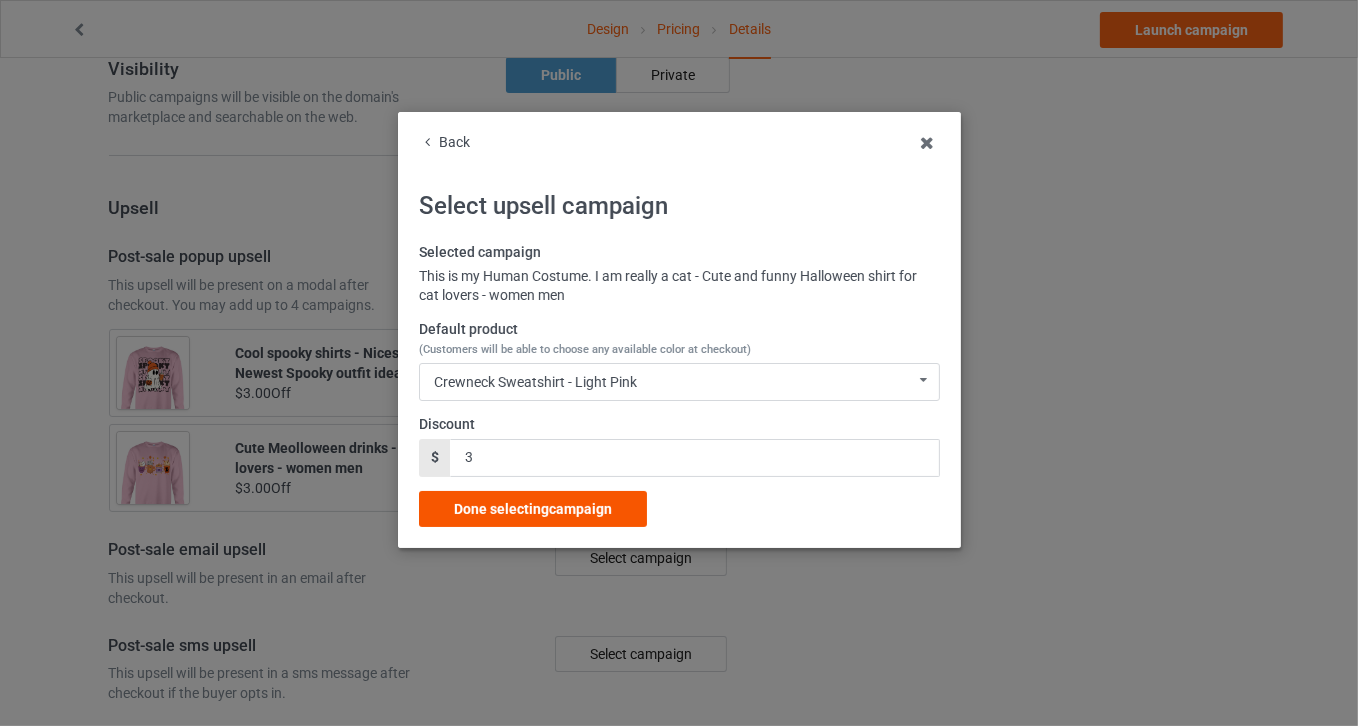 click on "Done selecting campaign" at bounding box center [533, 509] 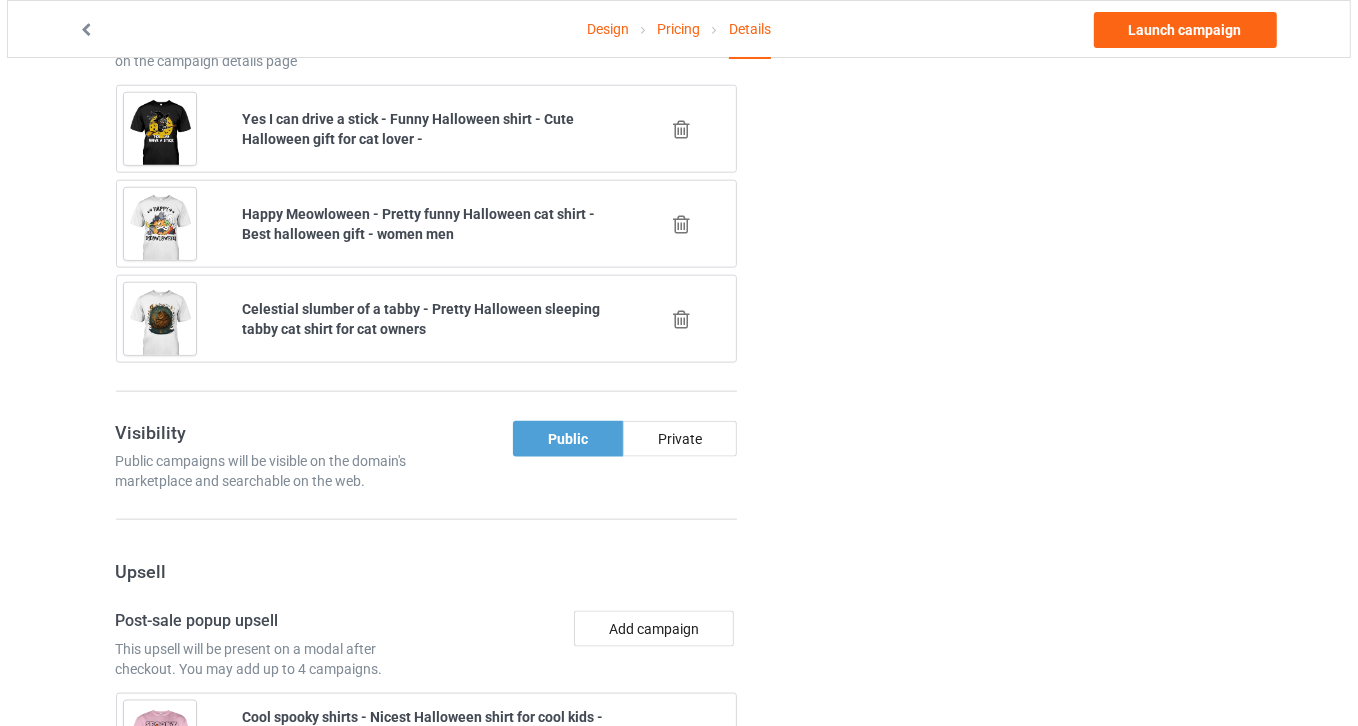 scroll, scrollTop: 2087, scrollLeft: 0, axis: vertical 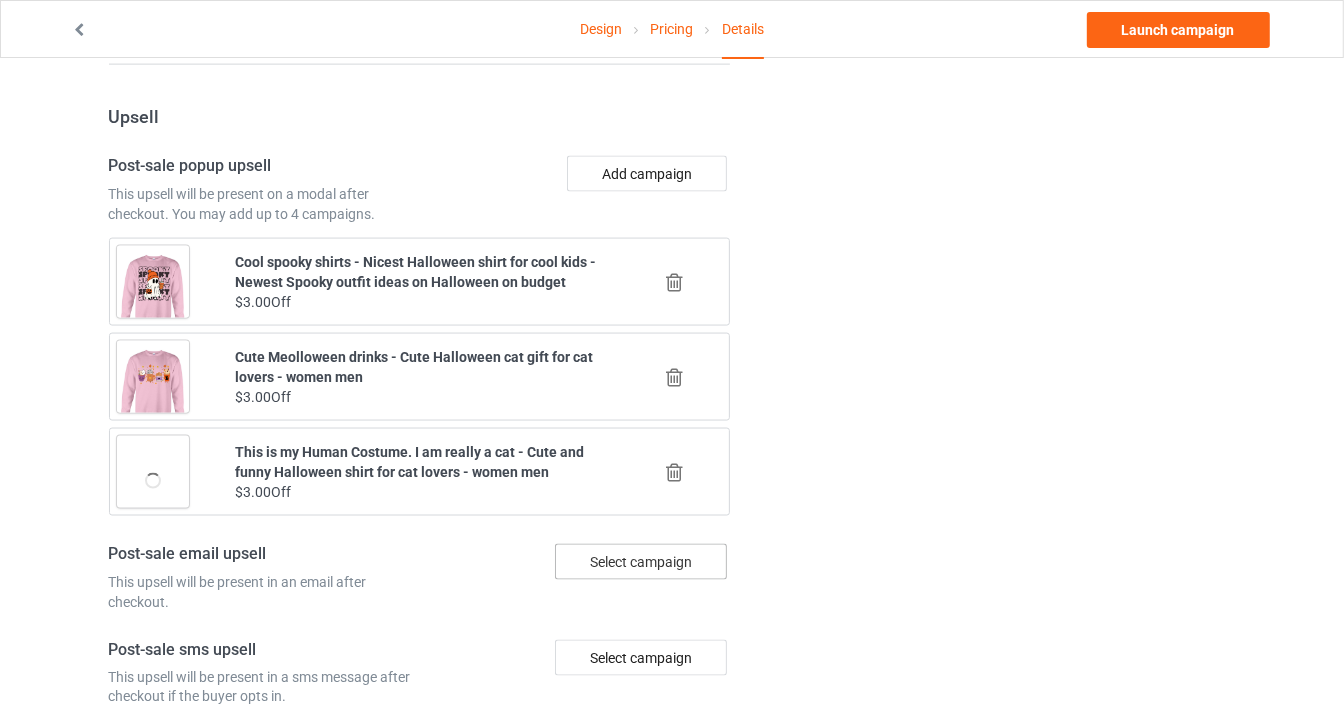 click on "Select campaign" at bounding box center [641, 562] 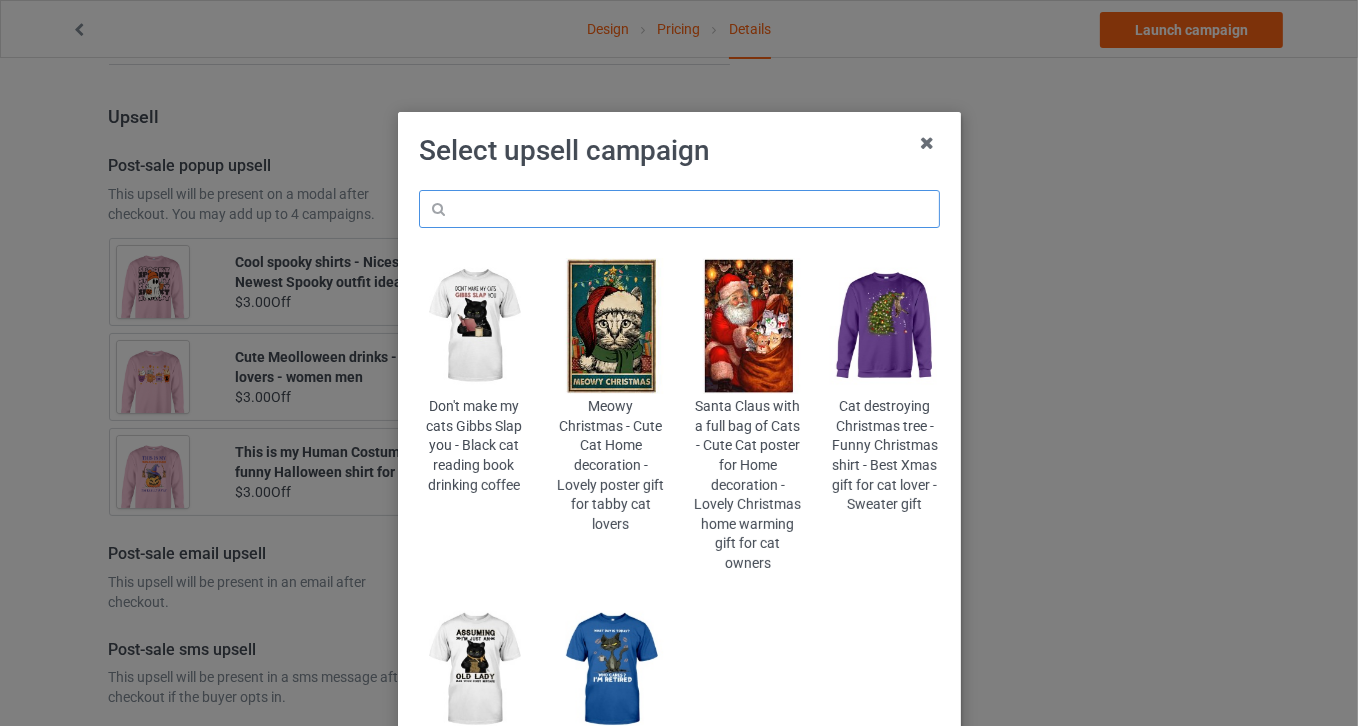 click at bounding box center (679, 209) 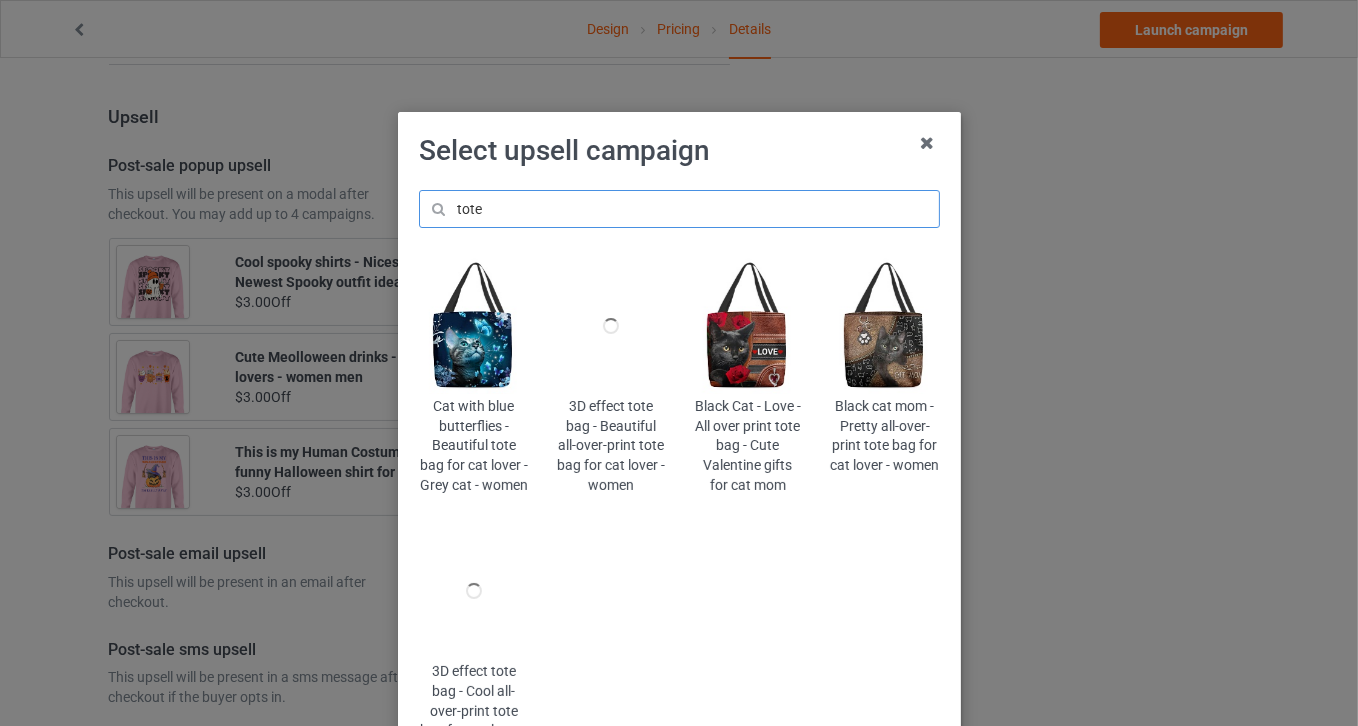 type on "tote" 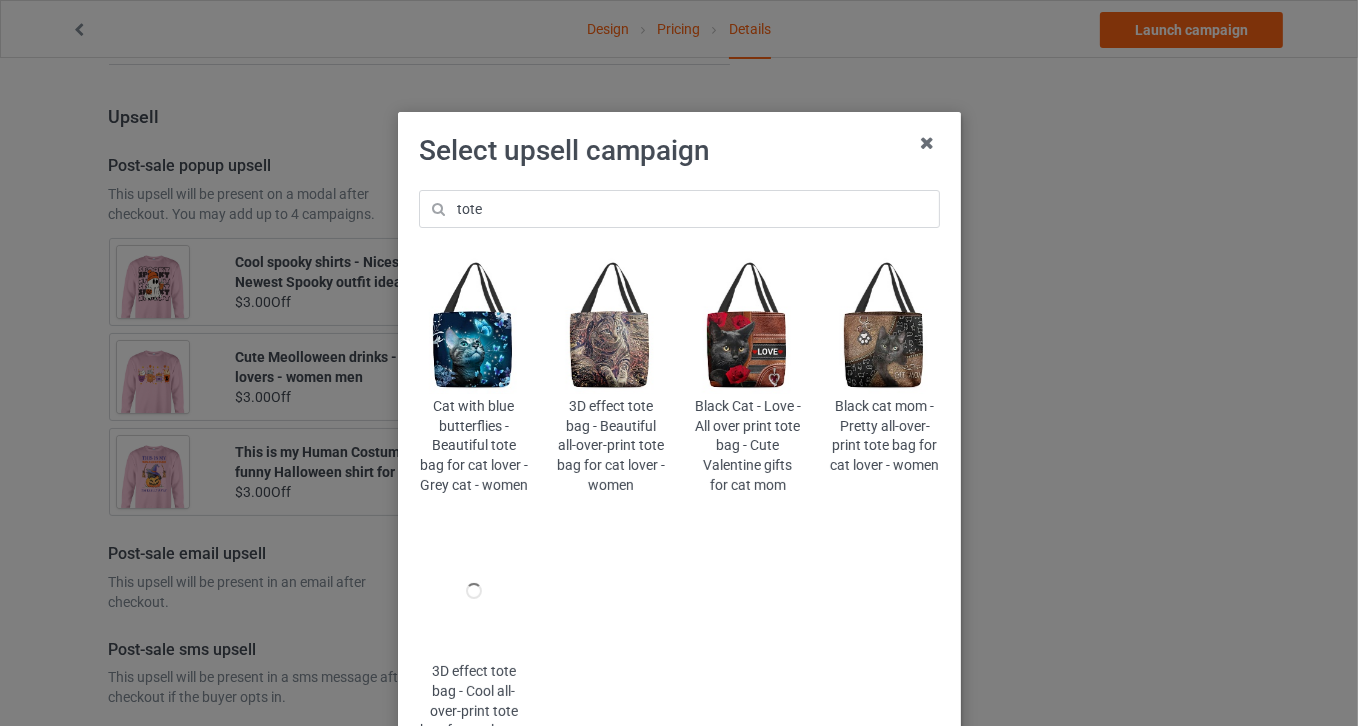 click at bounding box center (473, 326) 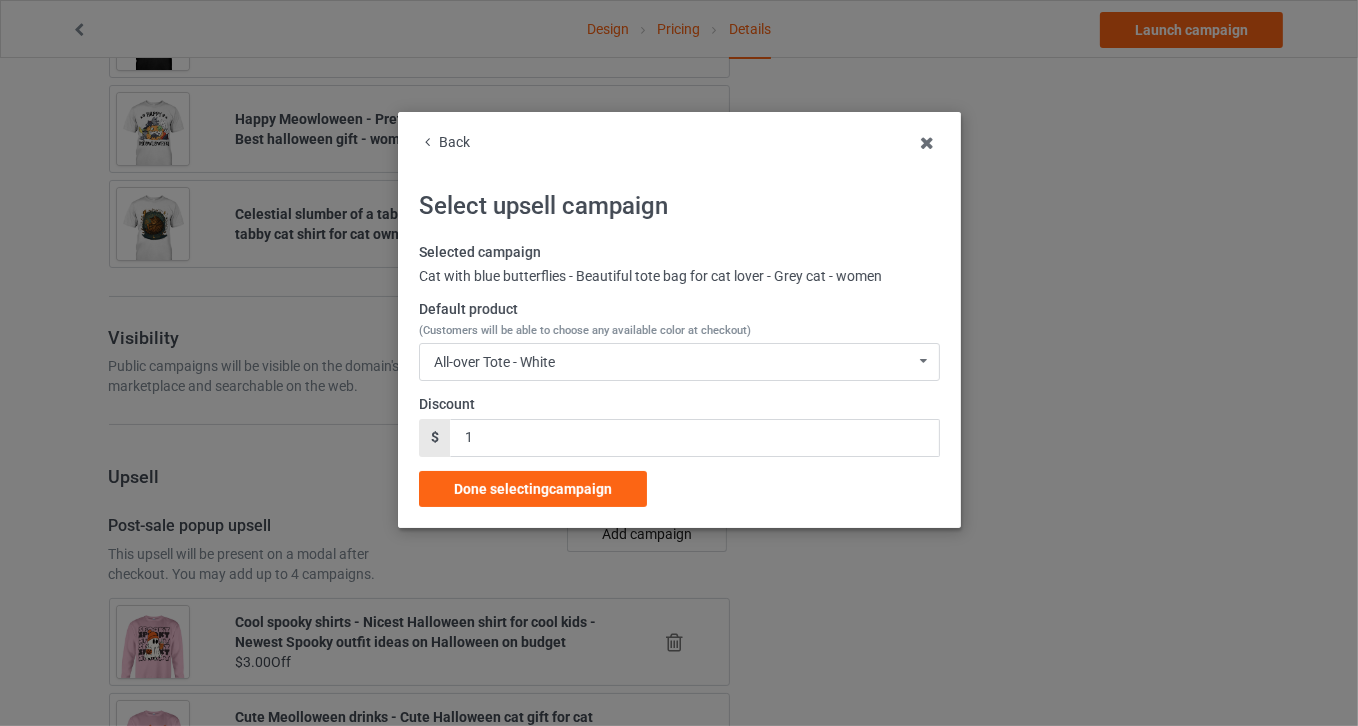 scroll, scrollTop: 2087, scrollLeft: 0, axis: vertical 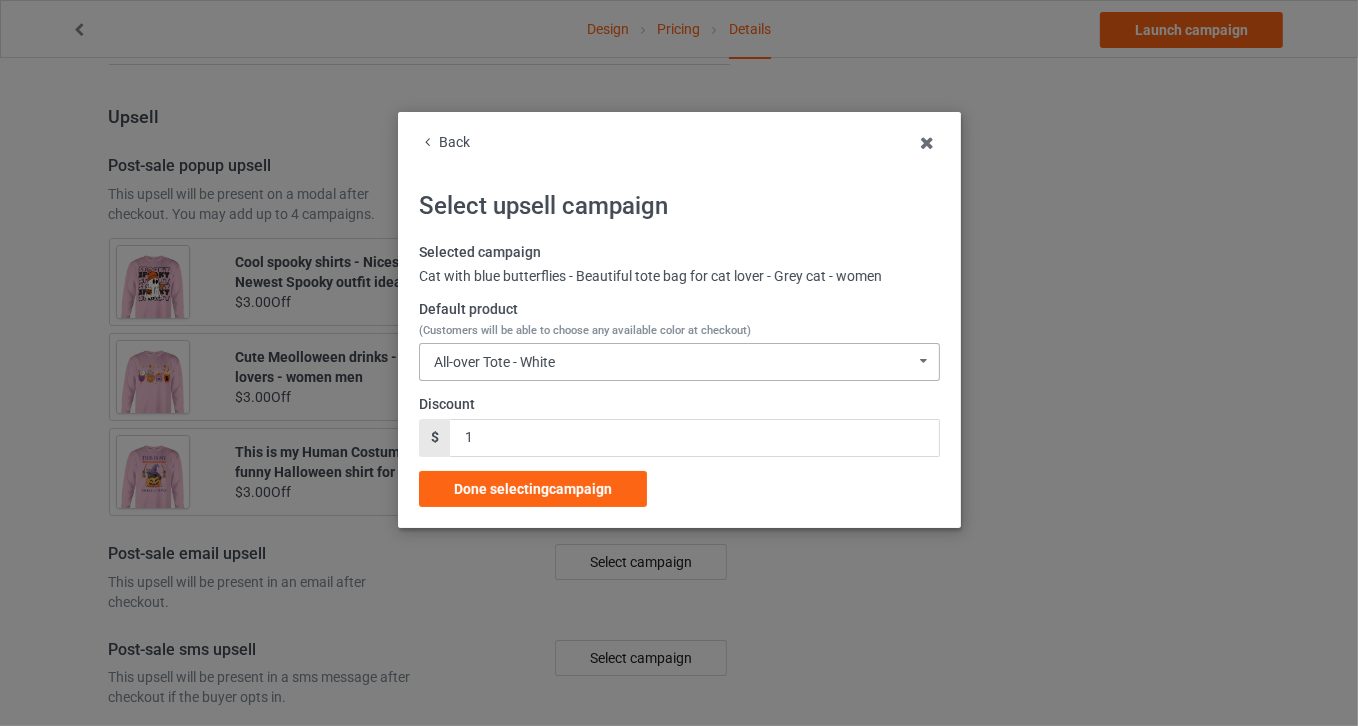 click on "All-over Tote - White" at bounding box center (494, 362) 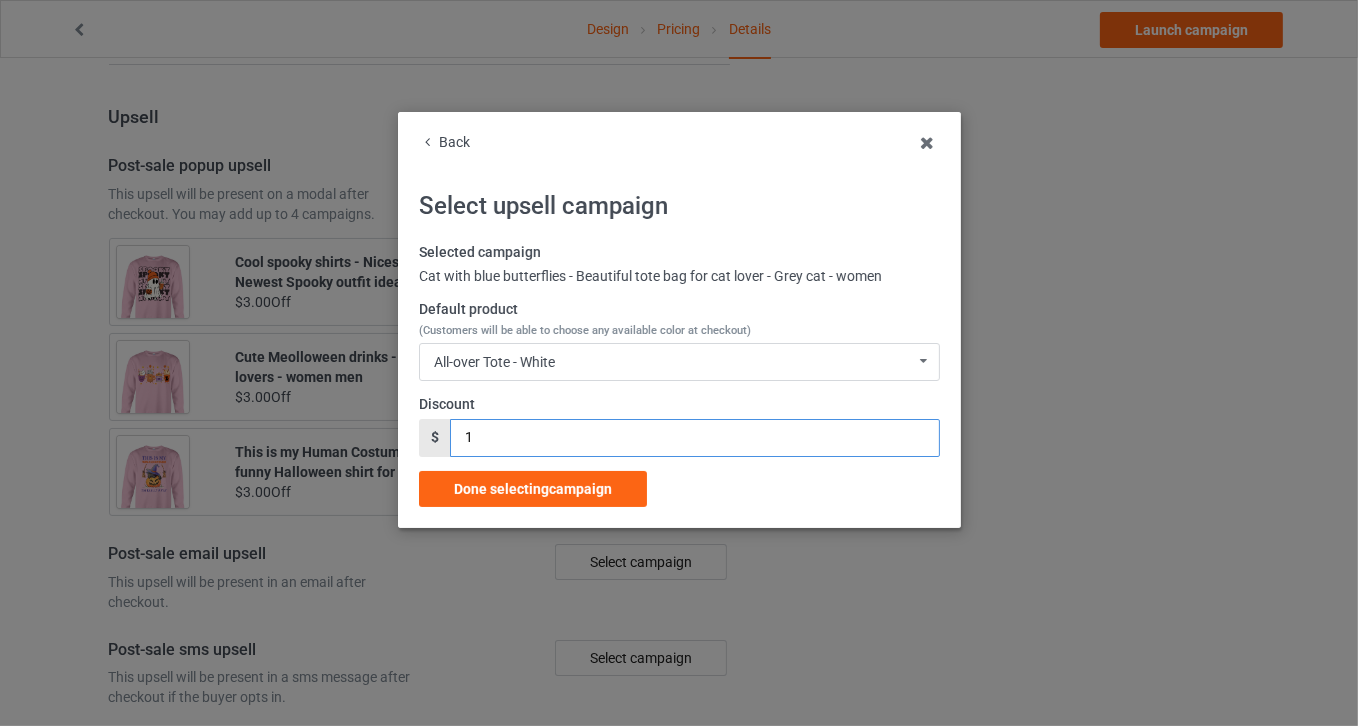 drag, startPoint x: 477, startPoint y: 435, endPoint x: 435, endPoint y: 434, distance: 42.0119 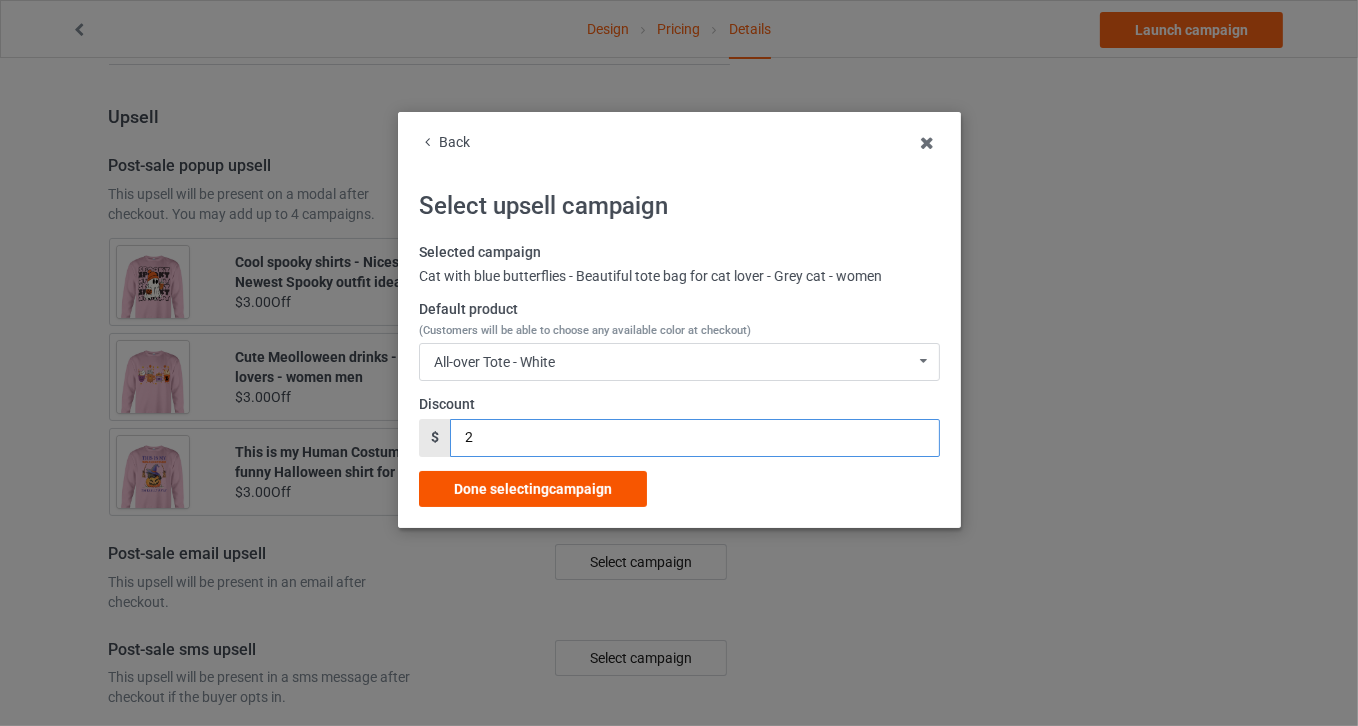 type on "2" 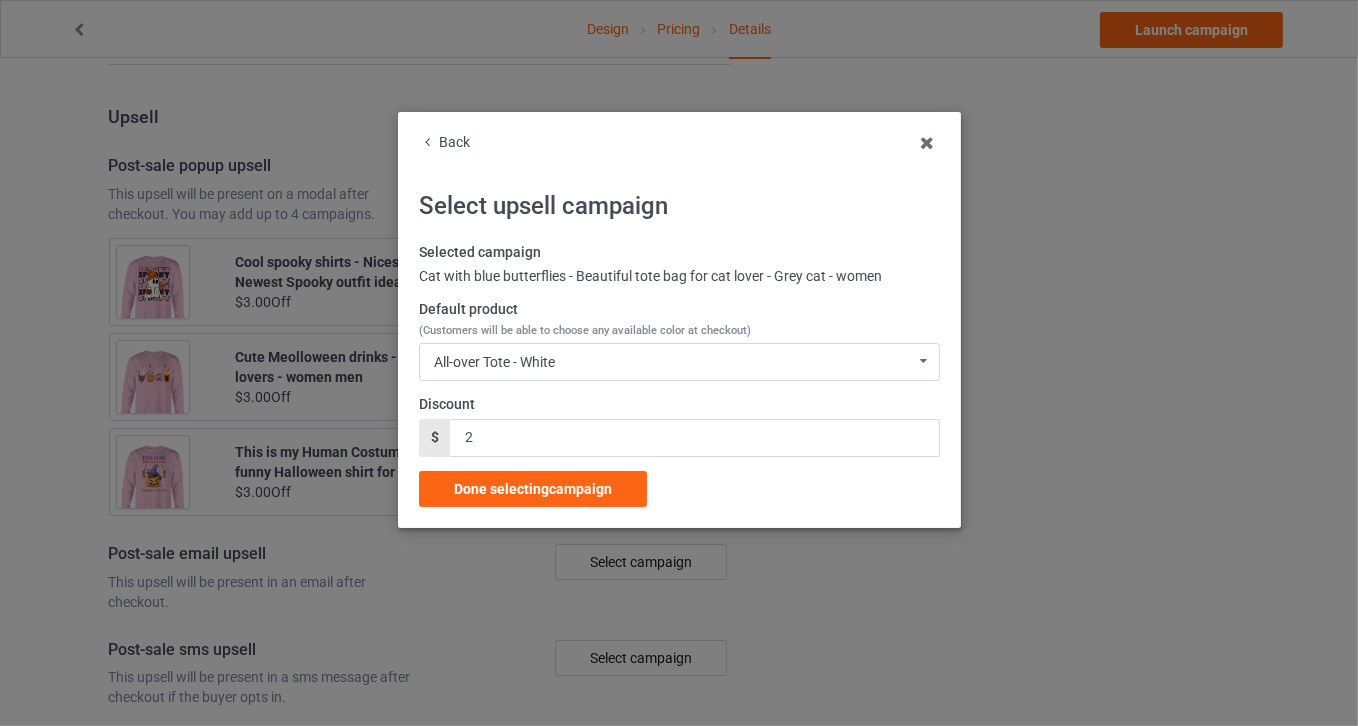 click on "Done selecting campaign" at bounding box center [533, 489] 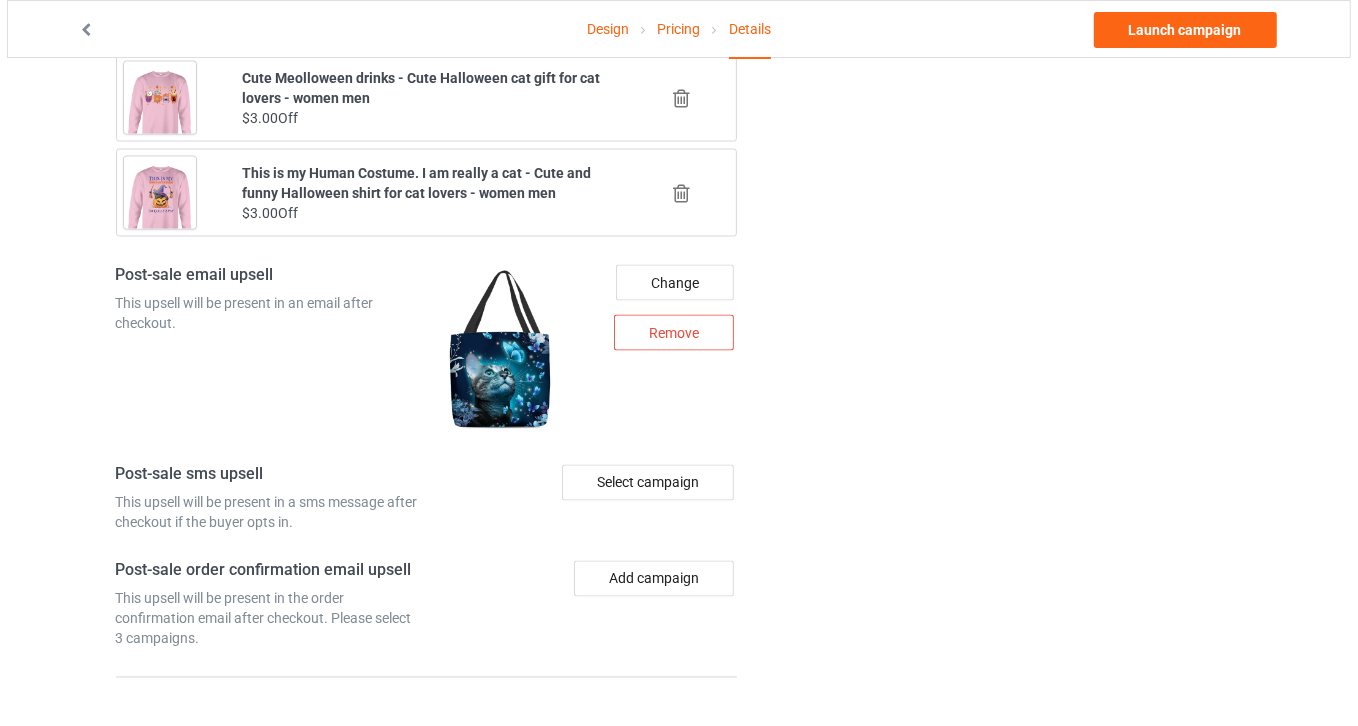 scroll, scrollTop: 2412, scrollLeft: 0, axis: vertical 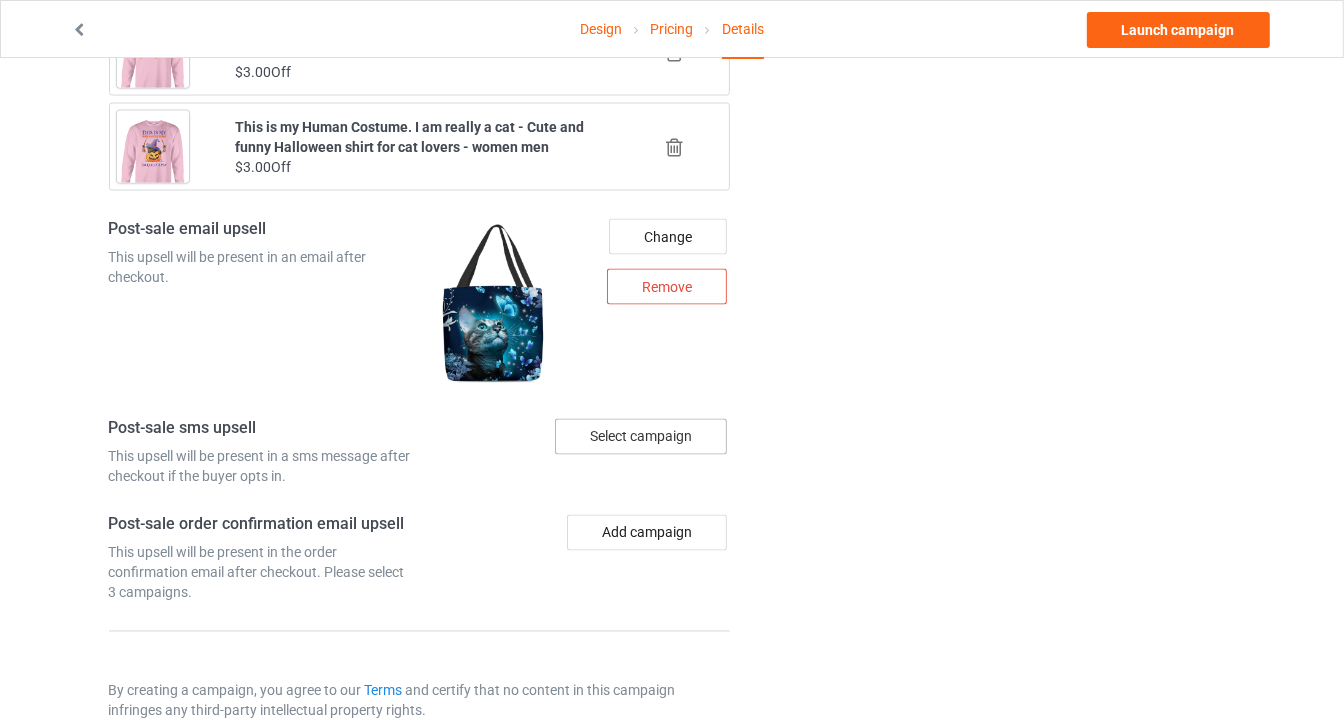 click on "Select campaign" at bounding box center (641, 437) 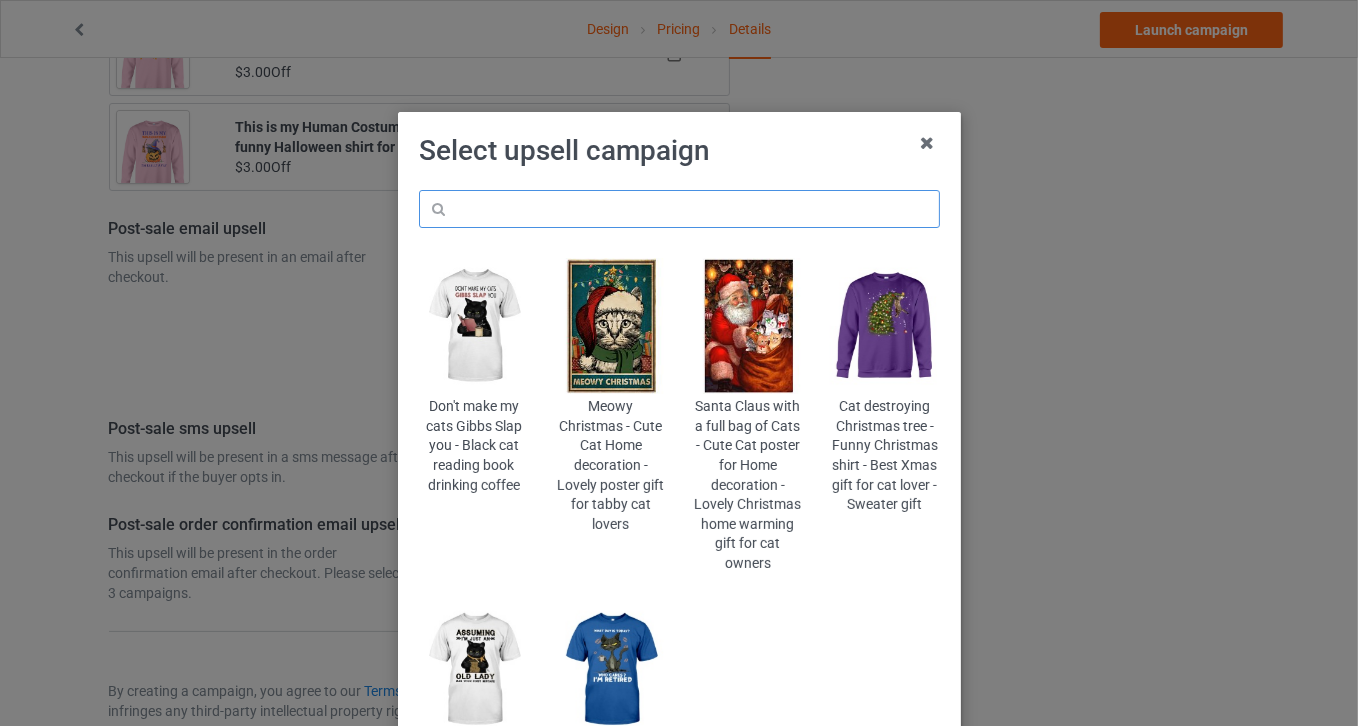 click at bounding box center [679, 209] 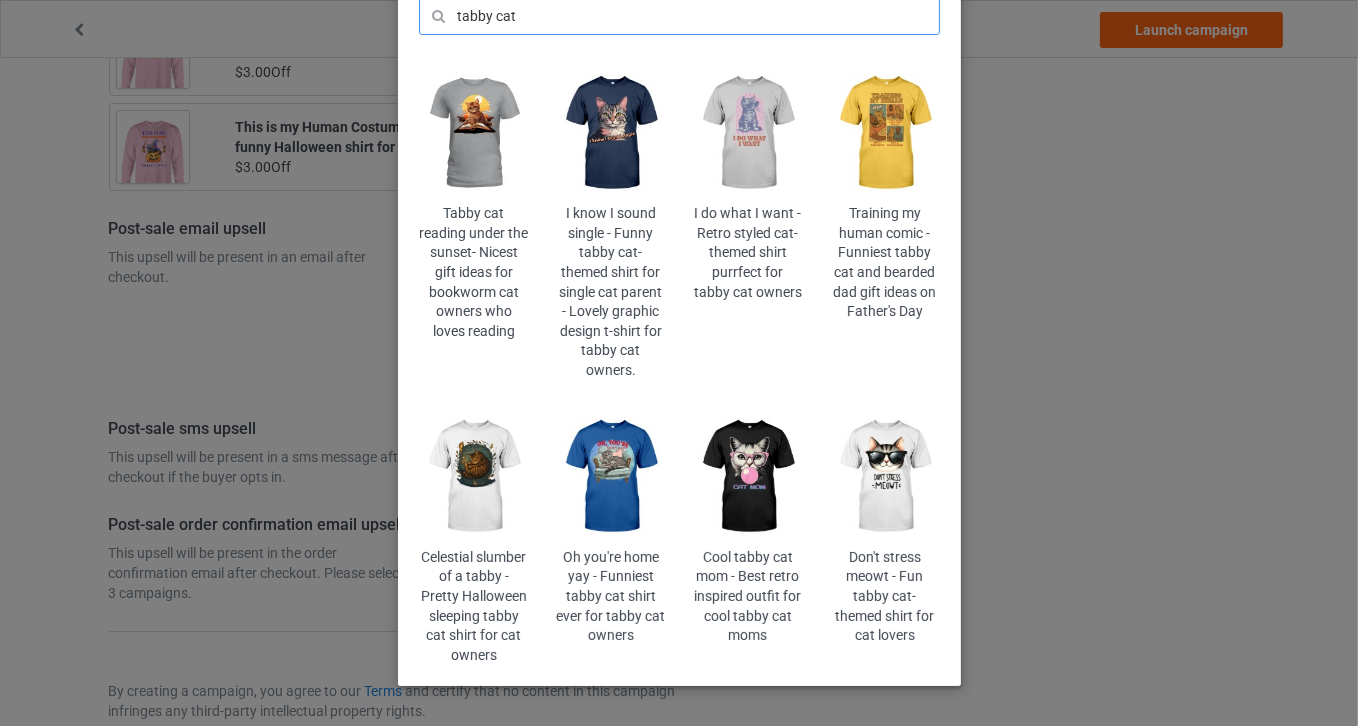 scroll, scrollTop: 81, scrollLeft: 0, axis: vertical 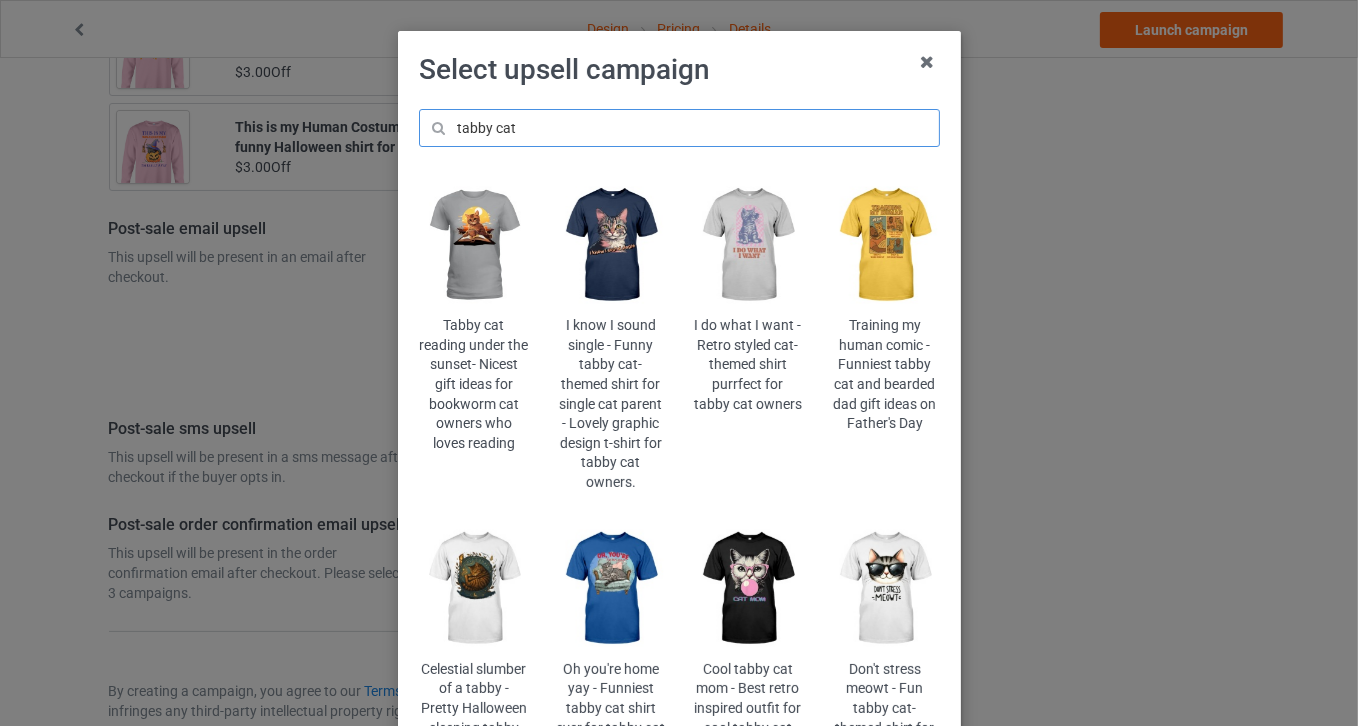 type on "tabby cat" 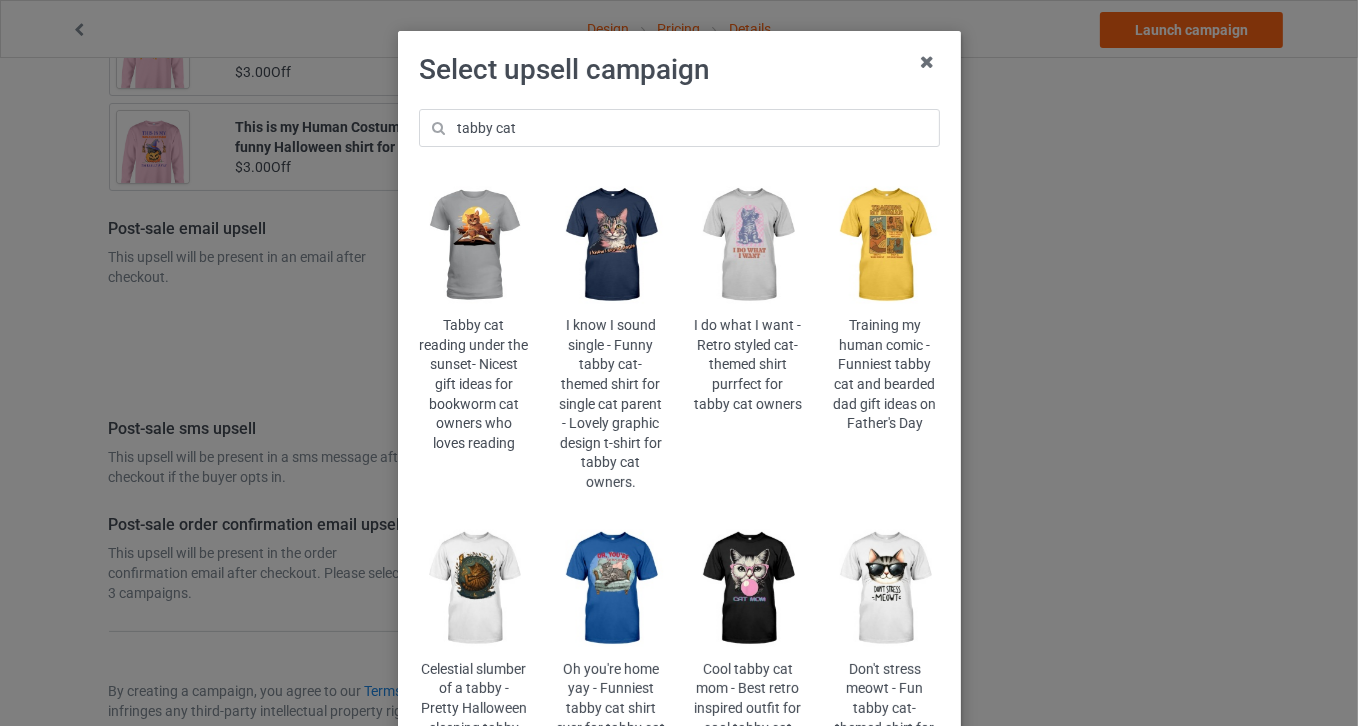 click at bounding box center (747, 245) 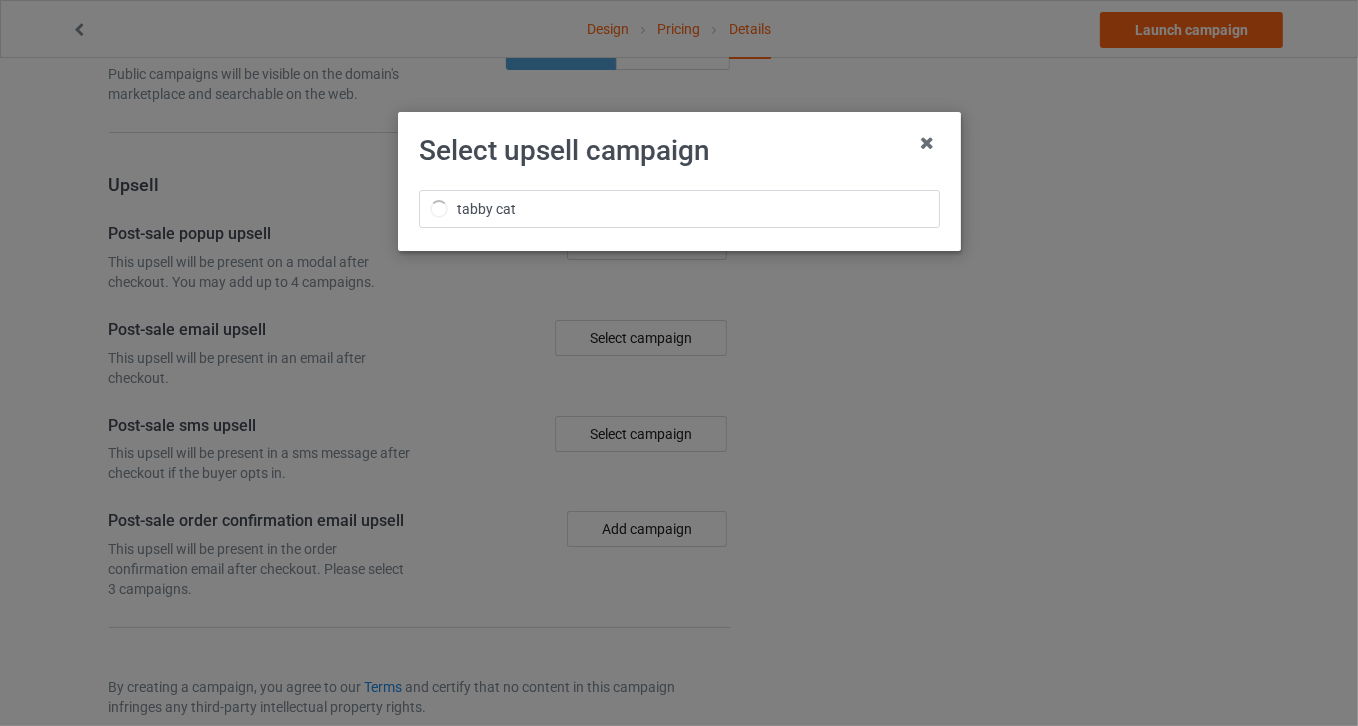 scroll, scrollTop: 2412, scrollLeft: 0, axis: vertical 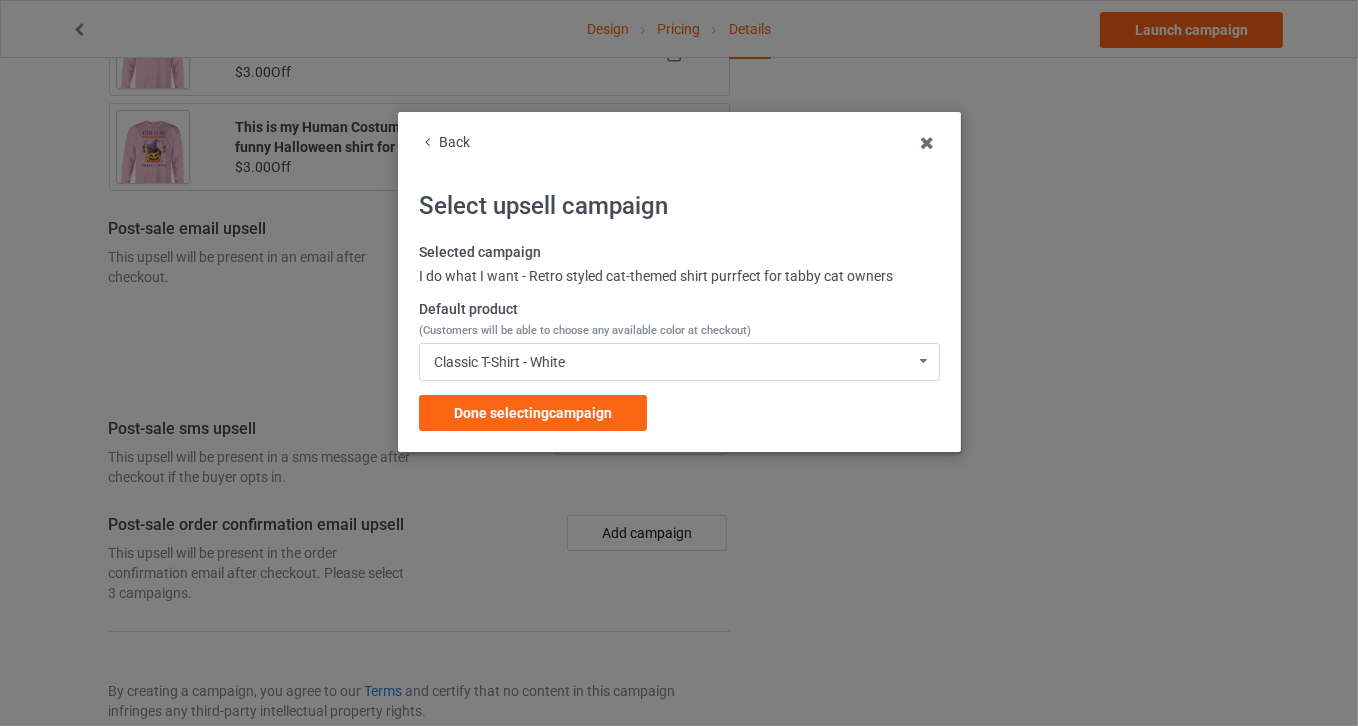 click on "Done selecting campaign" at bounding box center [533, 413] 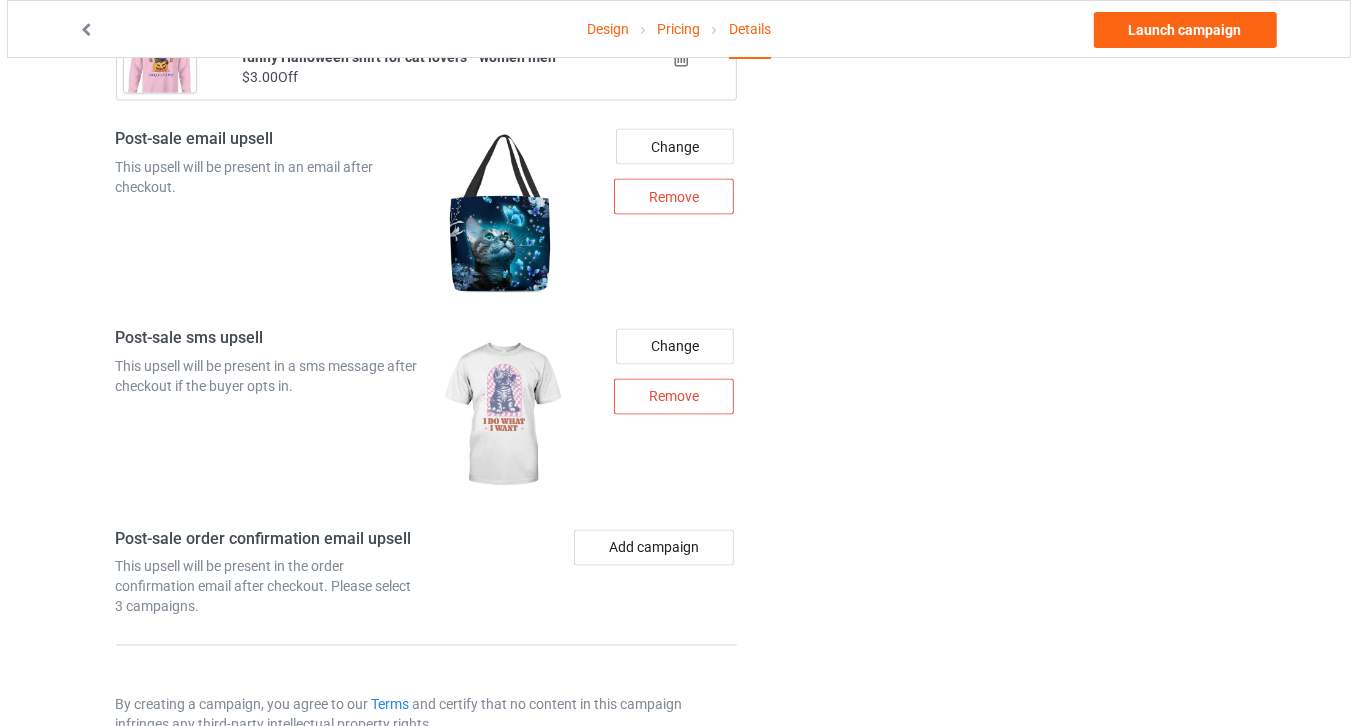 scroll, scrollTop: 2516, scrollLeft: 0, axis: vertical 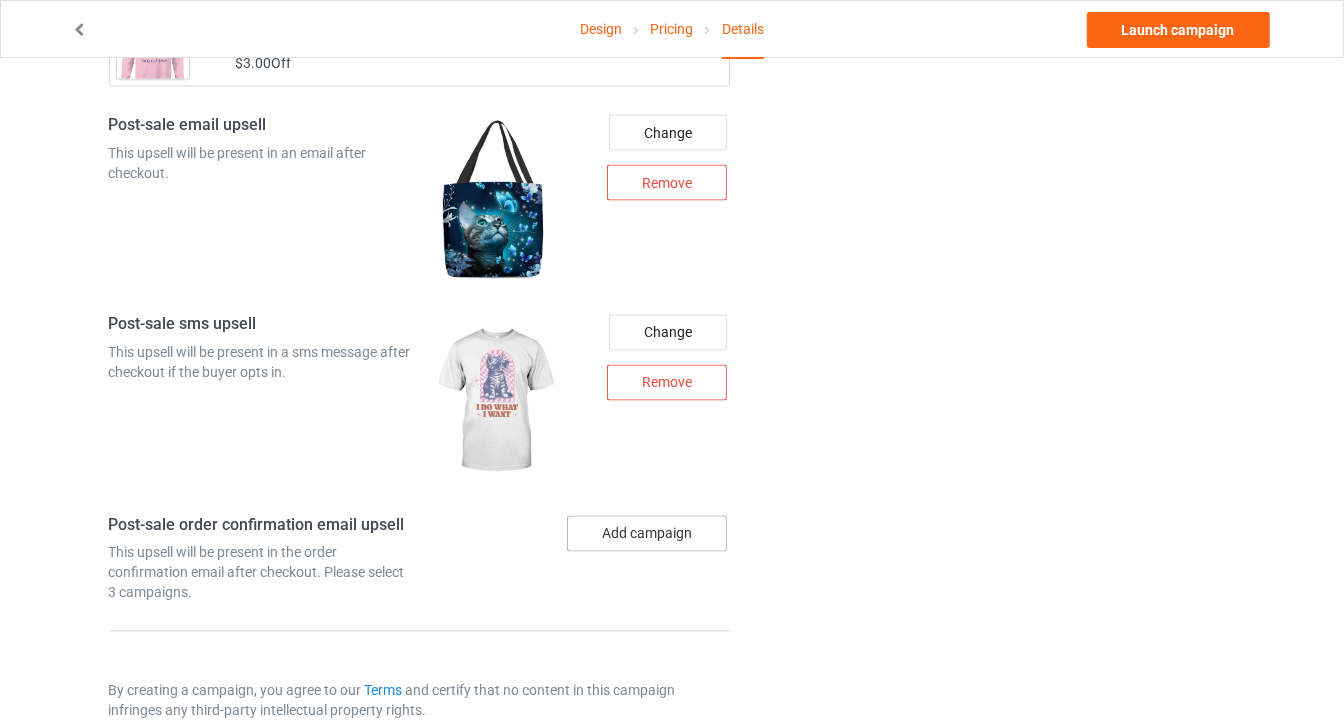 click on "Add campaign" at bounding box center (647, 534) 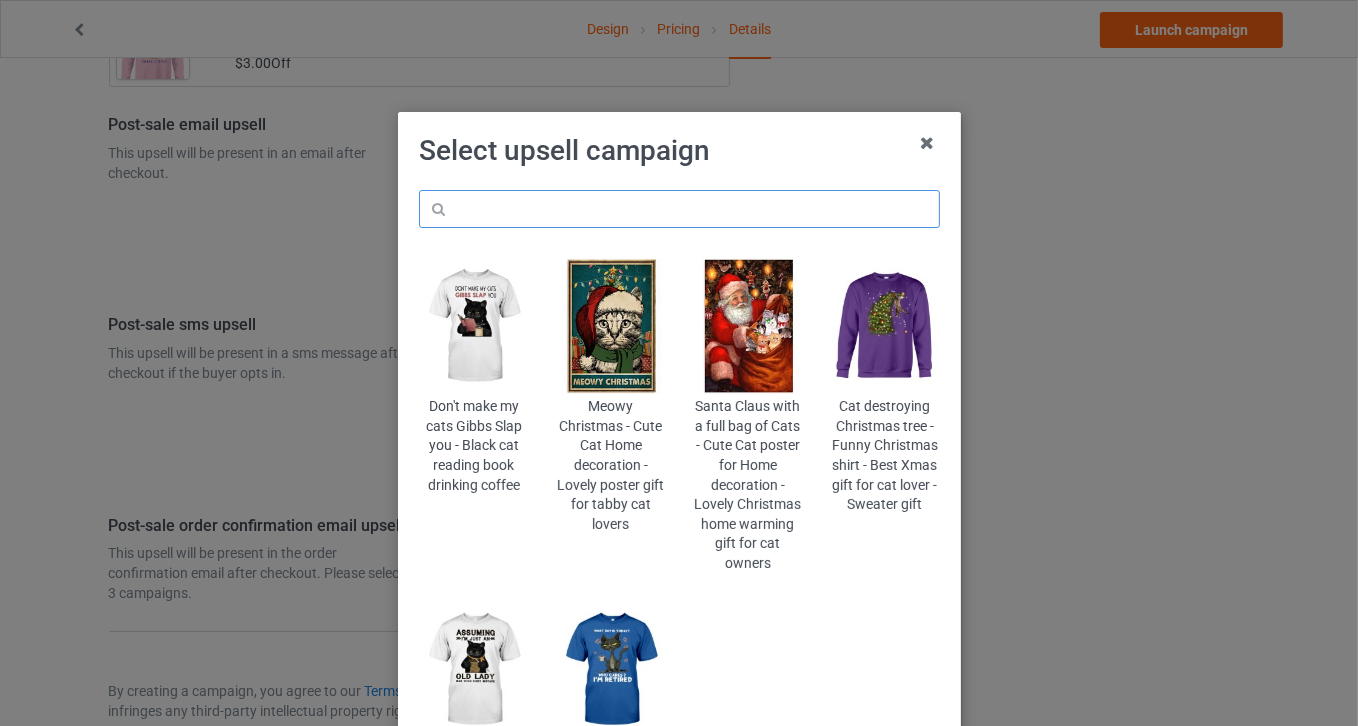 click at bounding box center [679, 209] 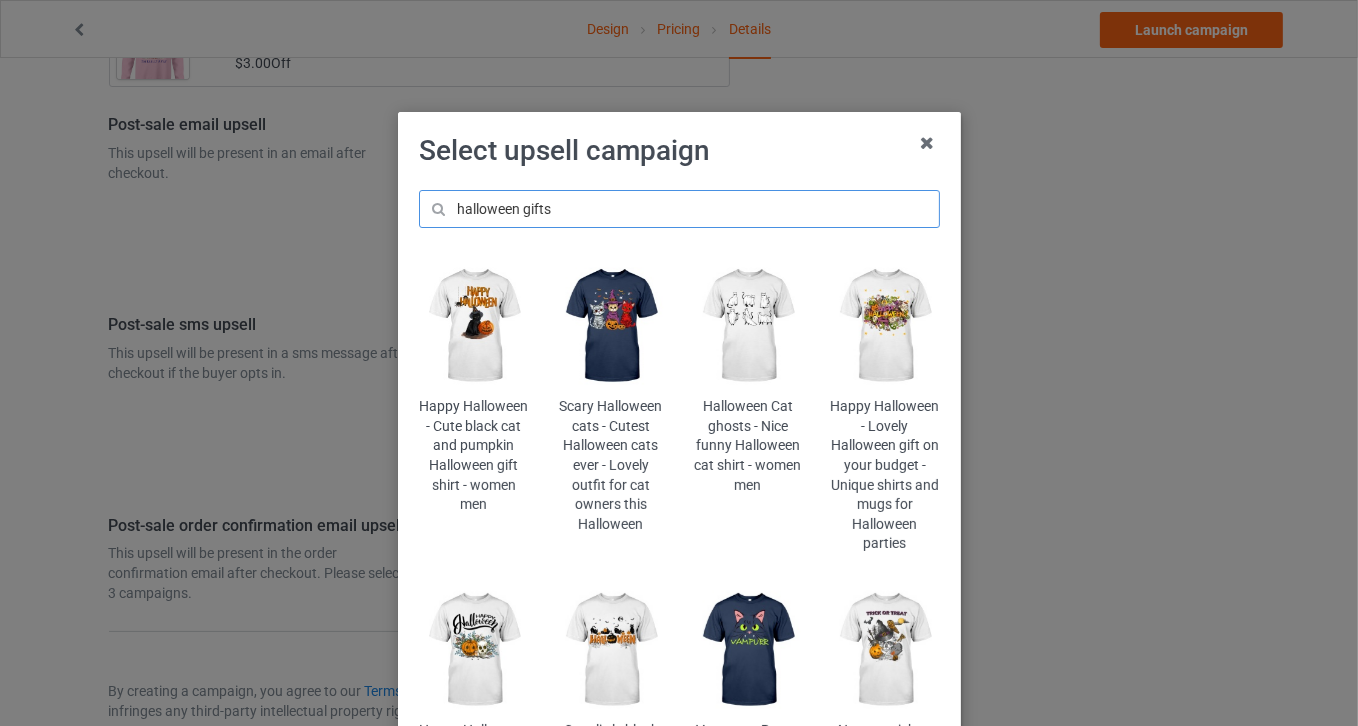 type on "halloween gifts" 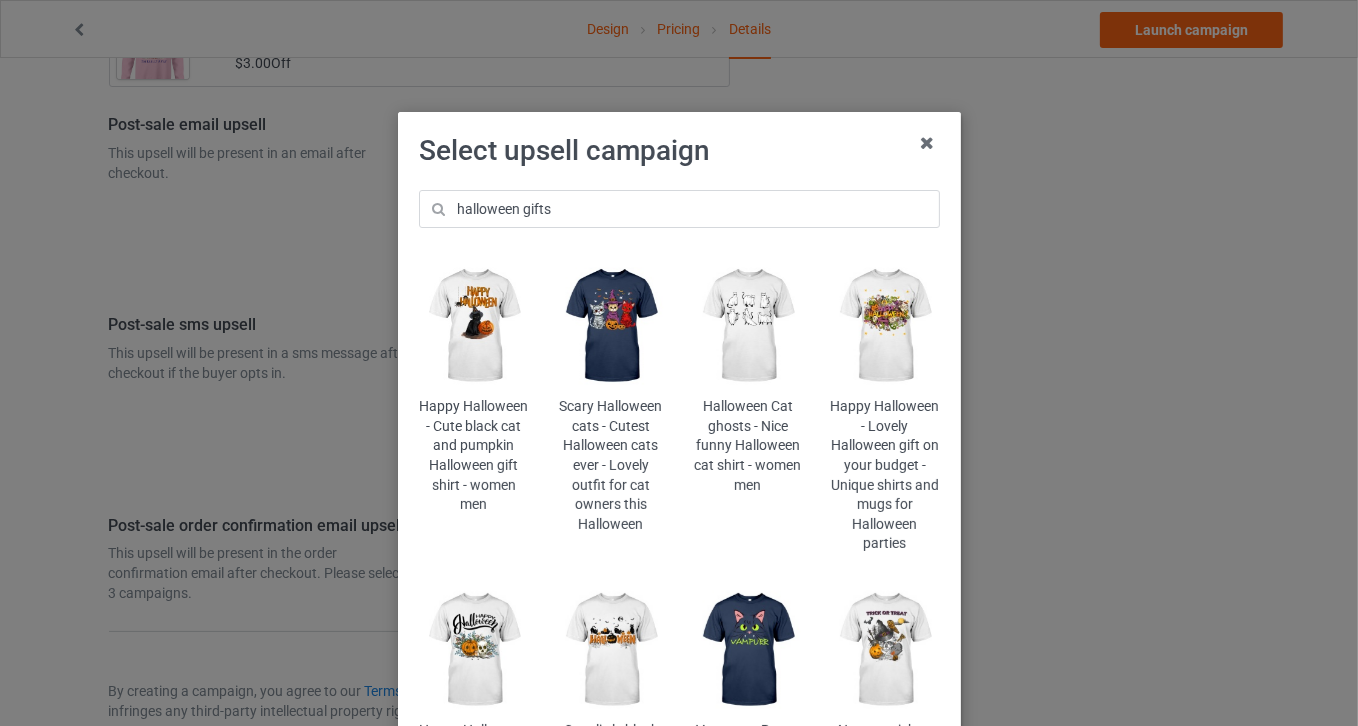 click at bounding box center (884, 326) 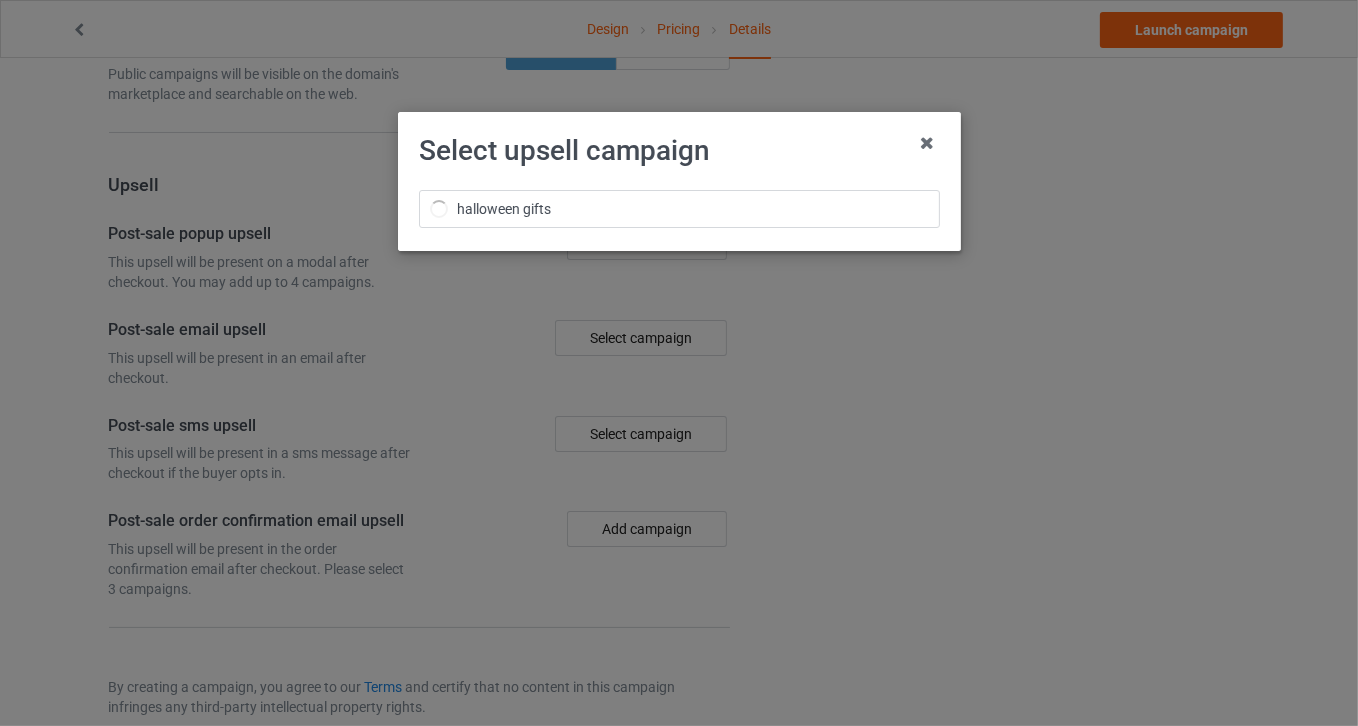 scroll, scrollTop: 2516, scrollLeft: 0, axis: vertical 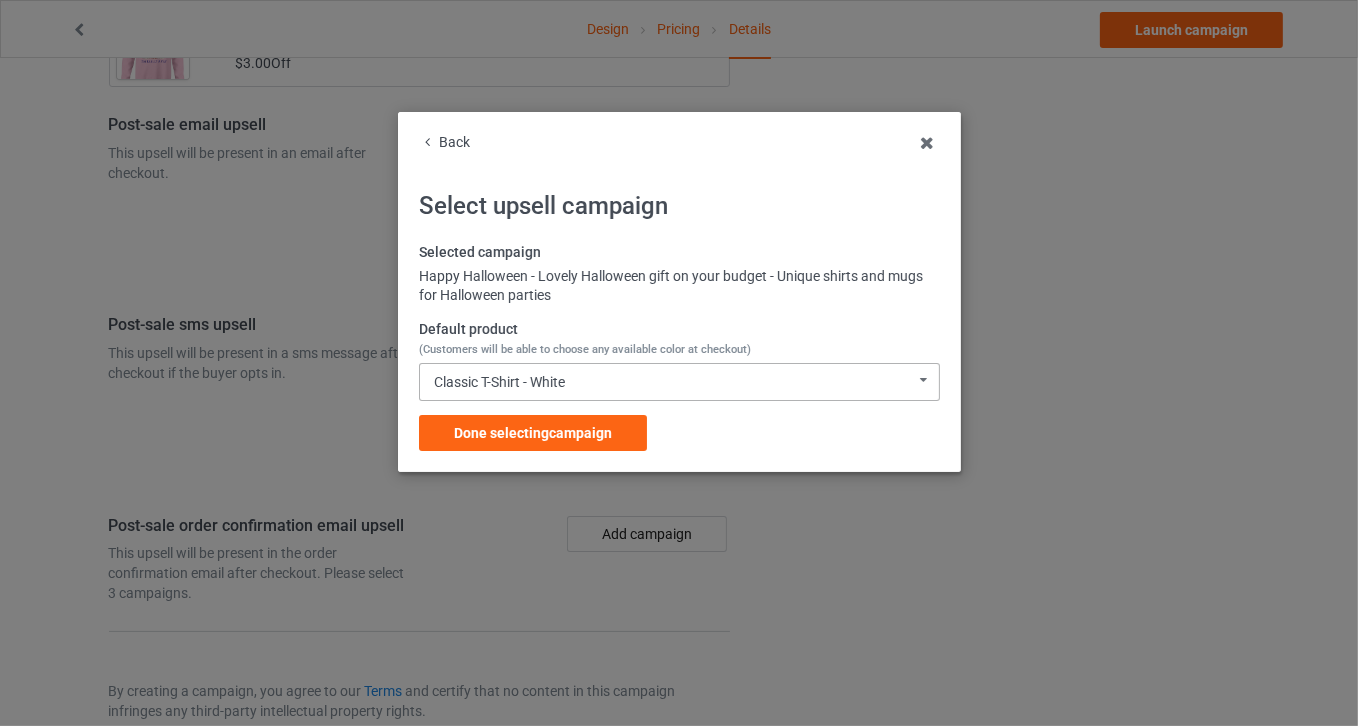 click on "Classic T-Shirt - White" at bounding box center (499, 382) 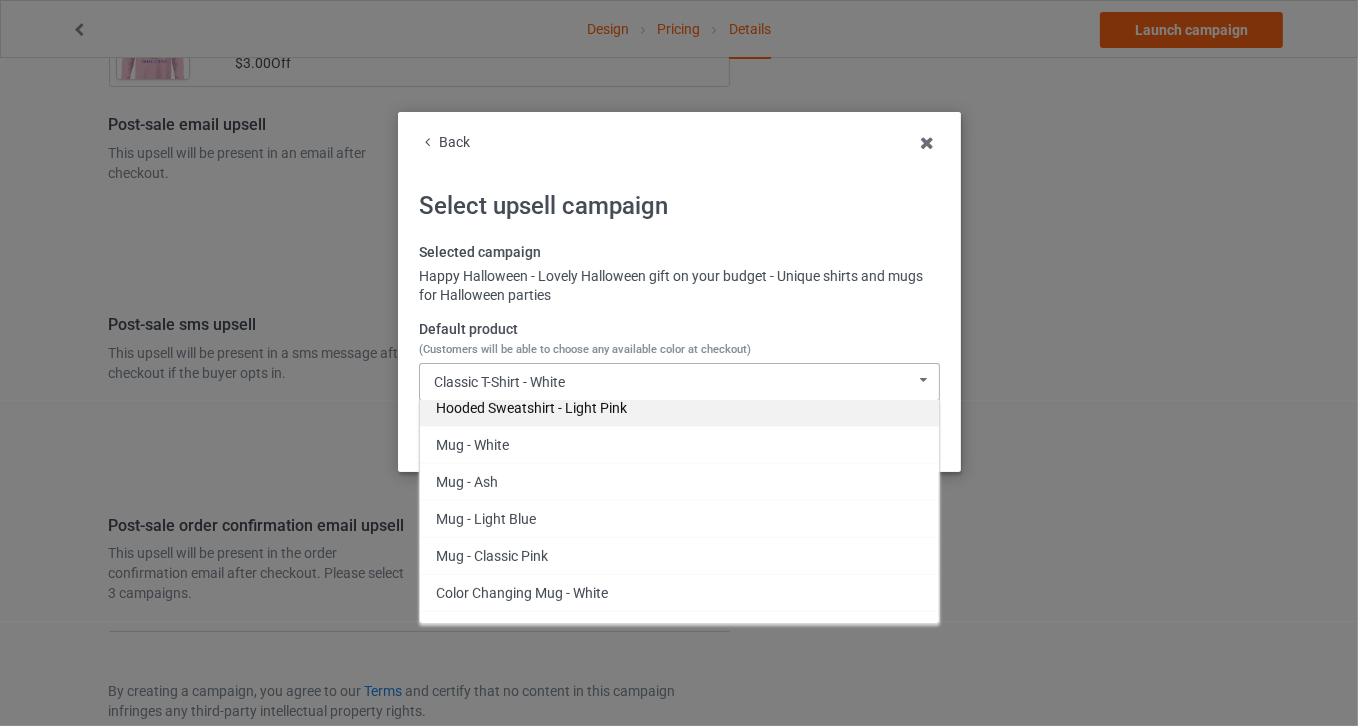 scroll, scrollTop: 693, scrollLeft: 0, axis: vertical 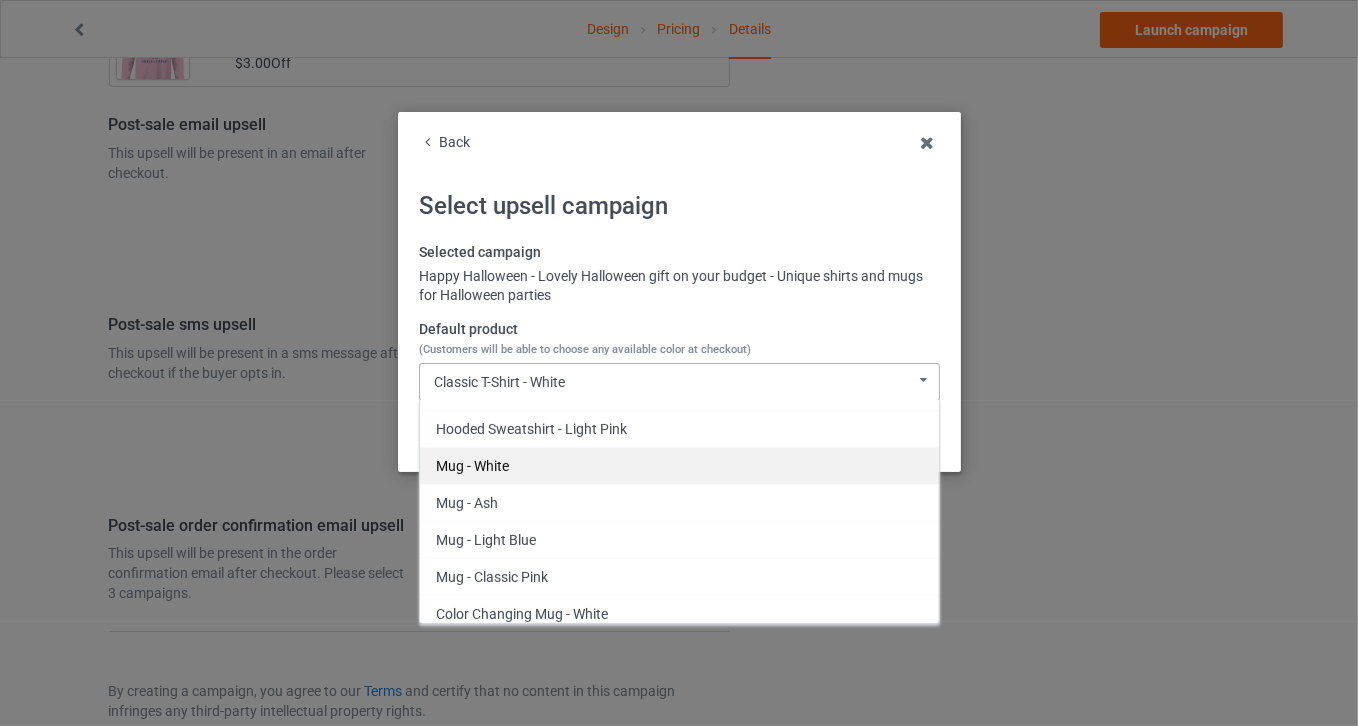 click on "Mug - White" at bounding box center [679, 465] 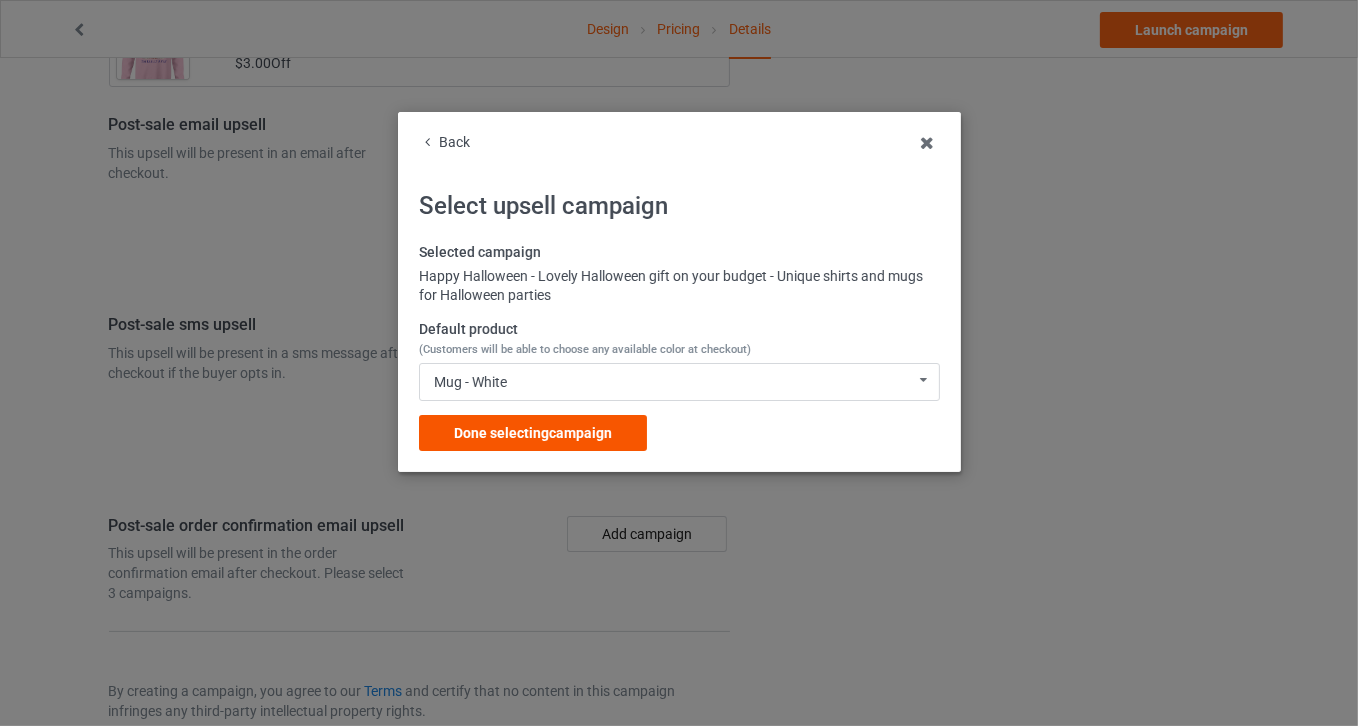 click on "Done selecting campaign" at bounding box center [533, 433] 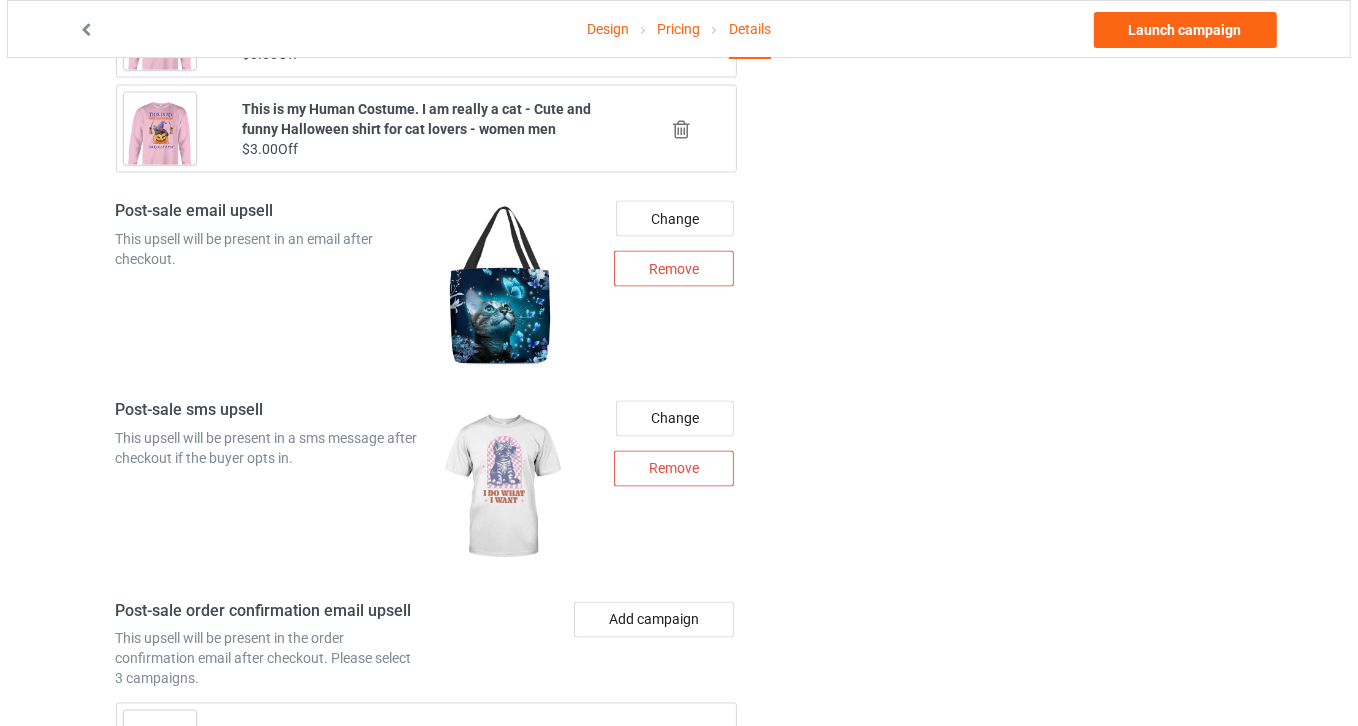 scroll, scrollTop: 2618, scrollLeft: 0, axis: vertical 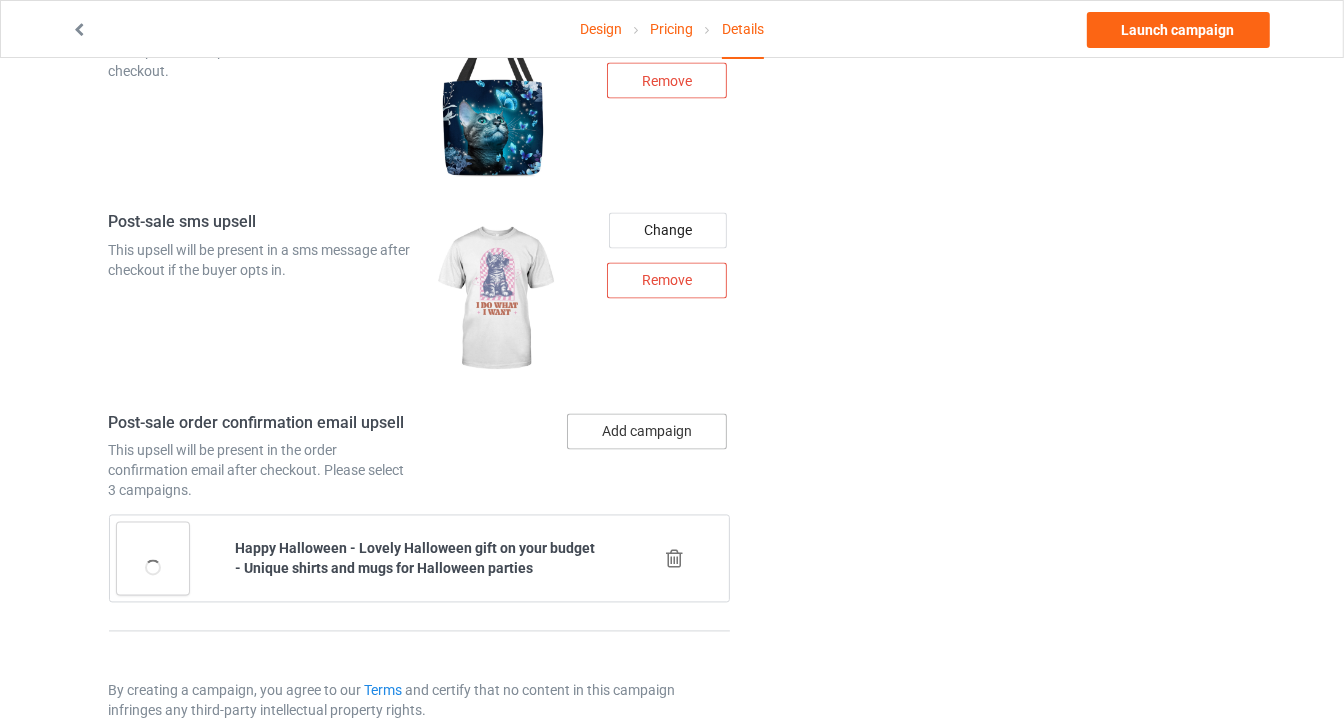 click on "Add campaign" at bounding box center [647, 432] 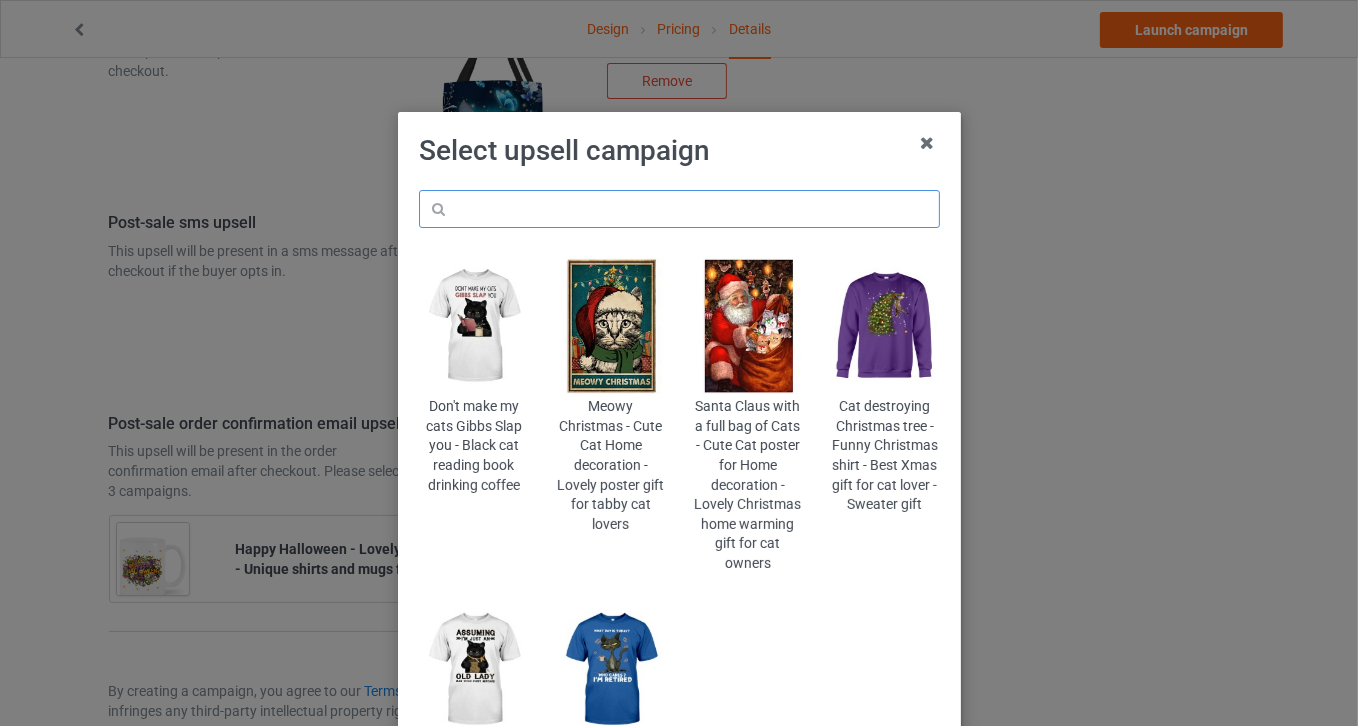 click at bounding box center (679, 209) 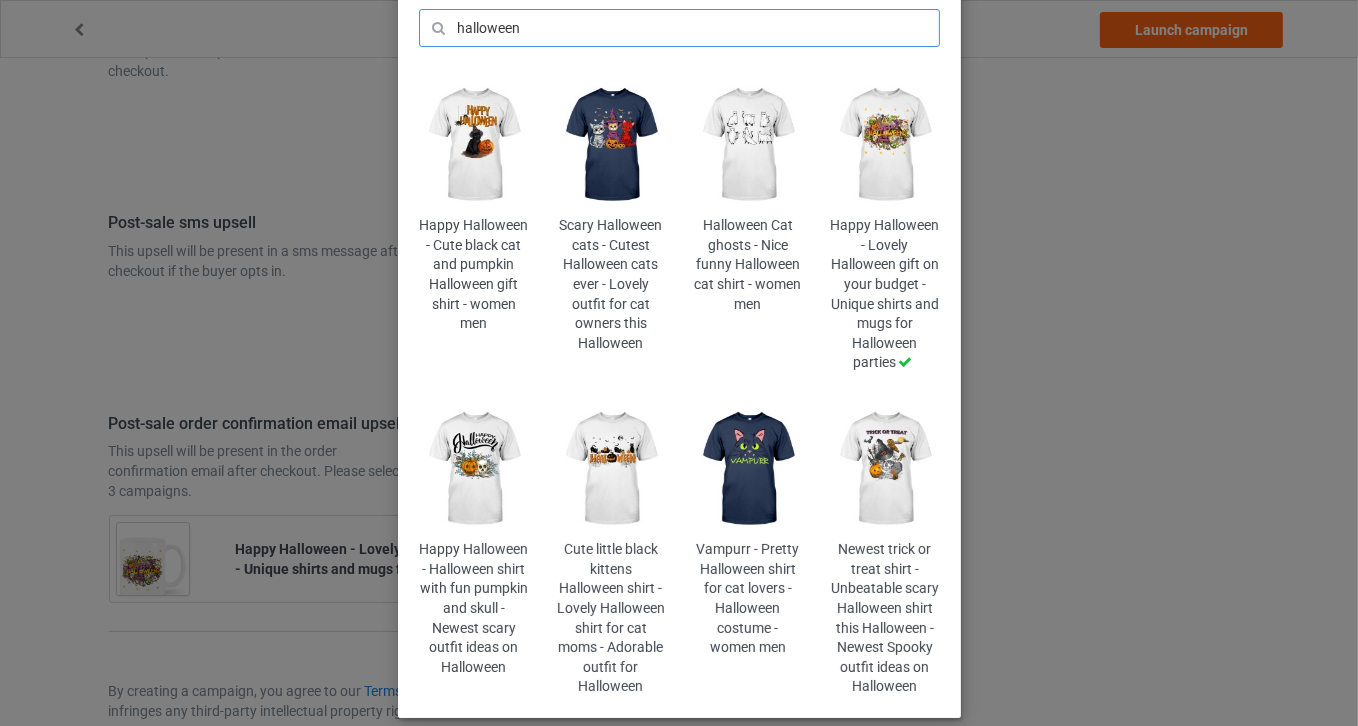 scroll, scrollTop: 0, scrollLeft: 0, axis: both 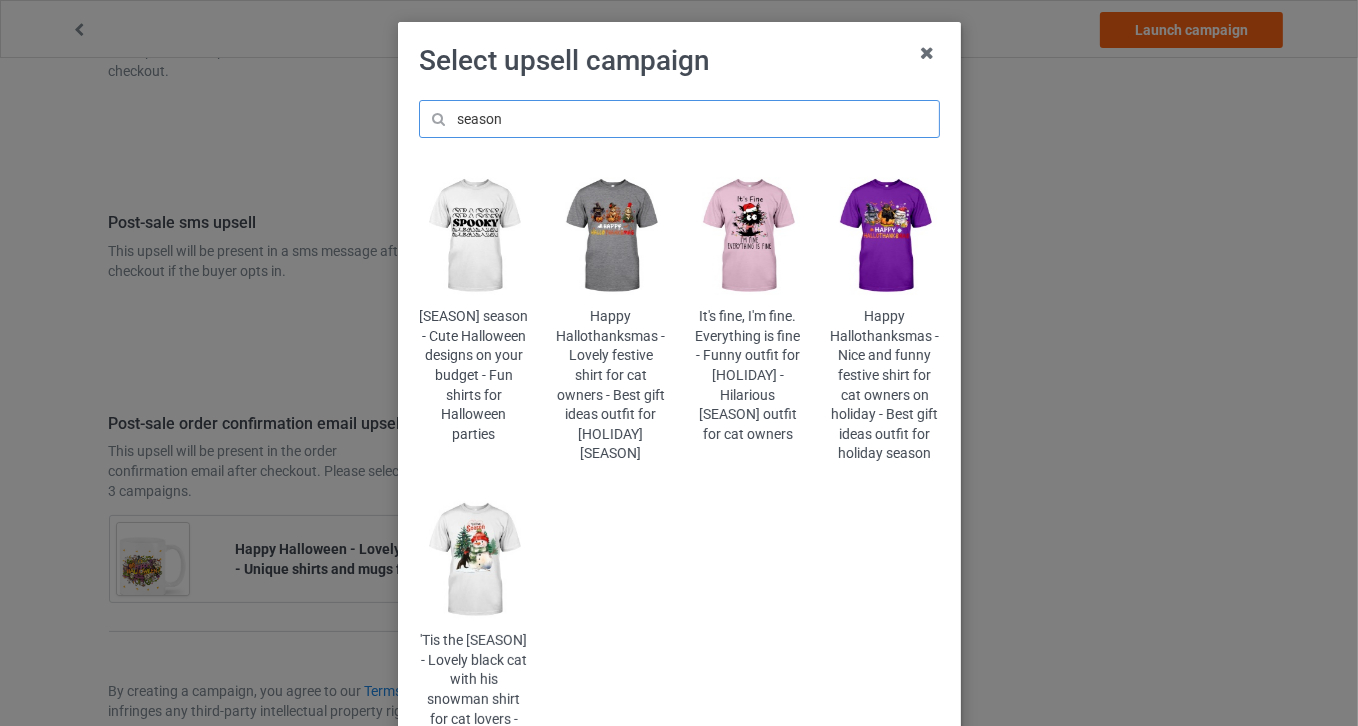 type on "season" 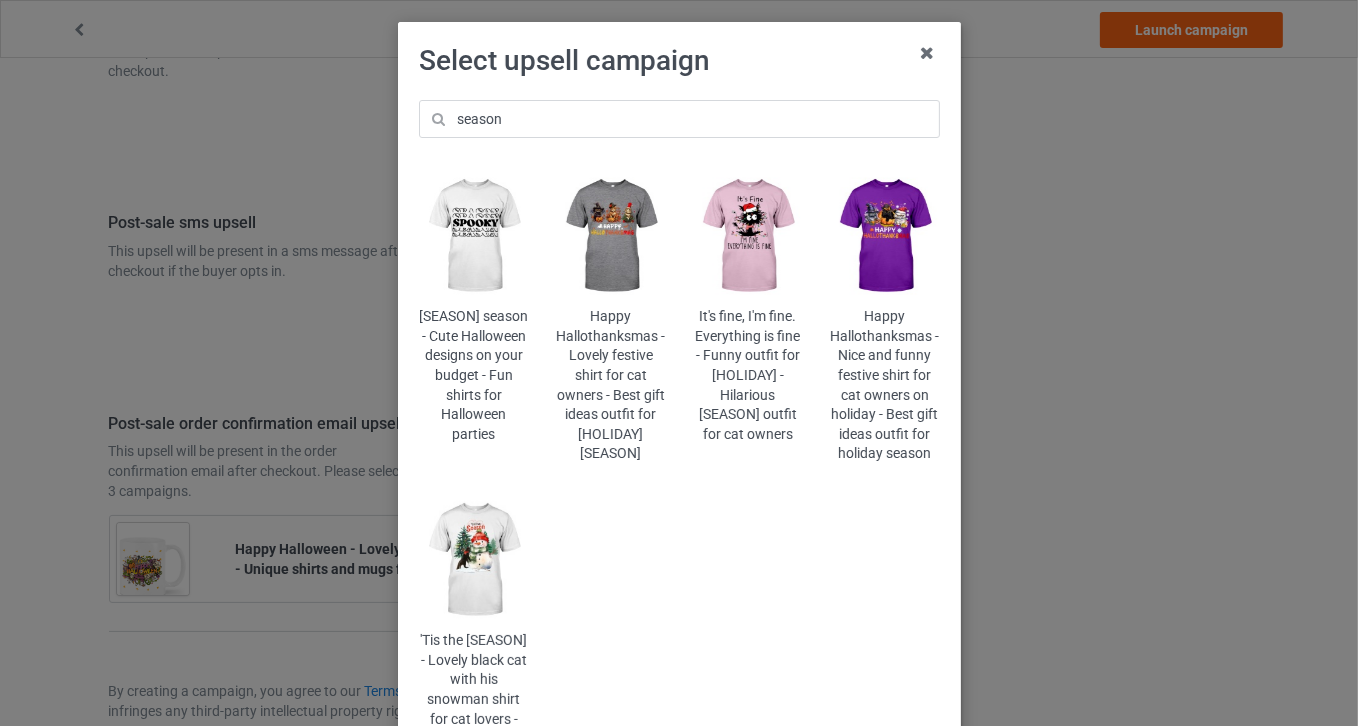 click at bounding box center [610, 236] 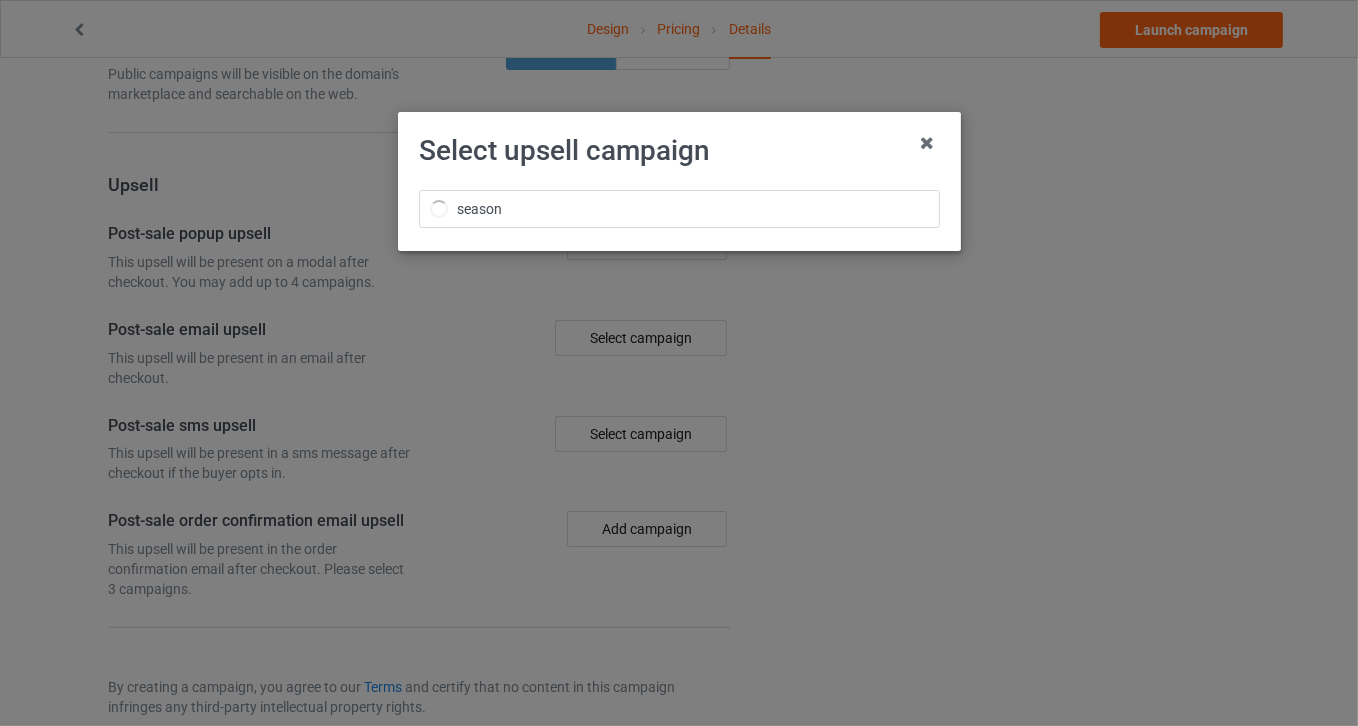 scroll, scrollTop: 2618, scrollLeft: 0, axis: vertical 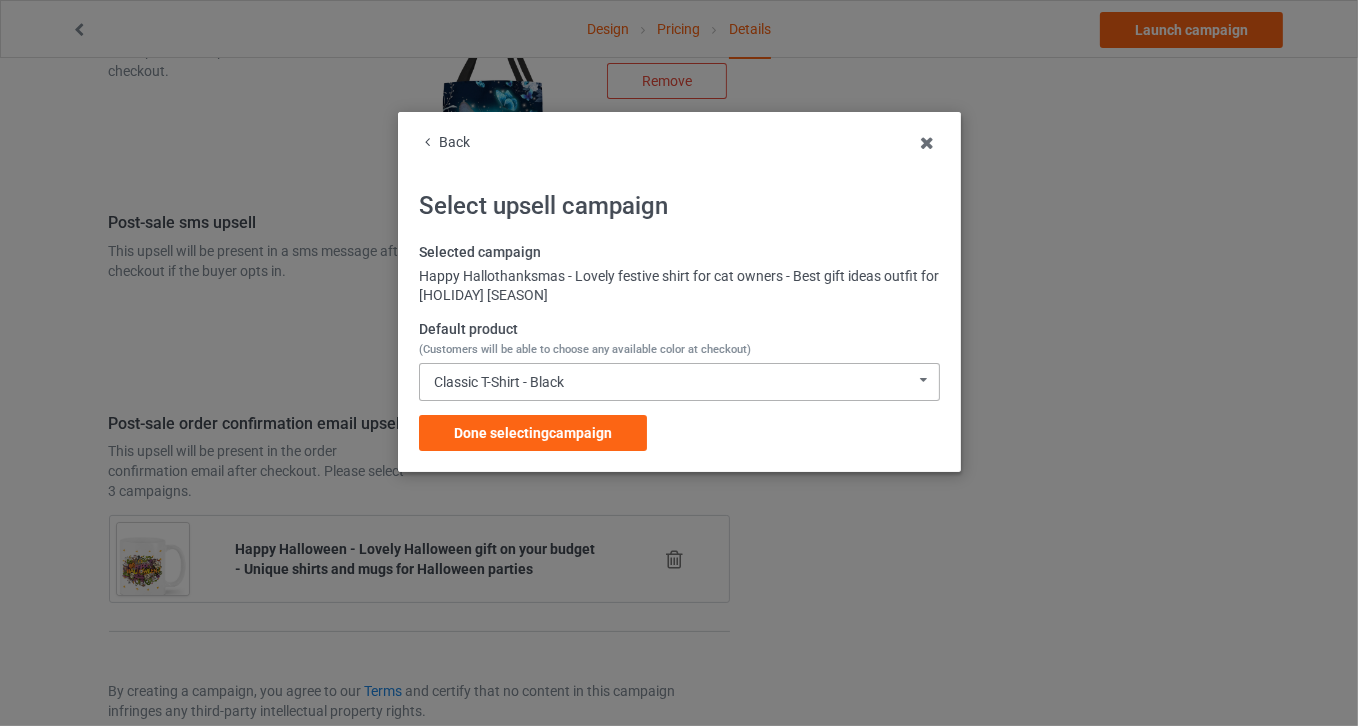 click on "Classic T-Shirt - Black Classic T-Shirt - Black Classic T-Shirt - Purple Classic T-Shirt - Athletic Heather Classic T-Shirt - Royal Ladies T-Shirt - Black Ladies T-Shirt - Sports Grey Ladies T-Shirt - Purple Ladies T-Shirt - Royal Blue Hooded Sweatshirt - Black Hooded Sweatshirt - Purple Hooded Sweatshirt - Royal Blue Hooded Sweatshirt - Sports Grey V-Neck T-Shirt - Black V-Neck T-Shirt - Royal Blue V-Neck T-Shirt - Team Purple V-Neck T-Shirt - Kelly Long Sleeve Tee - Black Long Sleeve Tee - Sports Grey Long Sleeve Tee - Royal Blue Long Sleeve Tee - Purple Crewneck Sweatshirt - Black Crewneck Sweatshirt - Sports Grey Crewneck Sweatshirt - Purple Crewneck Sweatshirt - Royal Blue Ladies Flowy Tank - Black Ladies Flowy Tank - Athletic Heather Ladies Flowy Tank - Royal Blue Tote Bag - Black Tote Bag - Royal Tote Bag - Purple Drawstring Bag - Black Mug - Black Mug - Royal Mug - Purple Mug - Ash Color Changing Mug - Black Color Changing Mug - Purple Color Changing Mug - Royal Color Changing Mug - Ash" at bounding box center [679, 382] 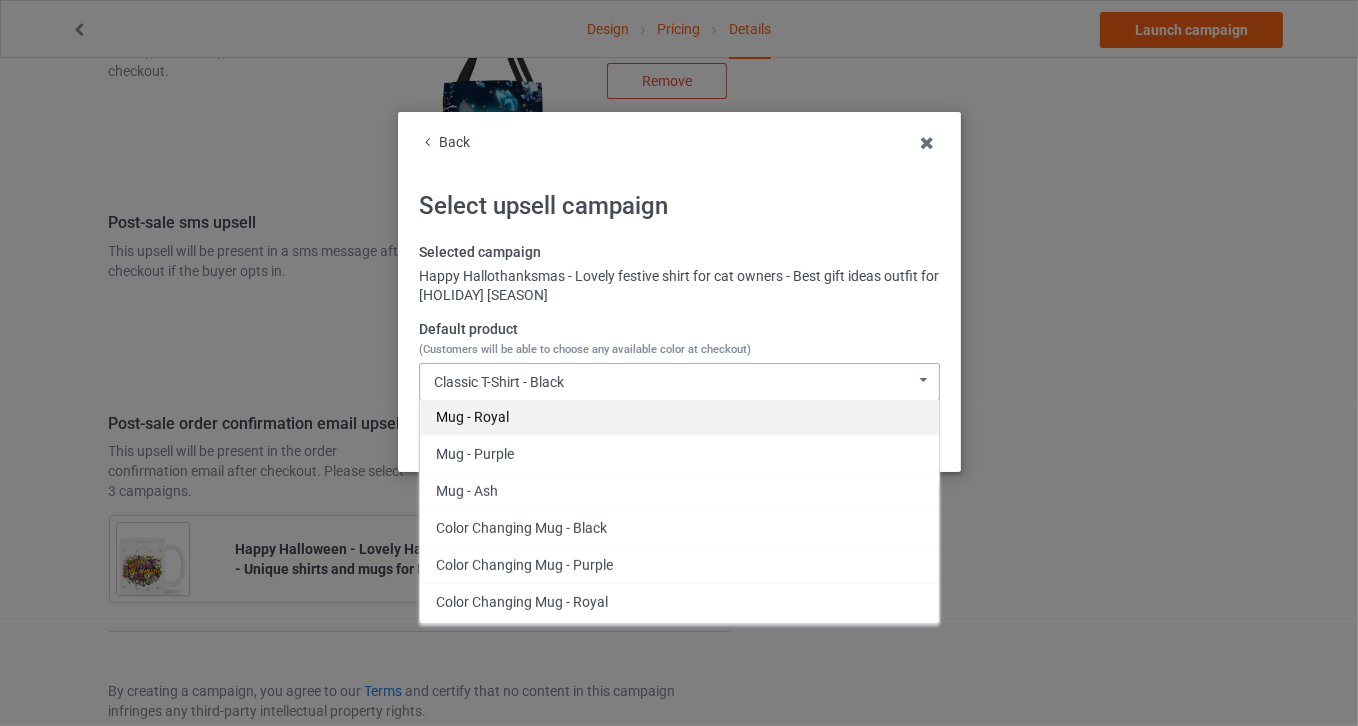 scroll, scrollTop: 1004, scrollLeft: 0, axis: vertical 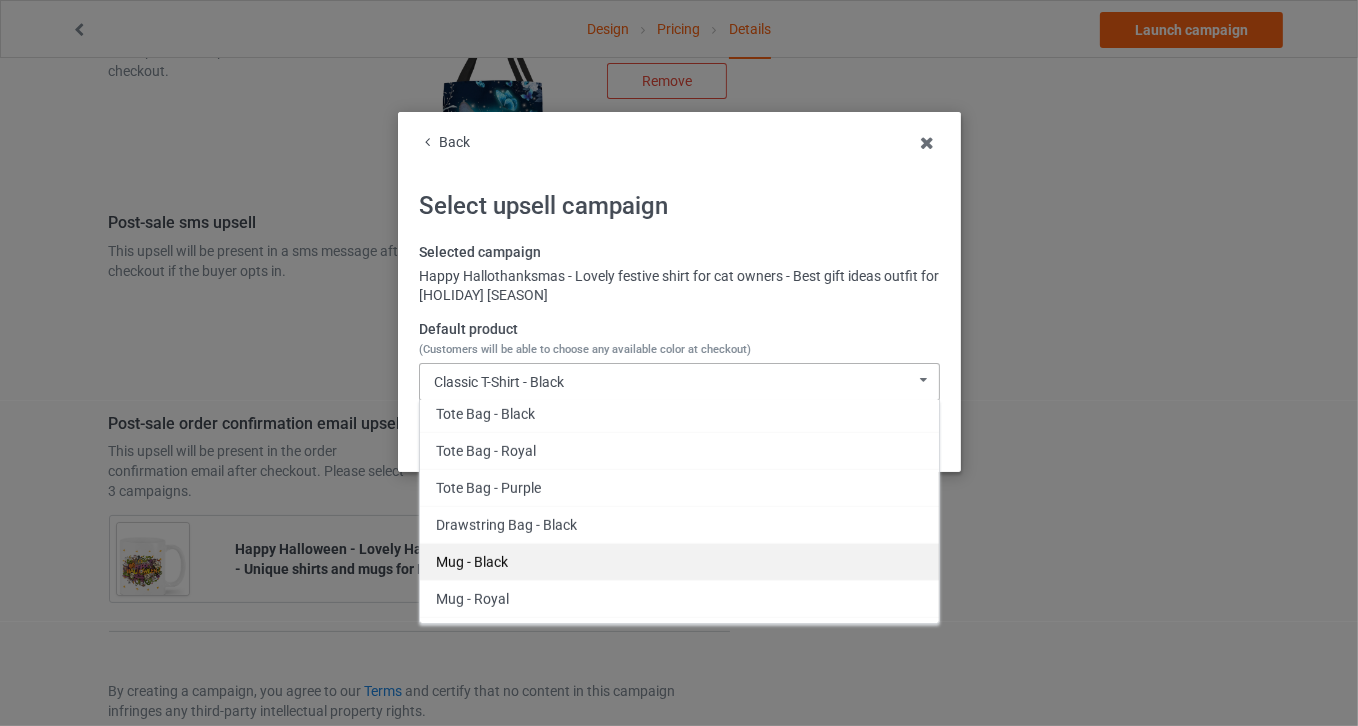 click on "Mug - Black" at bounding box center (679, 561) 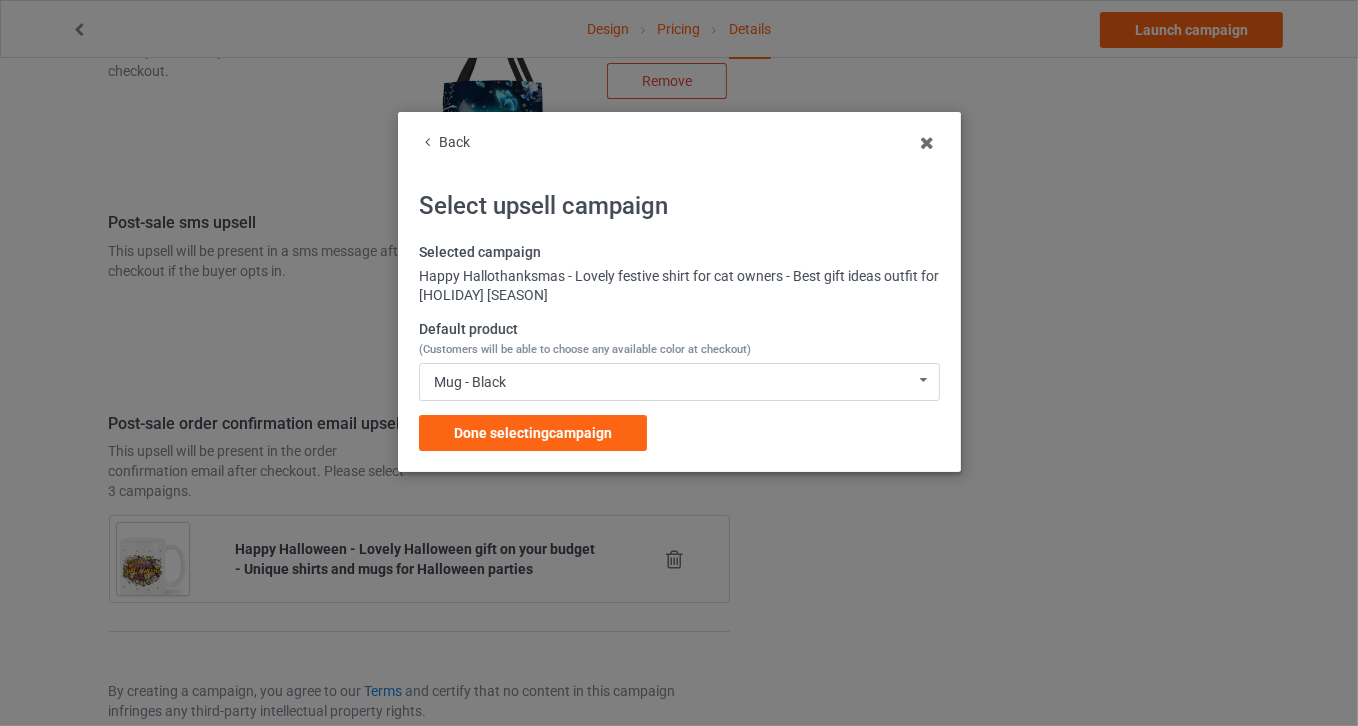 click on "Done selecting campaign" at bounding box center [533, 433] 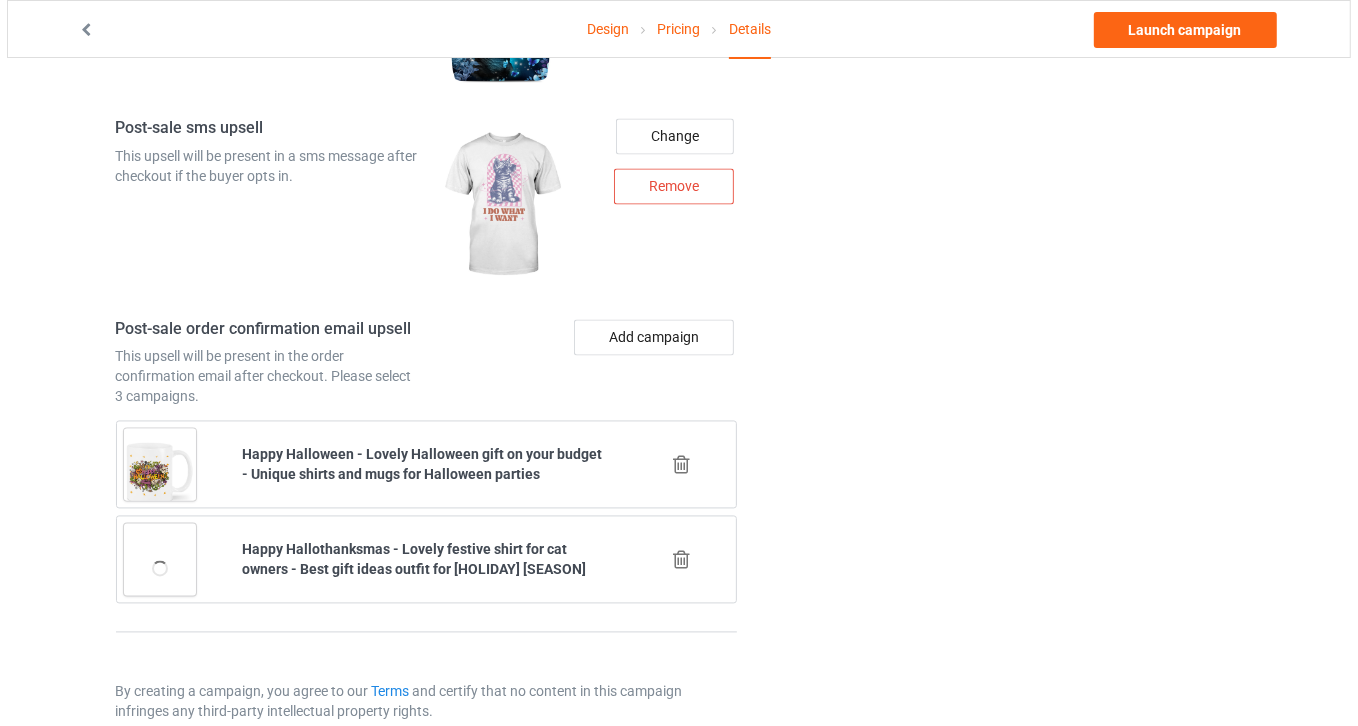 scroll, scrollTop: 2530, scrollLeft: 0, axis: vertical 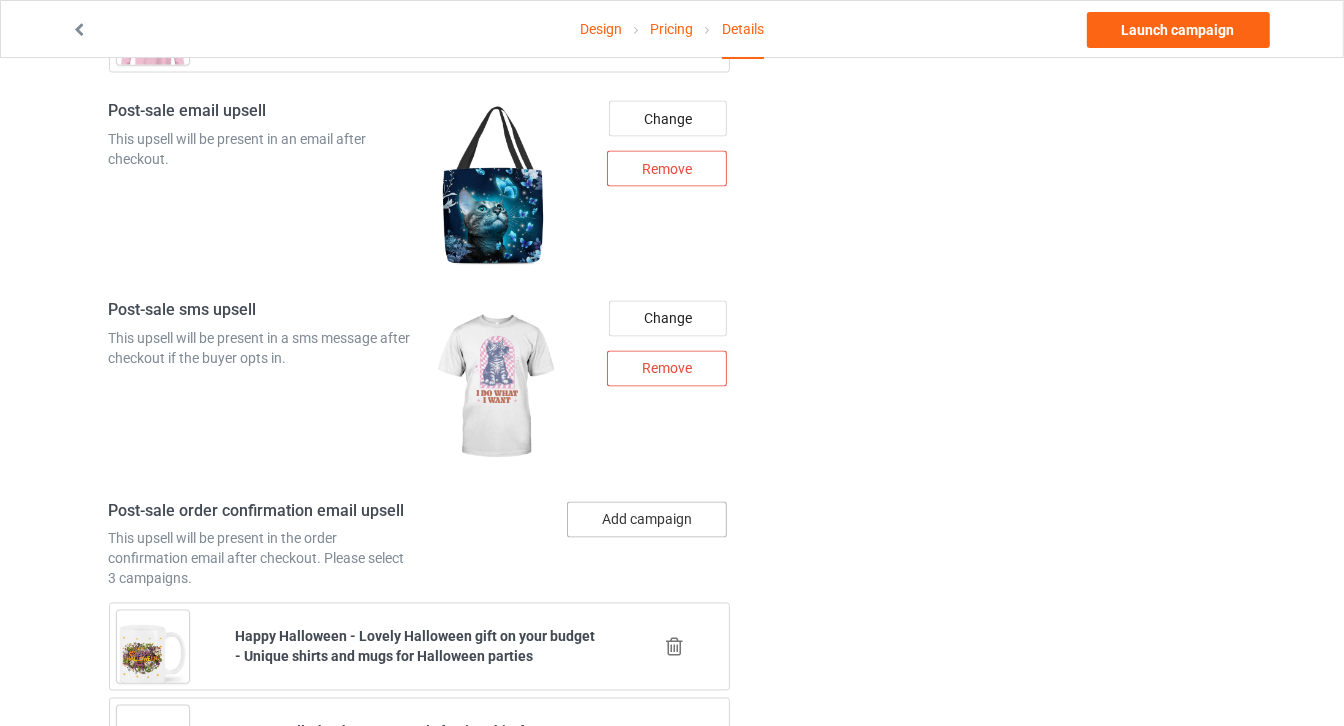click on "Add campaign" at bounding box center (647, 520) 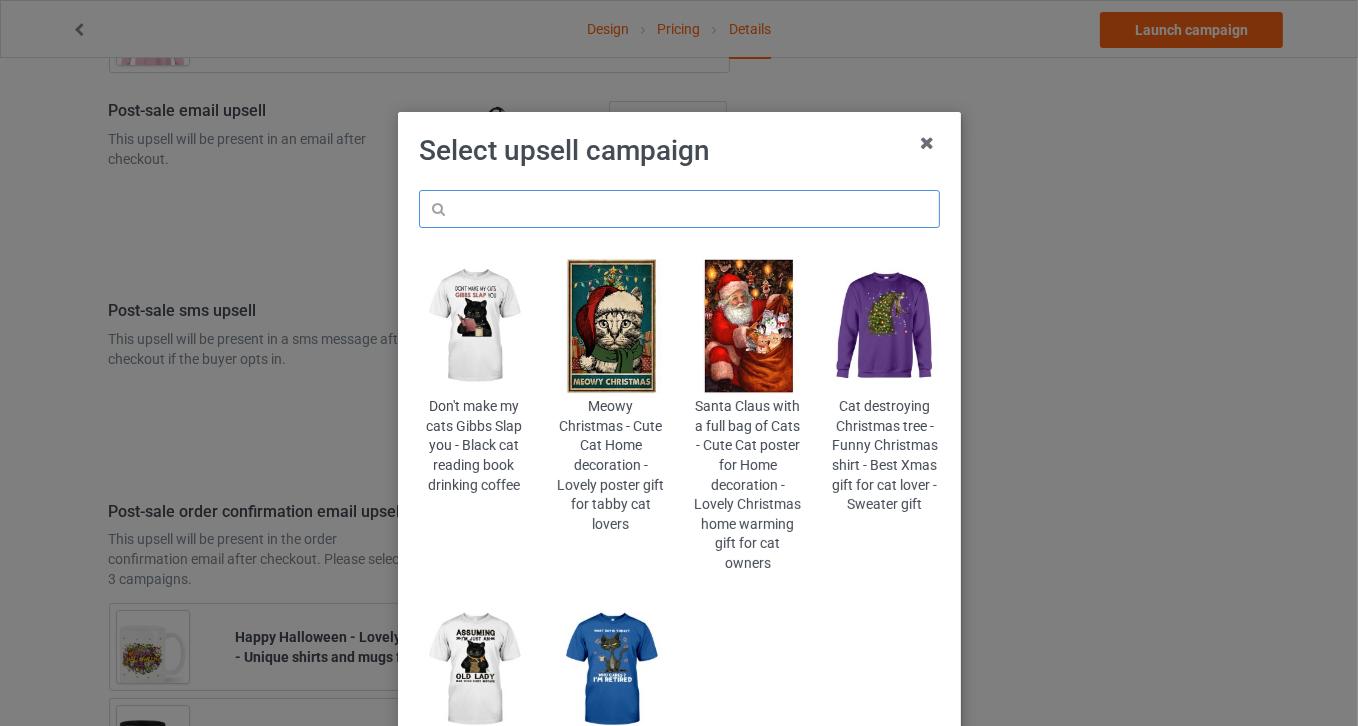 click at bounding box center [679, 209] 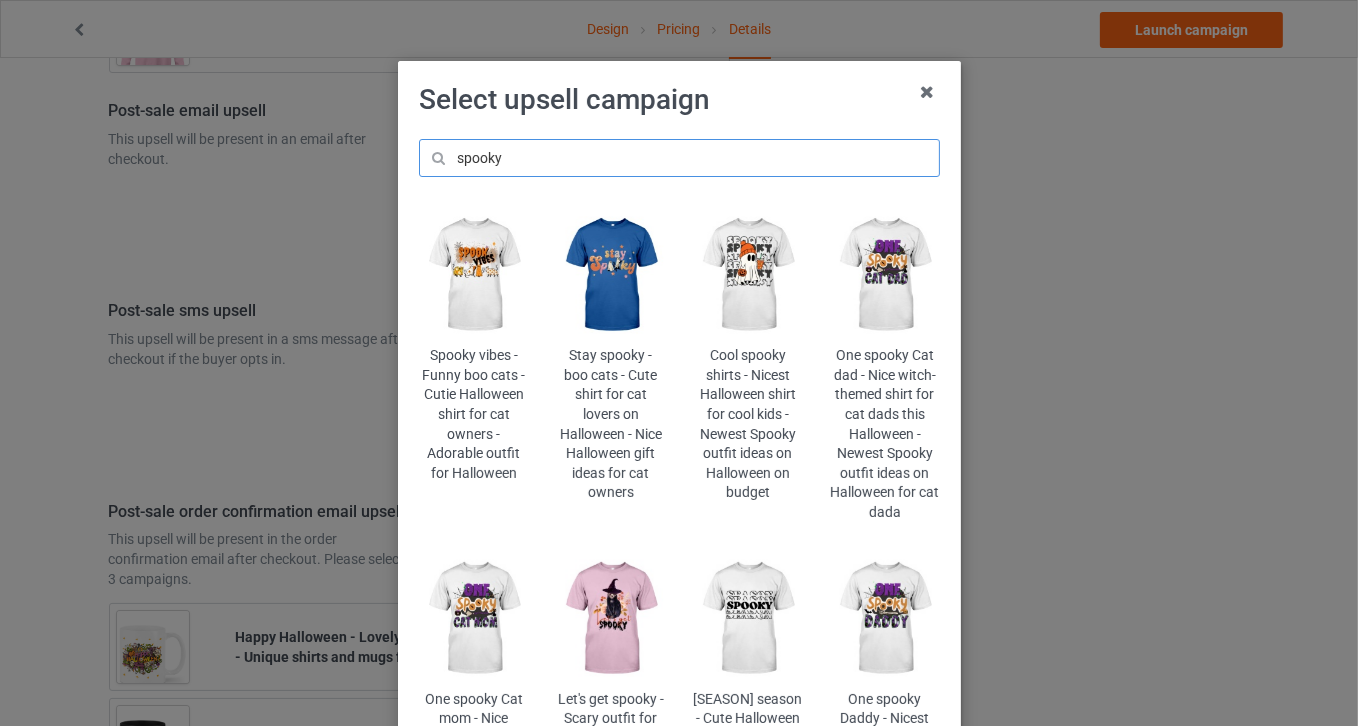scroll, scrollTop: 0, scrollLeft: 0, axis: both 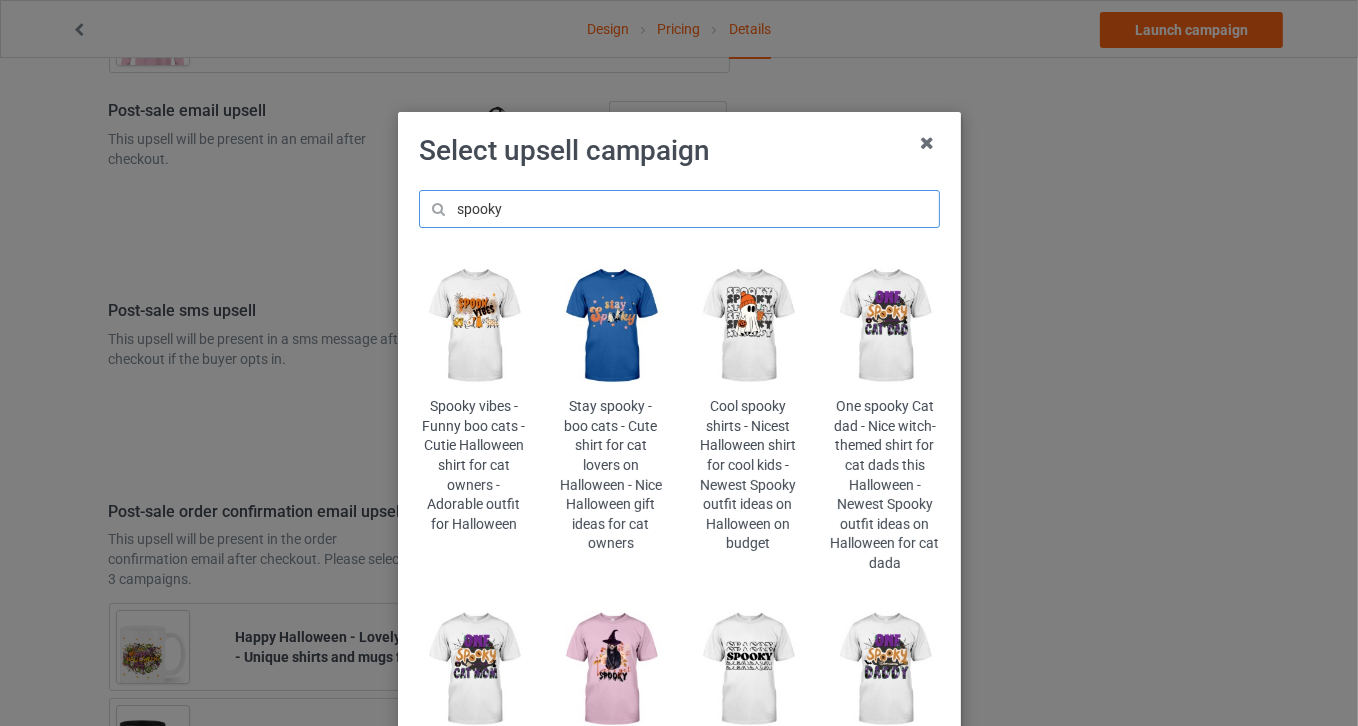 drag, startPoint x: 465, startPoint y: 205, endPoint x: 360, endPoint y: 197, distance: 105.30432 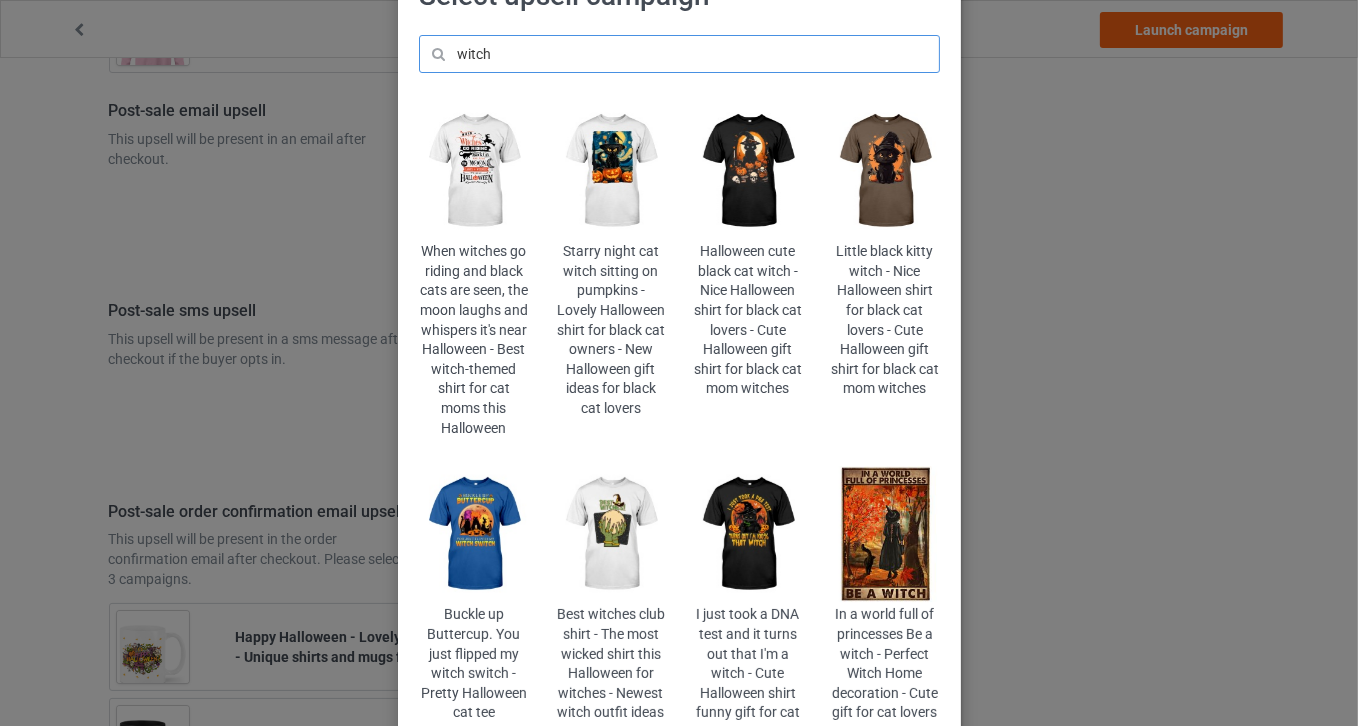 scroll, scrollTop: 90, scrollLeft: 0, axis: vertical 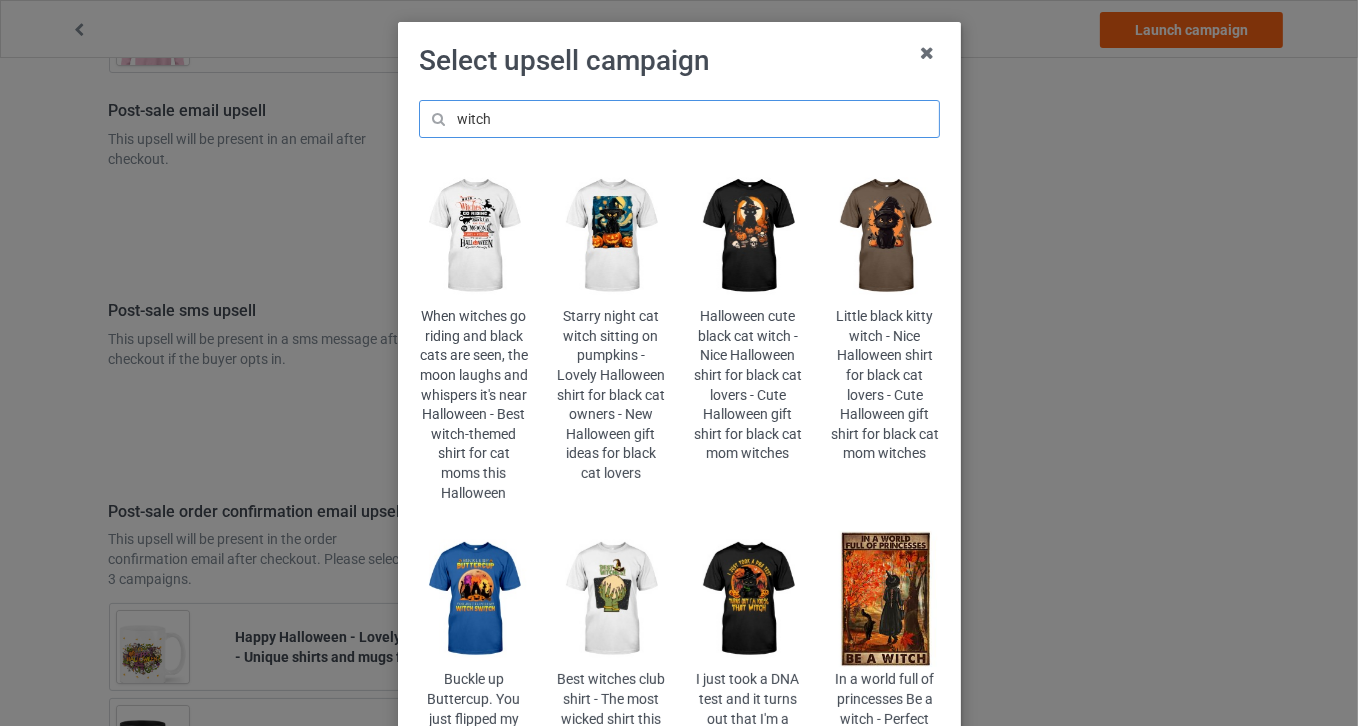 type on "witch" 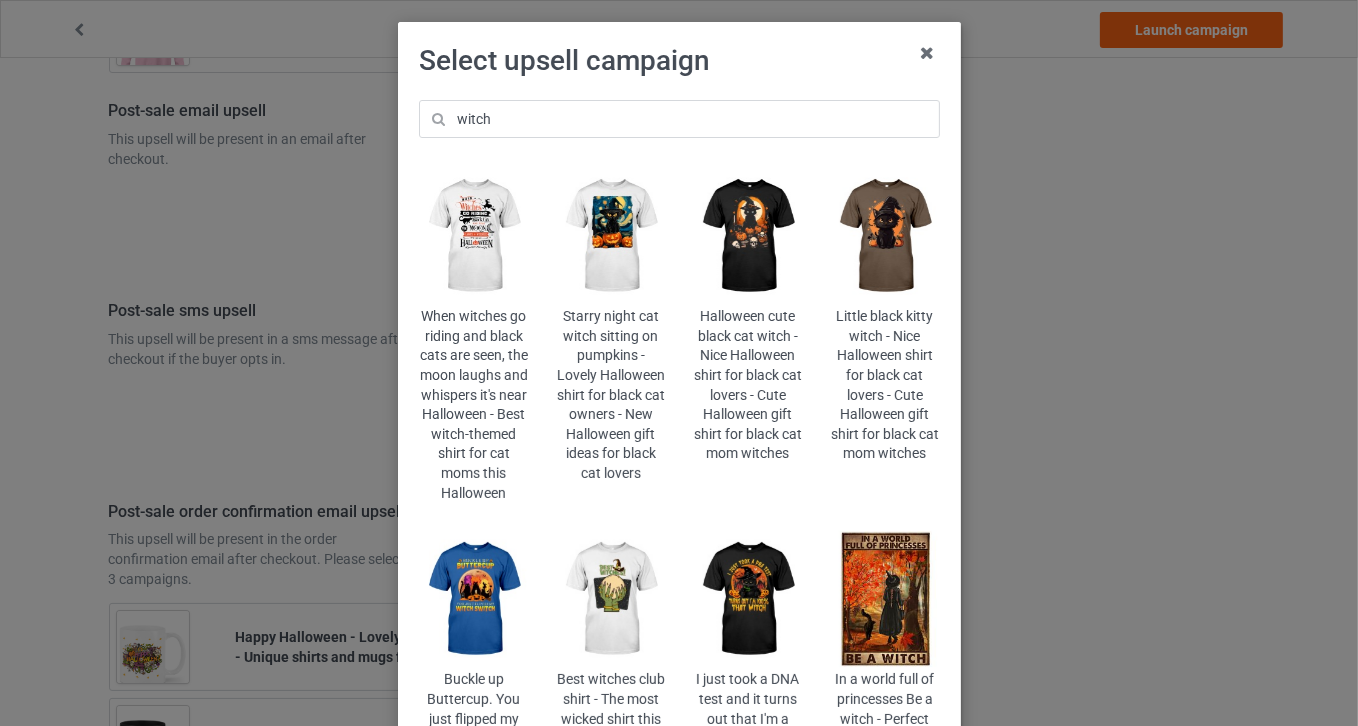click at bounding box center [884, 236] 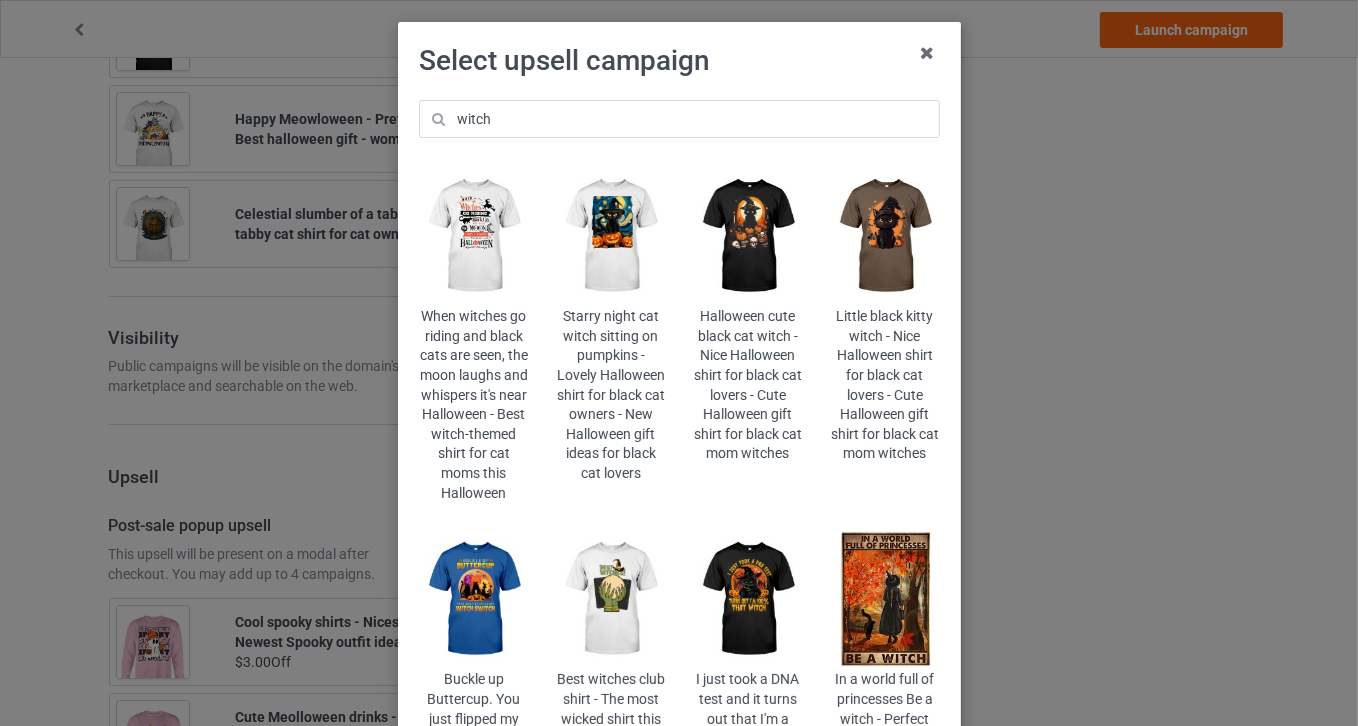 scroll, scrollTop: 0, scrollLeft: 0, axis: both 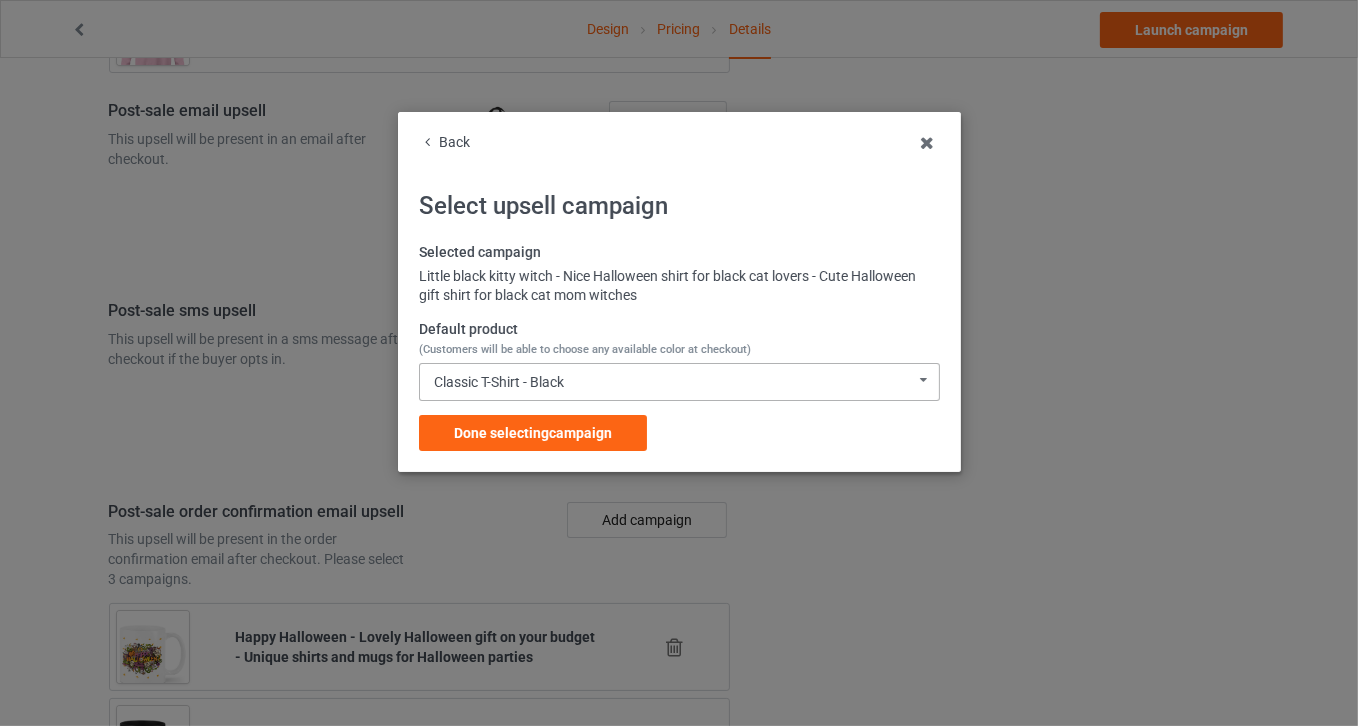 click on "Classic T-Shirt - Black" at bounding box center [499, 382] 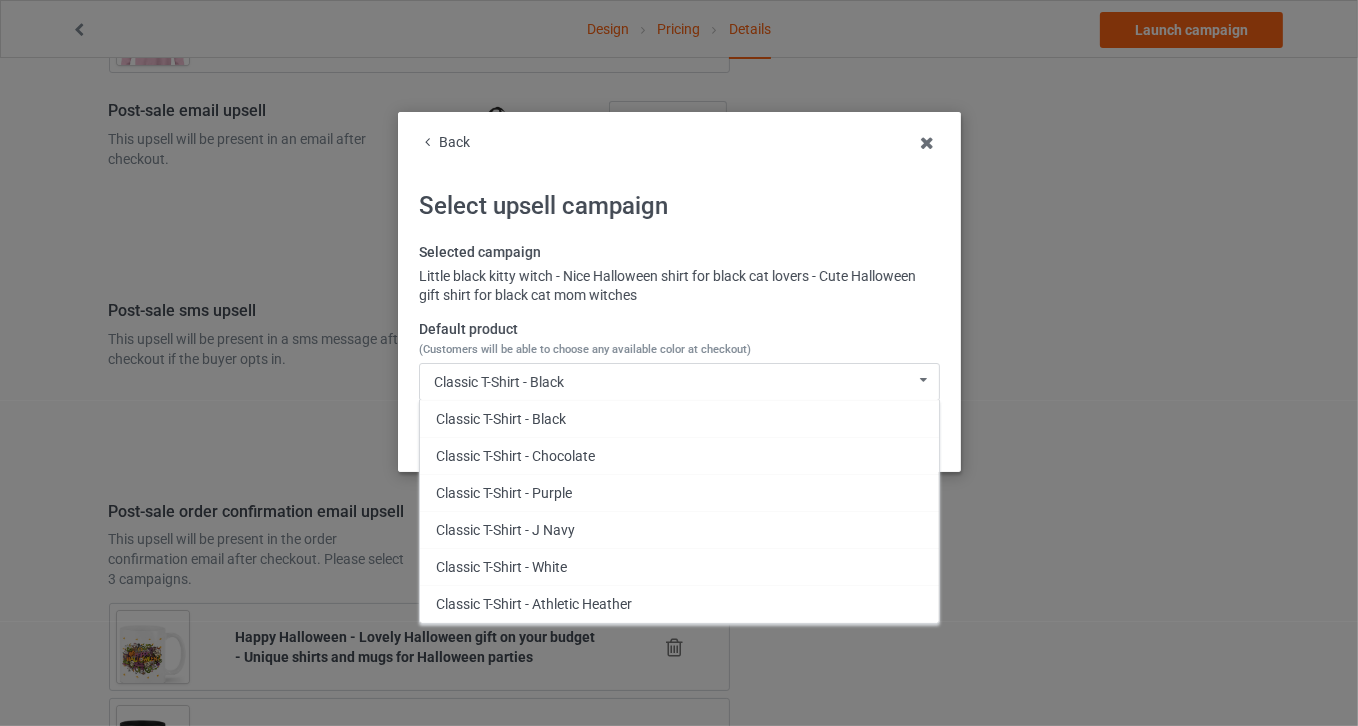 click on "Little black kitty witch - Nice Halloween shirt for black cat lovers - Cute Halloween gift shirt for black cat mom witches" at bounding box center (679, 286) 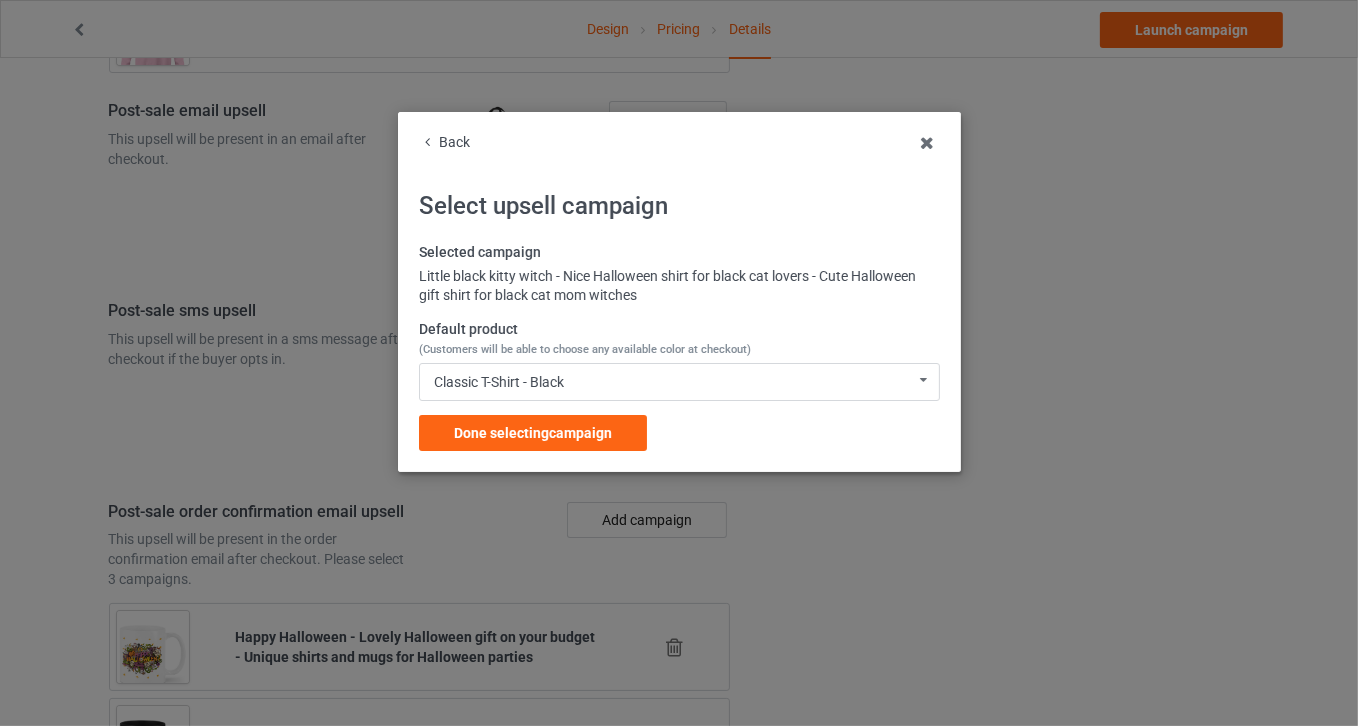 click on "Selected campaign Little black kitty witch - Nice Halloween shirt for black cat lovers - Cute Halloween gift shirt for black cat mom witches Default product (Customers will be able to choose any available color at checkout) Classic T-Shirt - Black Classic T-Shirt - Black Classic T-Shirt - Chocolate Classic T-Shirt - Purple Classic T-Shirt - J Navy Classic T-Shirt - White Classic T-Shirt - Athletic Heather Ladies T-Shirt - Black Ladies T-Shirt - Purple Ladies T-Shirt - Dark Chocolate Ladies T-Shirt - Forest Green Ladies T-Shirt - Navy Ladies T-Shirt - White Ladies T-Shirt - Sports Grey Hooded Sweatshirt - Black Hooded Sweatshirt - Purple Hooded Sweatshirt - Forest Green Hooded Sweatshirt - Dark Chocolate Hooded Sweatshirt - Navy Hooded Sweatshirt - White Hooded Sweatshirt - Sports Grey V-Neck T-Shirt - Black V-Neck T-Shirt - Brown V-Neck T-Shirt - Team Purple V-Neck T-Shirt - Navy V-Neck T-Shirt - White Long Sleeve Tee - Black Long Sleeve Tee - Purple Long Sleeve Tee - Dark Chocolate Long Sleeve Tee - Navy" at bounding box center [679, 347] 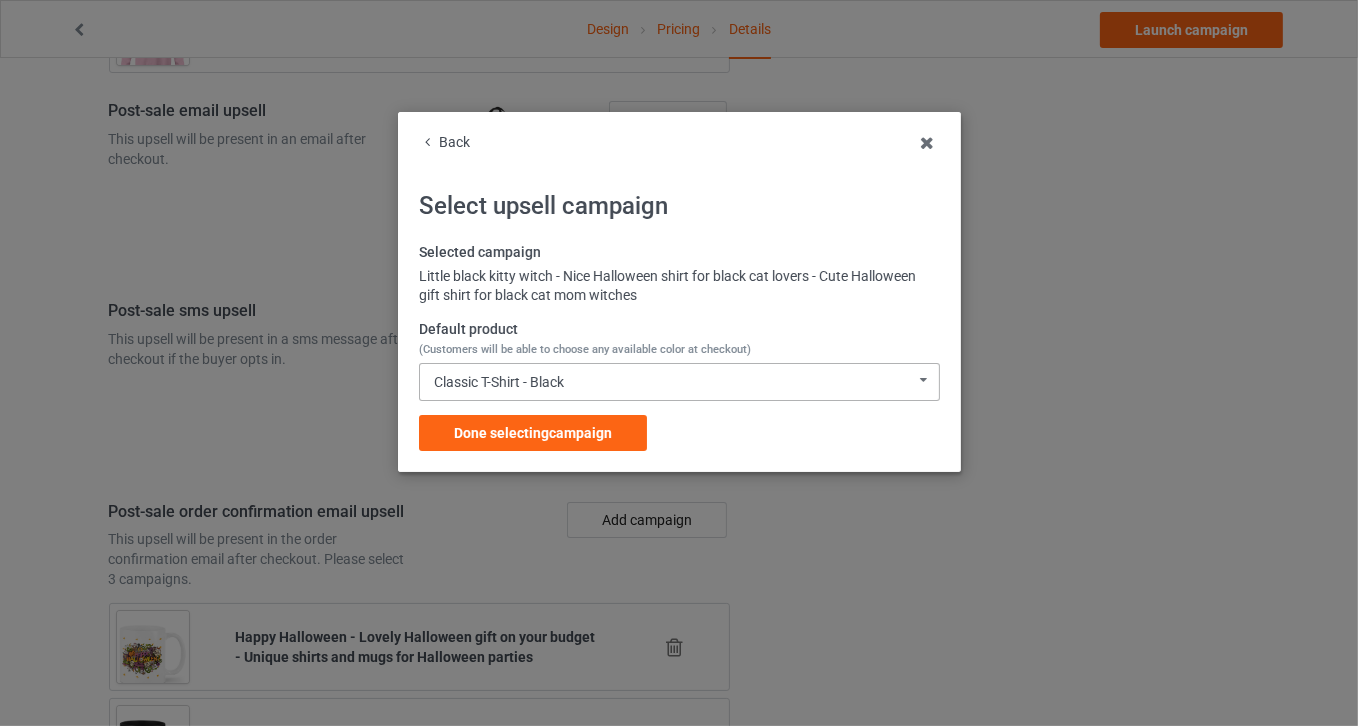 click on "Classic T-Shirt - Black Classic T-Shirt - Black Classic T-Shirt - Chocolate Classic T-Shirt - Purple Classic T-Shirt - J Navy Classic T-Shirt - White Classic T-Shirt - Athletic Heather Ladies T-Shirt - Black Ladies T-Shirt - Purple Ladies T-Shirt - Dark Chocolate Ladies T-Shirt - Forest Green Ladies T-Shirt - Navy Ladies T-Shirt - White Ladies T-Shirt - Sports Grey Hooded Sweatshirt - Black Hooded Sweatshirt - Purple Hooded Sweatshirt - Forest Green Hooded Sweatshirt - Dark Chocolate Hooded Sweatshirt - Navy Hooded Sweatshirt - White Hooded Sweatshirt - Sports Grey V-Neck T-Shirt - Black V-Neck T-Shirt - Brown V-Neck T-Shirt - Team Purple V-Neck T-Shirt - Navy V-Neck T-Shirt - White Long Sleeve Tee - Black Long Sleeve Tee - Purple Long Sleeve Tee - Dark Chocolate Long Sleeve Tee - Forest Green Long Sleeve Tee - Navy Long Sleeve Tee - White Long Sleeve Tee - Sports Grey Crewneck Sweatshirt - Black Crewneck Sweatshirt - Purple Crewneck Sweatshirt - Dark Chocolate Crewneck Sweatshirt - Forest Green Mug - Black" at bounding box center [679, 382] 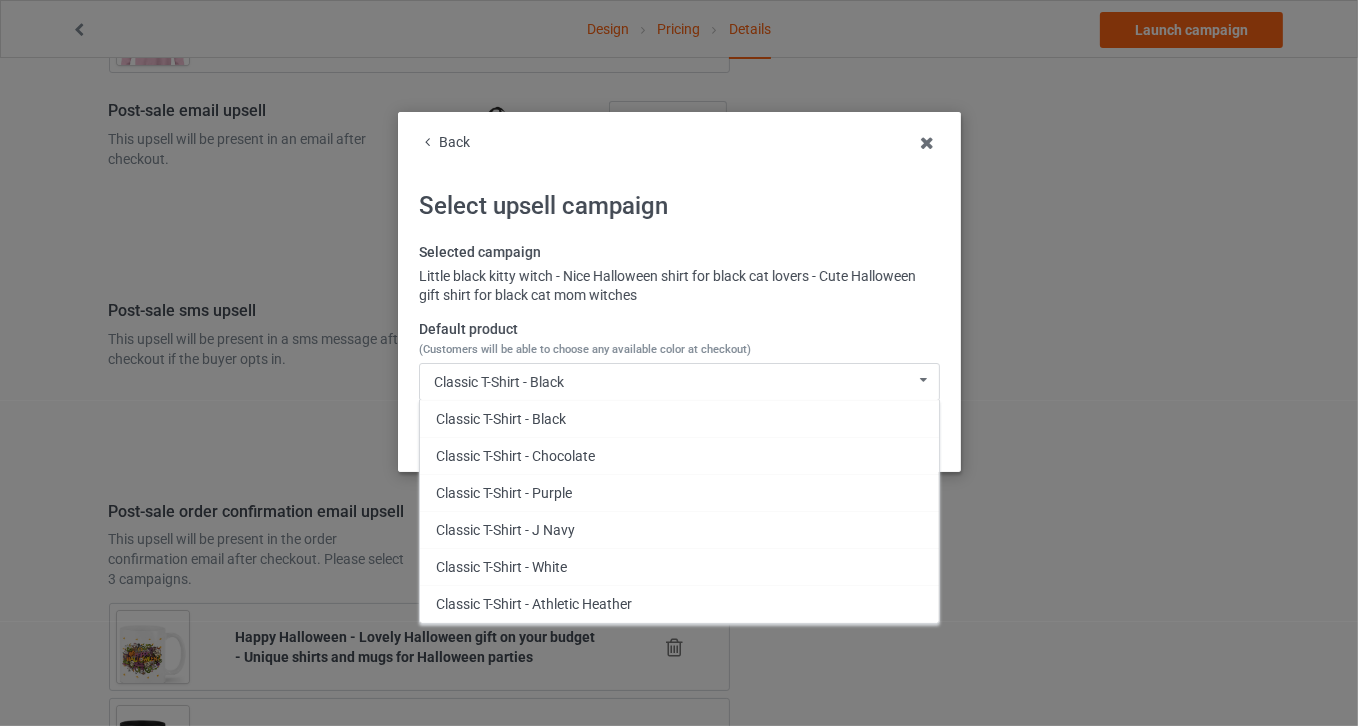 scroll, scrollTop: 1955, scrollLeft: 0, axis: vertical 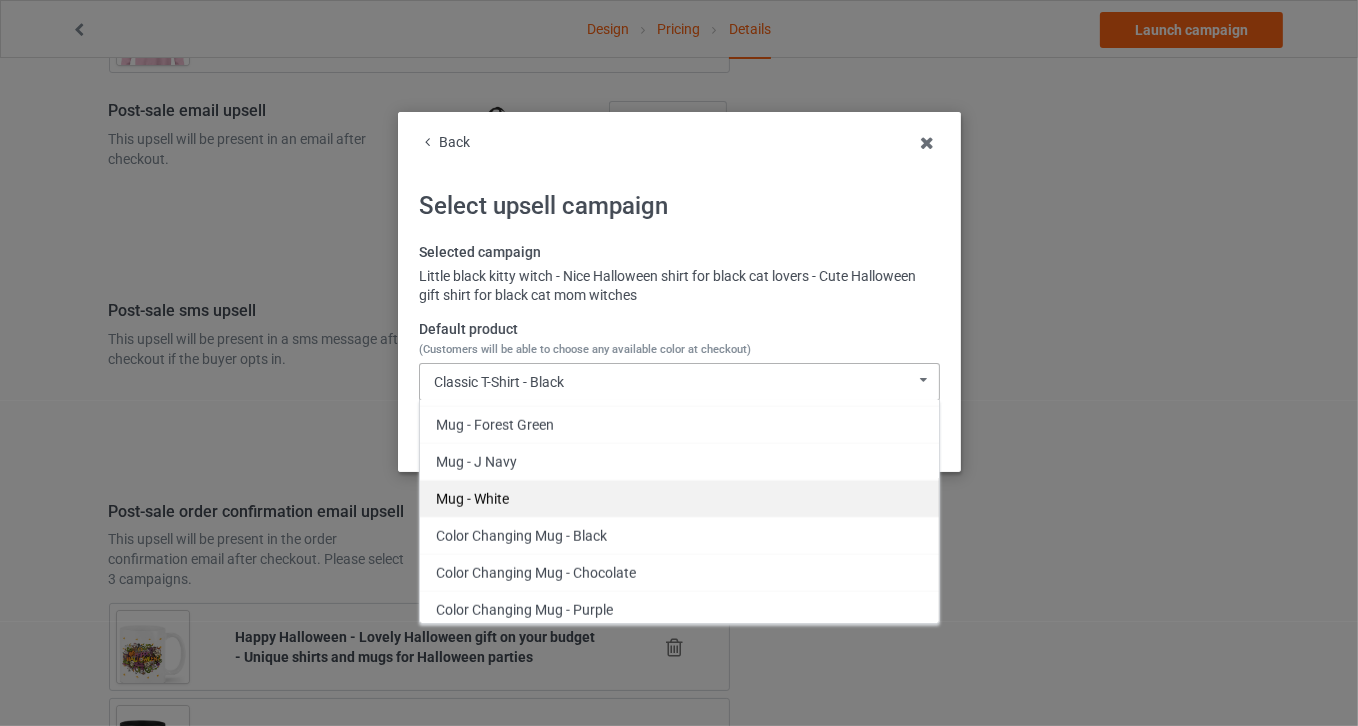 click on "Mug - White" at bounding box center [679, 498] 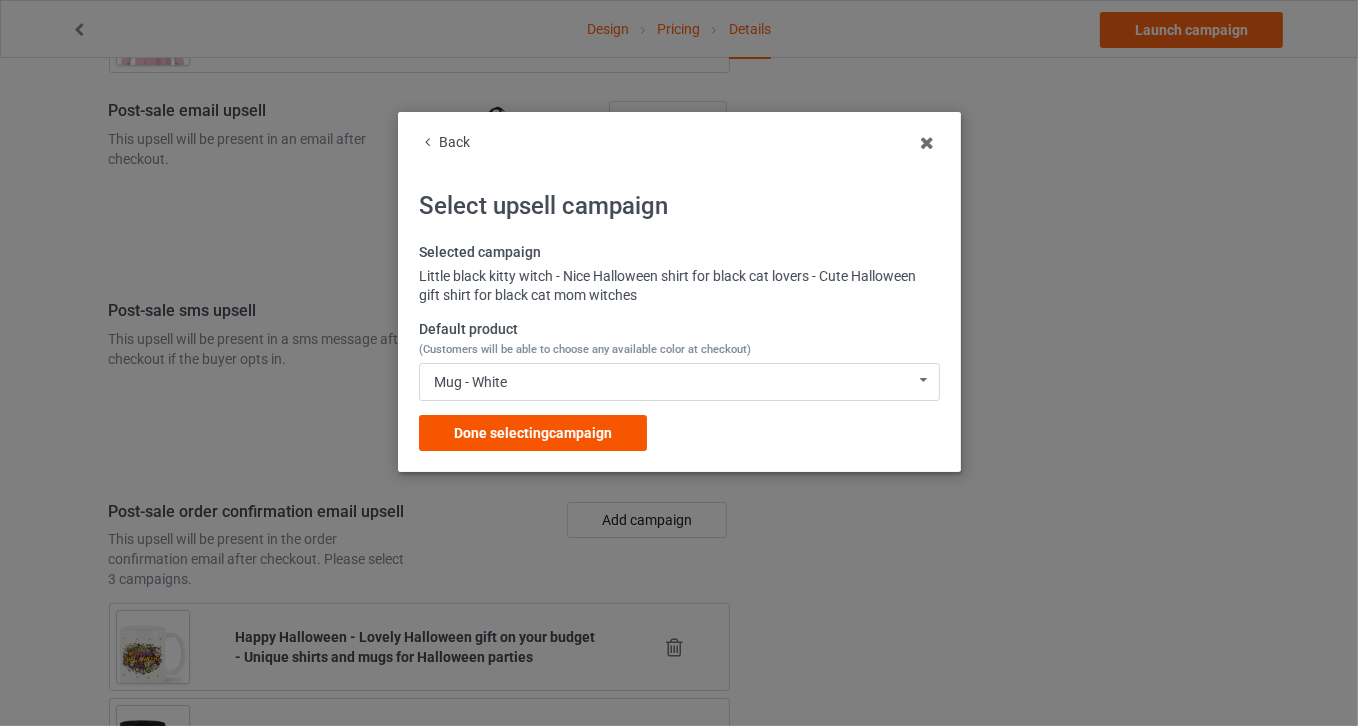 click on "Done selecting campaign" at bounding box center [533, 433] 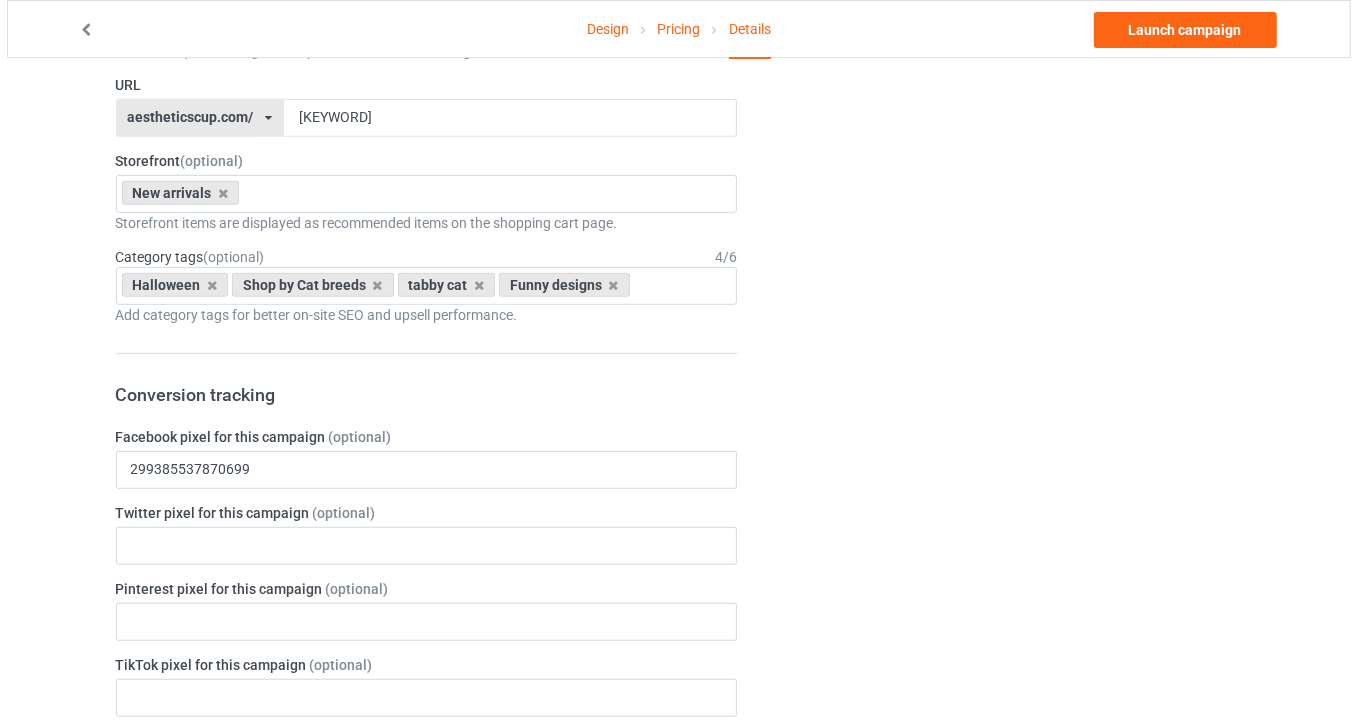 scroll, scrollTop: 0, scrollLeft: 0, axis: both 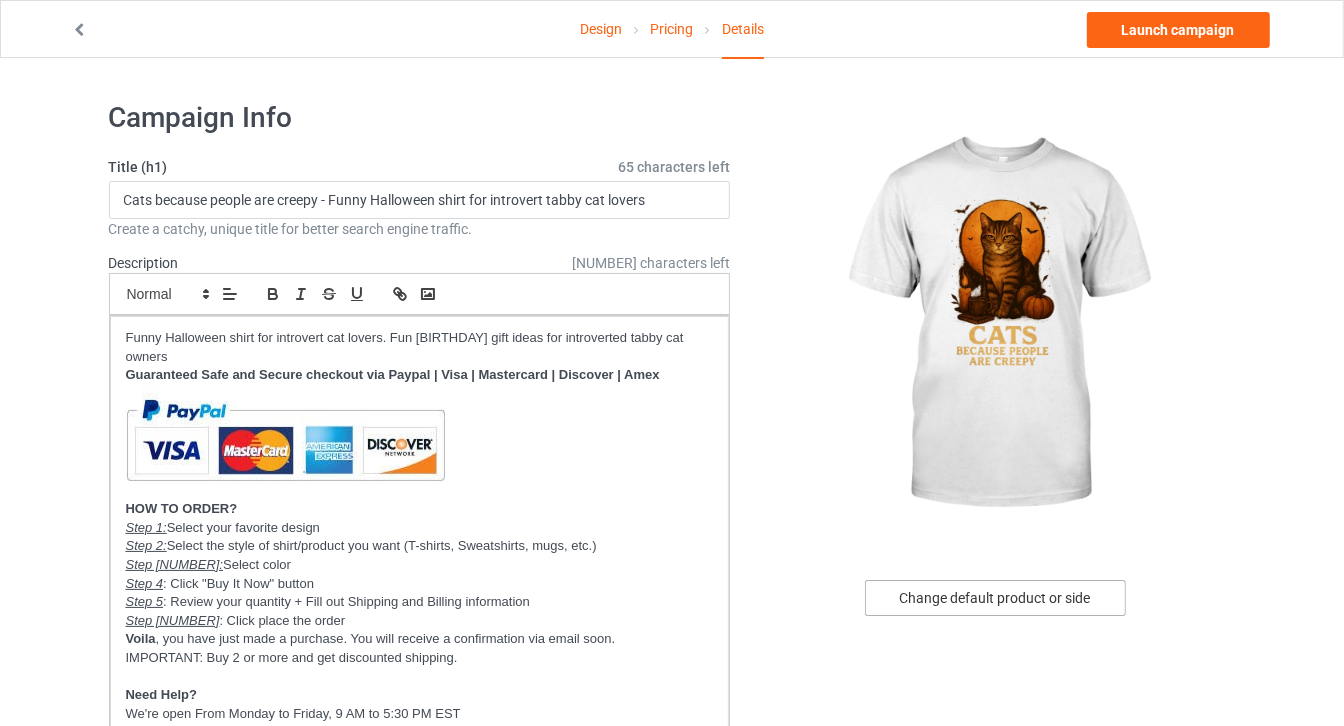 click on "Change default product or side" at bounding box center [995, 598] 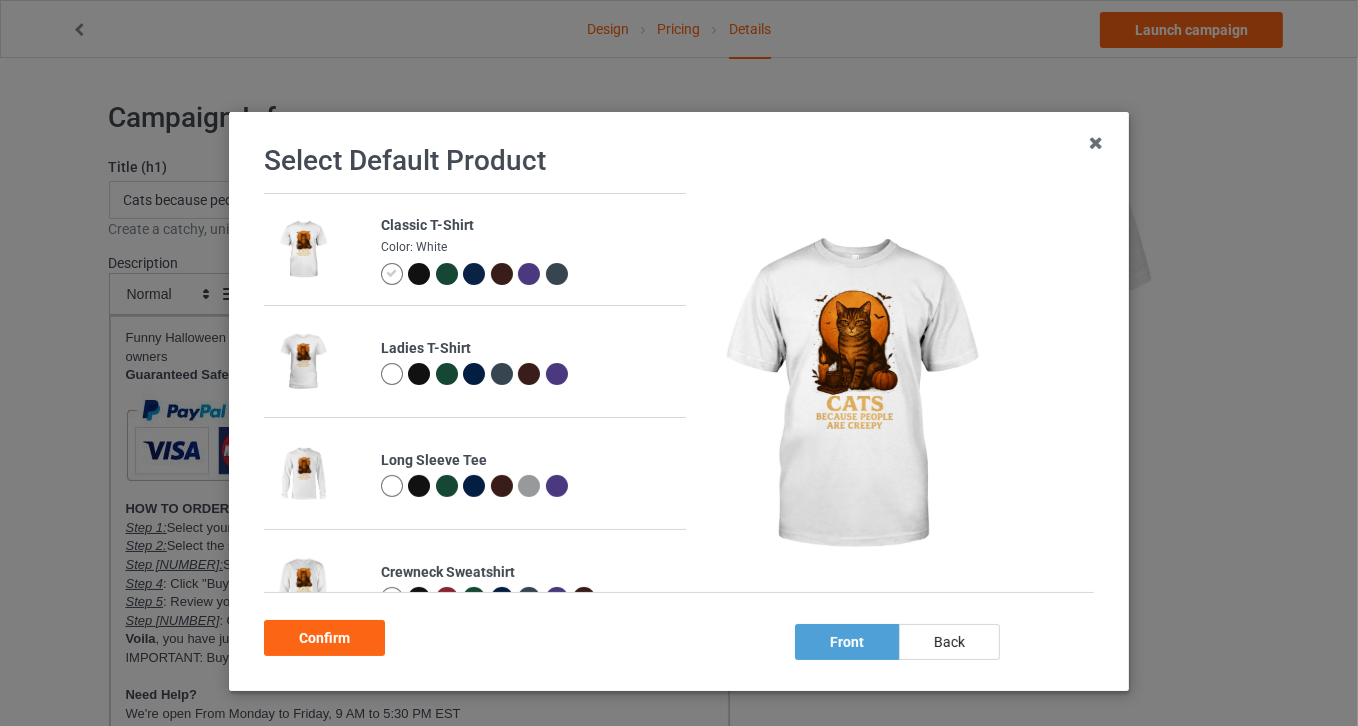 click at bounding box center (419, 274) 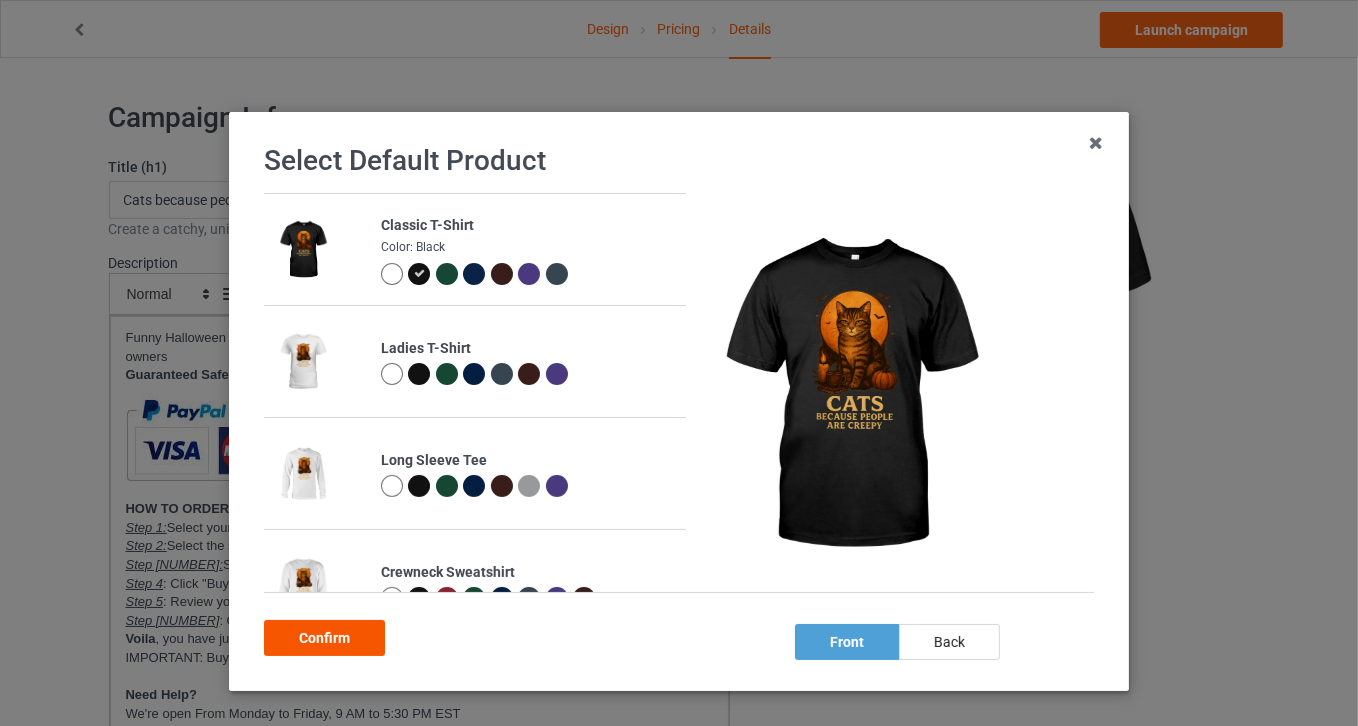 click on "Confirm" at bounding box center [324, 638] 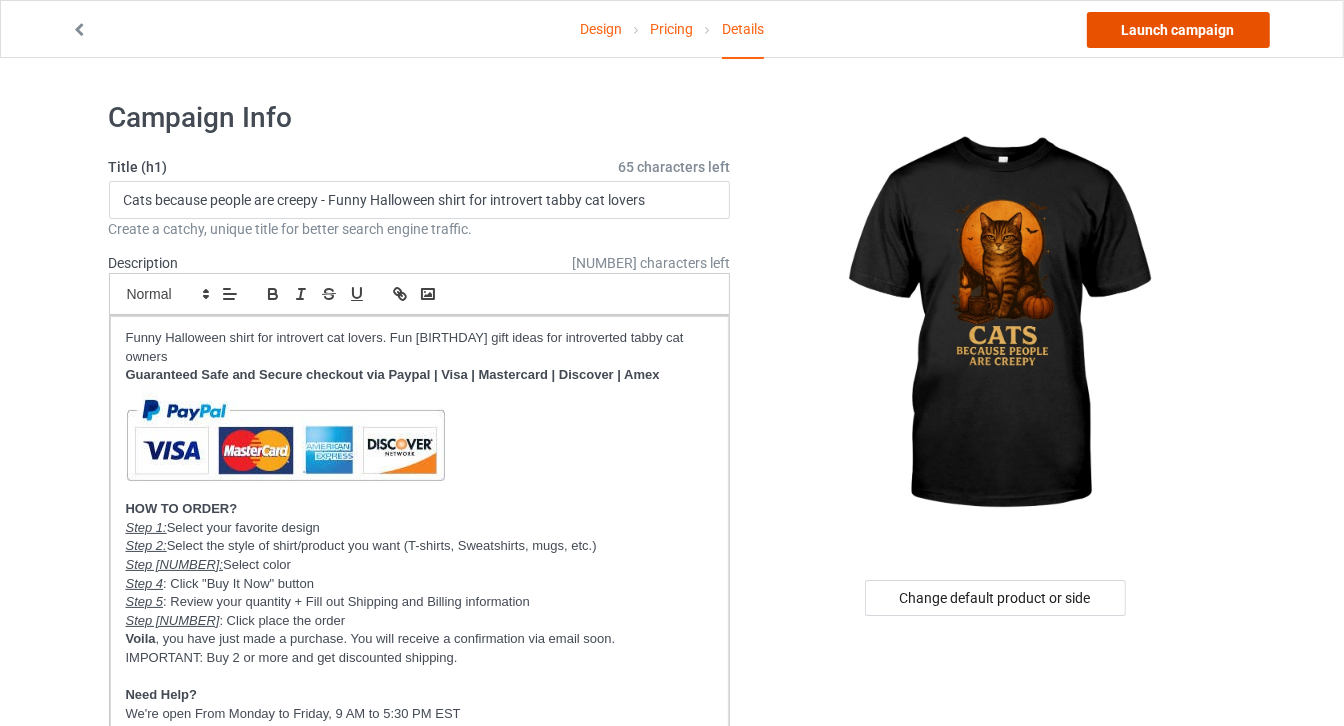 click on "Launch campaign" at bounding box center (1178, 30) 